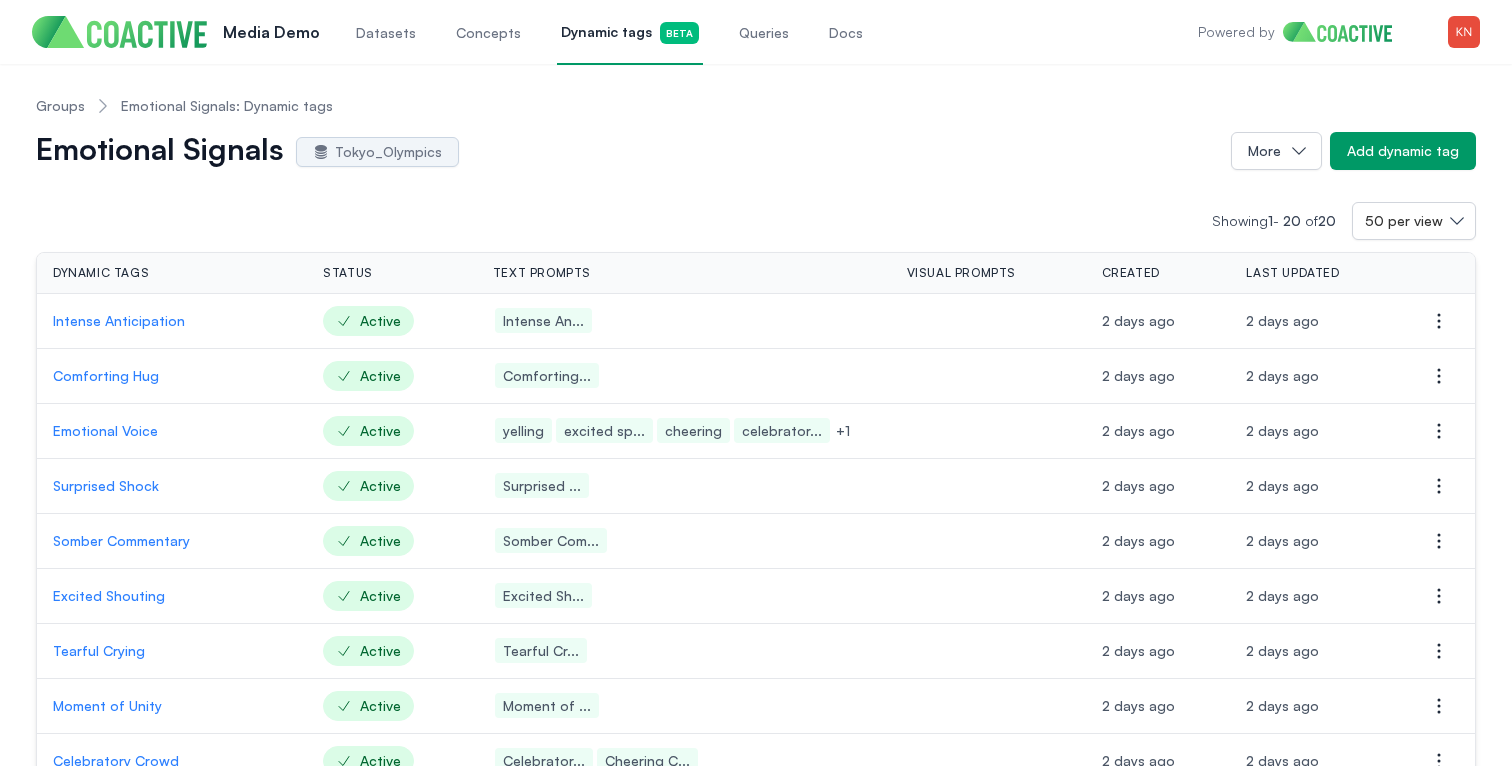 scroll, scrollTop: 0, scrollLeft: 0, axis: both 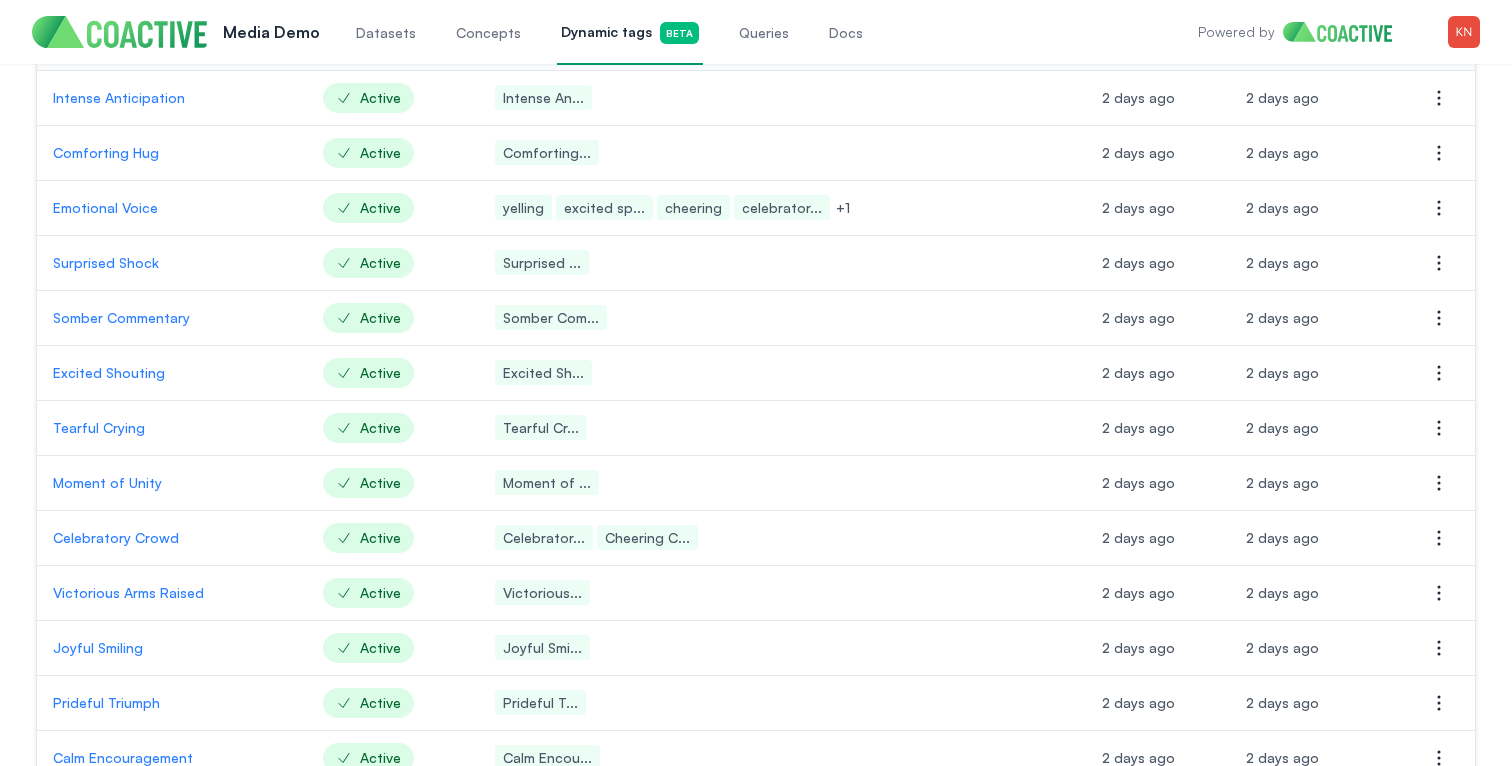 click on "Surprised Shock" at bounding box center [172, 263] 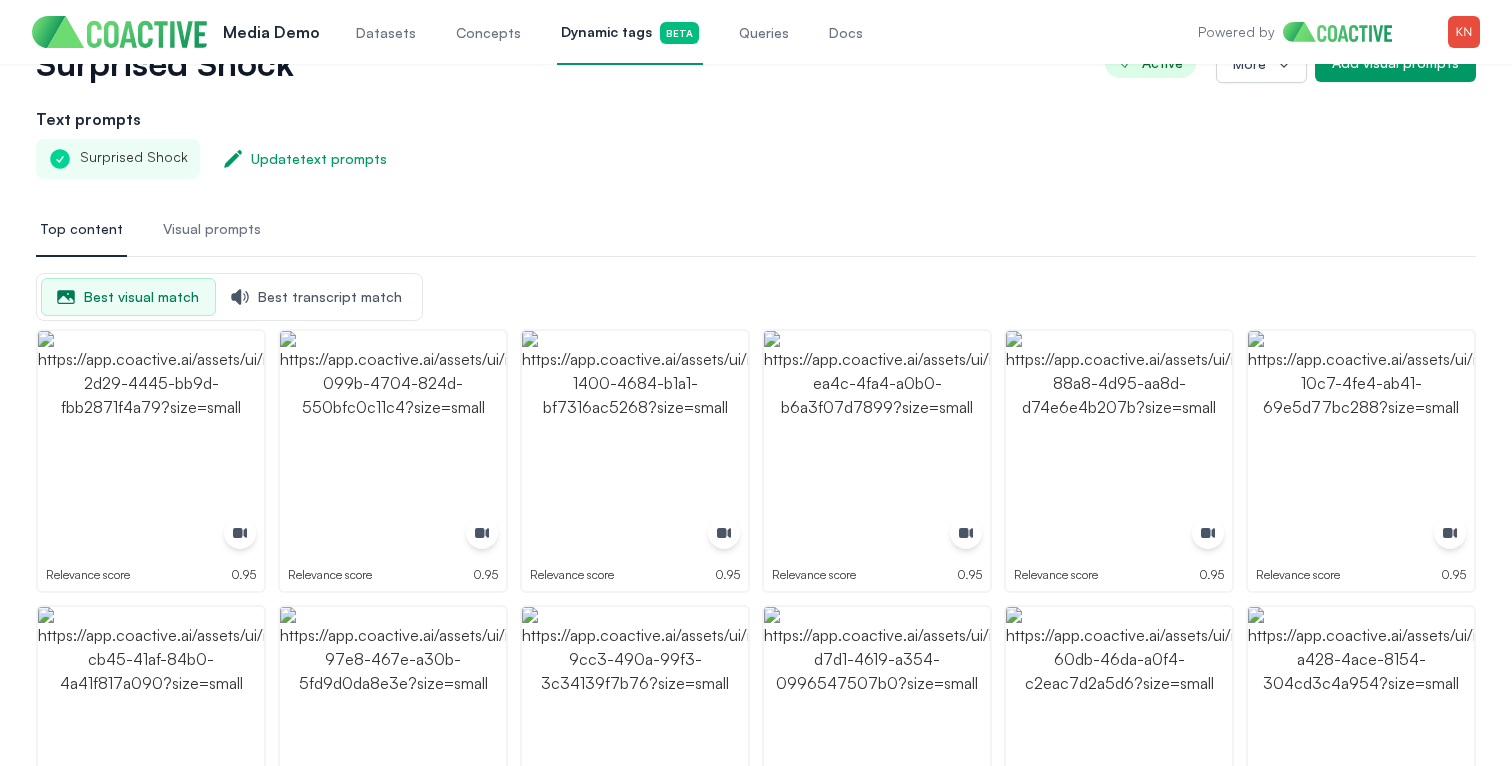 scroll, scrollTop: 0, scrollLeft: 0, axis: both 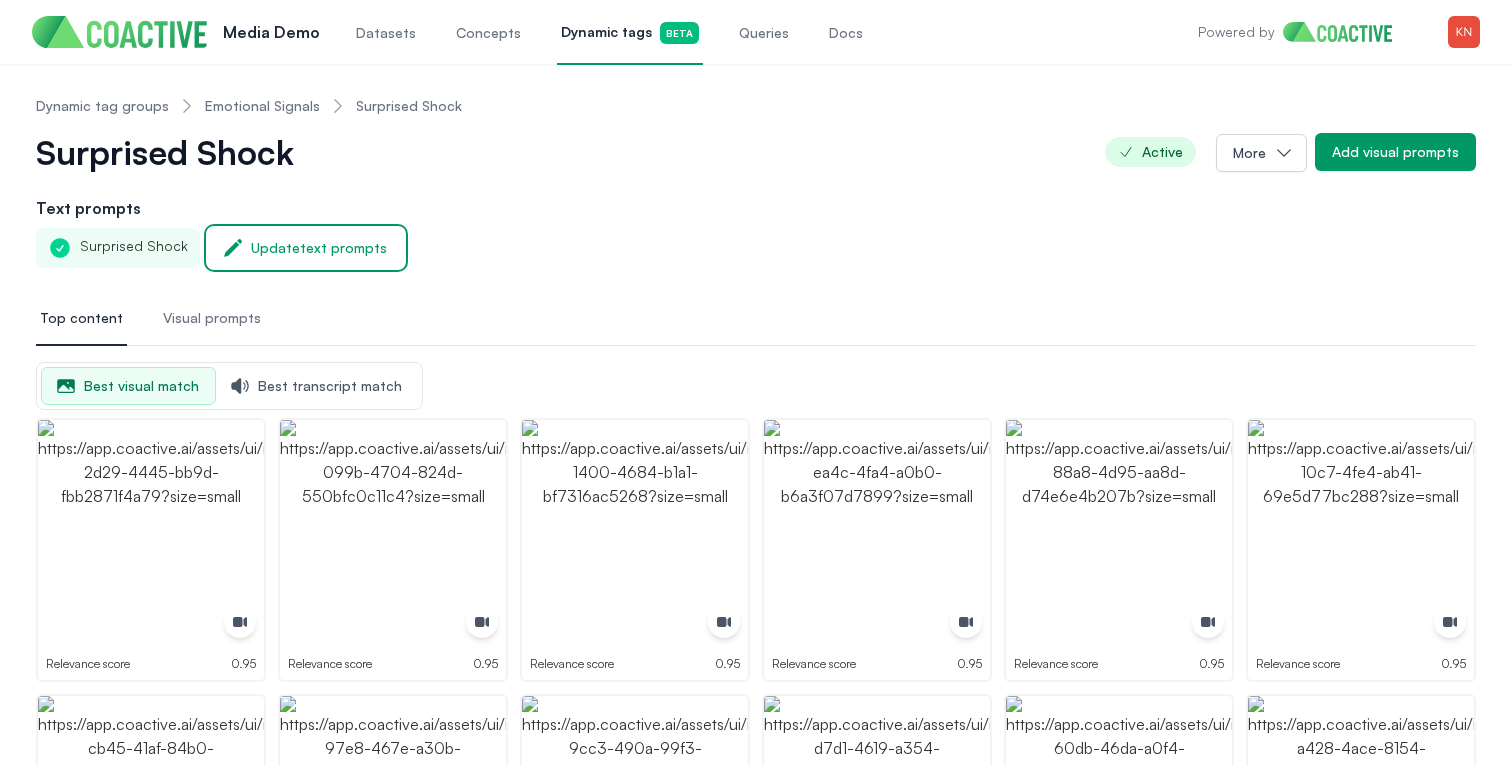 click on "Update  text prompts" at bounding box center (306, 248) 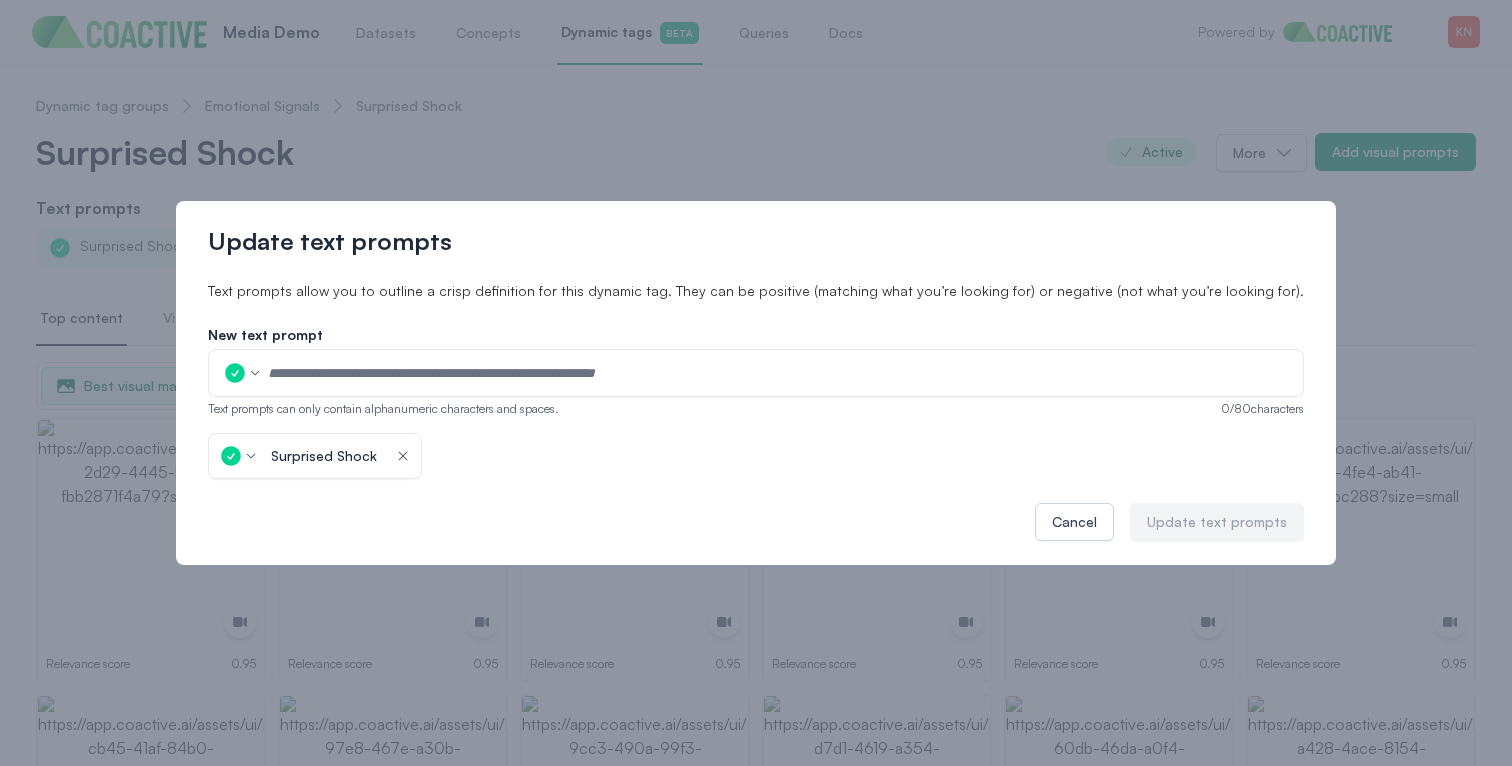 click 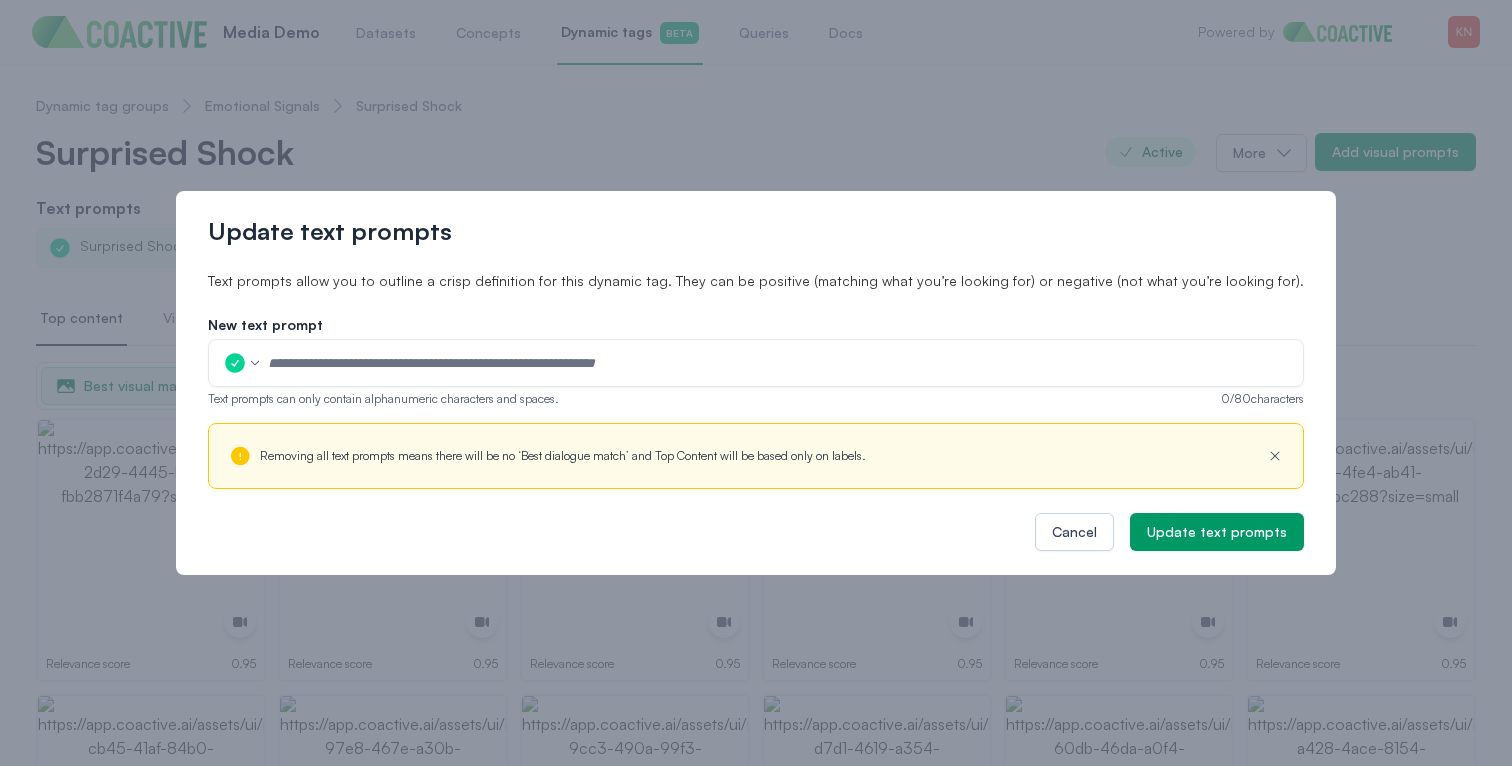click at bounding box center [779, 363] 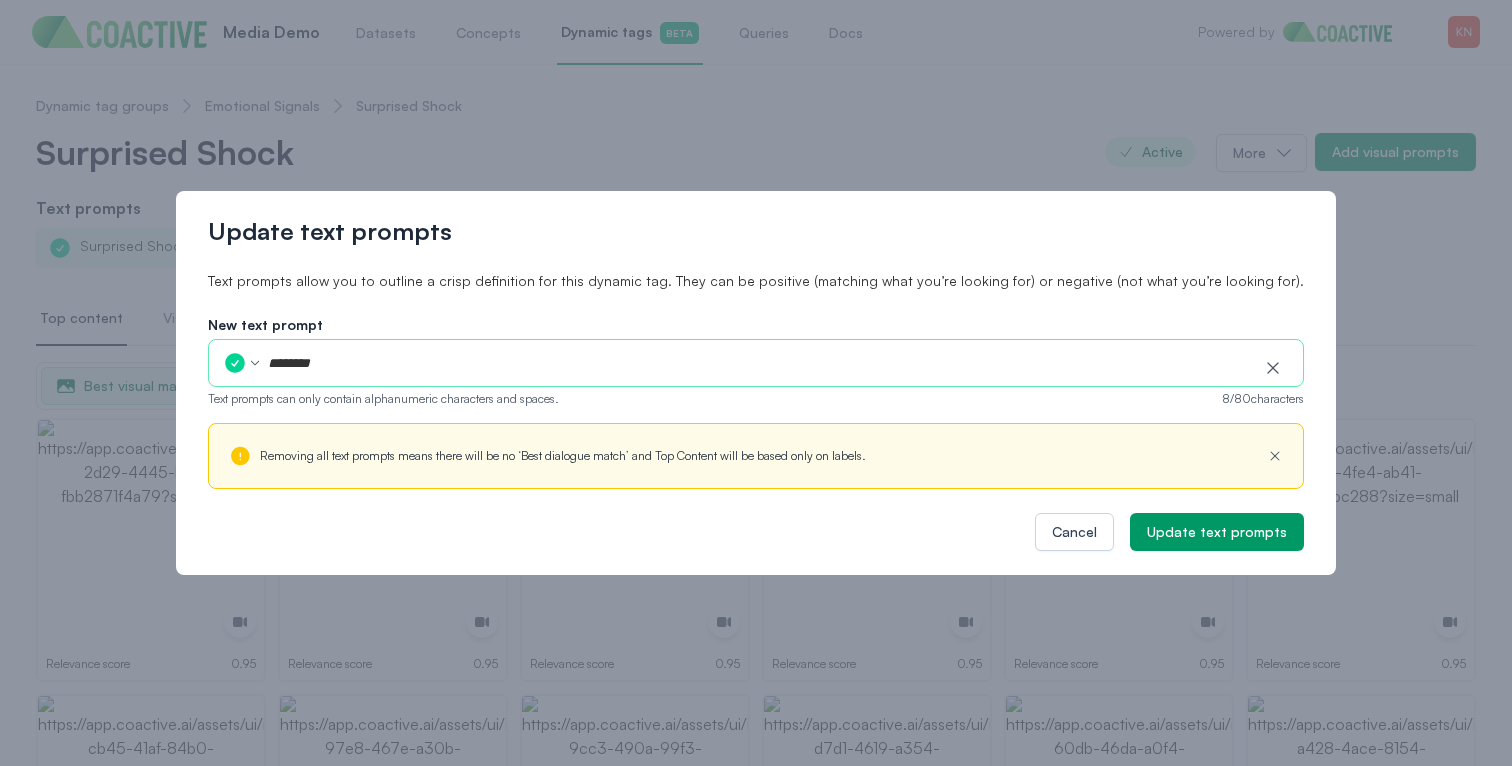 type on "*********" 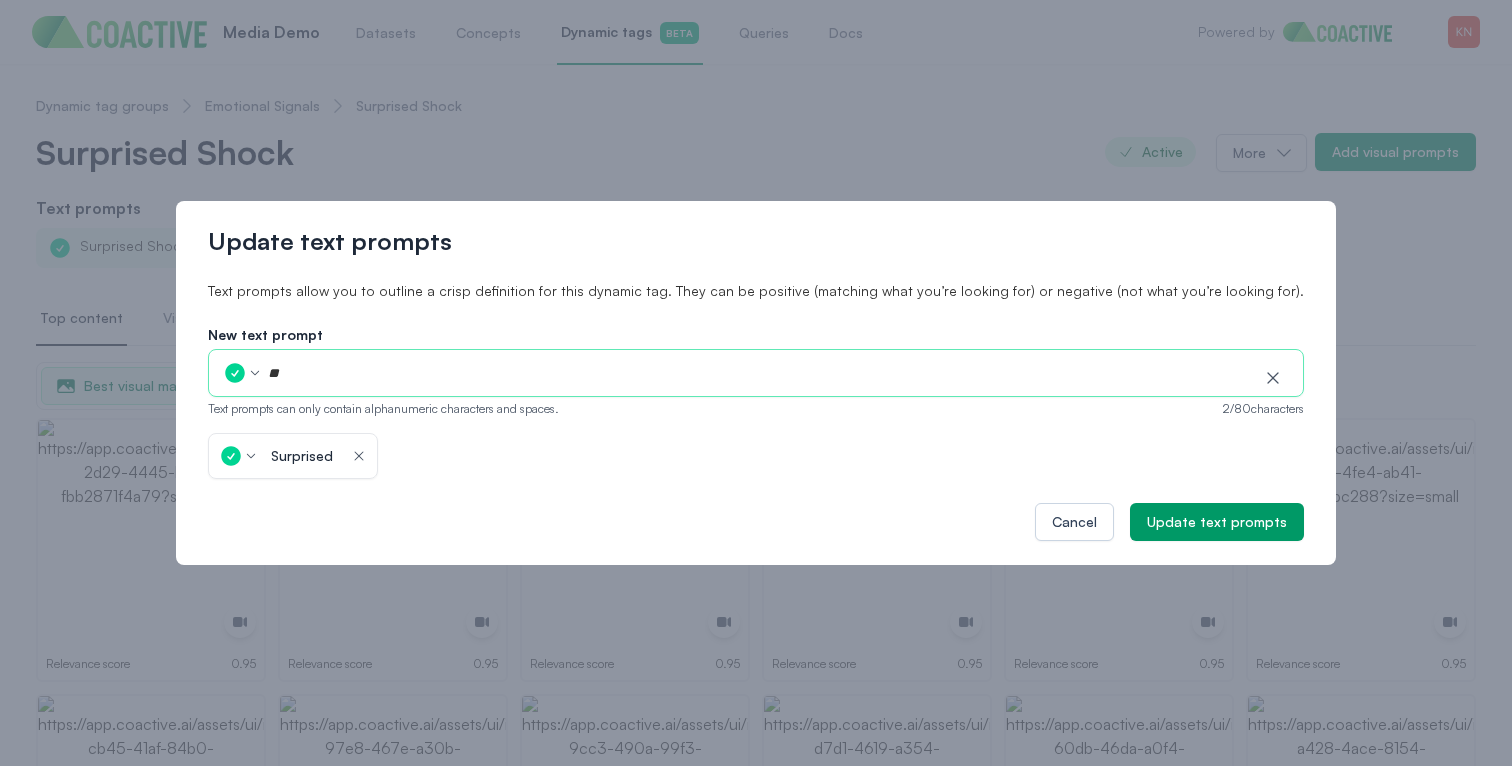 type on "*" 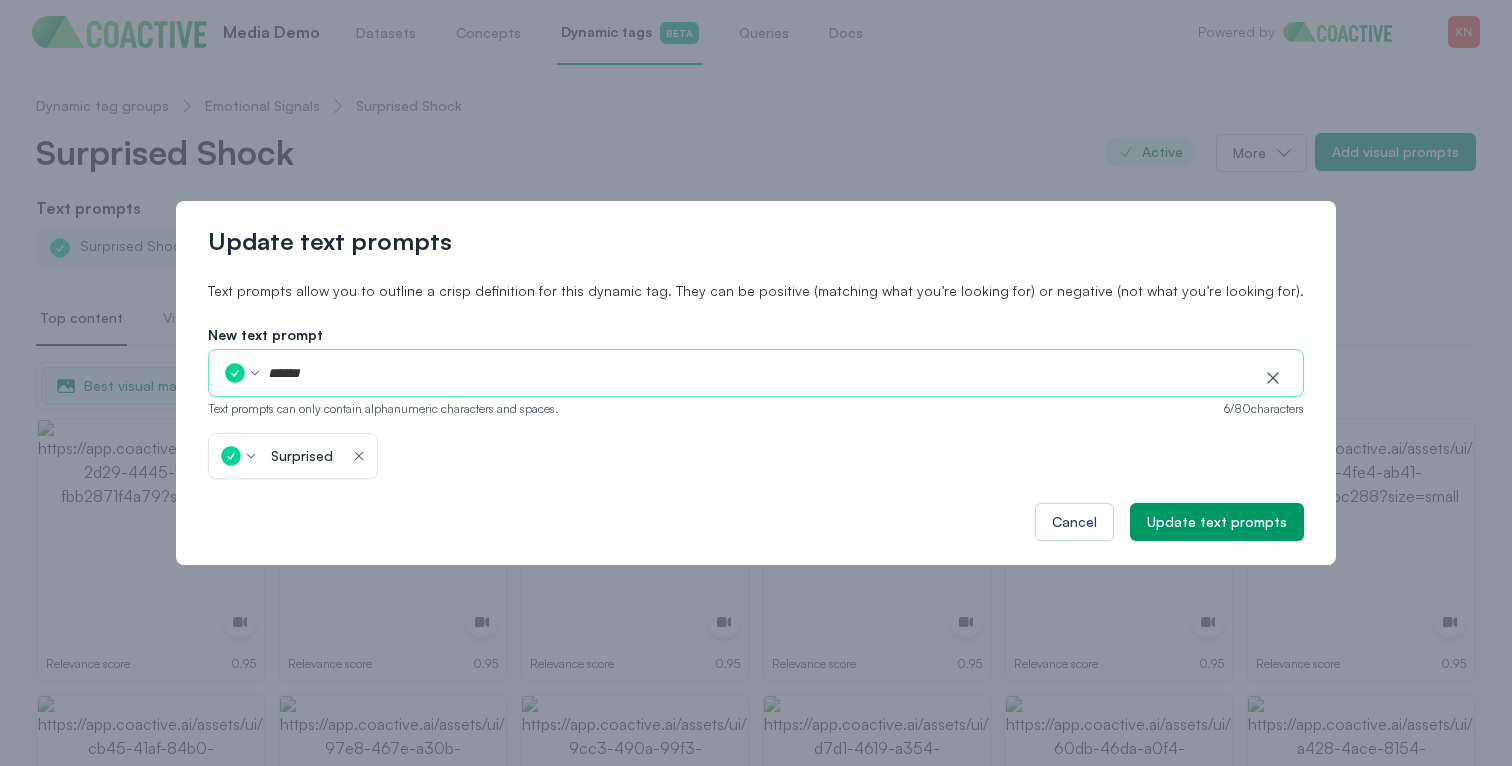 type on "*******" 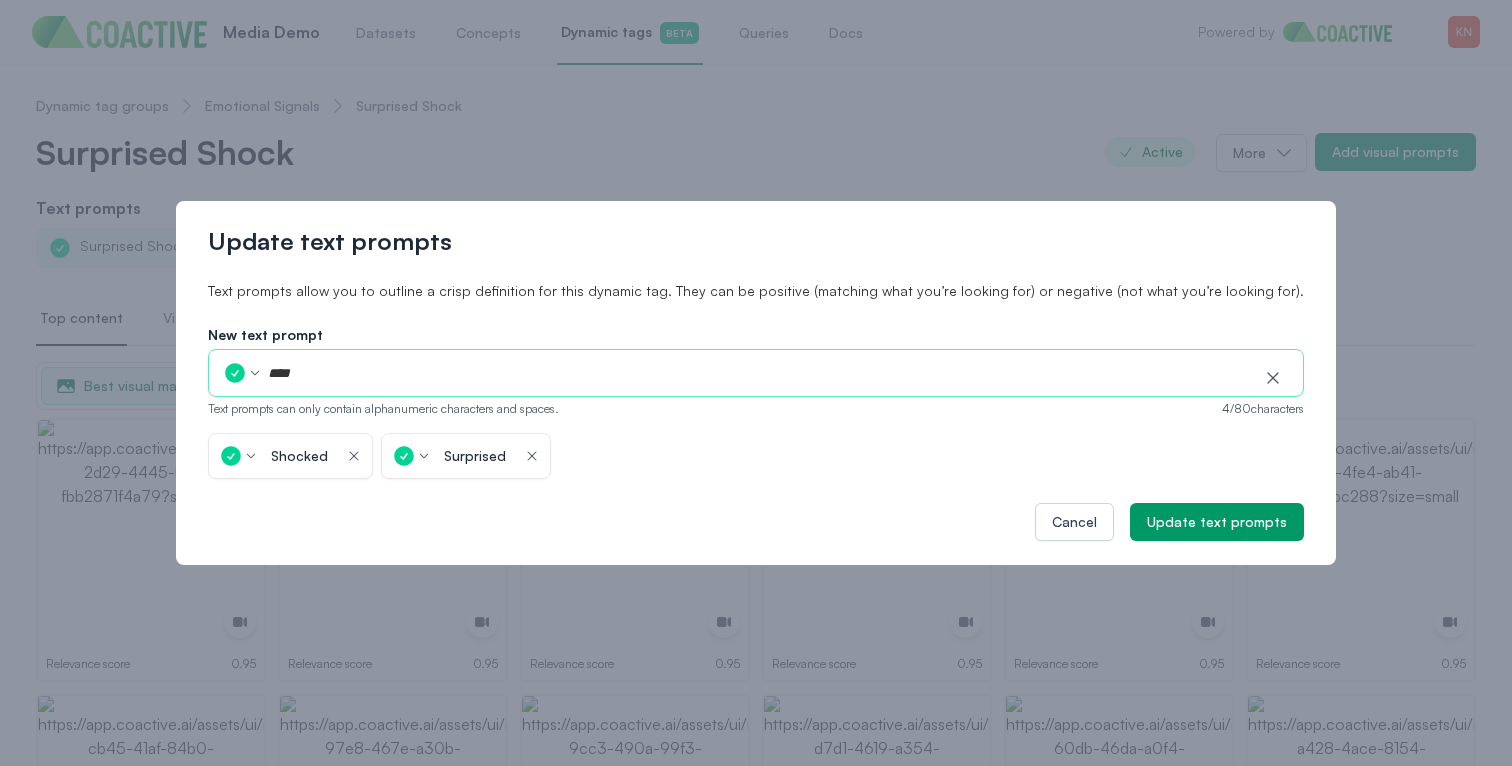 type on "*****" 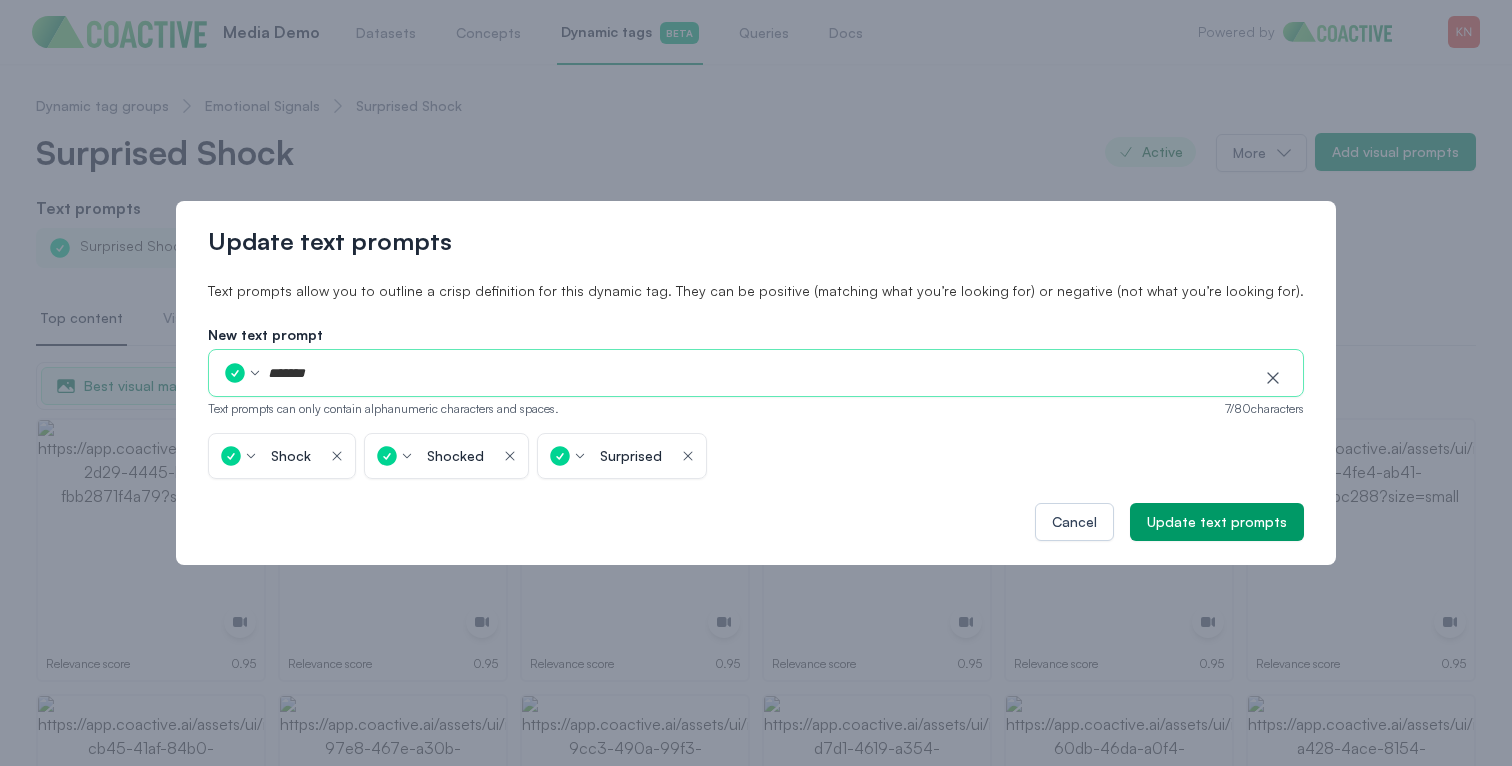 type on "********" 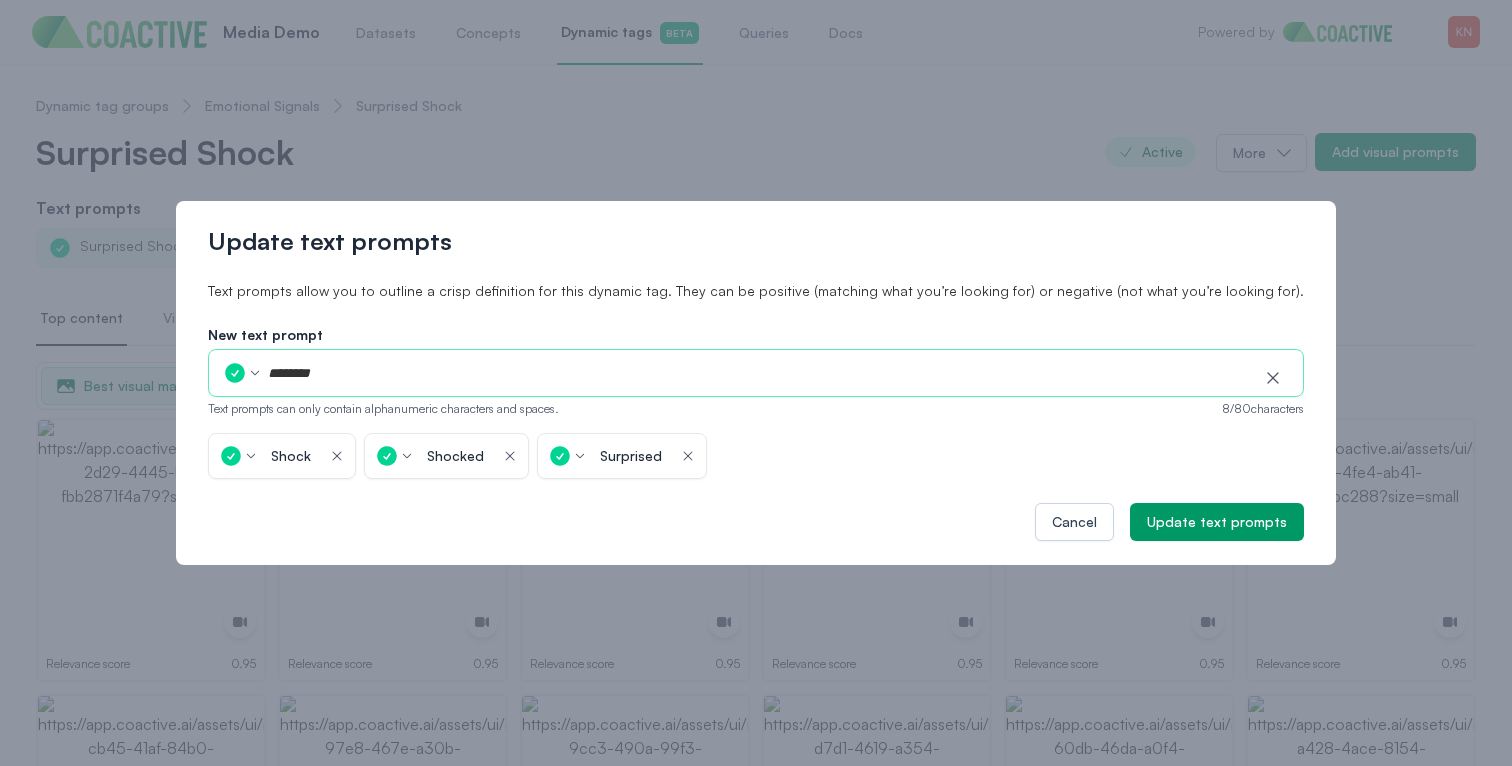 type 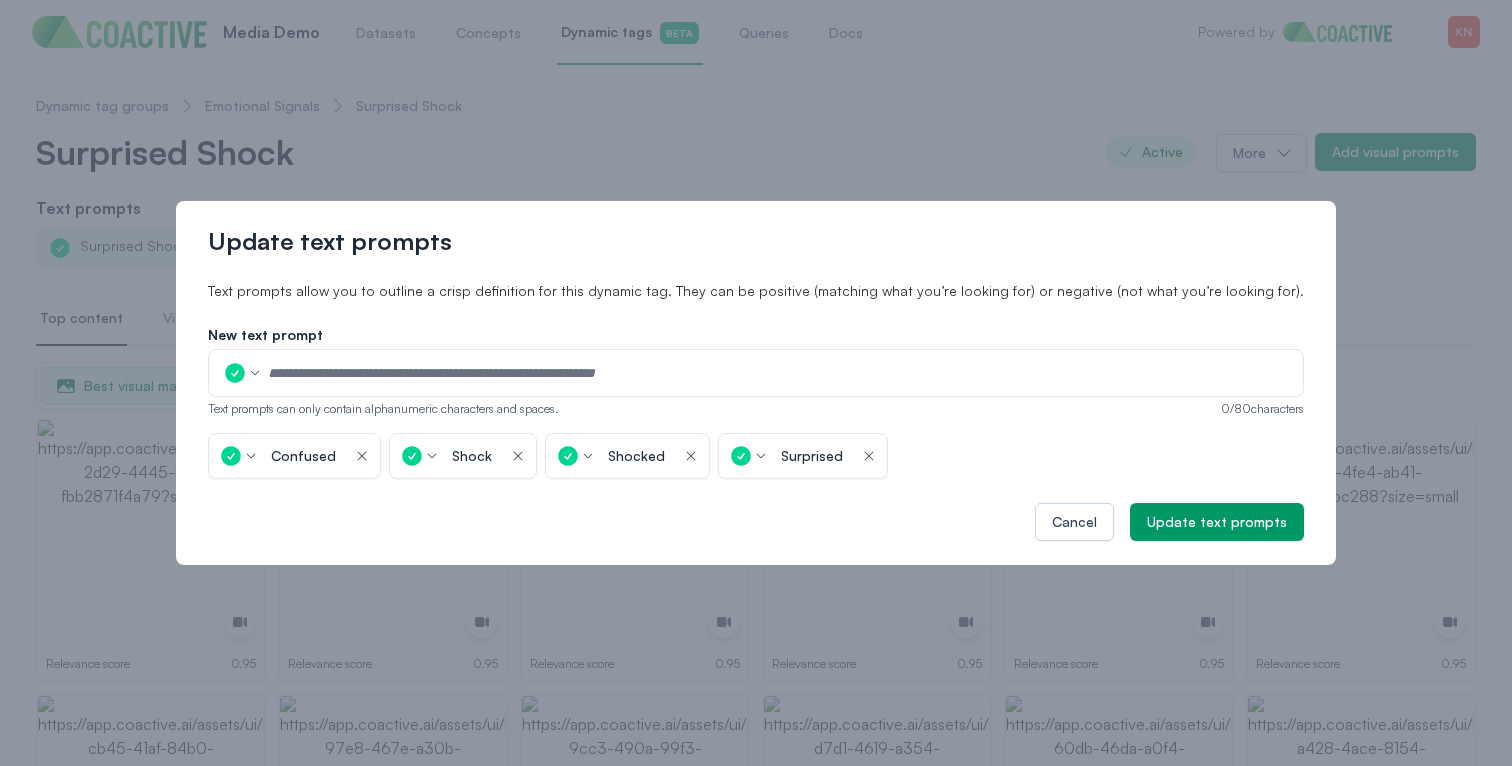 click on "Update text prompts Text prompts allow you to outline a crisp definition for this dynamic tag. They can be positive (matching what you’re looking for) or negative (not what you’re looking for). New text prompt Text prompts can only contain alphanumeric characters and spaces. 0 / 80  characters Confused icon-button Shock icon-button Shocked icon-button Surprised icon-button Cancel Update text prompts" at bounding box center (756, 383) 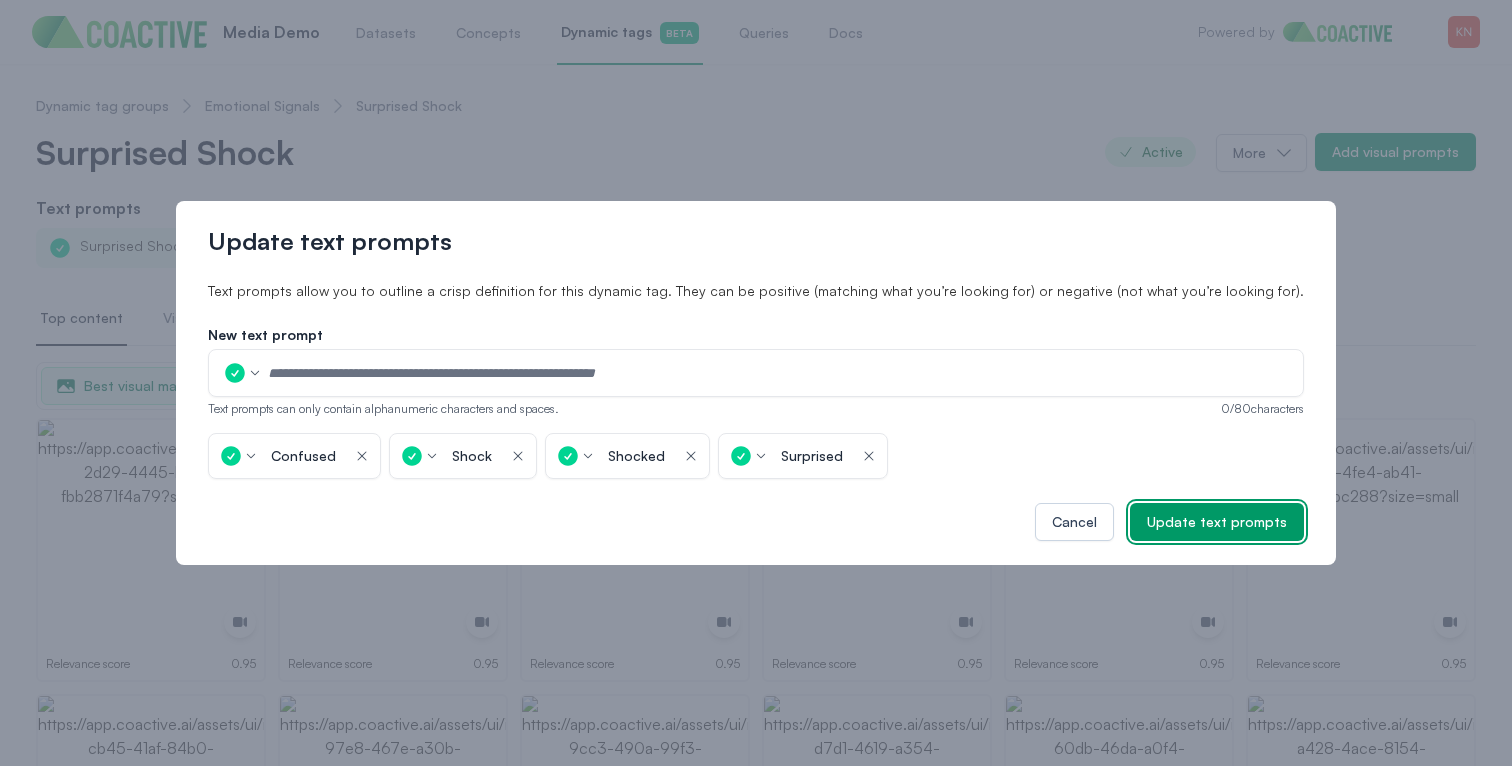 click on "Update text prompts" at bounding box center [1217, 522] 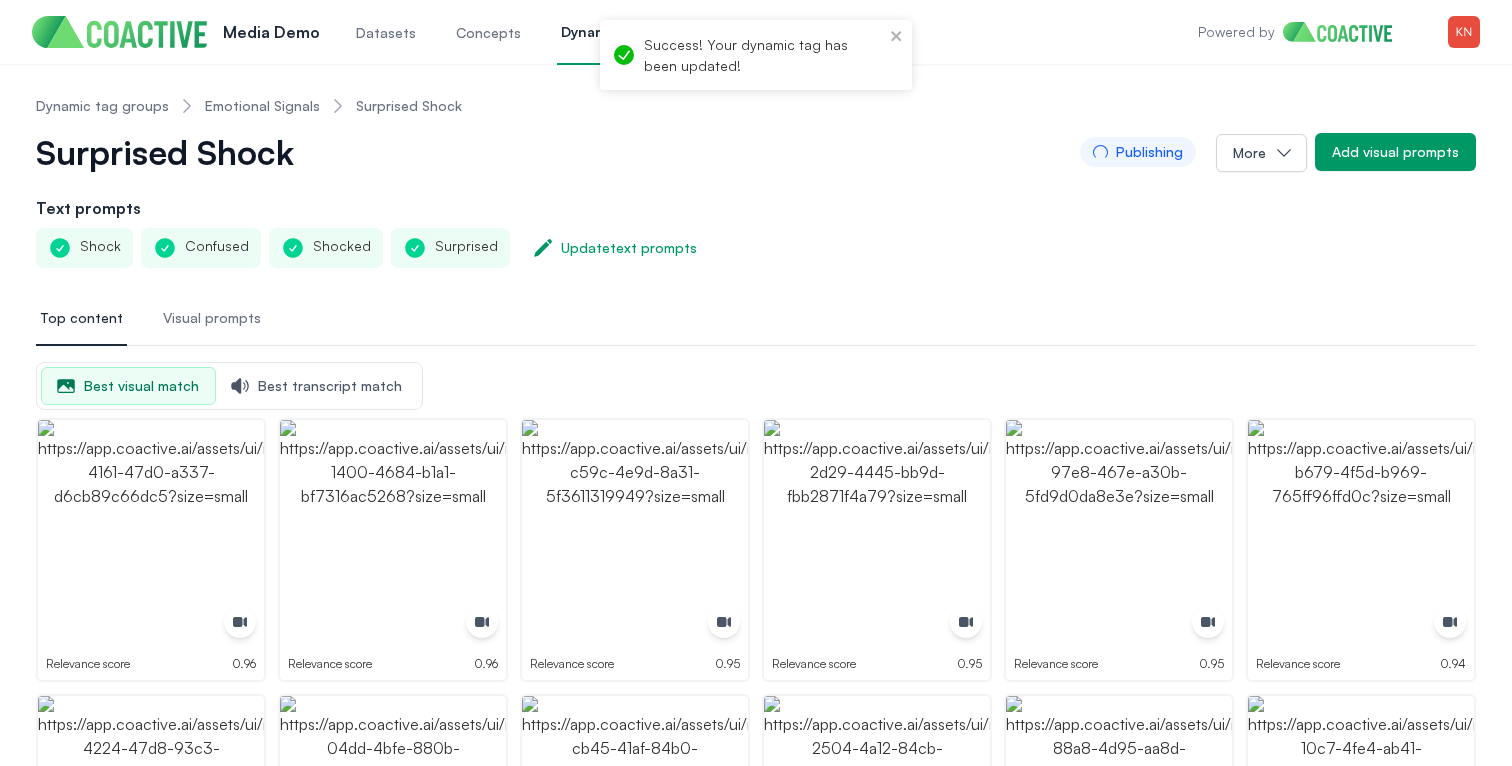 click on "Text prompts" at bounding box center [756, 208] 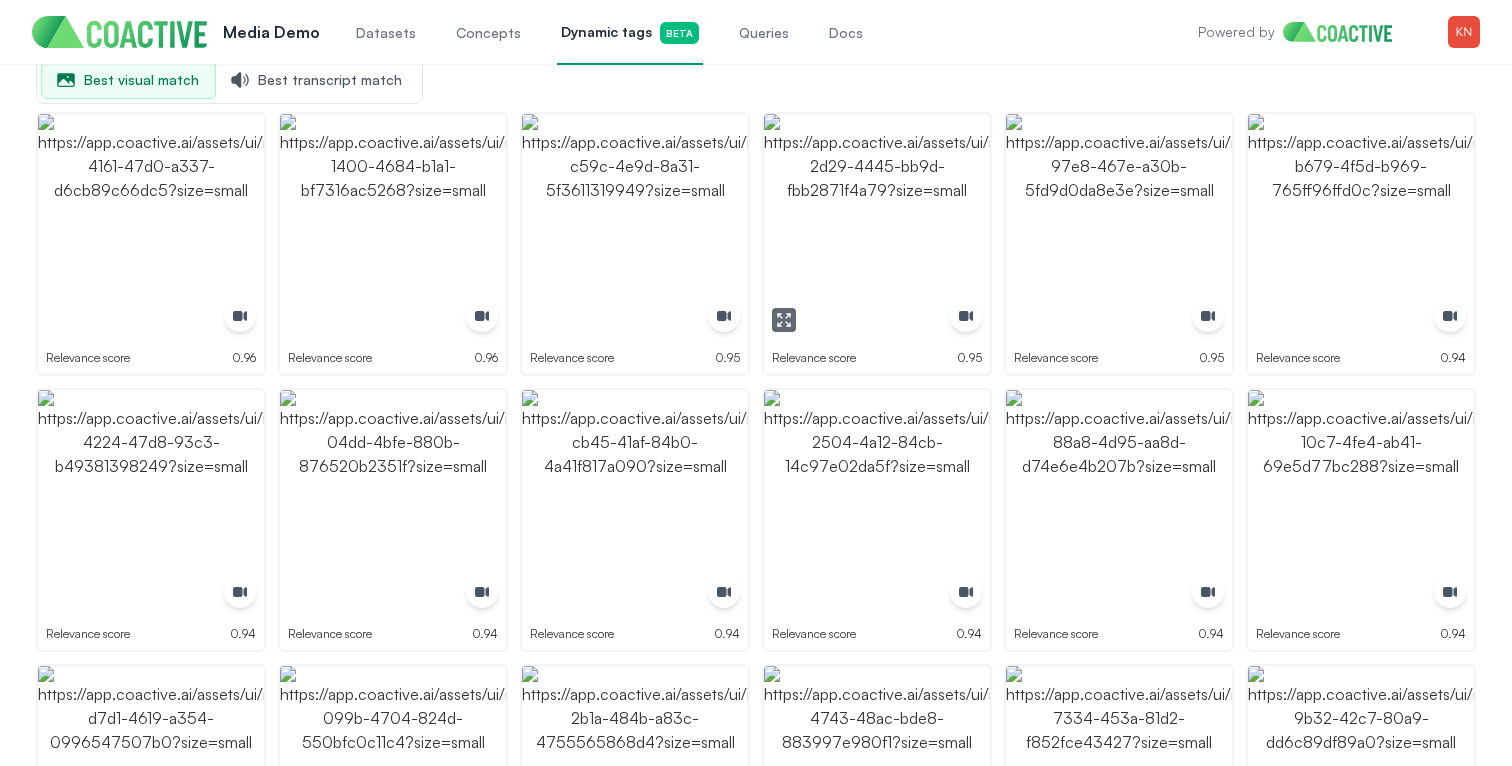 scroll, scrollTop: 307, scrollLeft: 0, axis: vertical 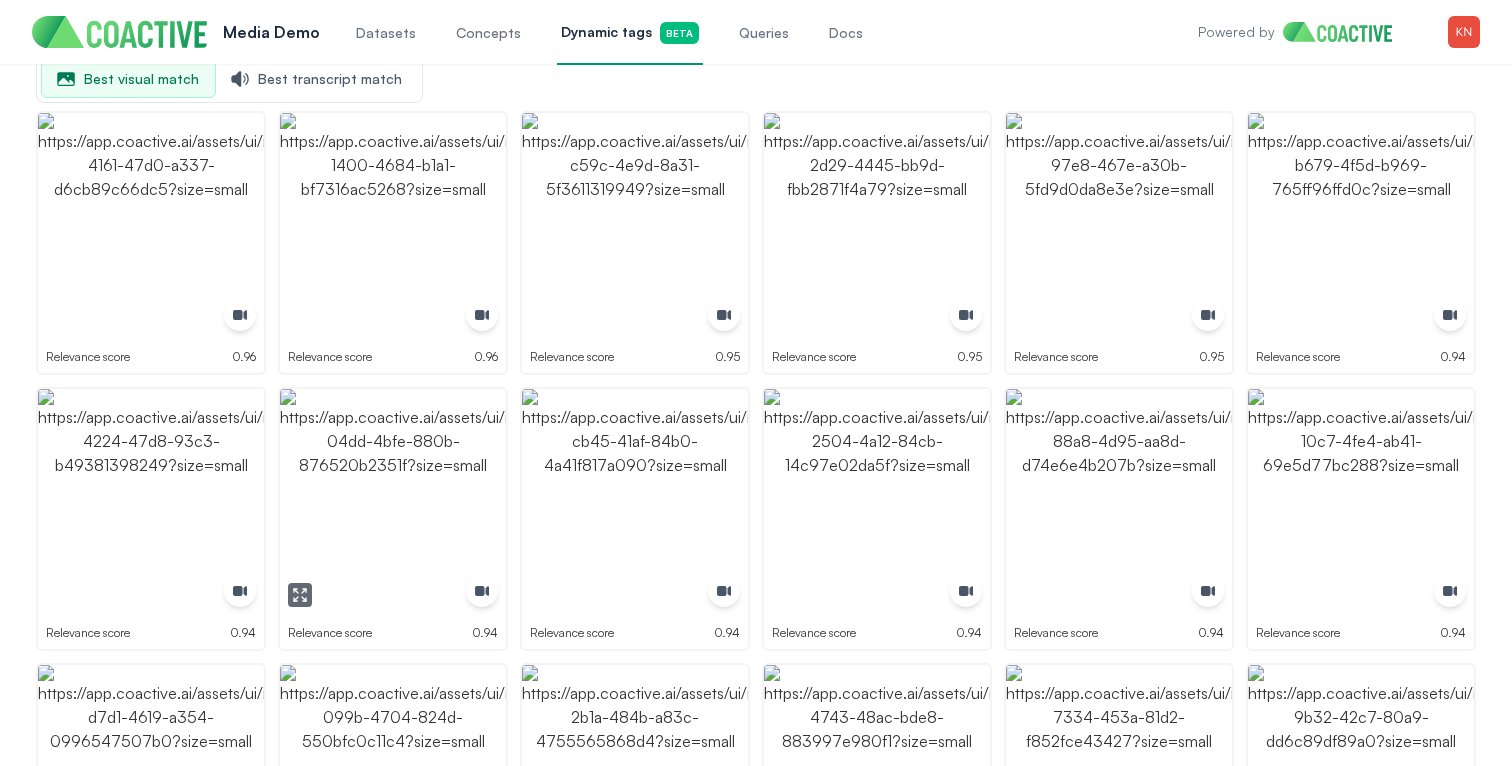 click 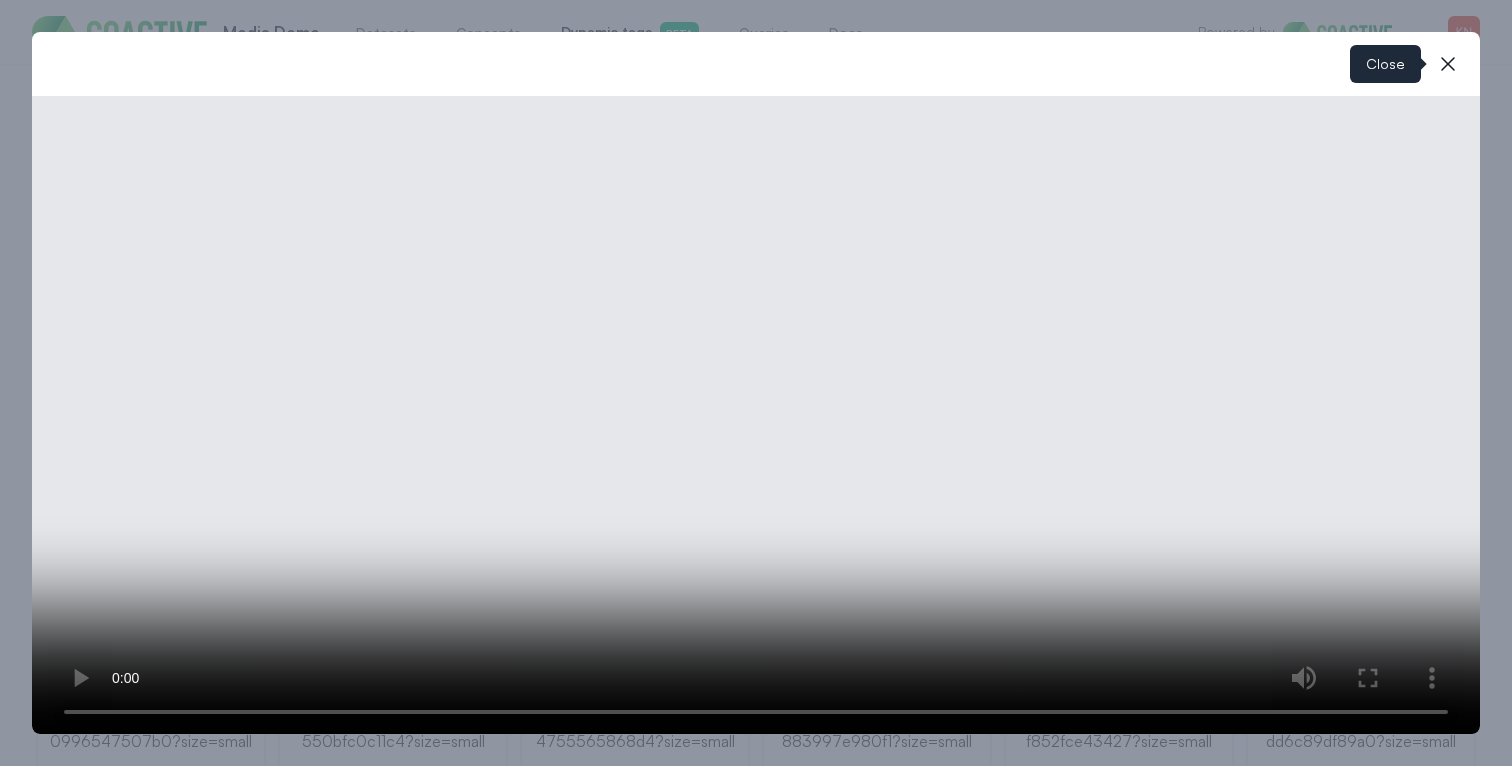 click 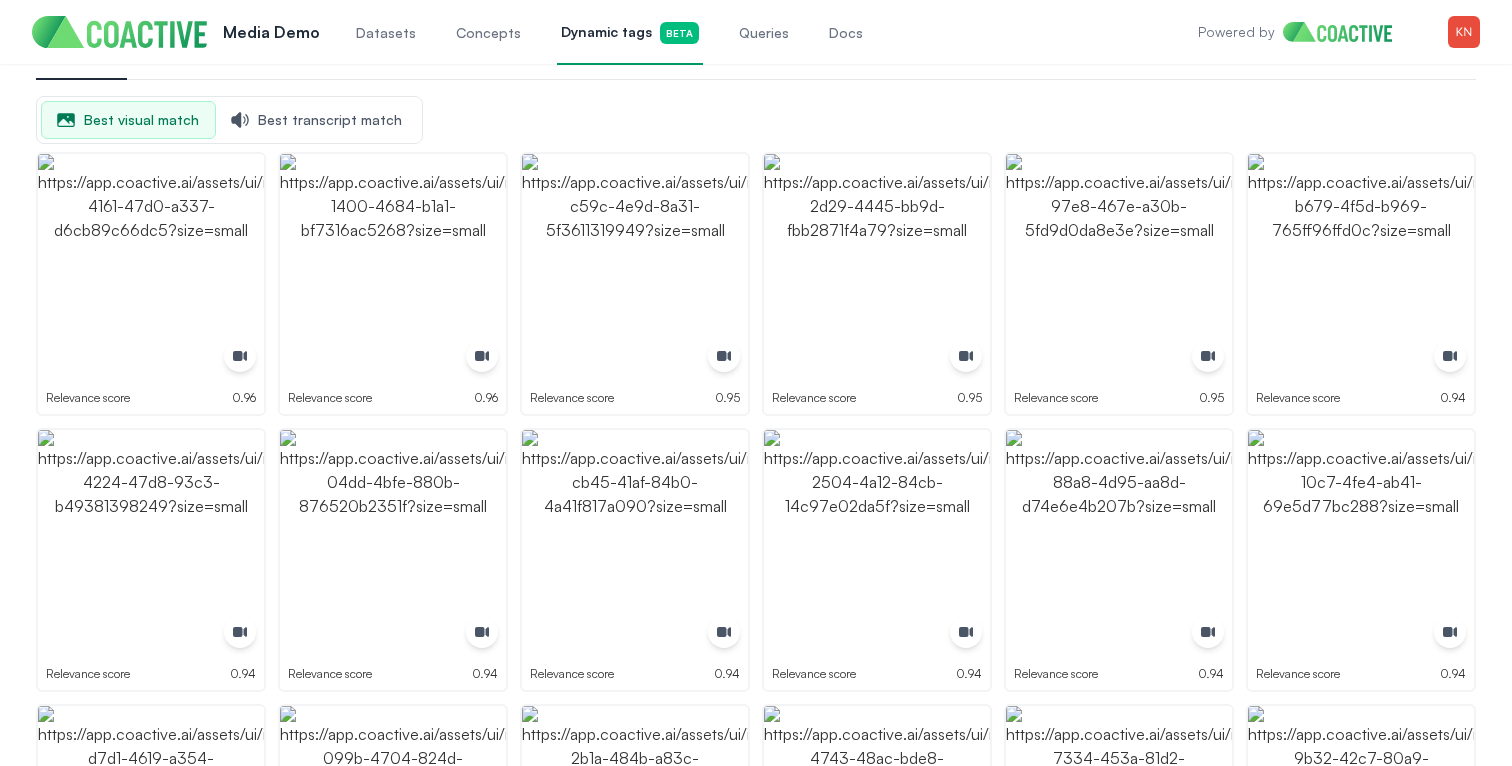 scroll, scrollTop: 0, scrollLeft: 0, axis: both 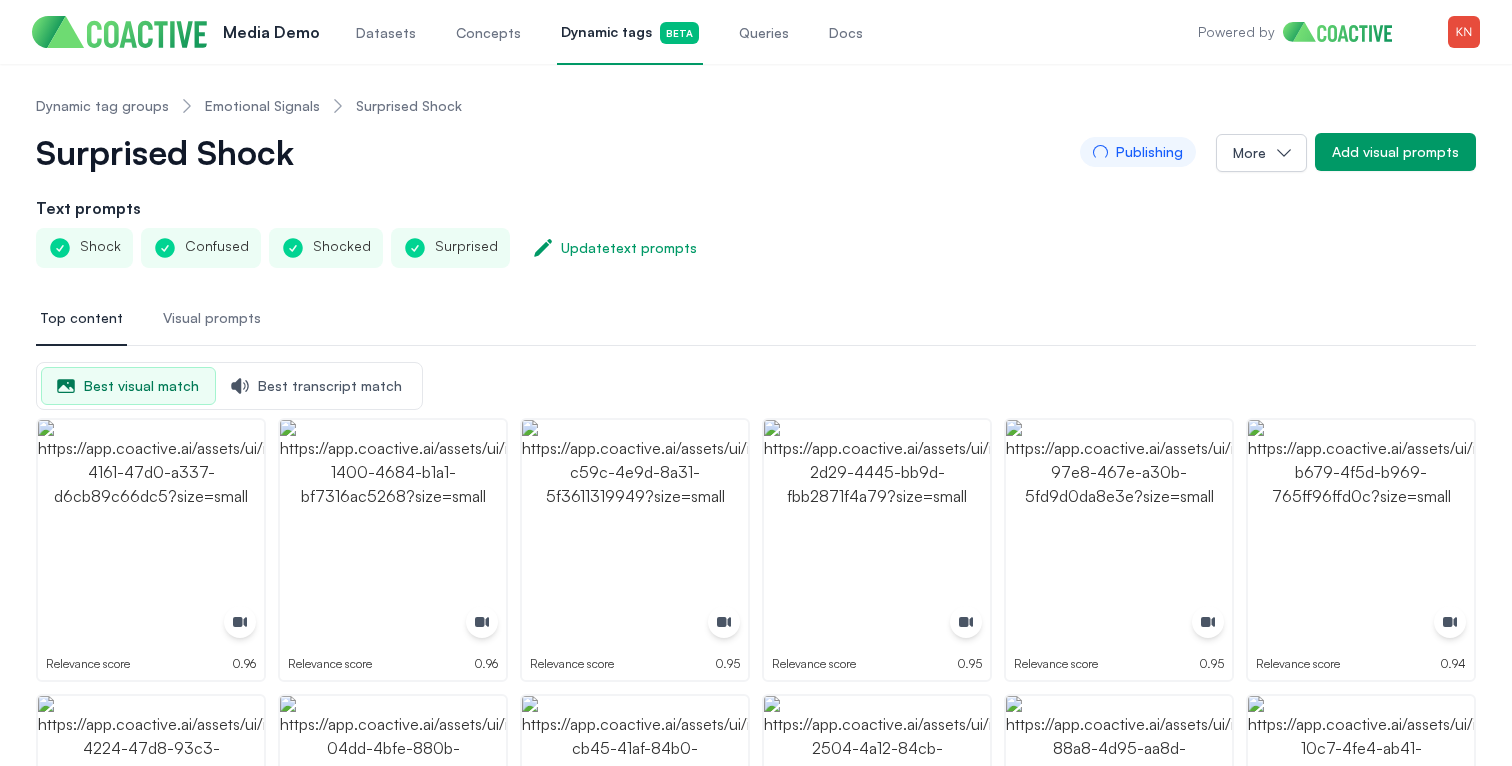 click on "Emotional Signals" at bounding box center [262, 106] 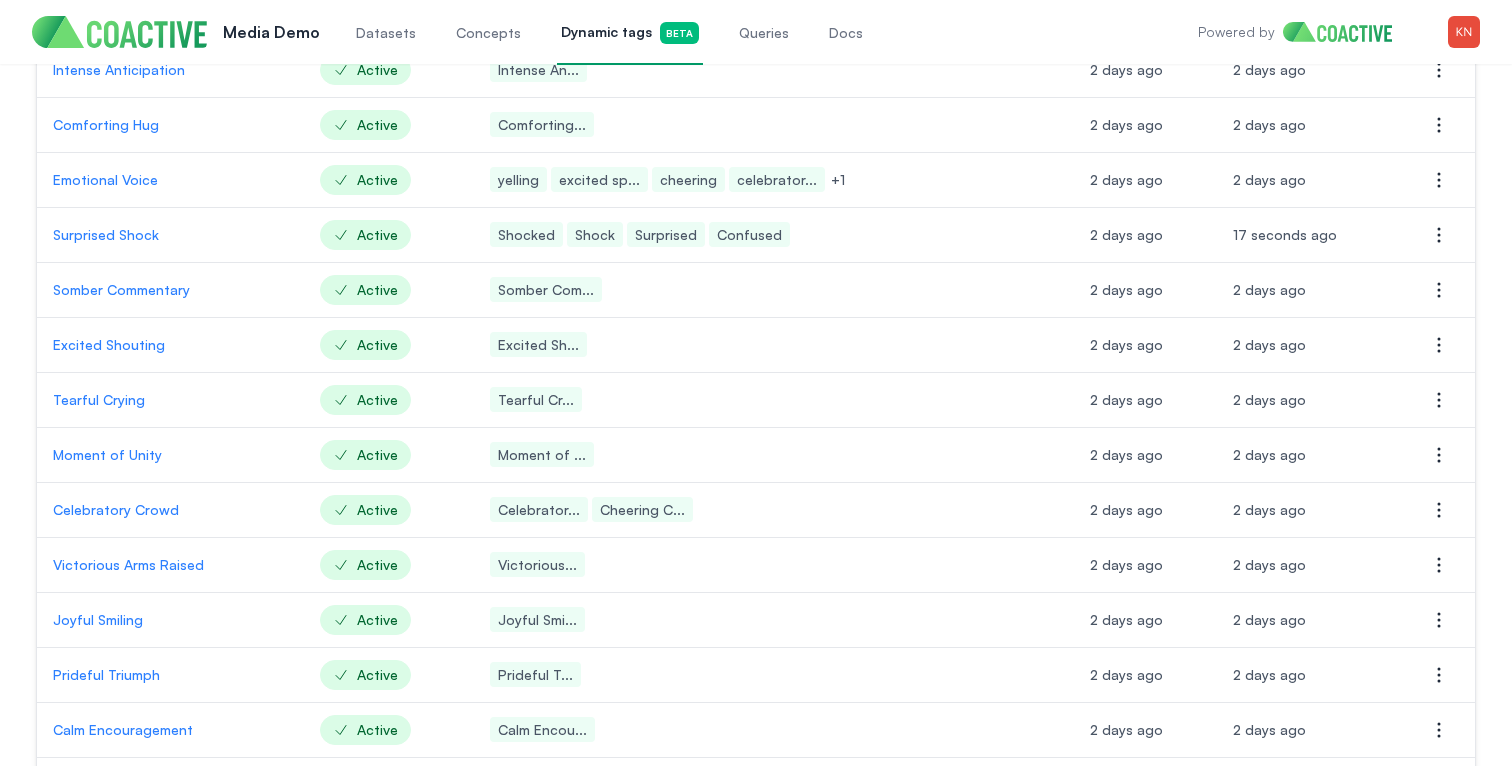 scroll, scrollTop: 271, scrollLeft: 0, axis: vertical 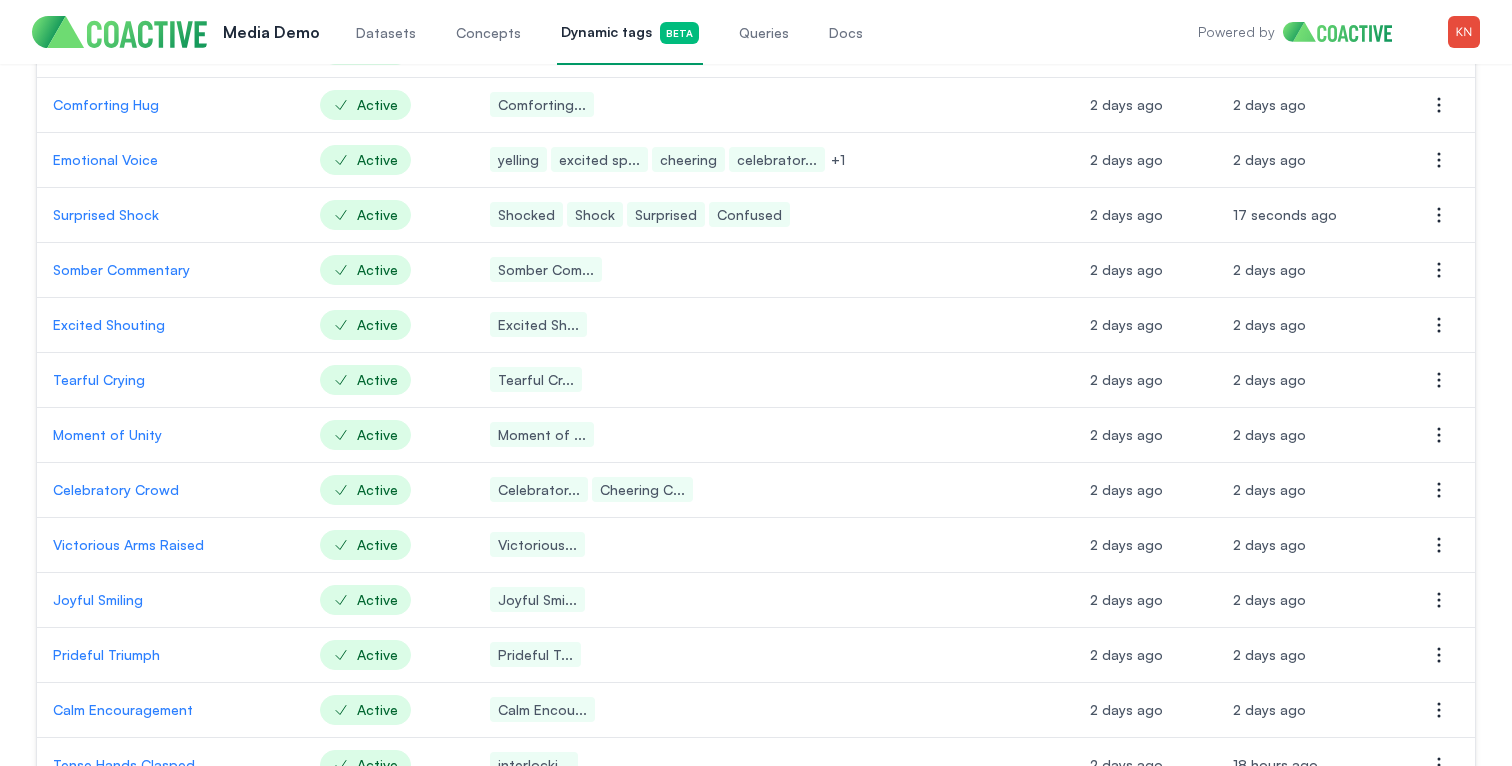 click on "Moment of Unity" at bounding box center [170, 435] 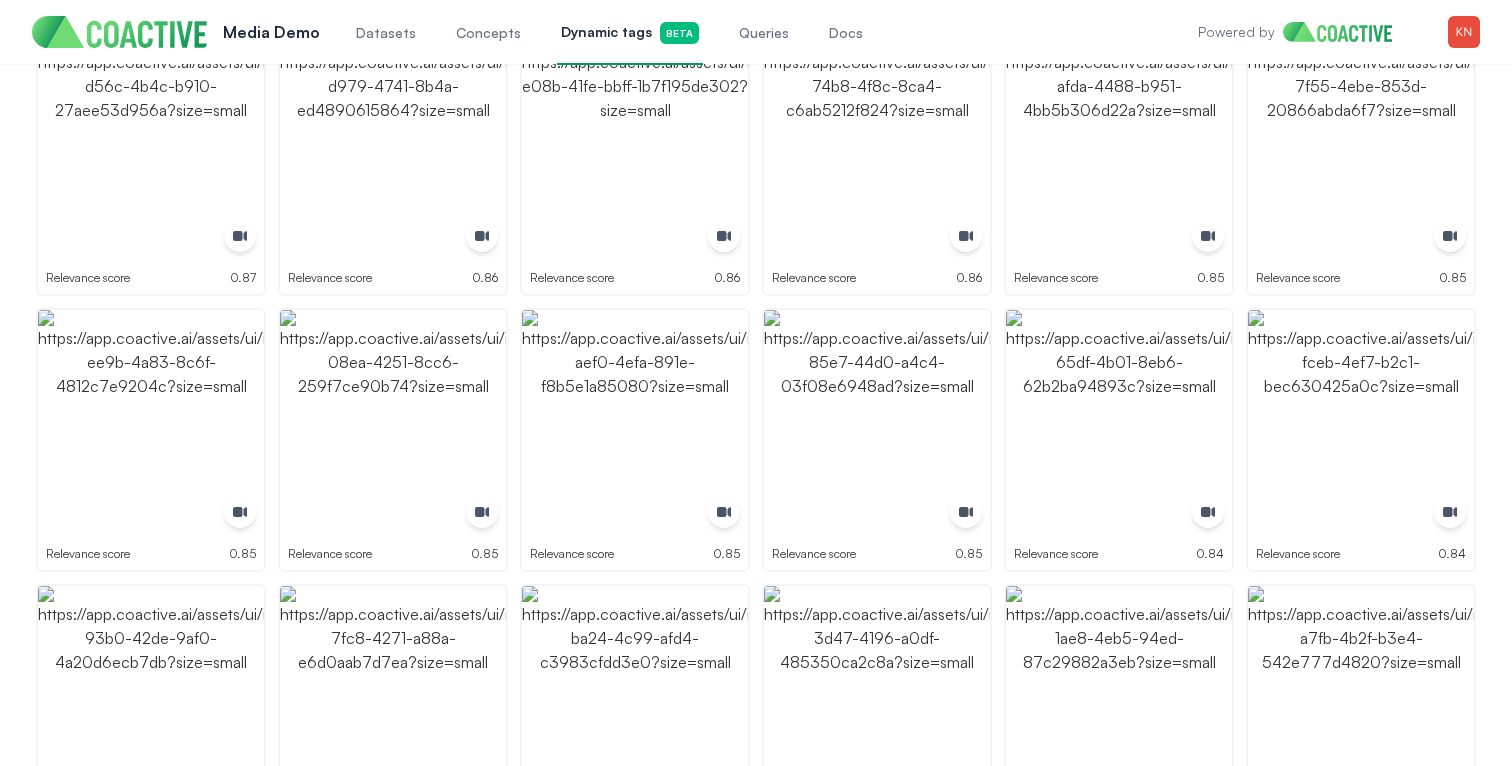 scroll, scrollTop: 0, scrollLeft: 0, axis: both 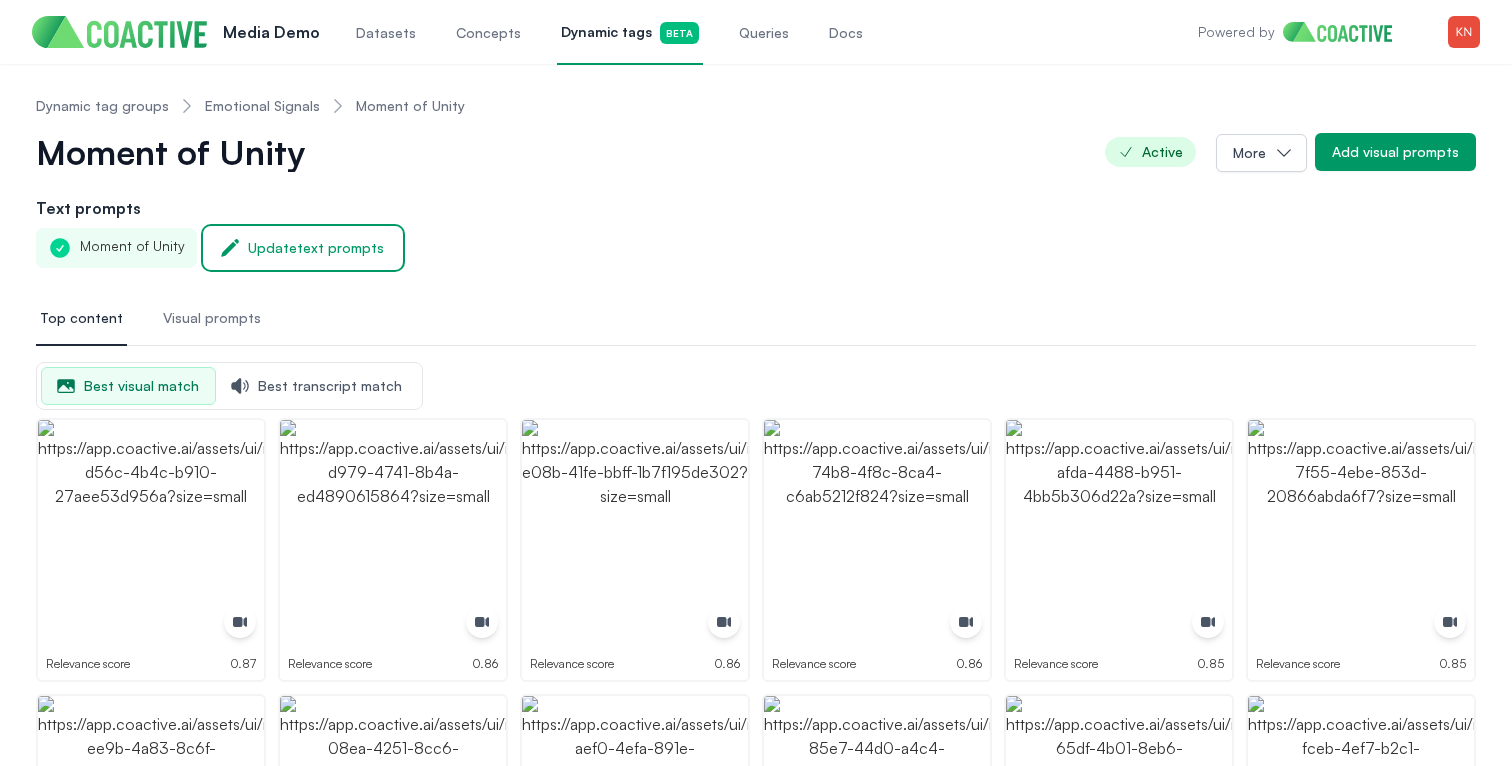 click on "Update  text prompts" at bounding box center (316, 248) 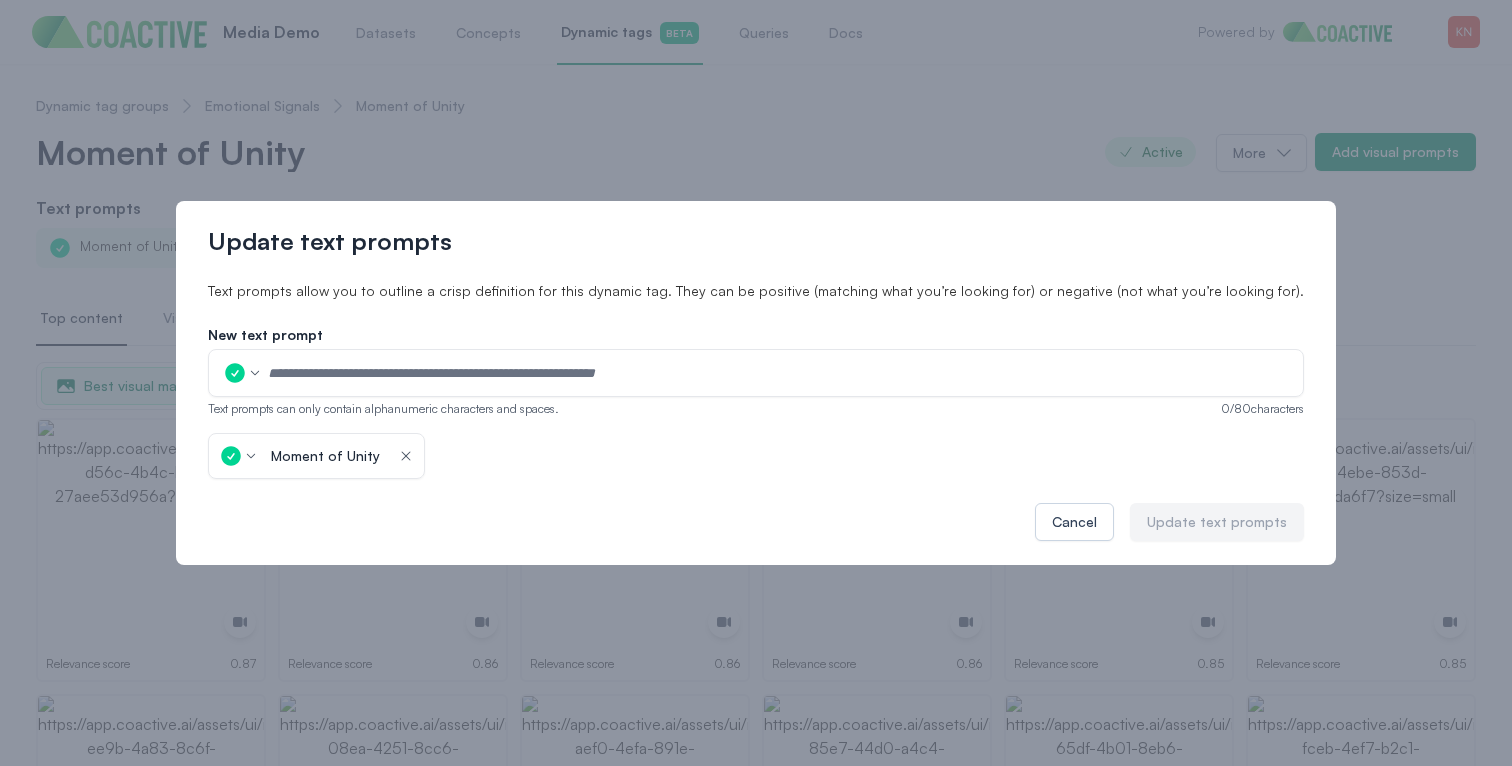 click at bounding box center [779, 373] 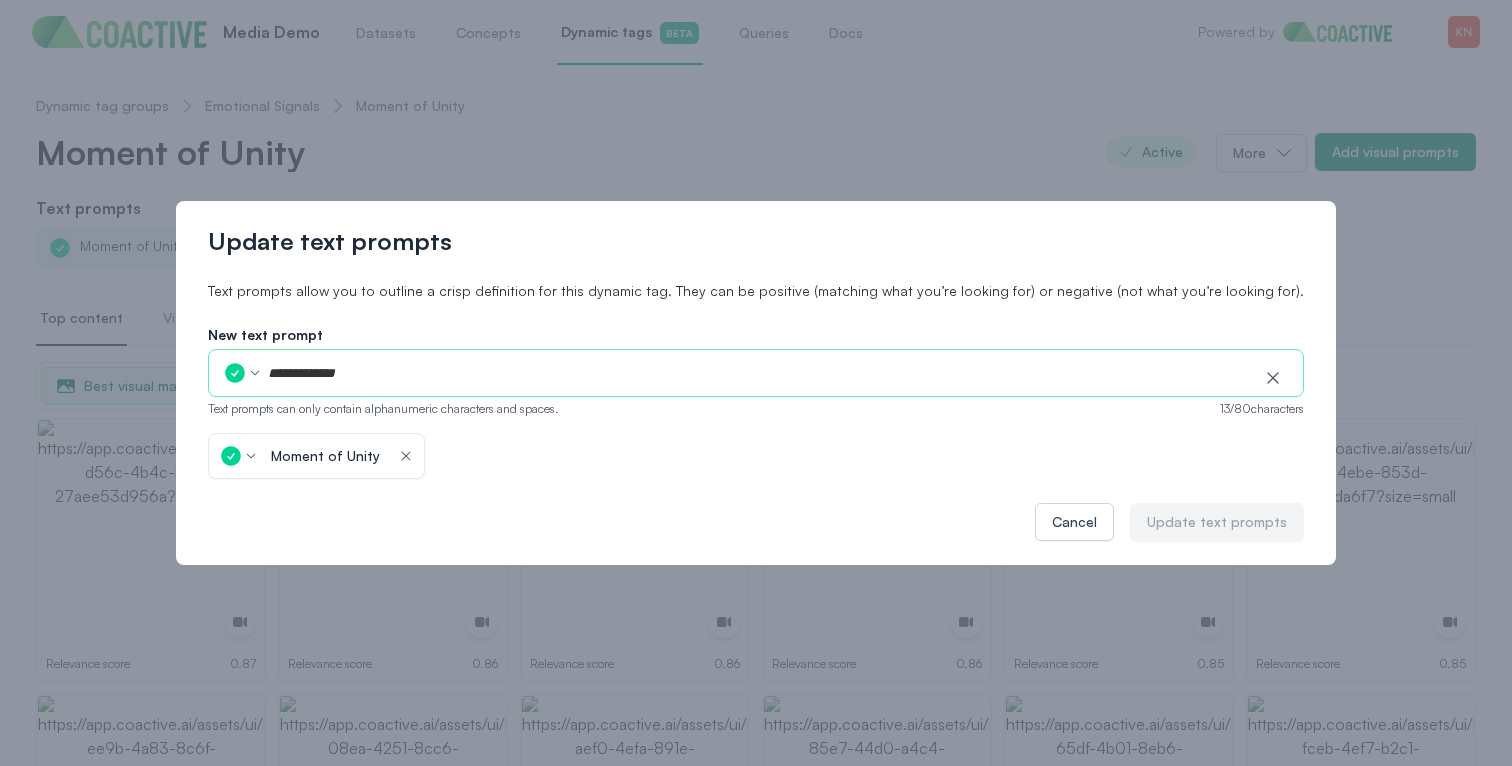 type on "**********" 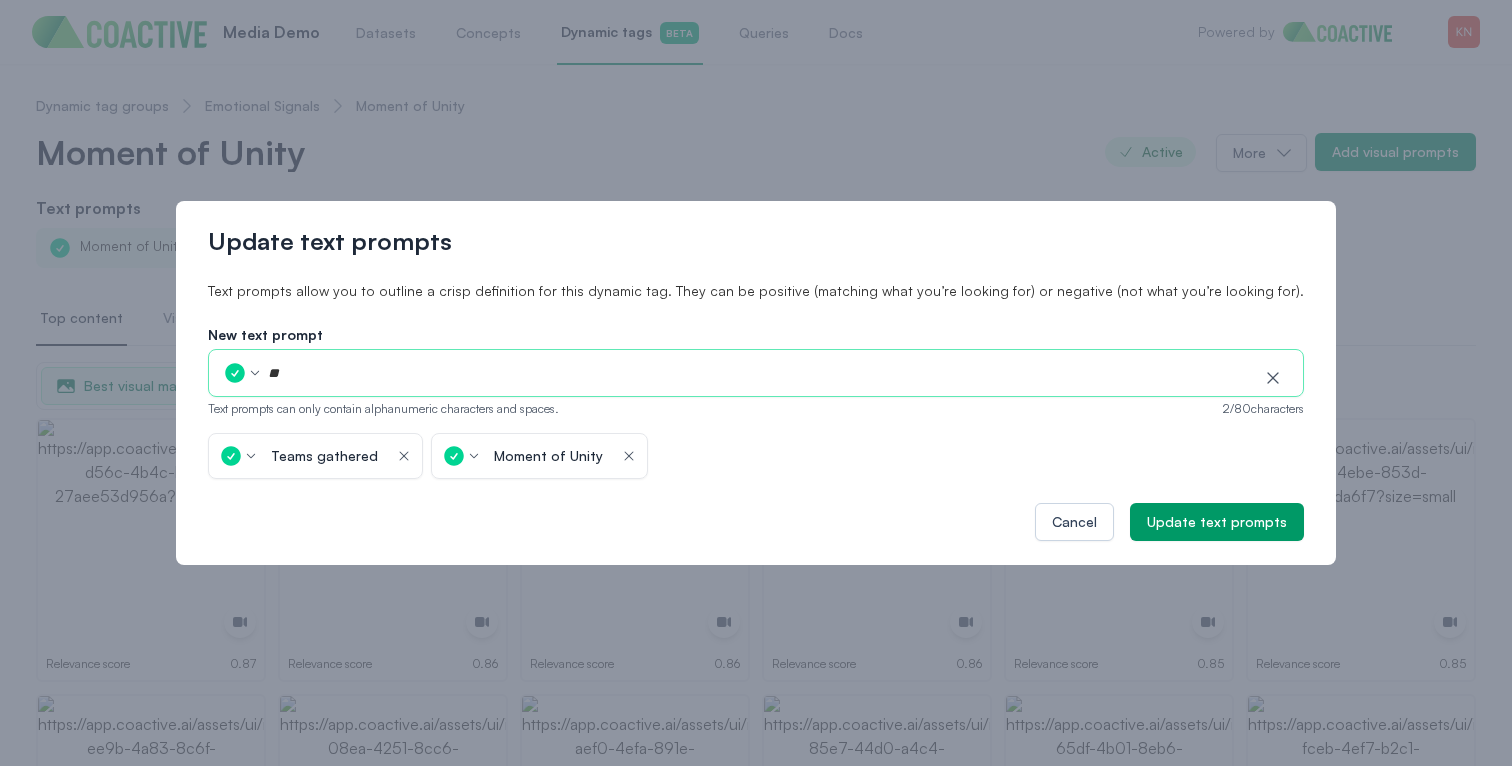 type on "*" 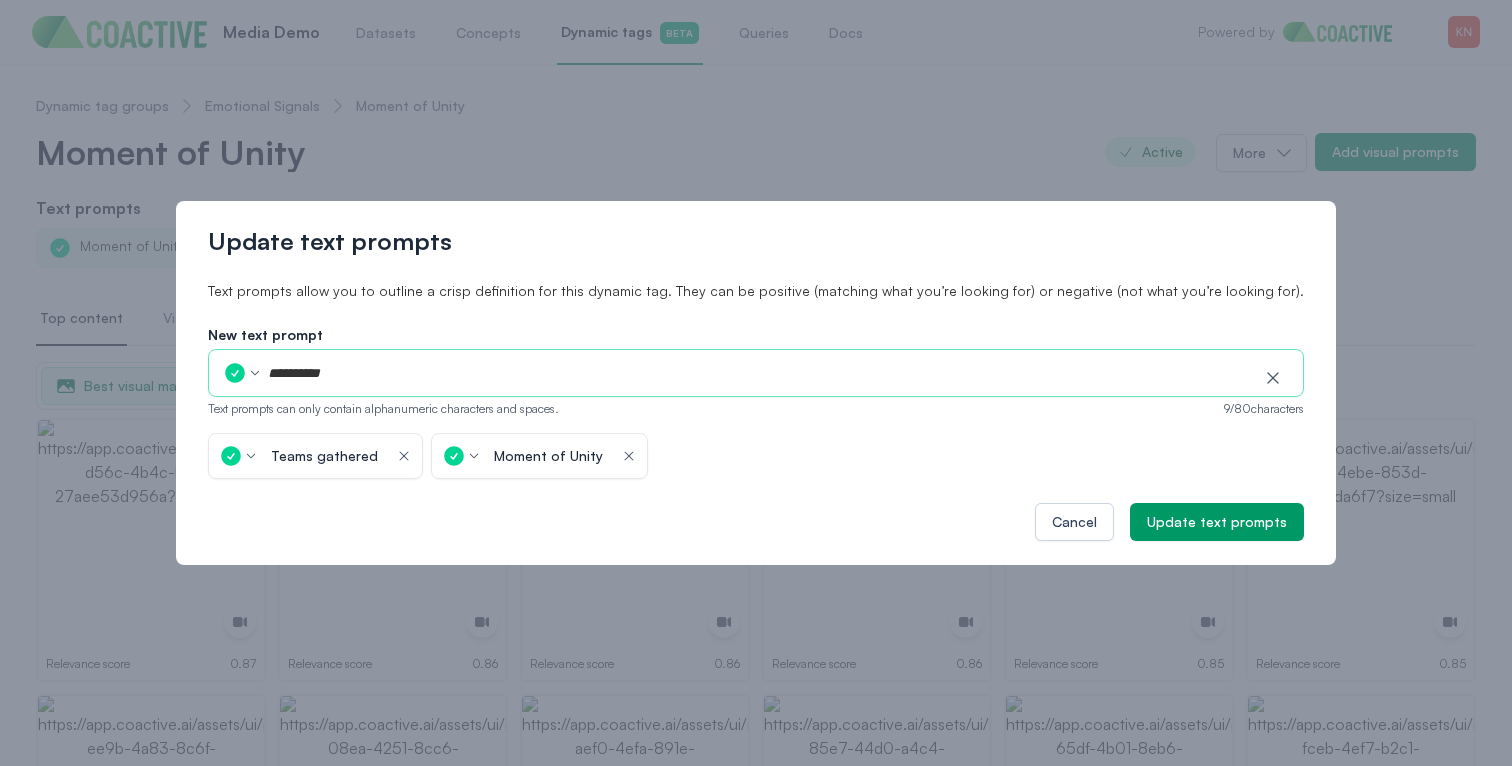 type on "**********" 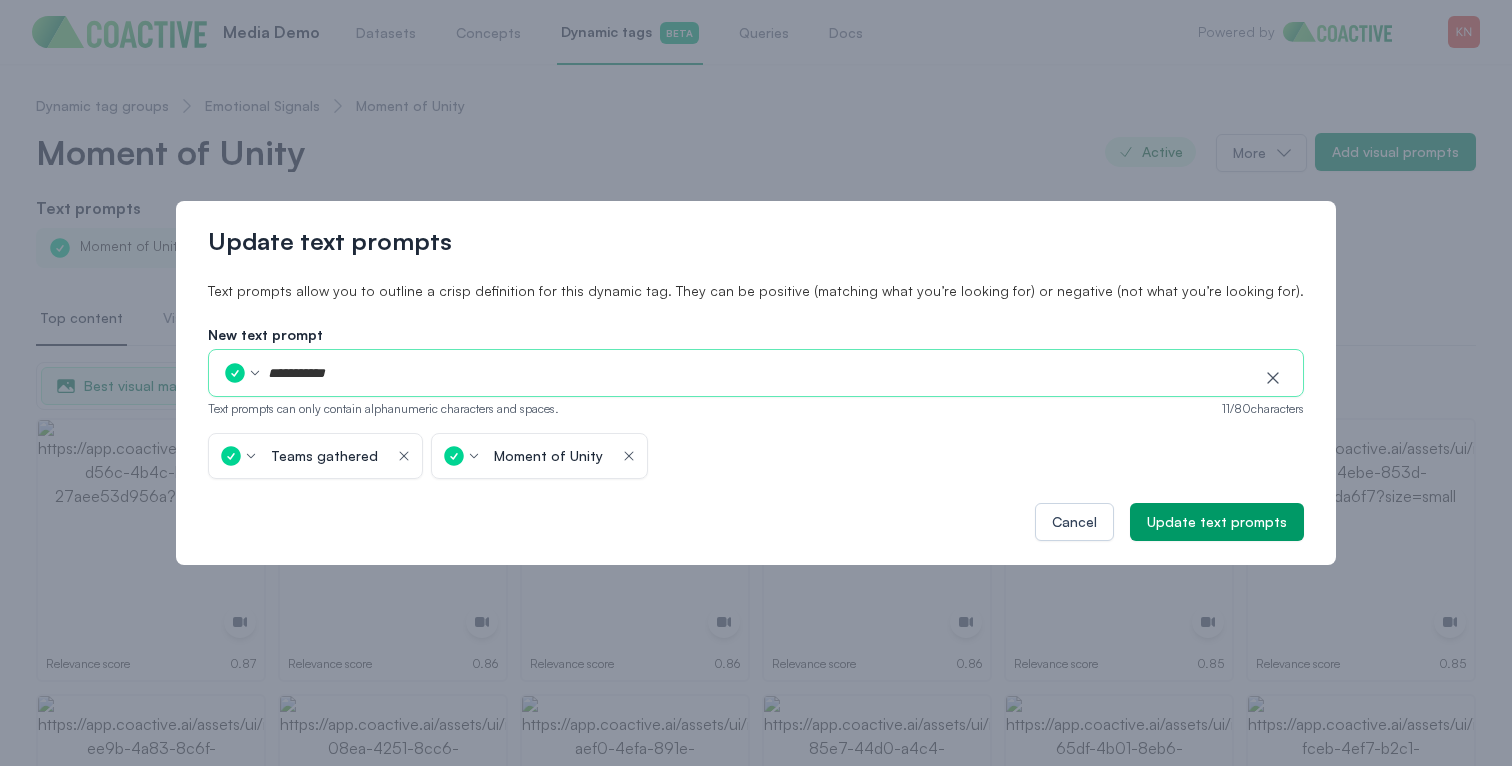 type 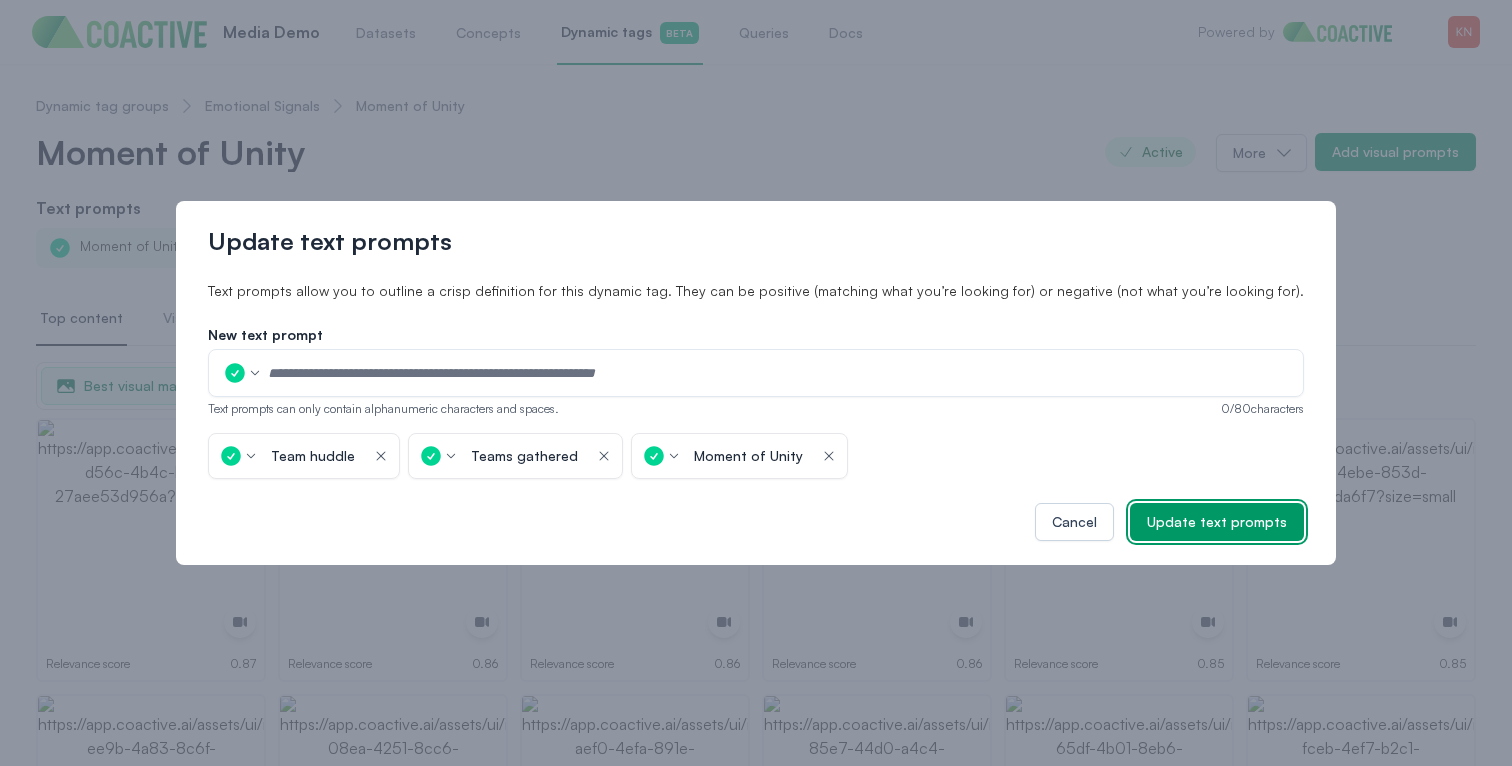click on "Update text prompts" at bounding box center (1217, 522) 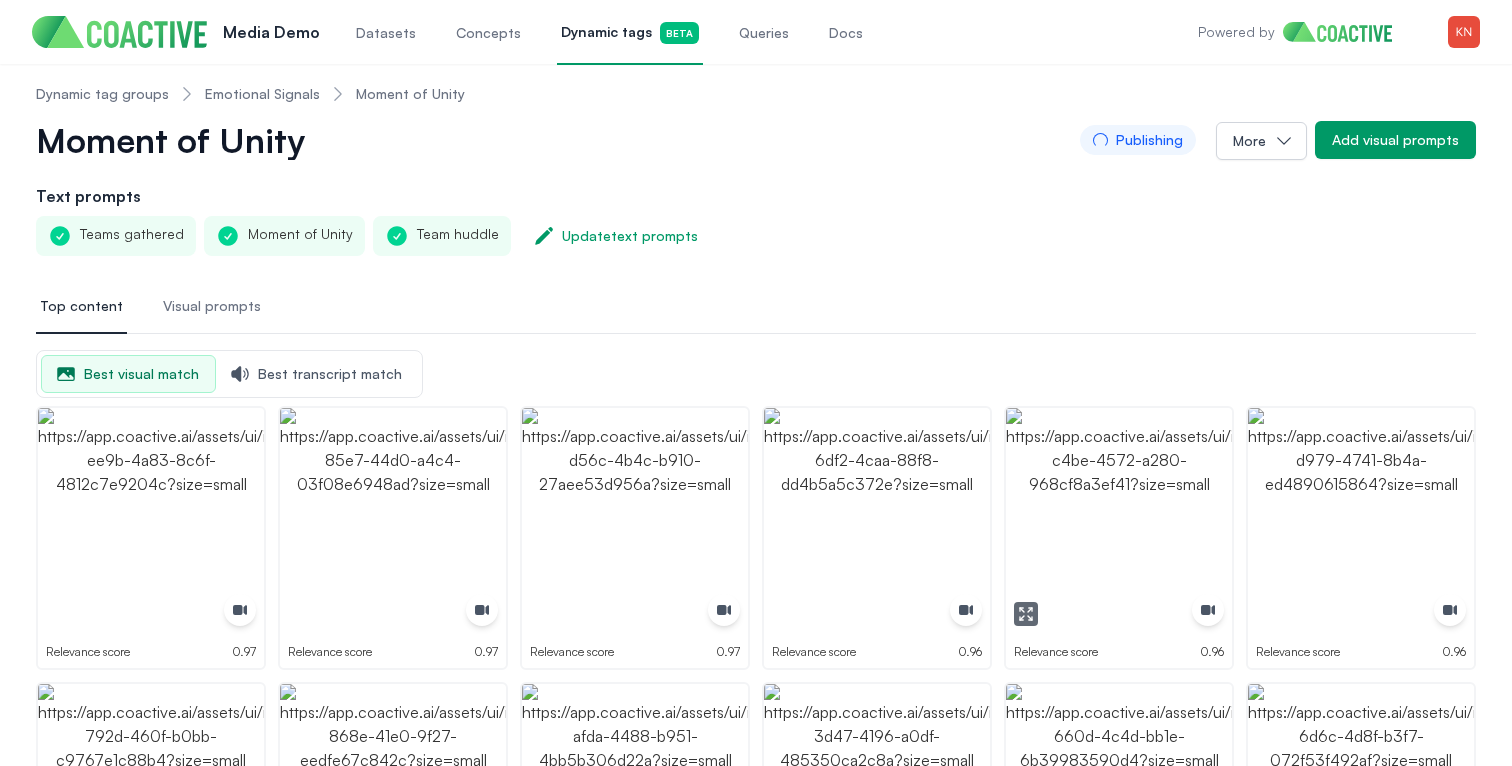 scroll, scrollTop: 0, scrollLeft: 0, axis: both 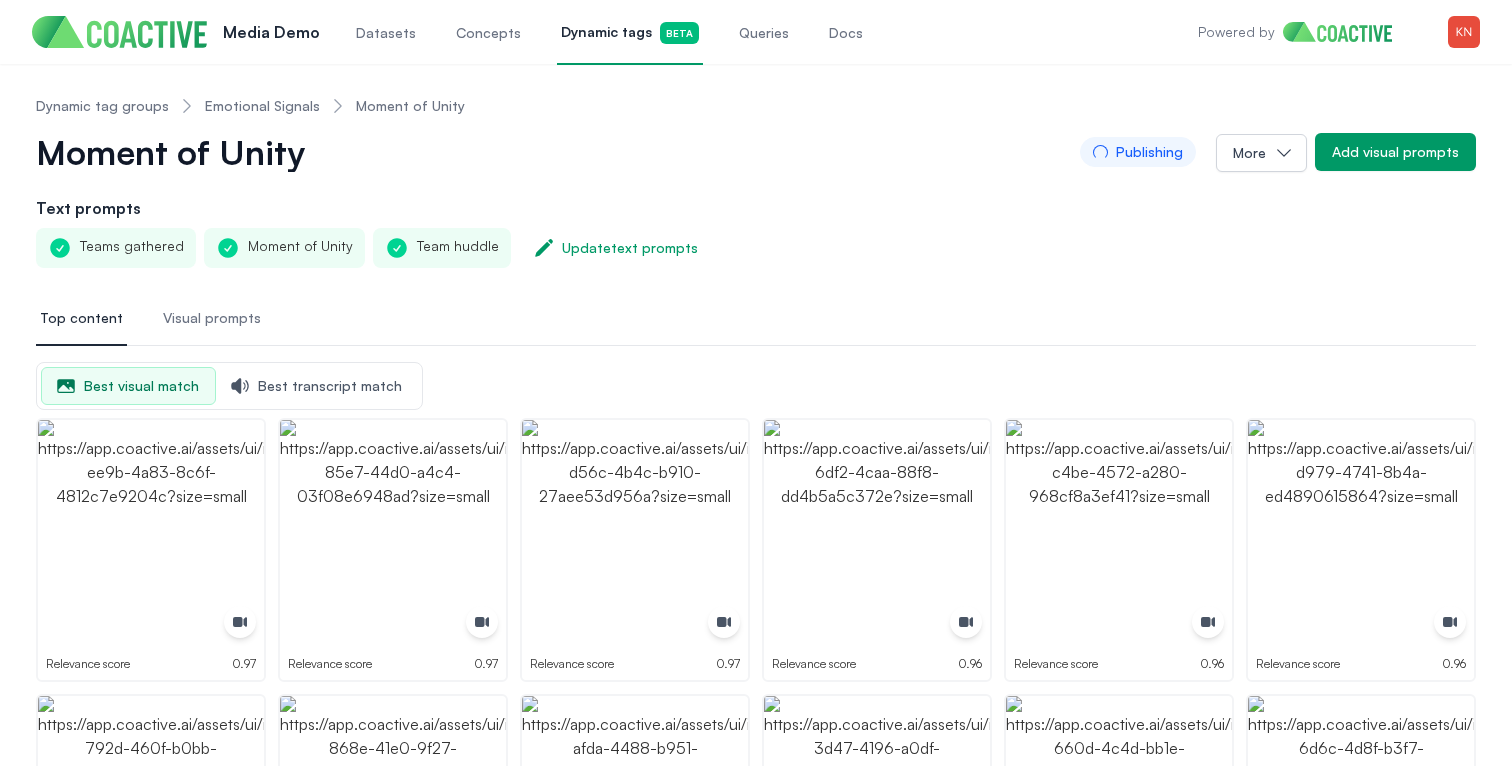 click on "Emotional Signals" at bounding box center (262, 106) 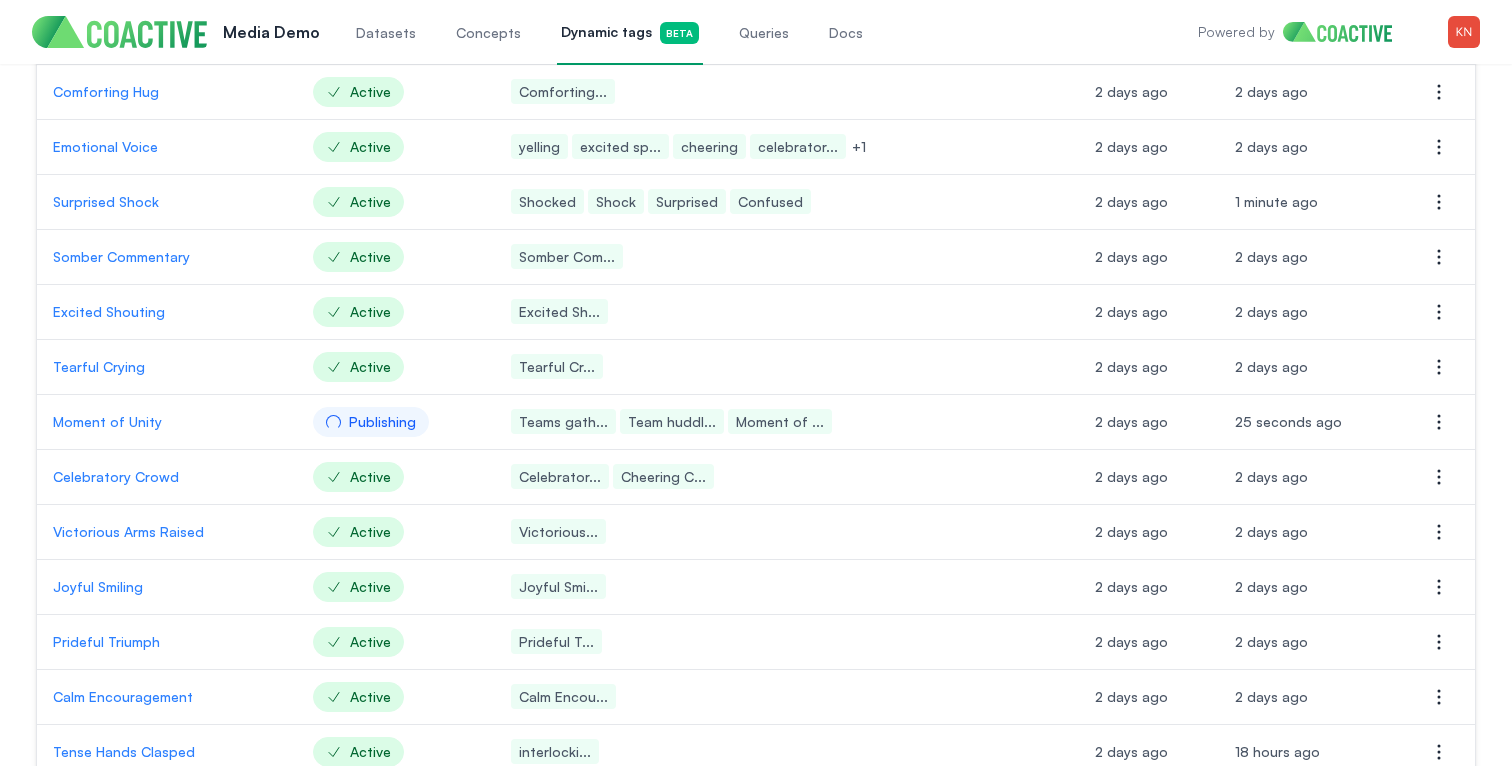 scroll, scrollTop: 288, scrollLeft: 0, axis: vertical 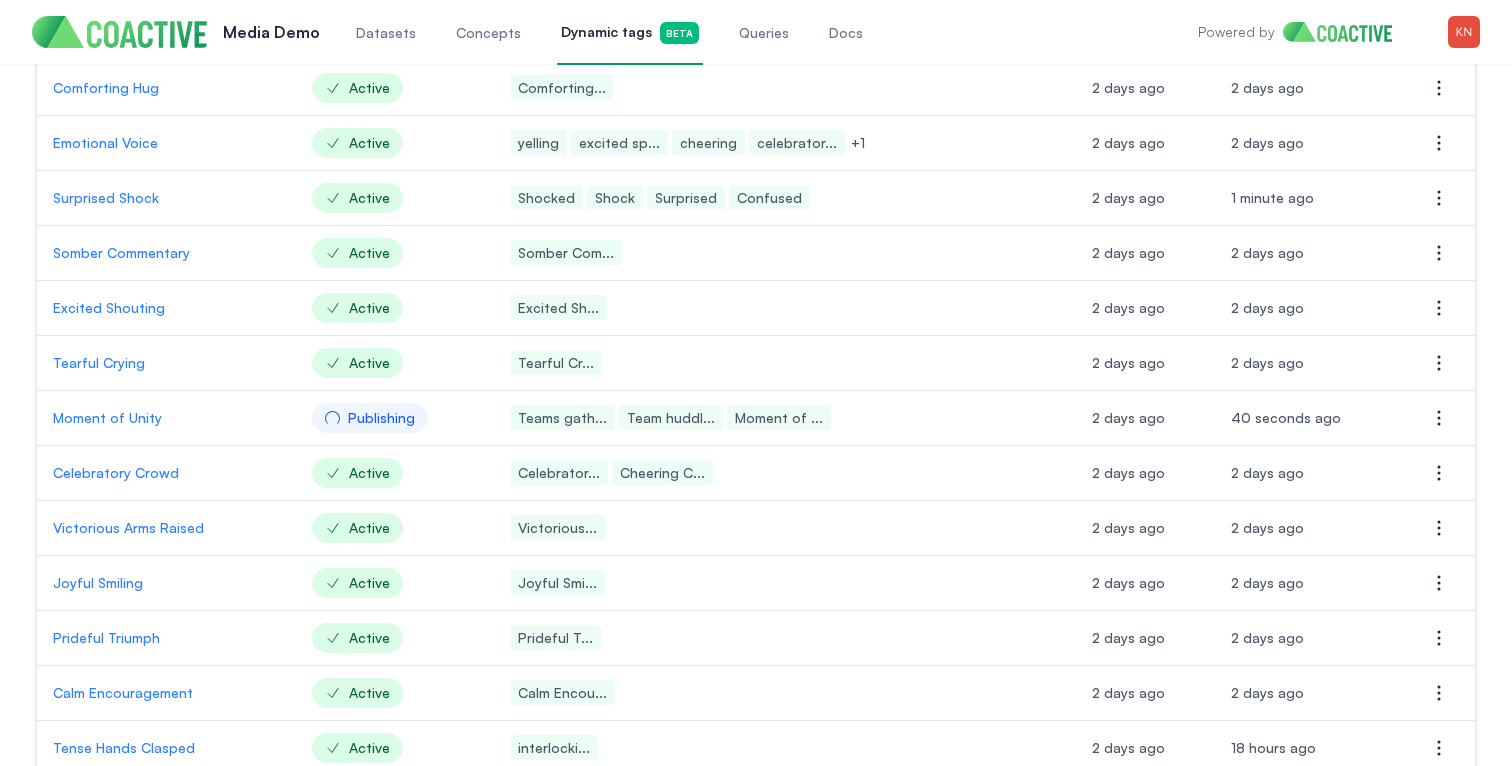 click on "Tearful Crying" at bounding box center [166, 363] 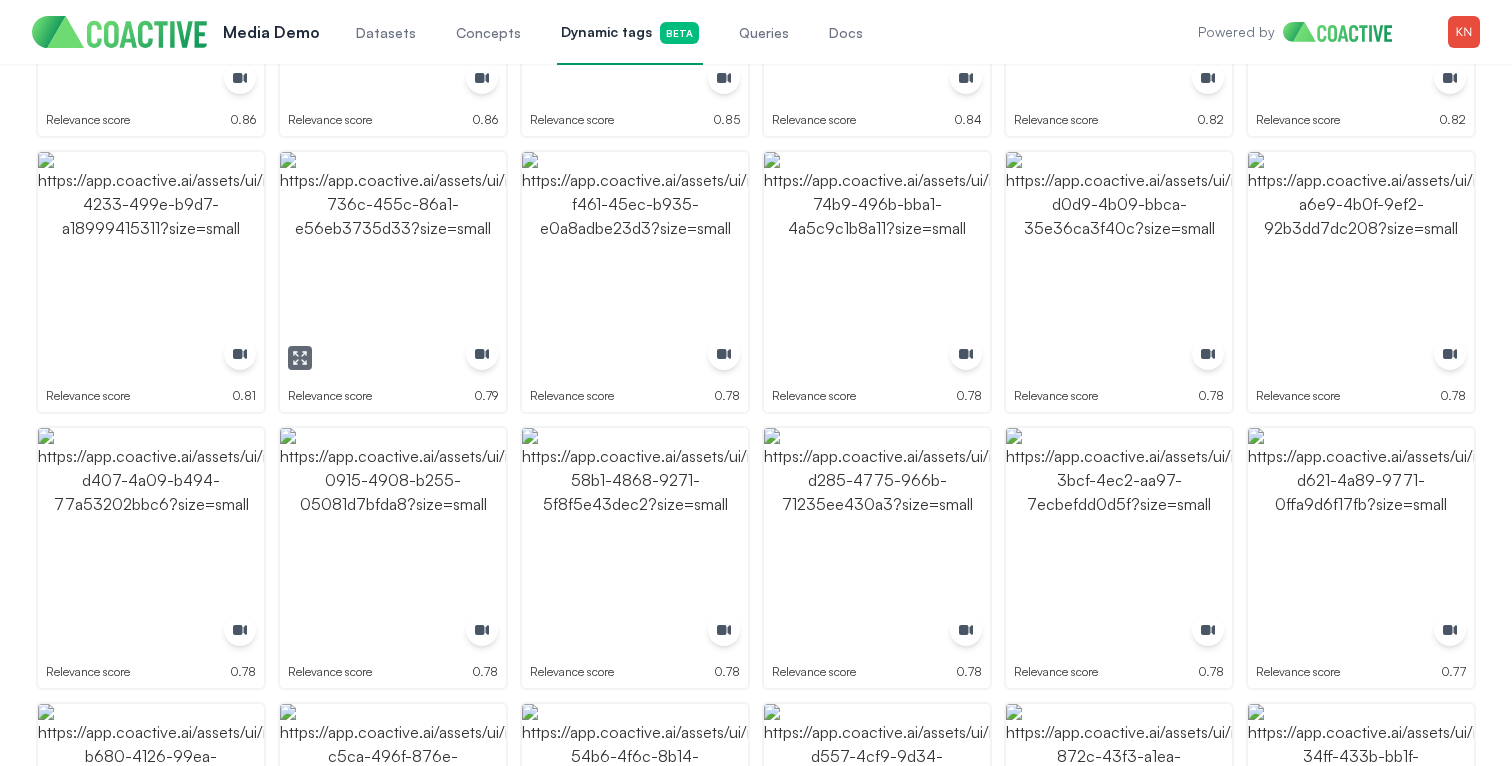 scroll, scrollTop: 0, scrollLeft: 0, axis: both 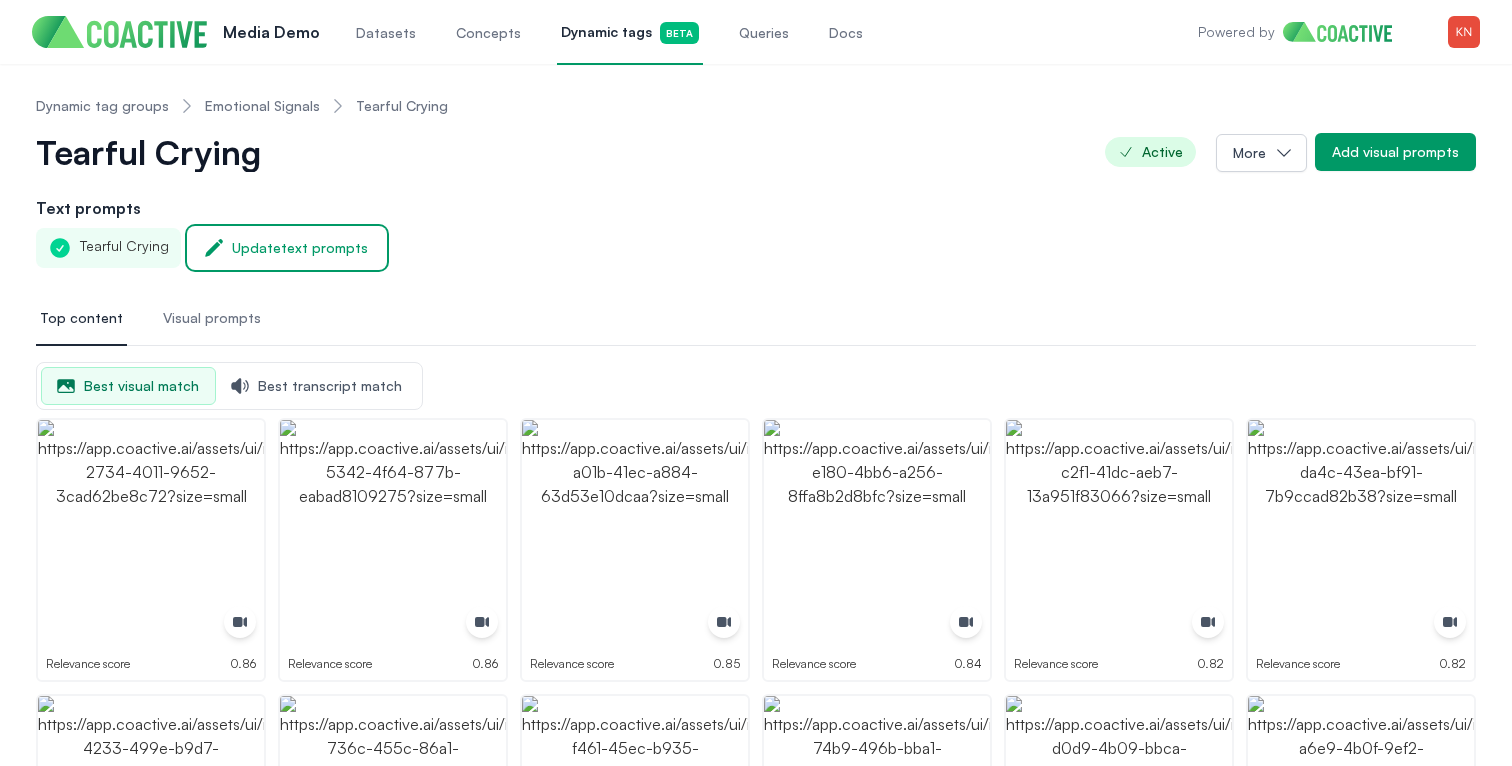 click on "Update  text prompts" at bounding box center [300, 248] 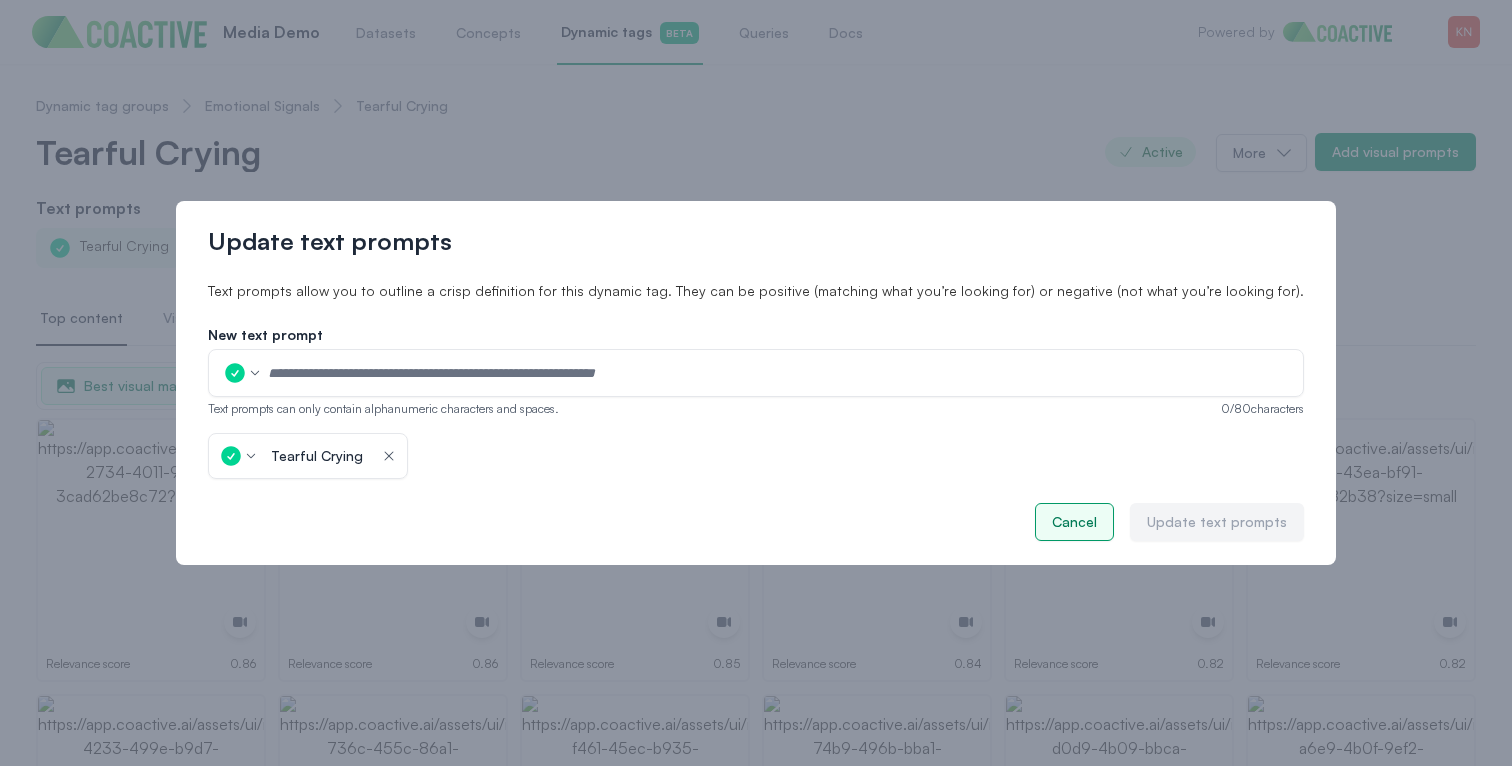 click on "Cancel" at bounding box center [1074, 522] 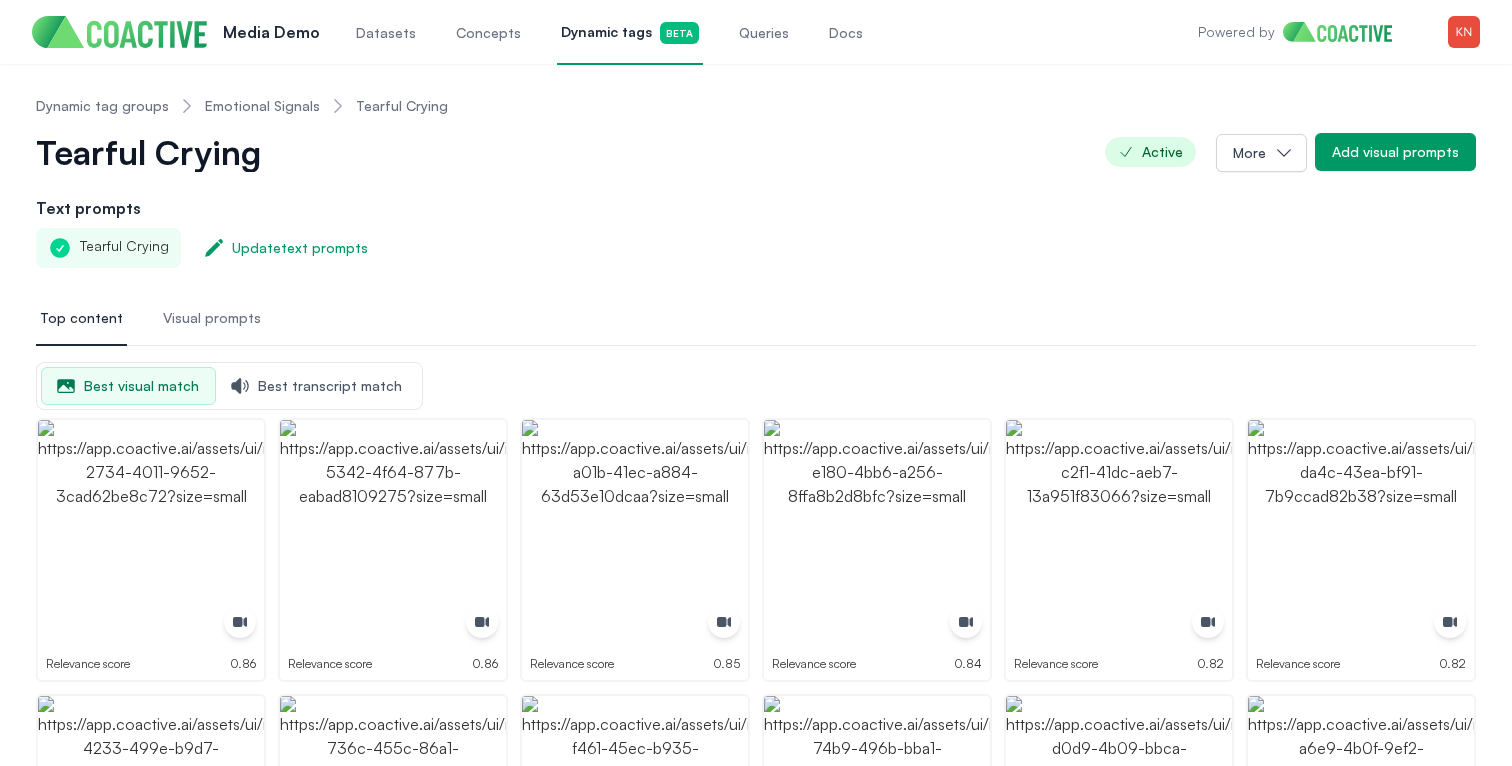 click on "Tearful Crying" at bounding box center [162, 152] 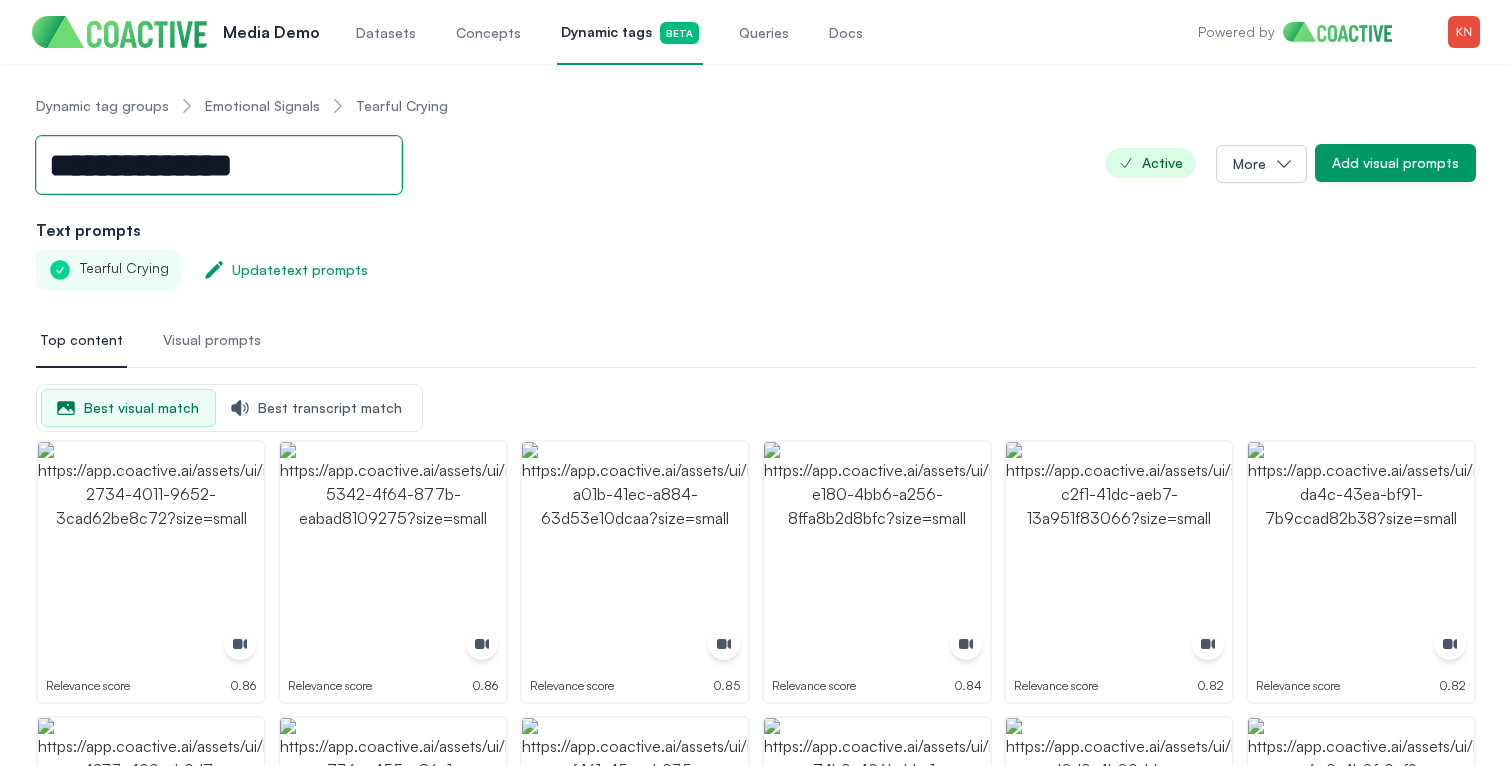 drag, startPoint x: 272, startPoint y: 170, endPoint x: 34, endPoint y: 151, distance: 238.7572 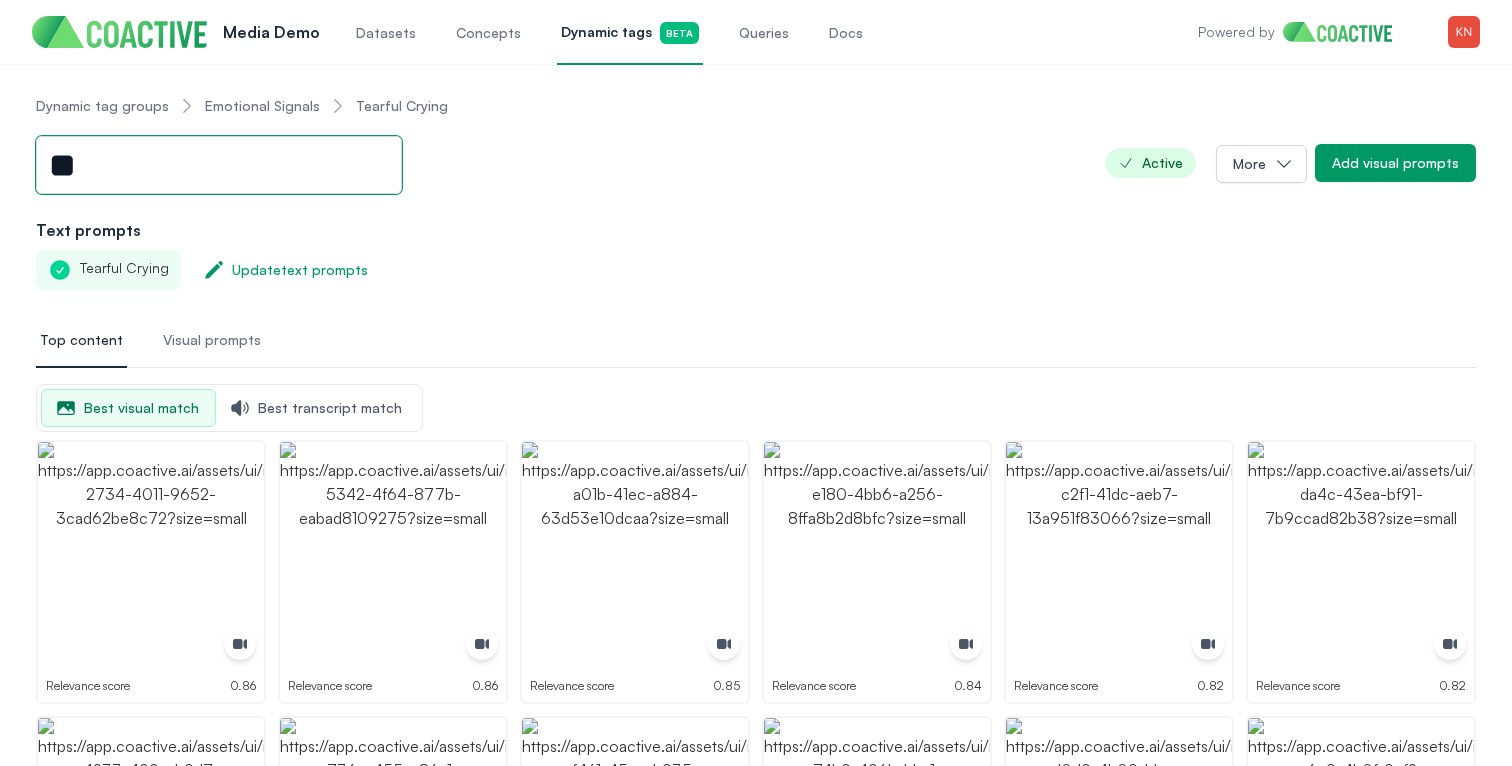type on "*" 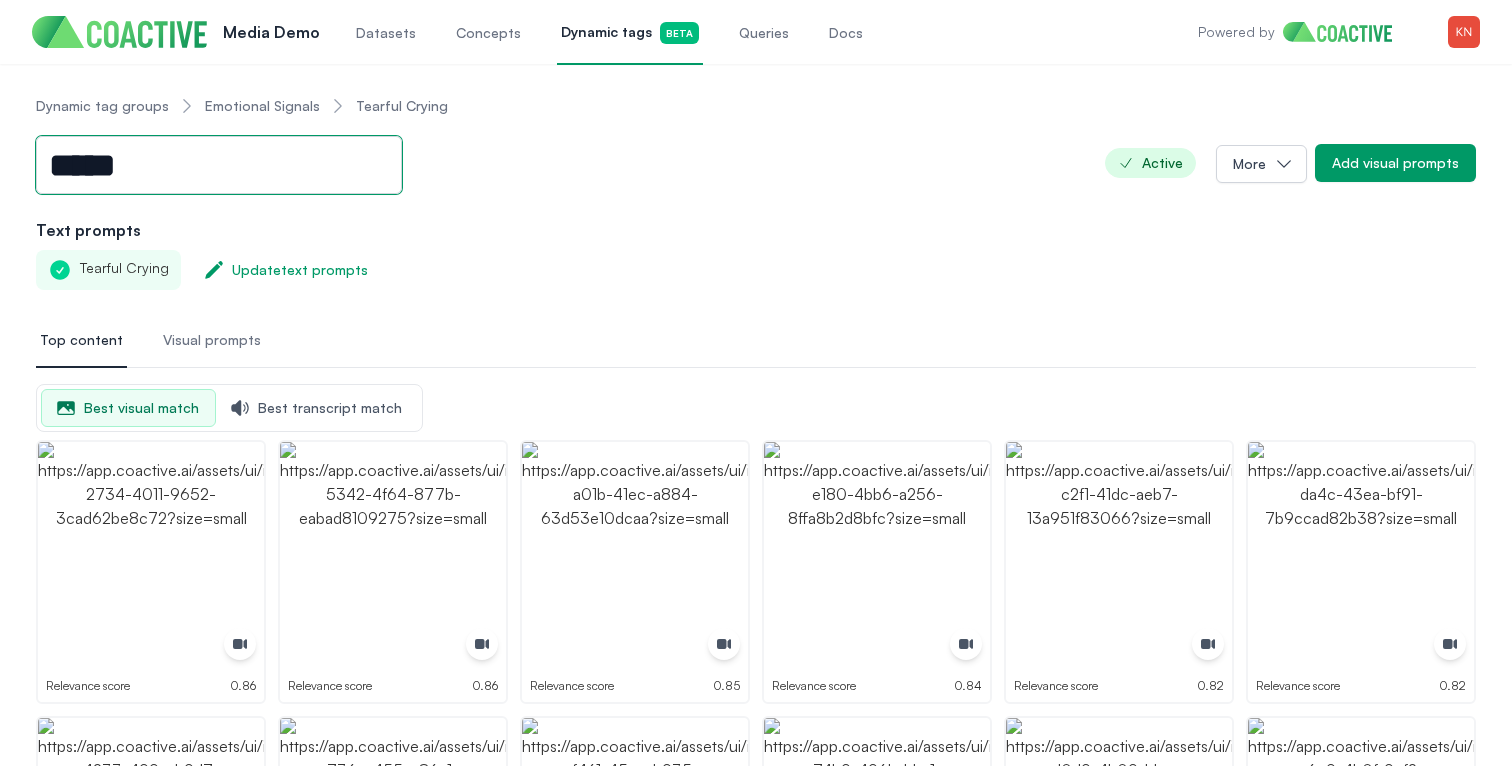 type on "******" 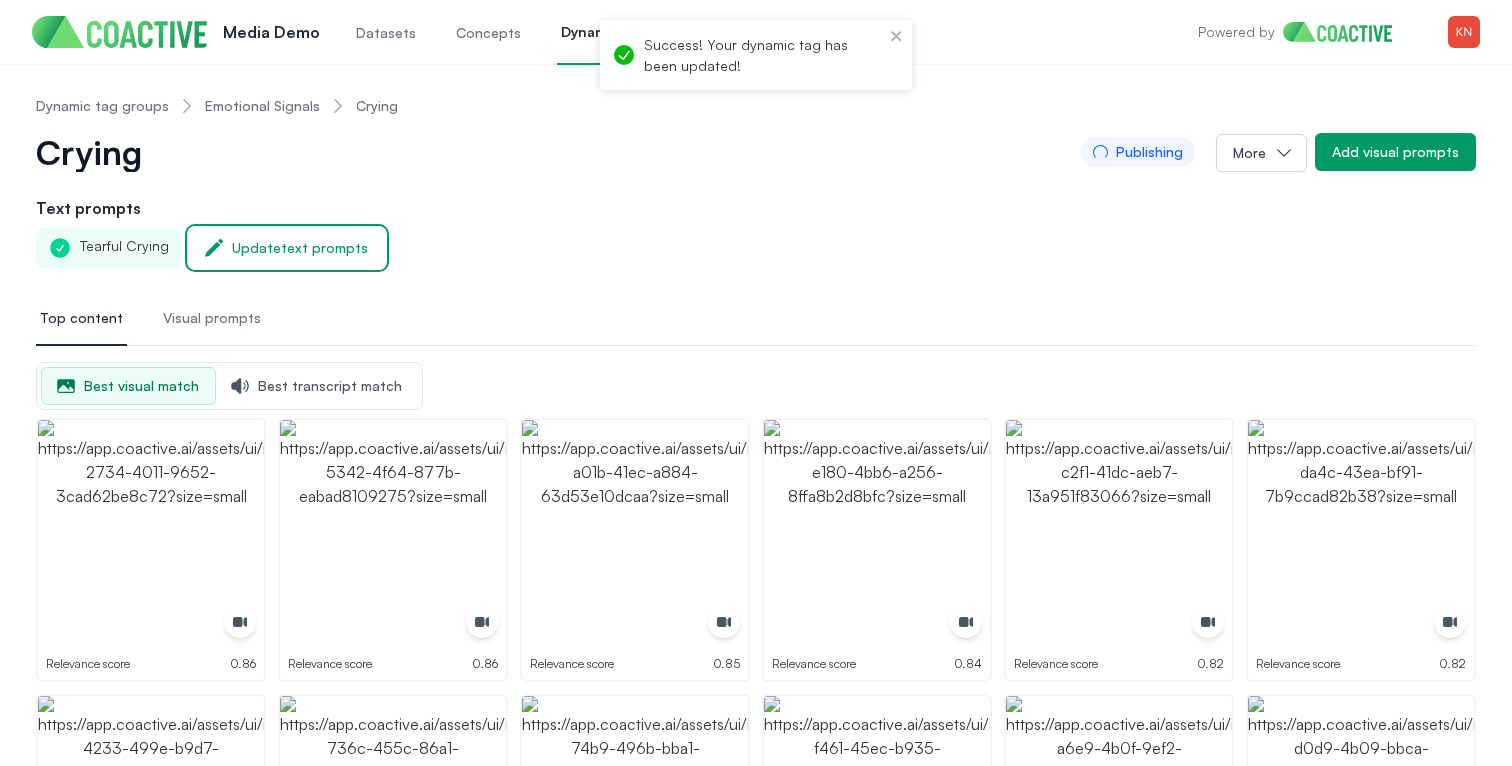 click on "Update  text prompts" at bounding box center (300, 248) 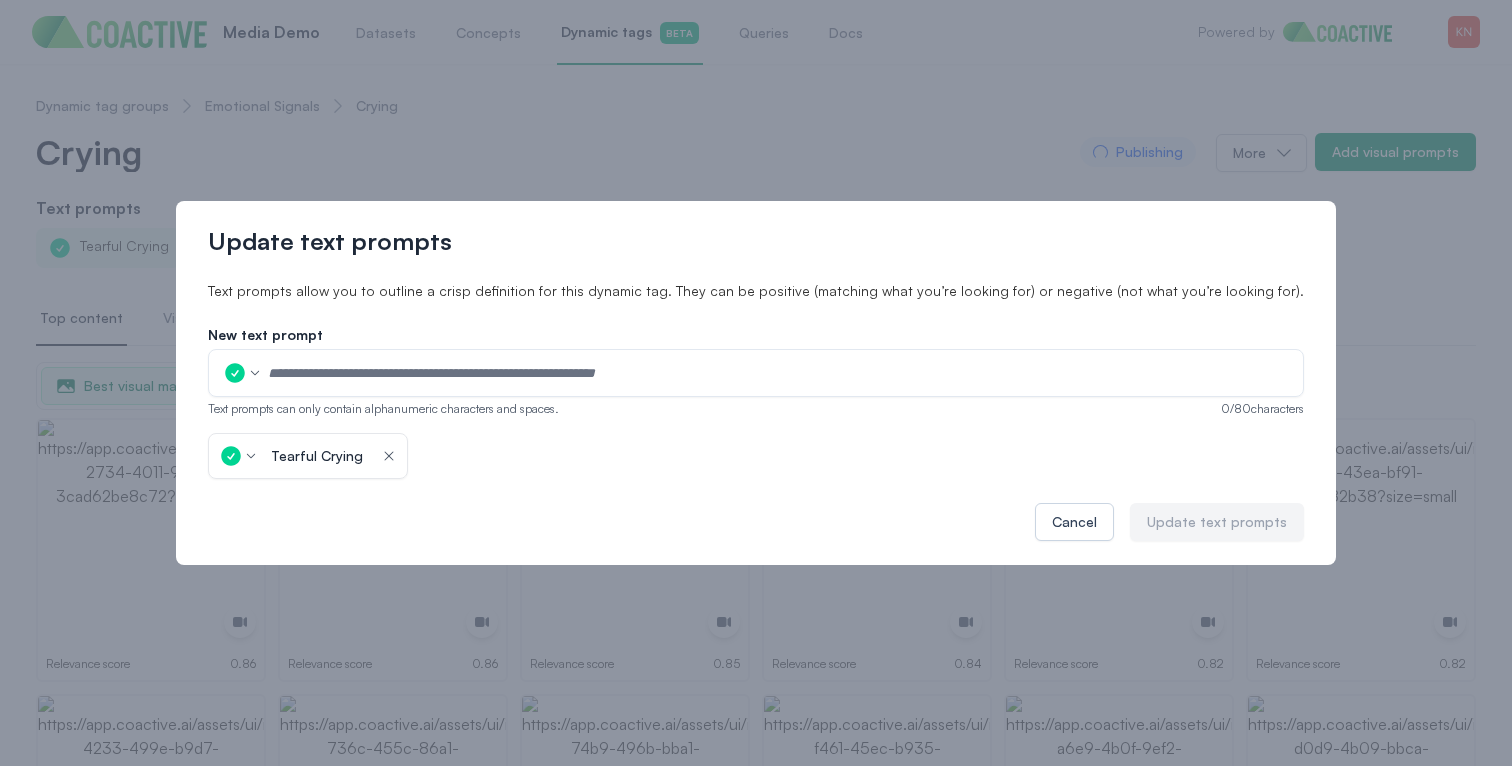 click at bounding box center [779, 373] 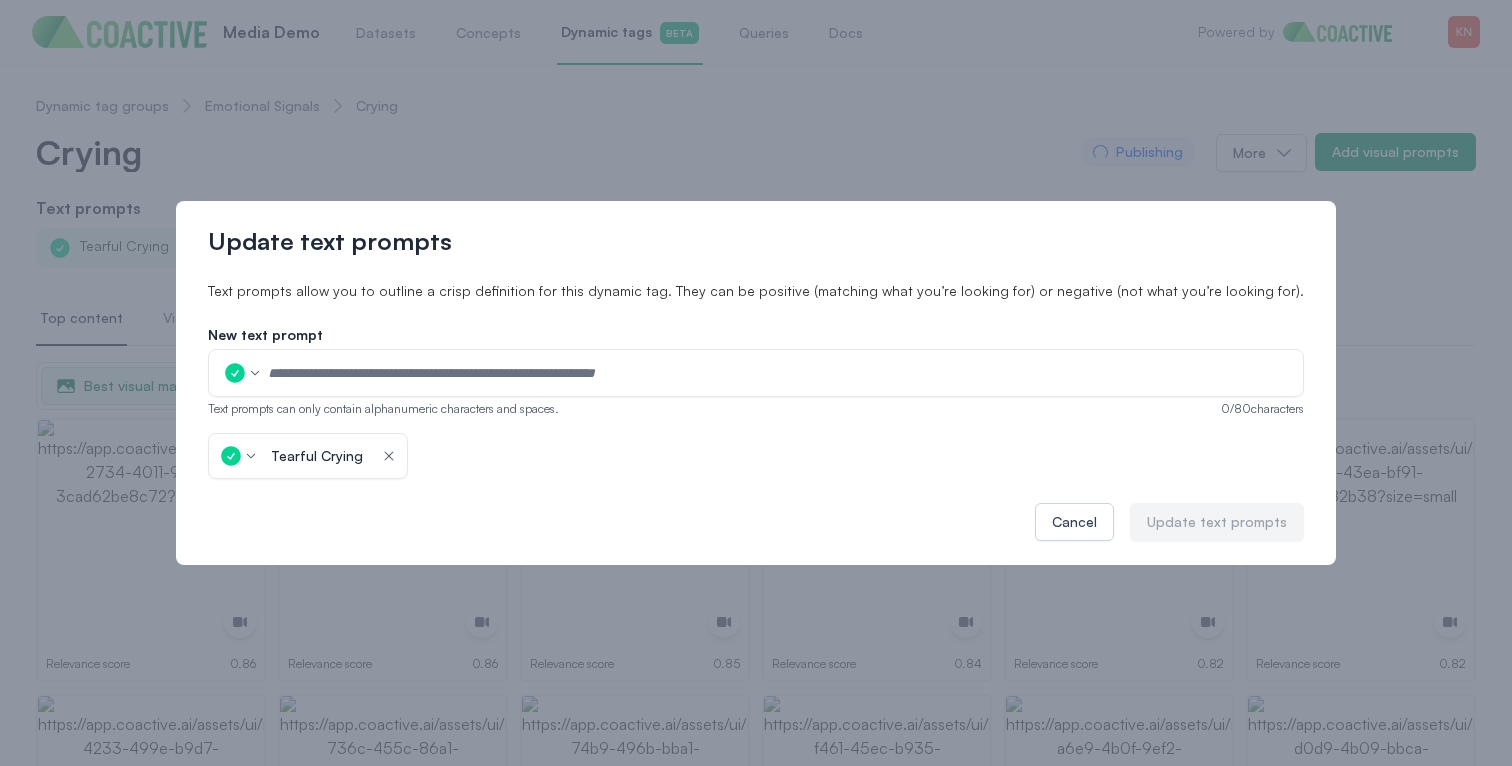 click 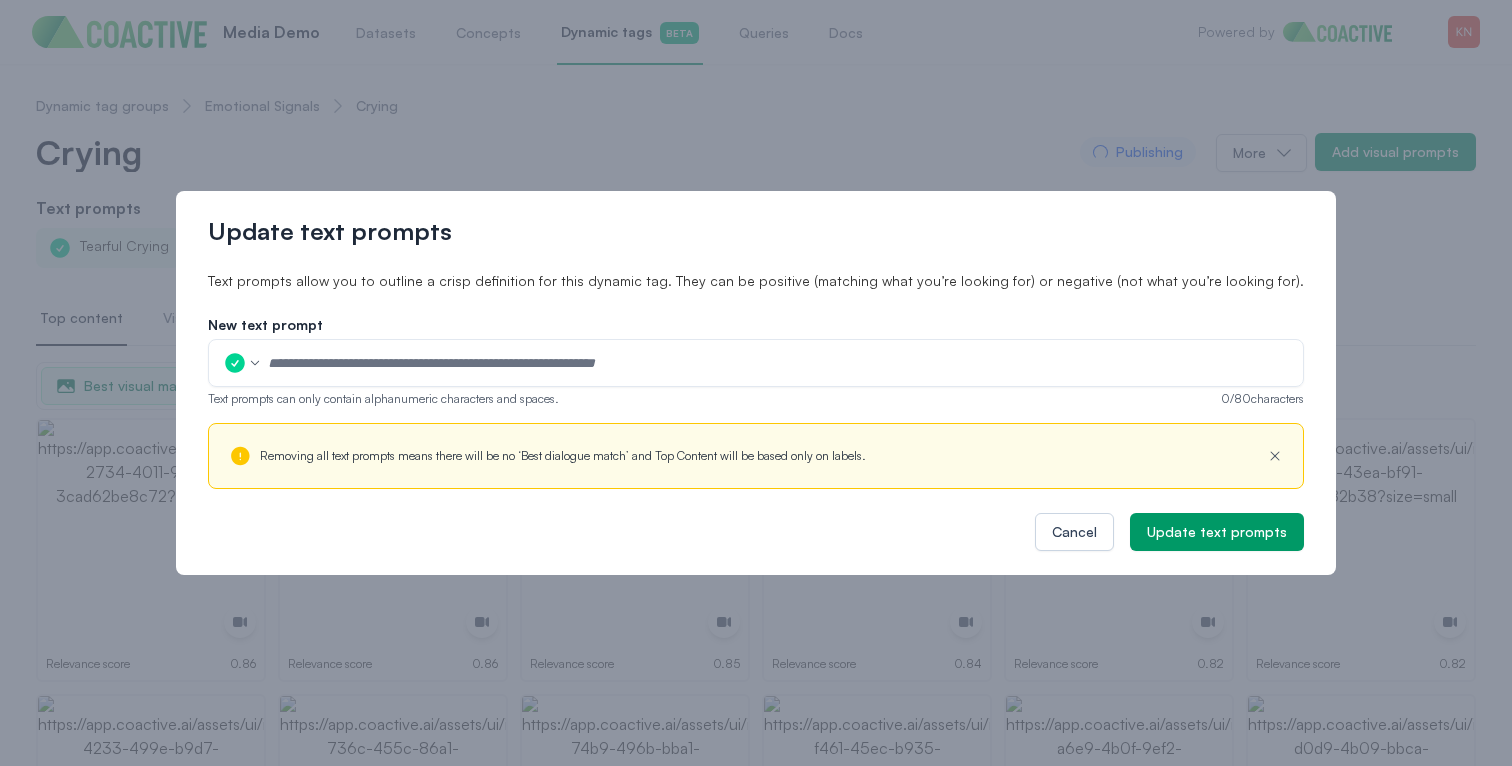 click at bounding box center (779, 363) 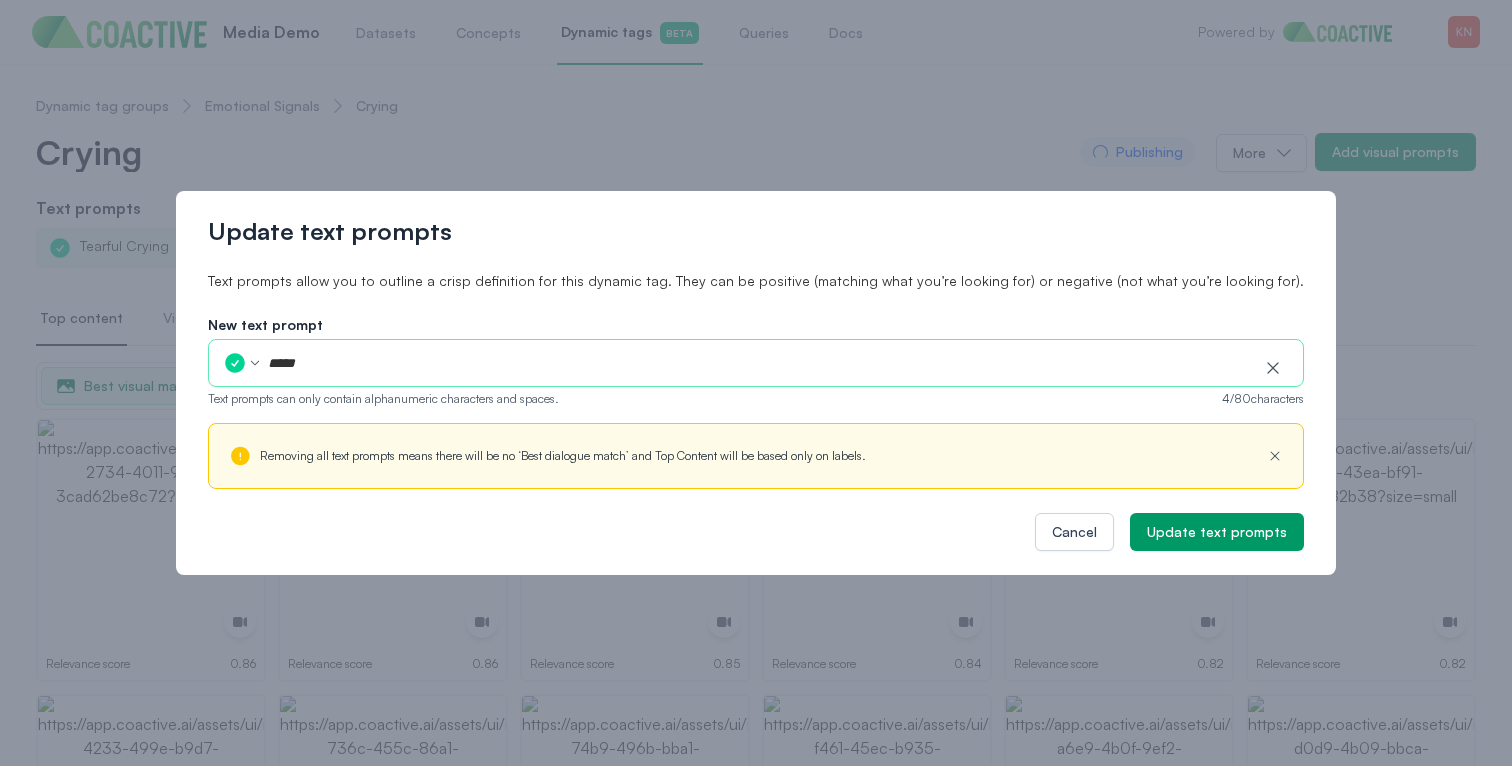 type on "******" 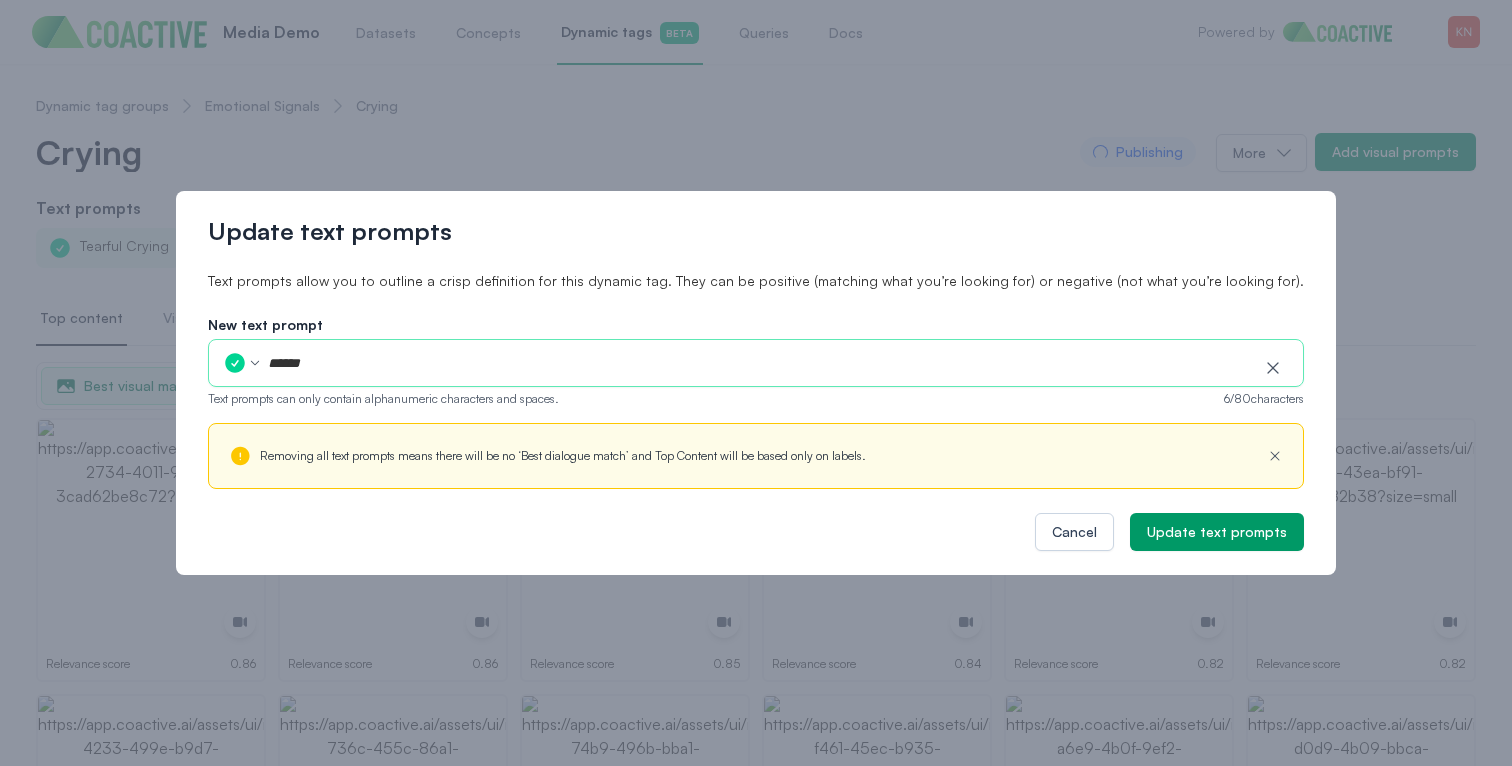 type 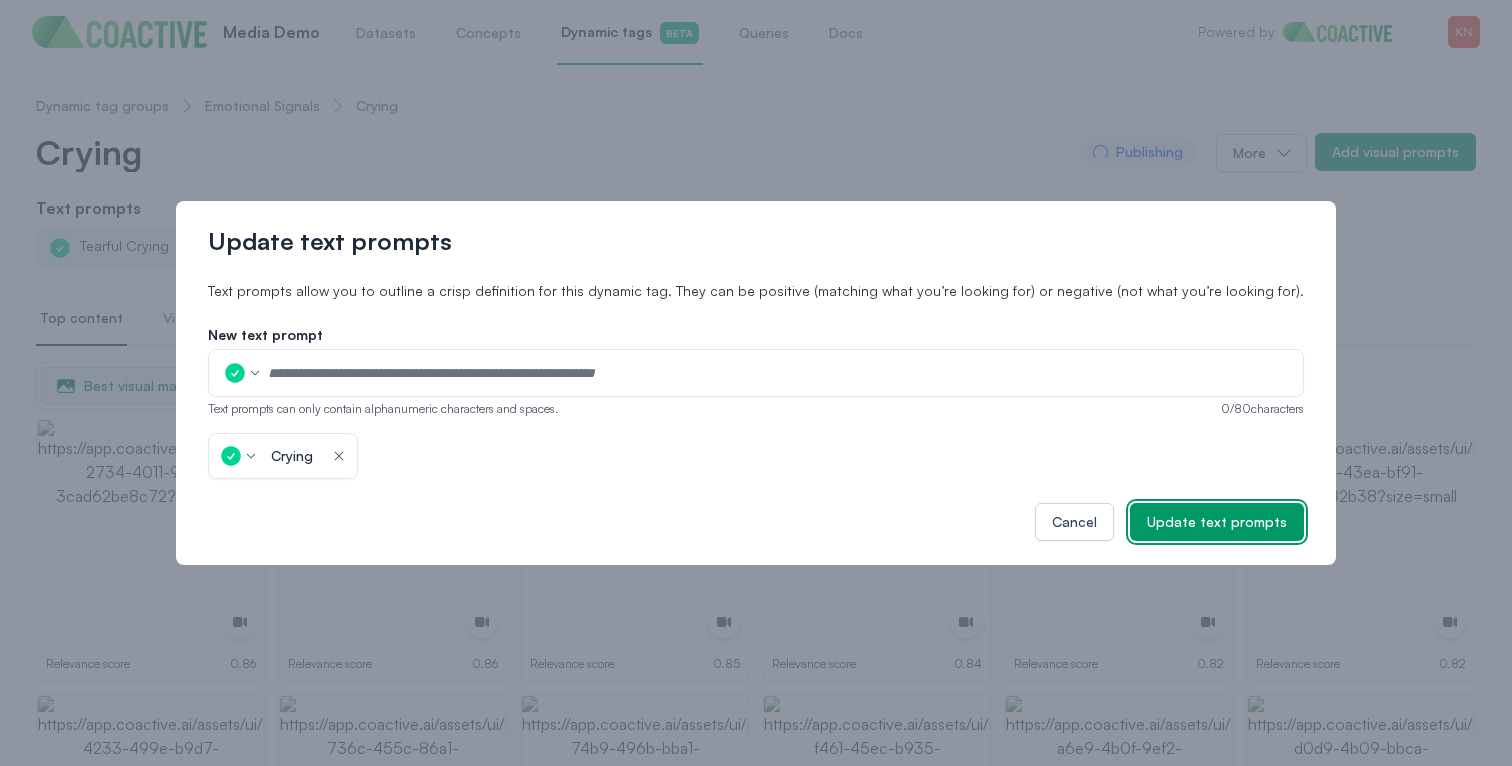 click on "Update text prompts" at bounding box center (1217, 522) 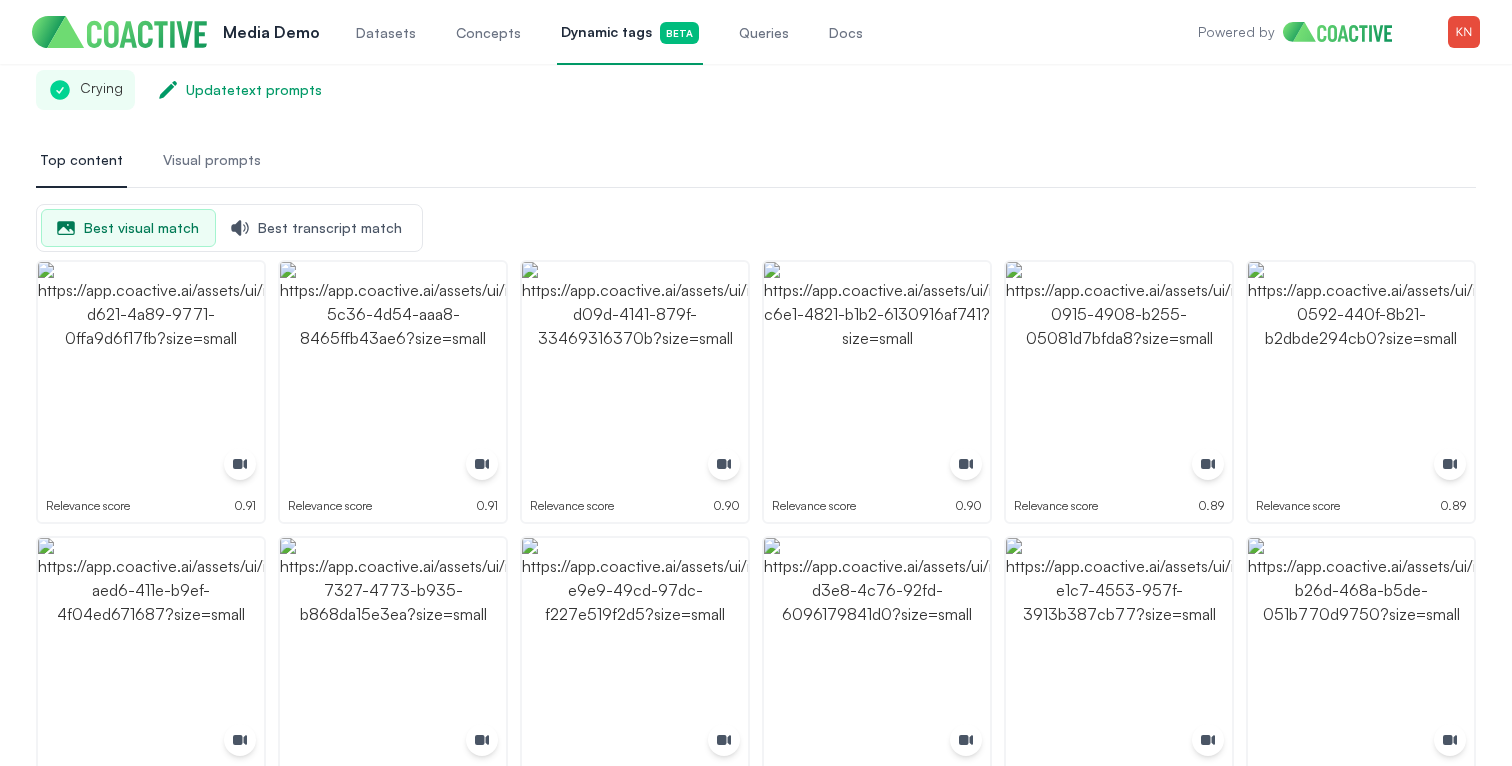 scroll, scrollTop: 0, scrollLeft: 0, axis: both 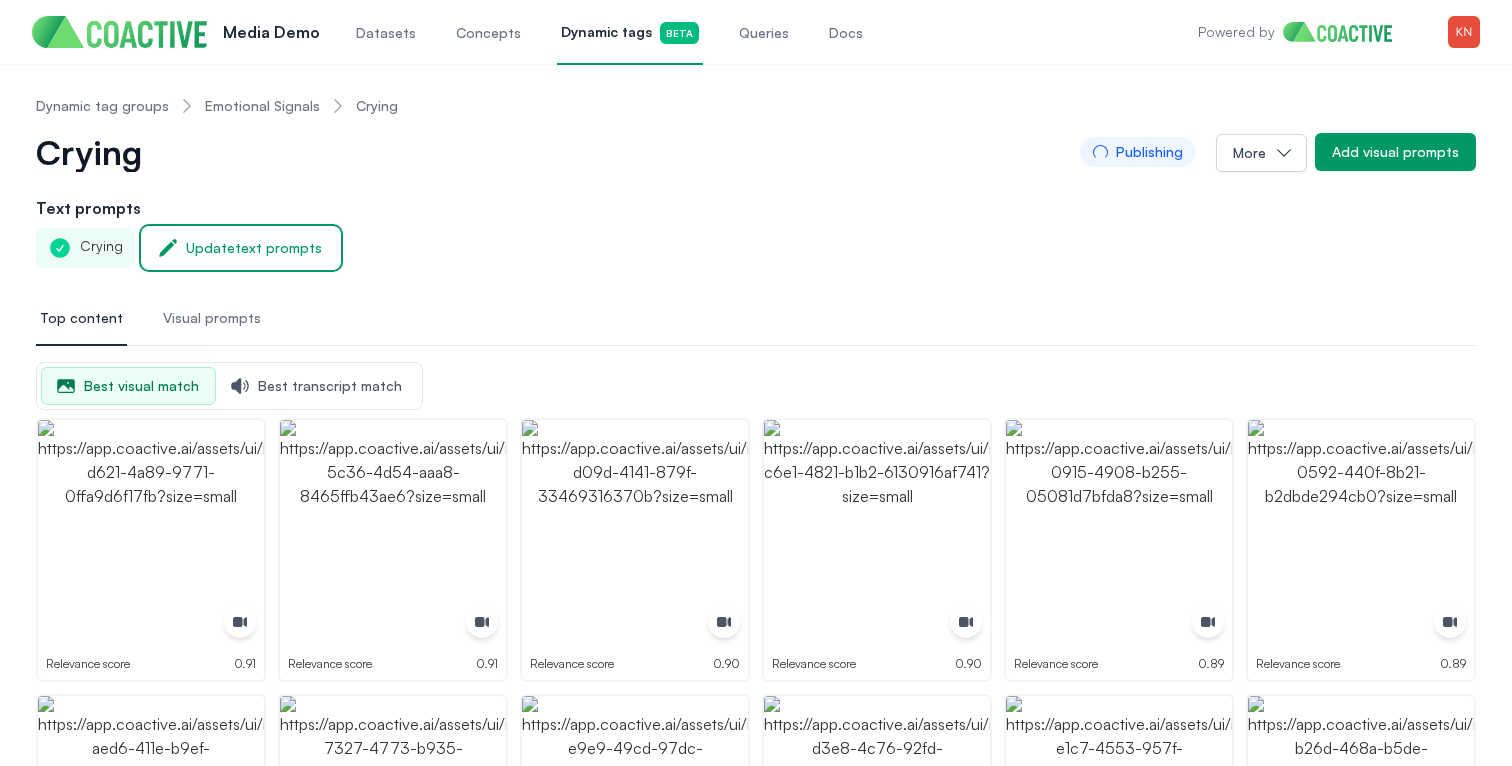 click on "Update  text prompts" at bounding box center (254, 248) 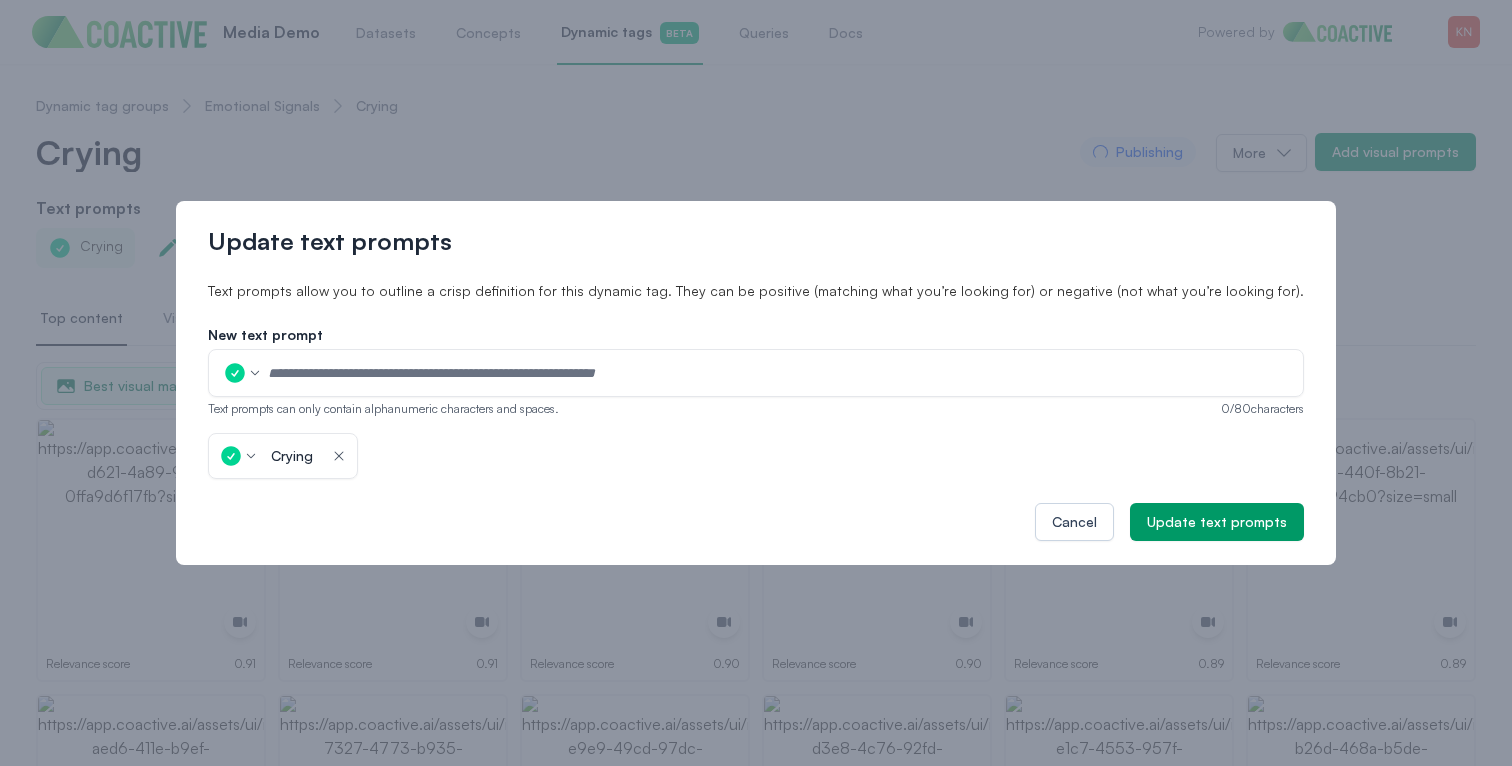 click 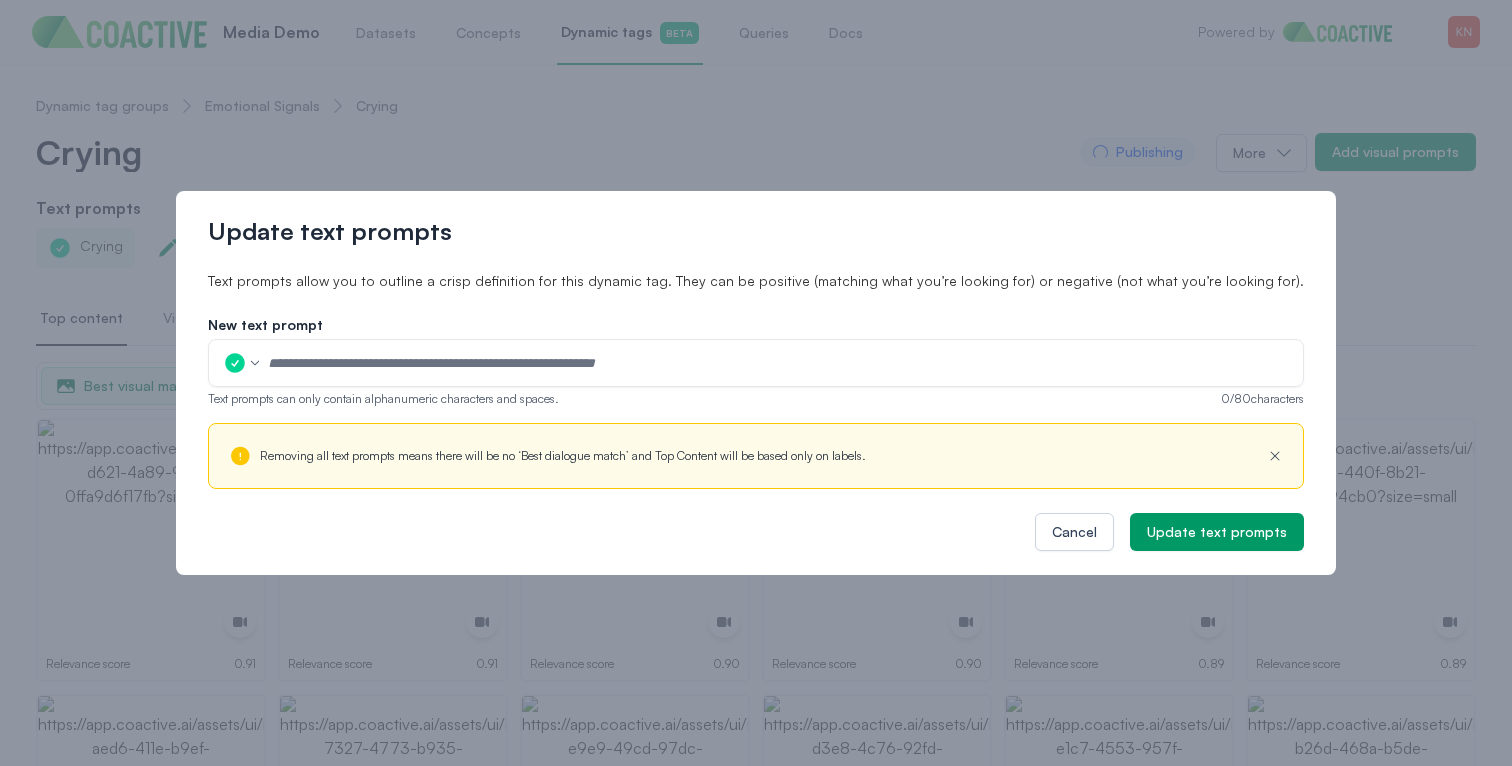 click at bounding box center [779, 363] 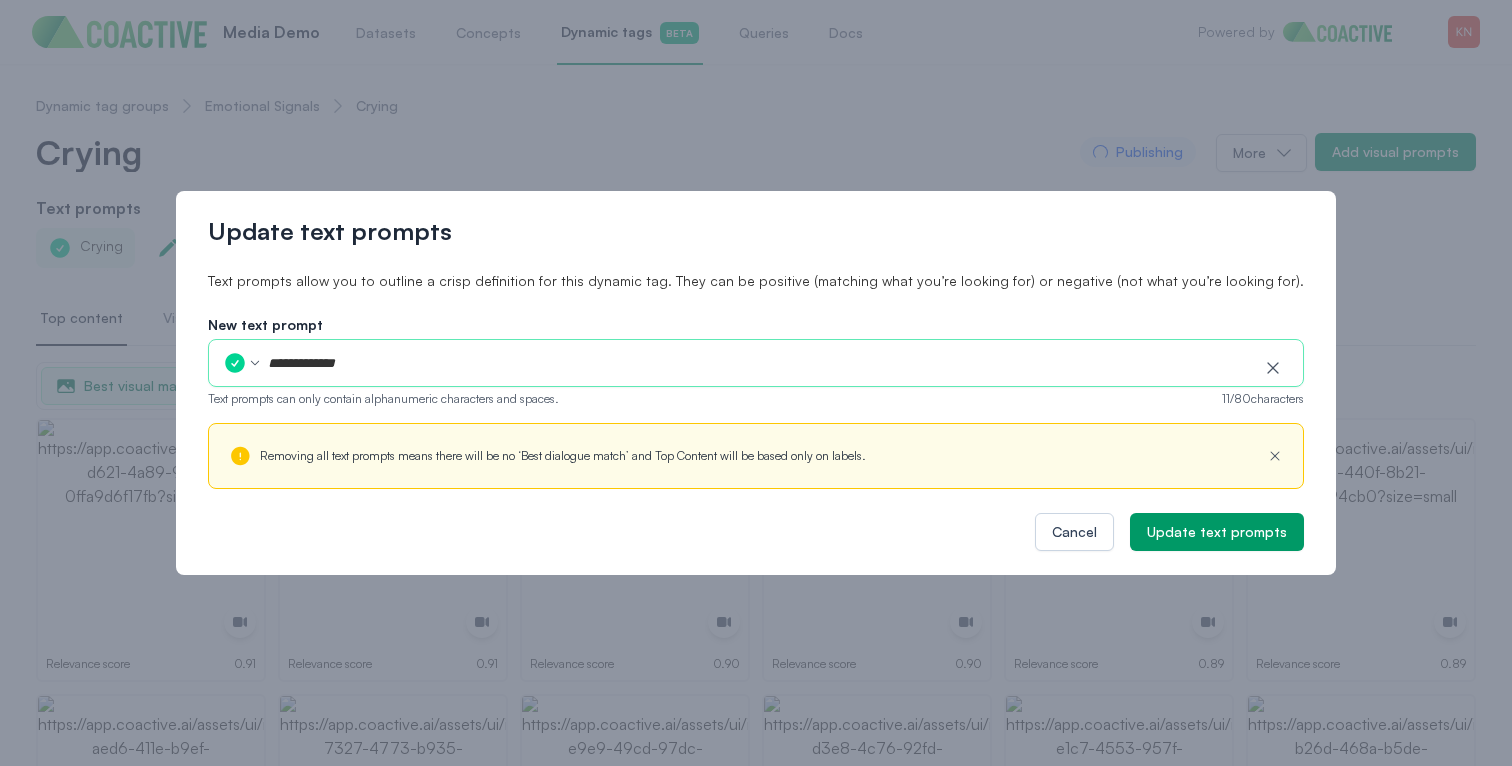 type on "**********" 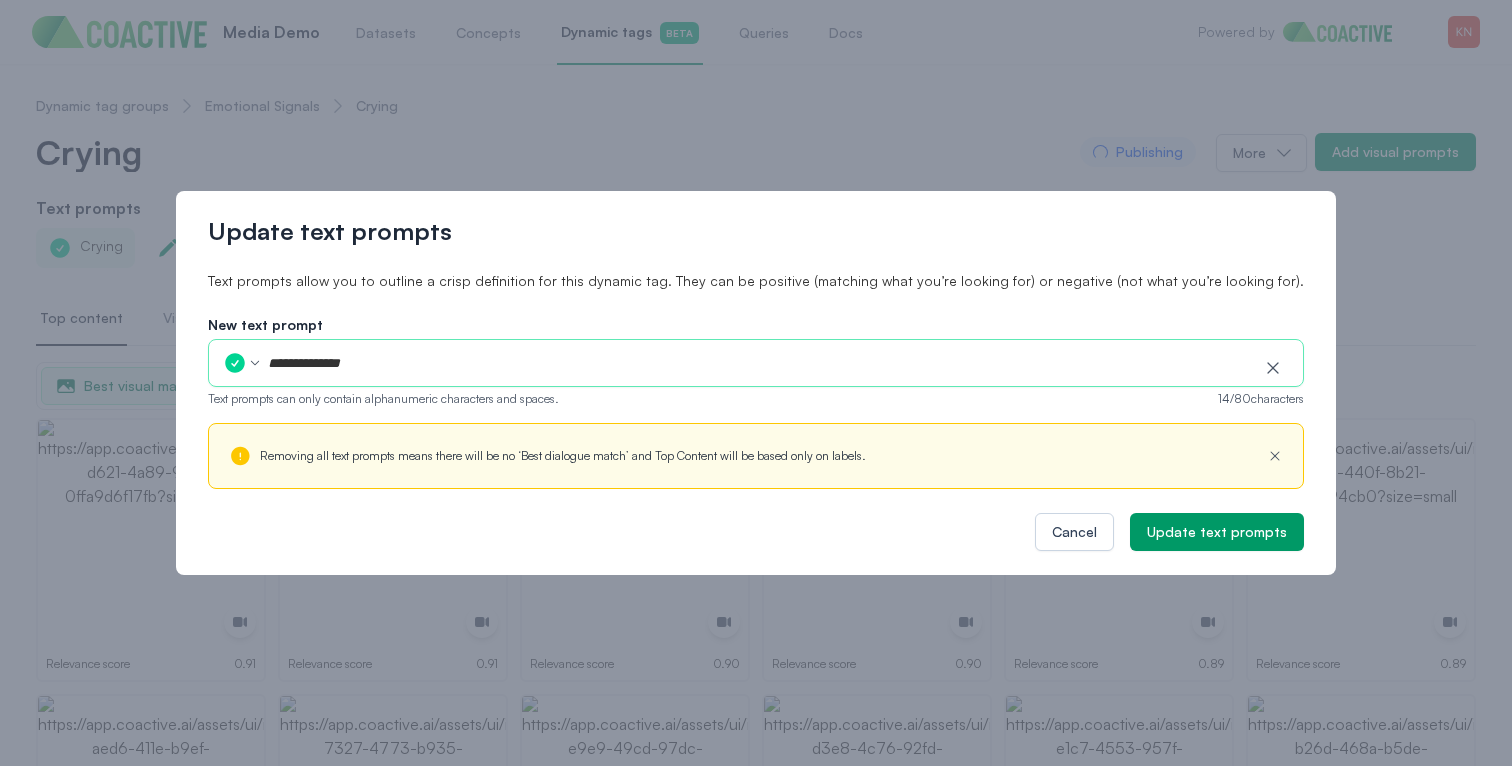 type 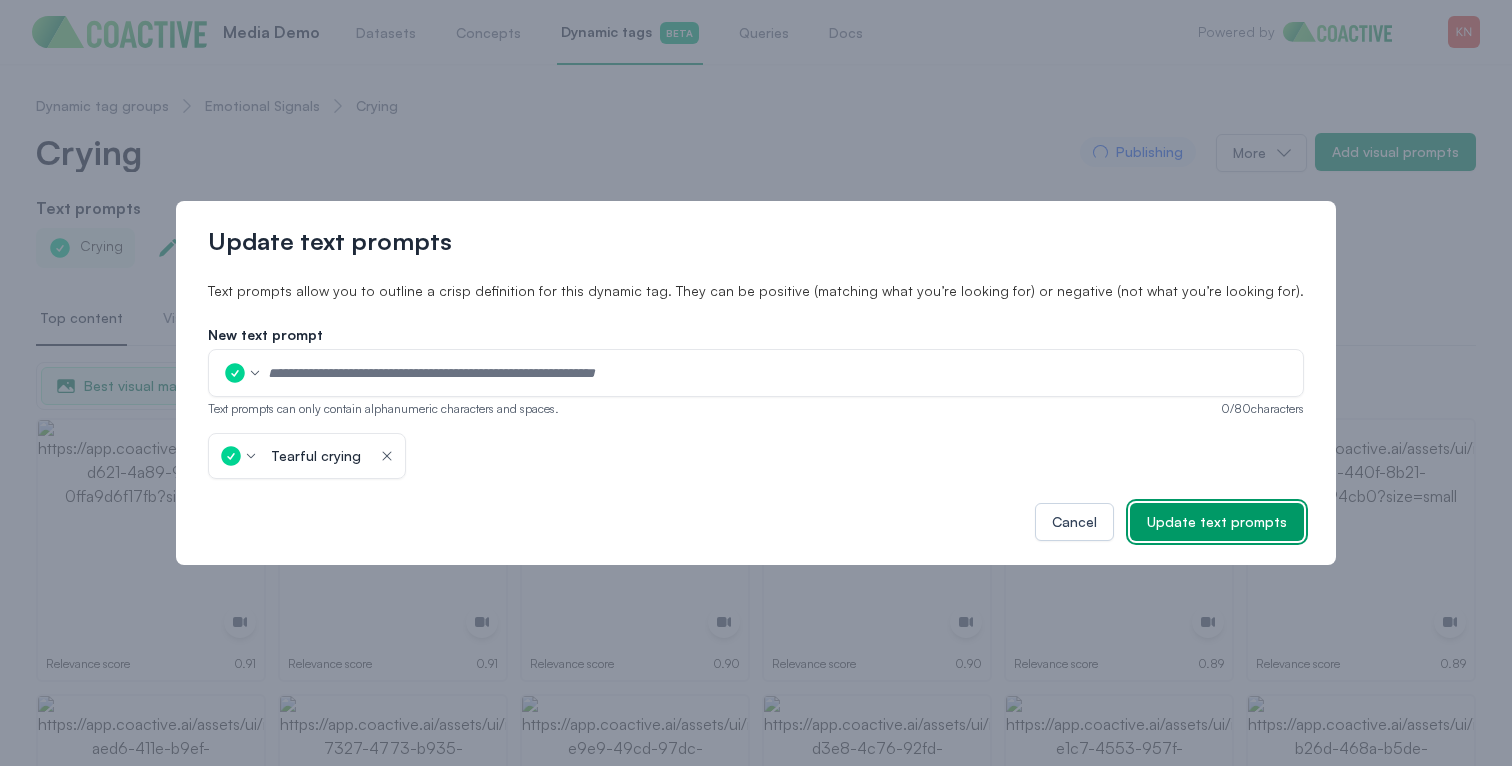 click on "Update text prompts" at bounding box center [1217, 522] 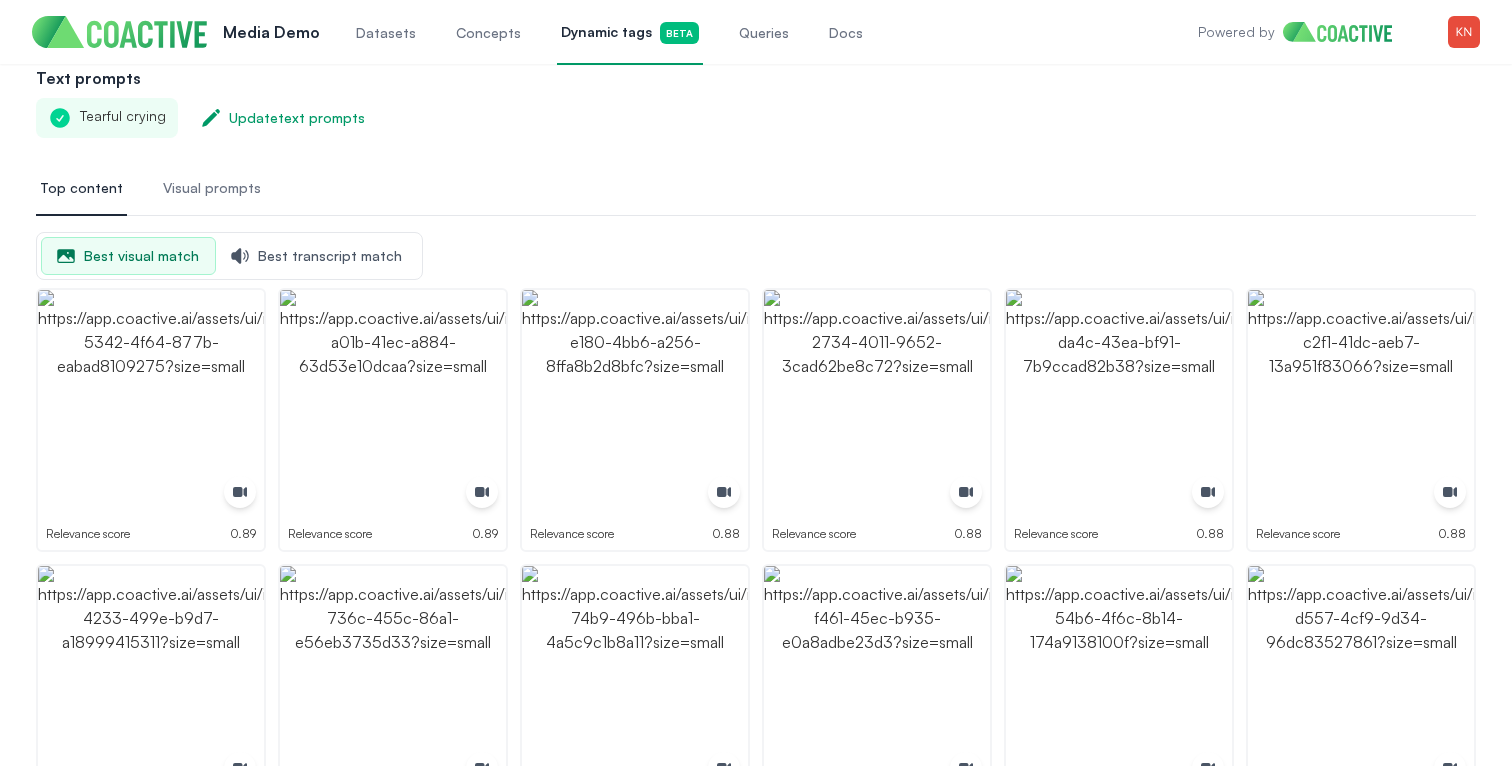 scroll, scrollTop: 215, scrollLeft: 0, axis: vertical 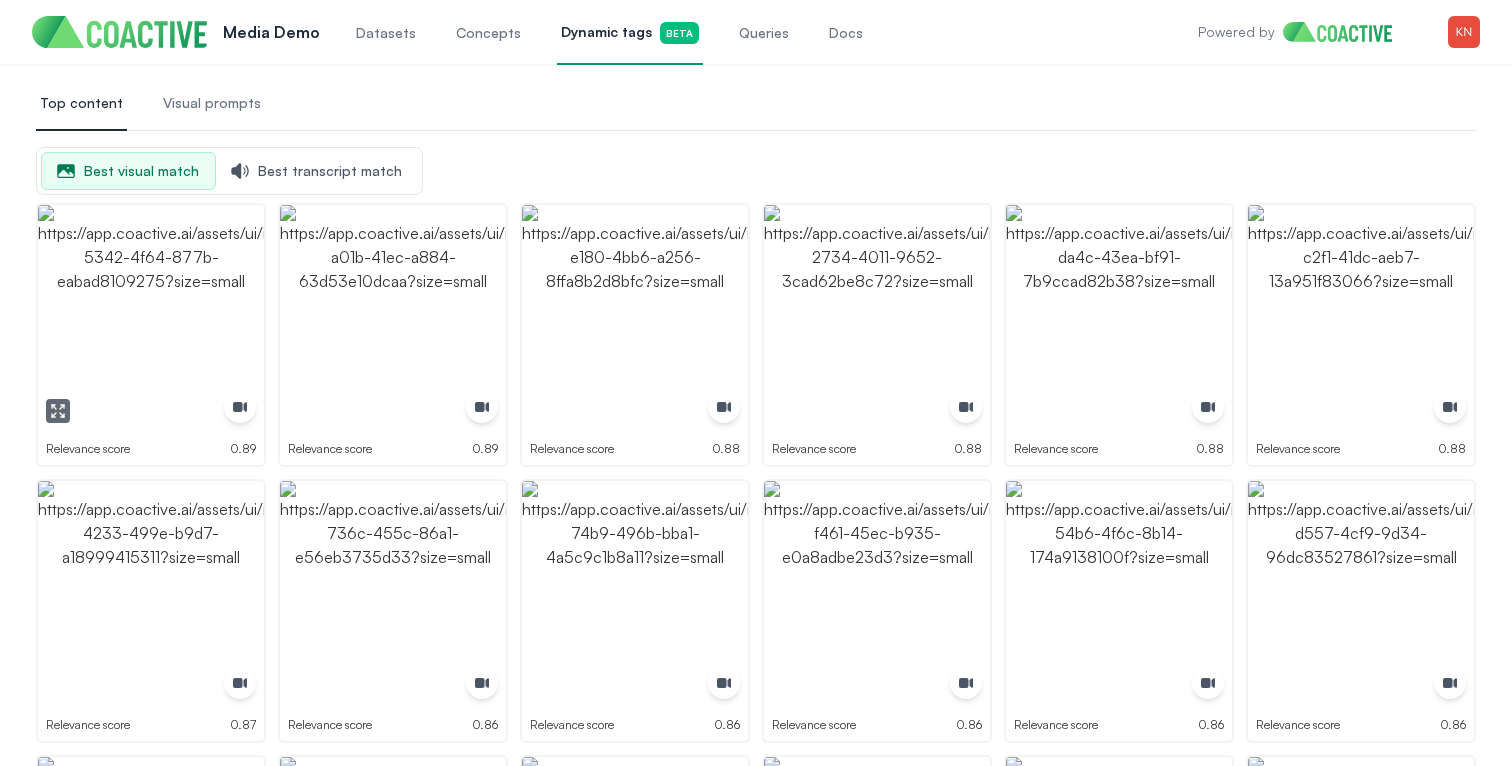 click 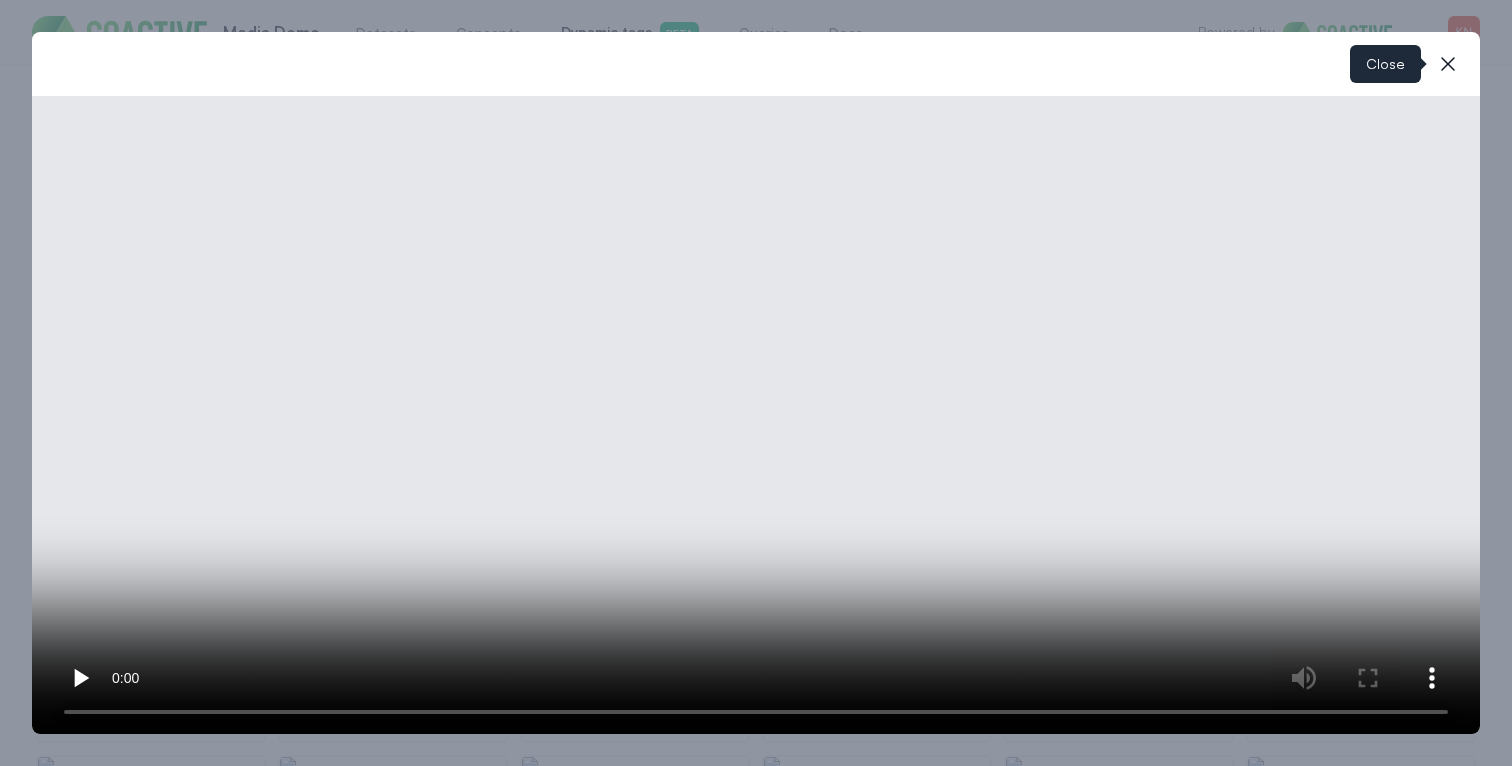 click 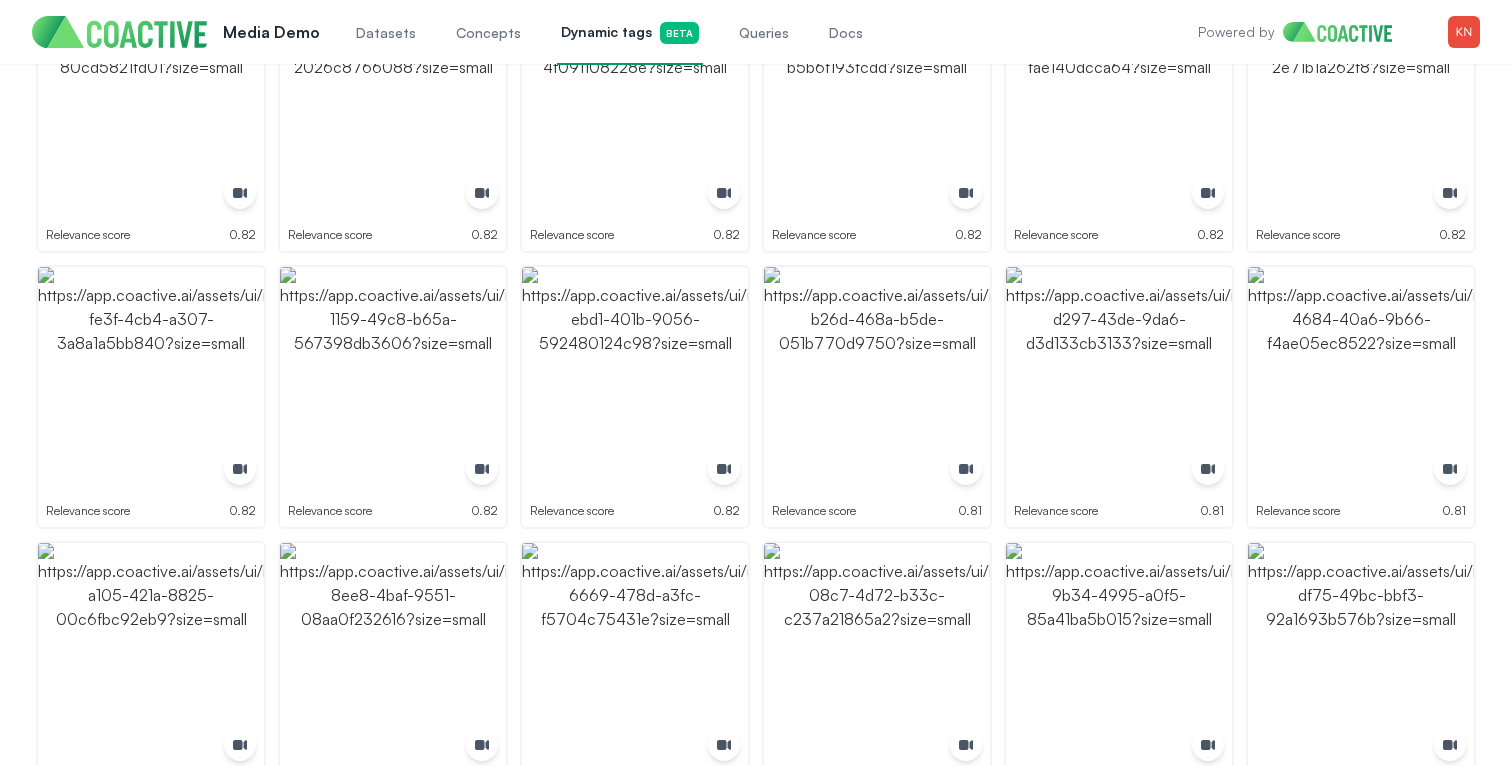 scroll, scrollTop: 3425, scrollLeft: 0, axis: vertical 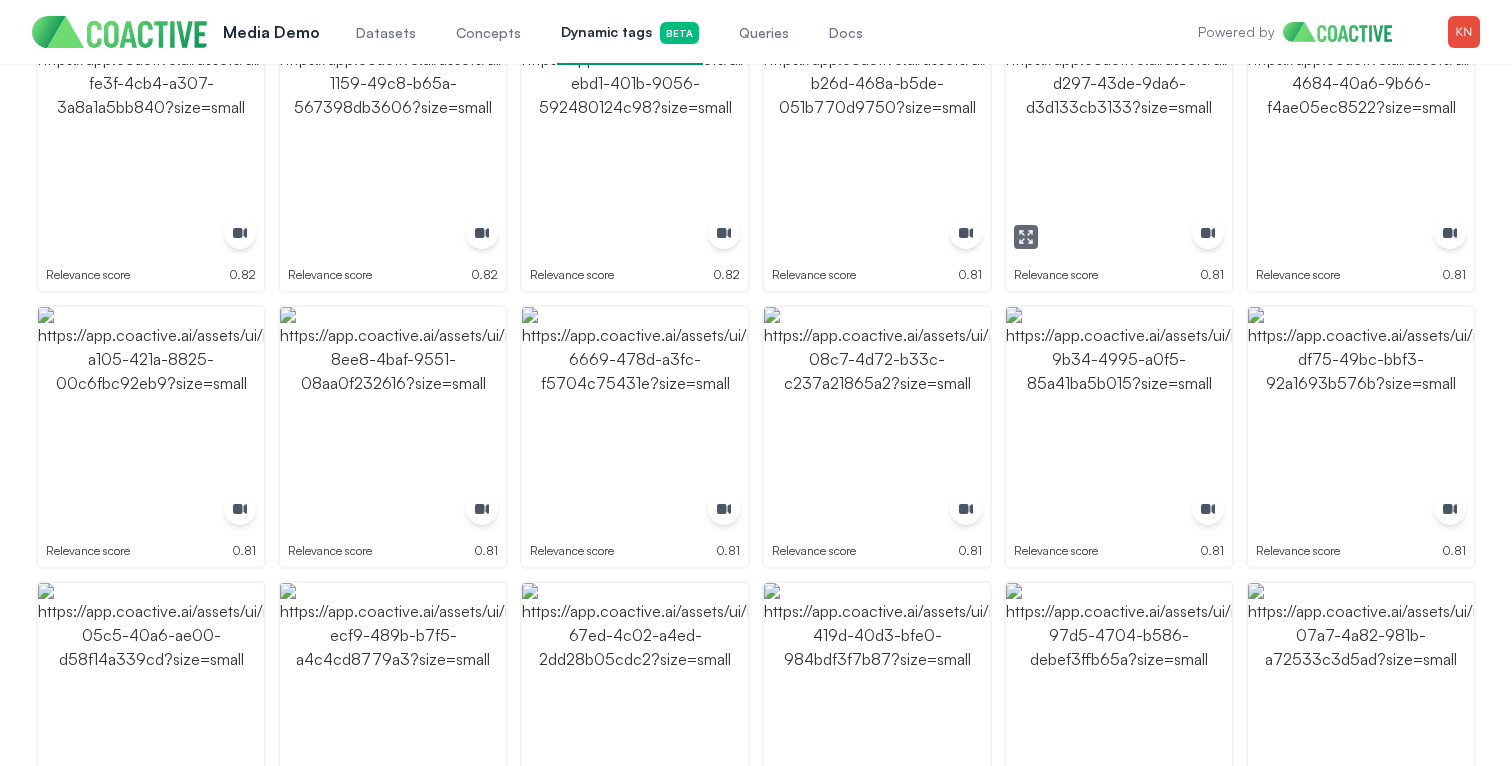 click at bounding box center (1119, 144) 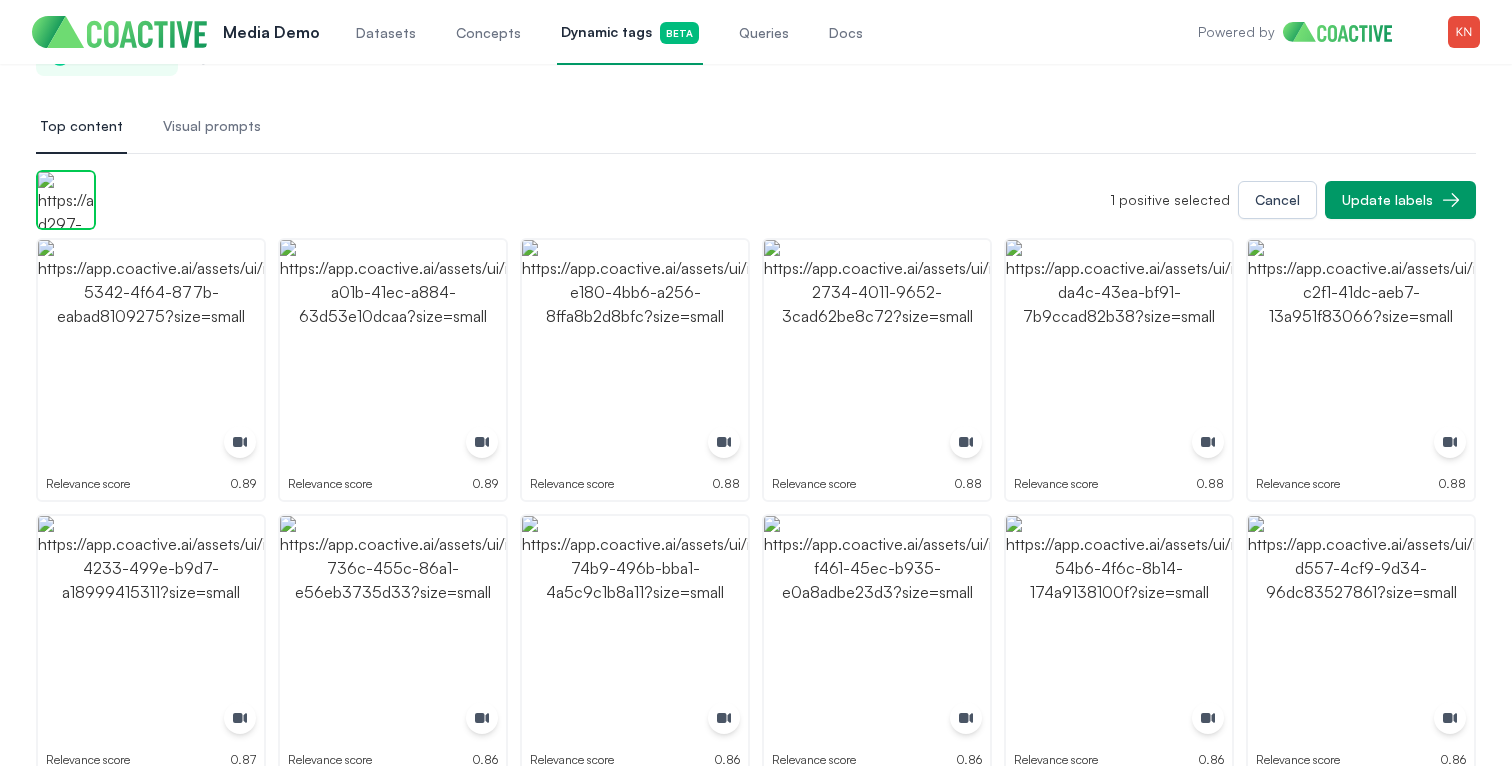 scroll, scrollTop: 204, scrollLeft: 0, axis: vertical 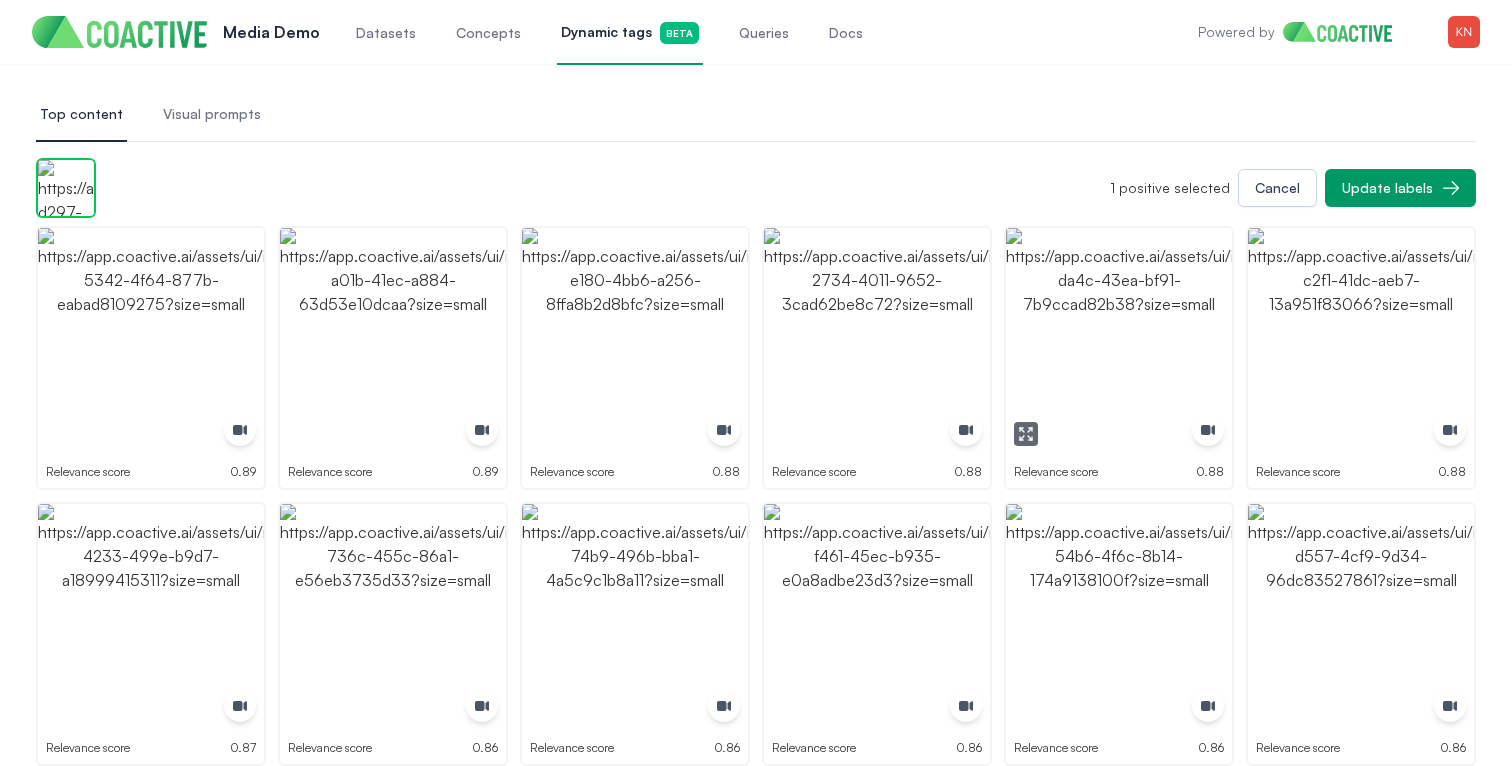click at bounding box center (1026, 434) 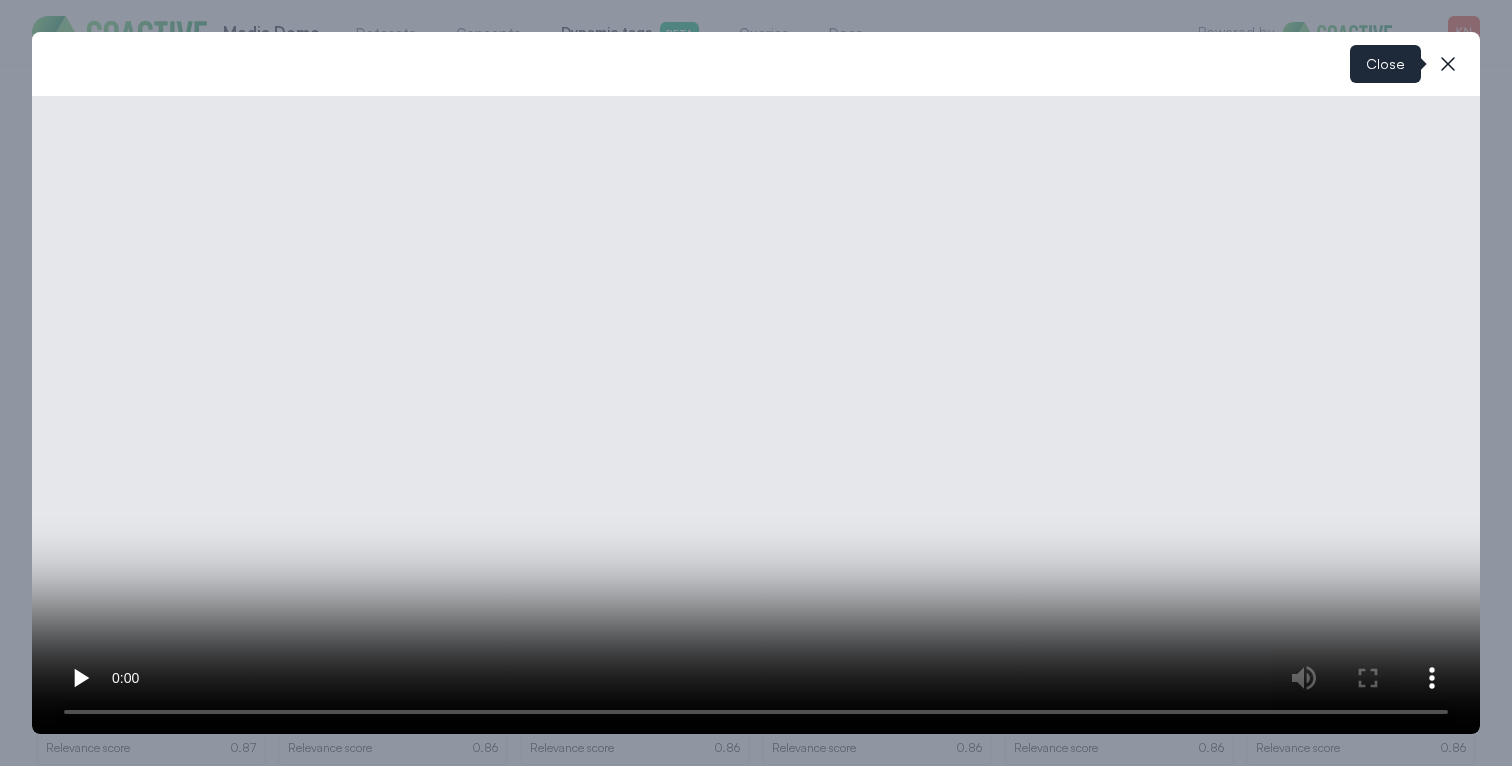 click 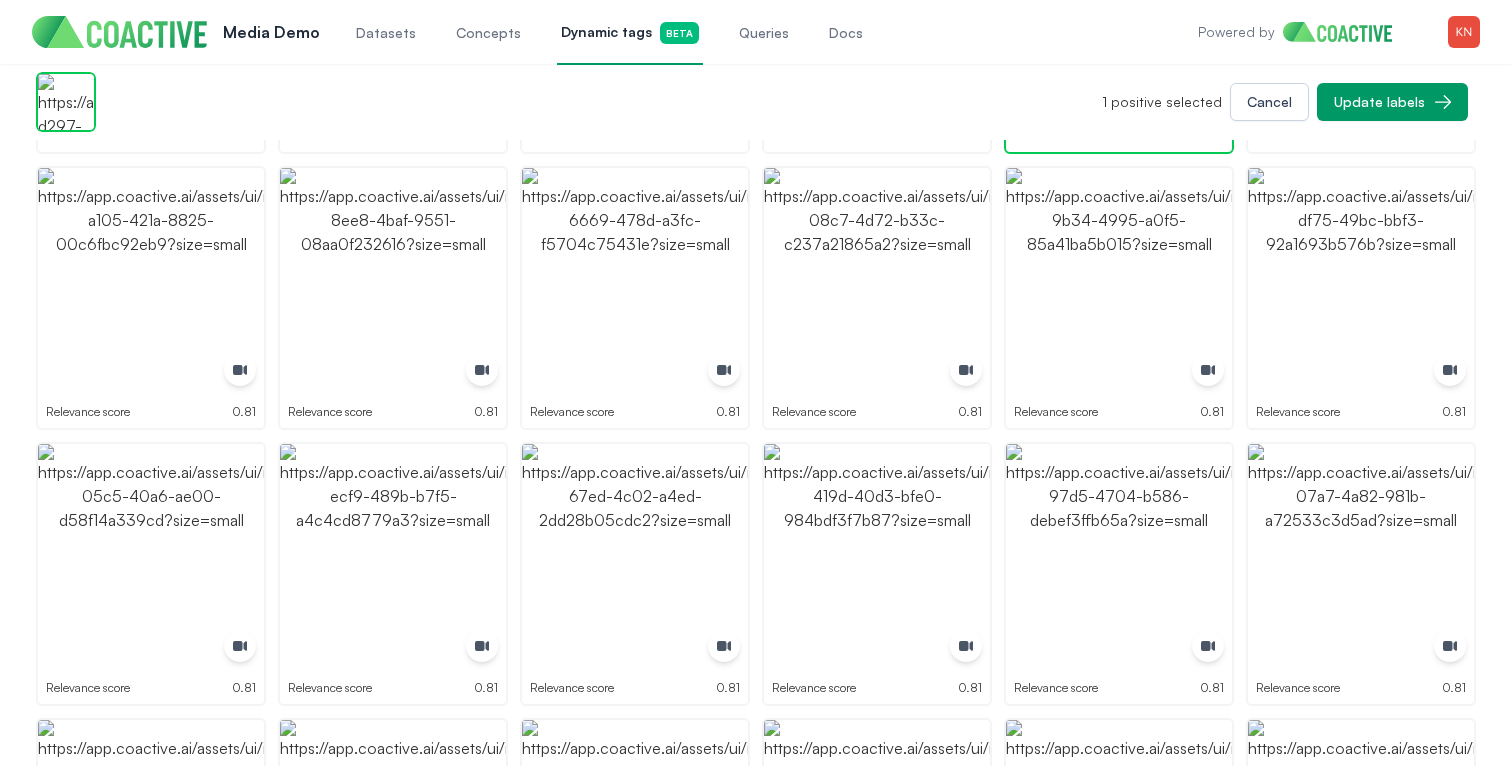 scroll, scrollTop: 3723, scrollLeft: 0, axis: vertical 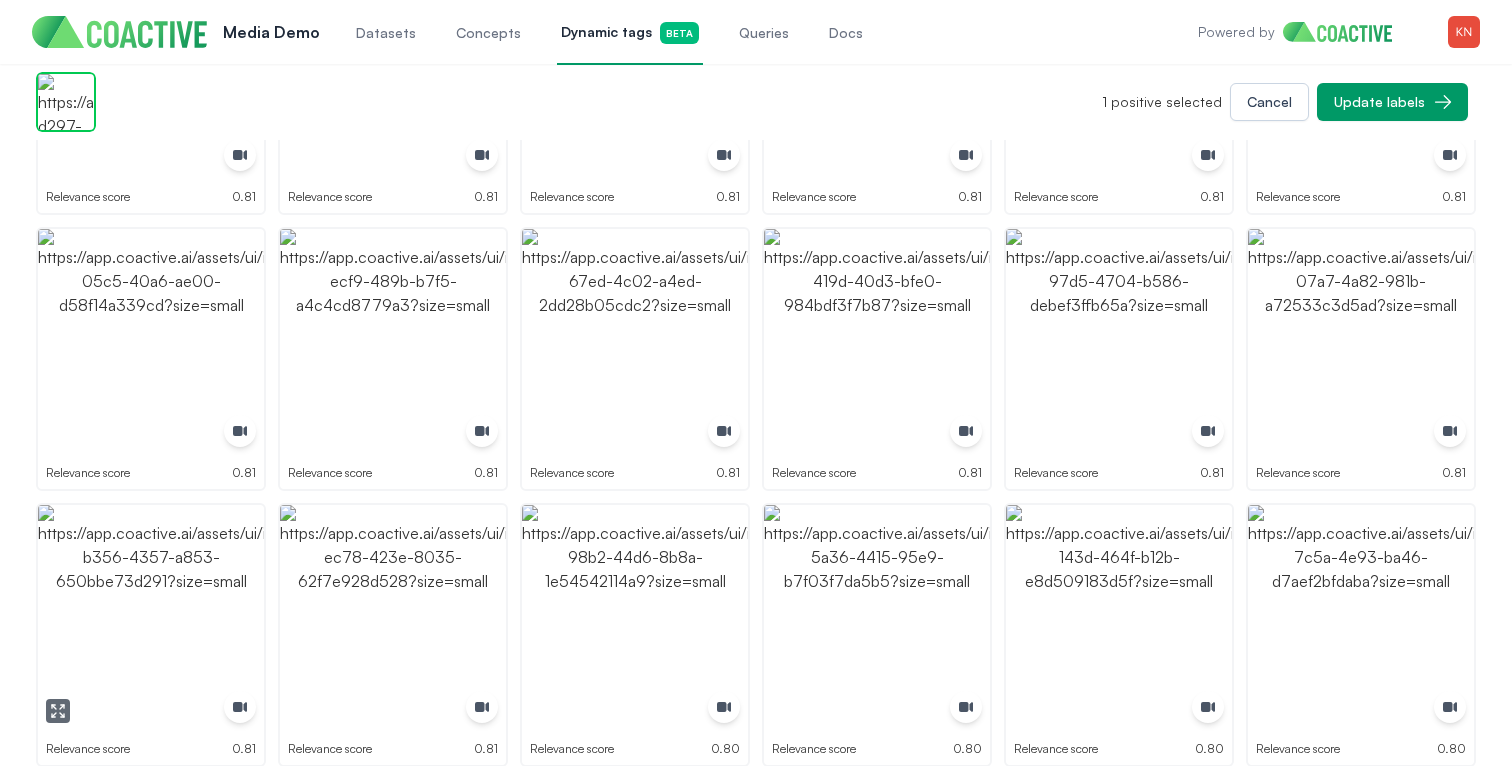 click at bounding box center [58, 711] 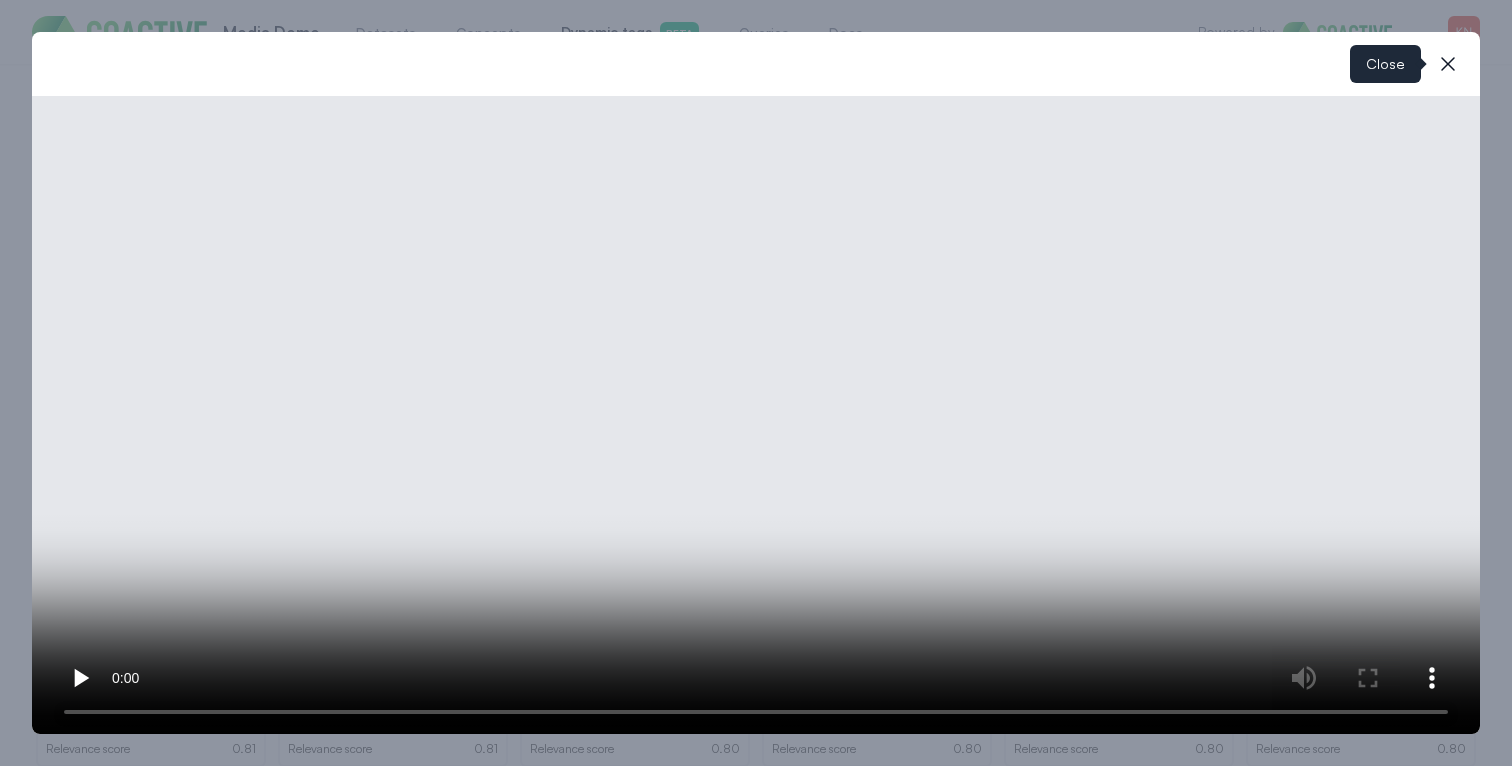 click 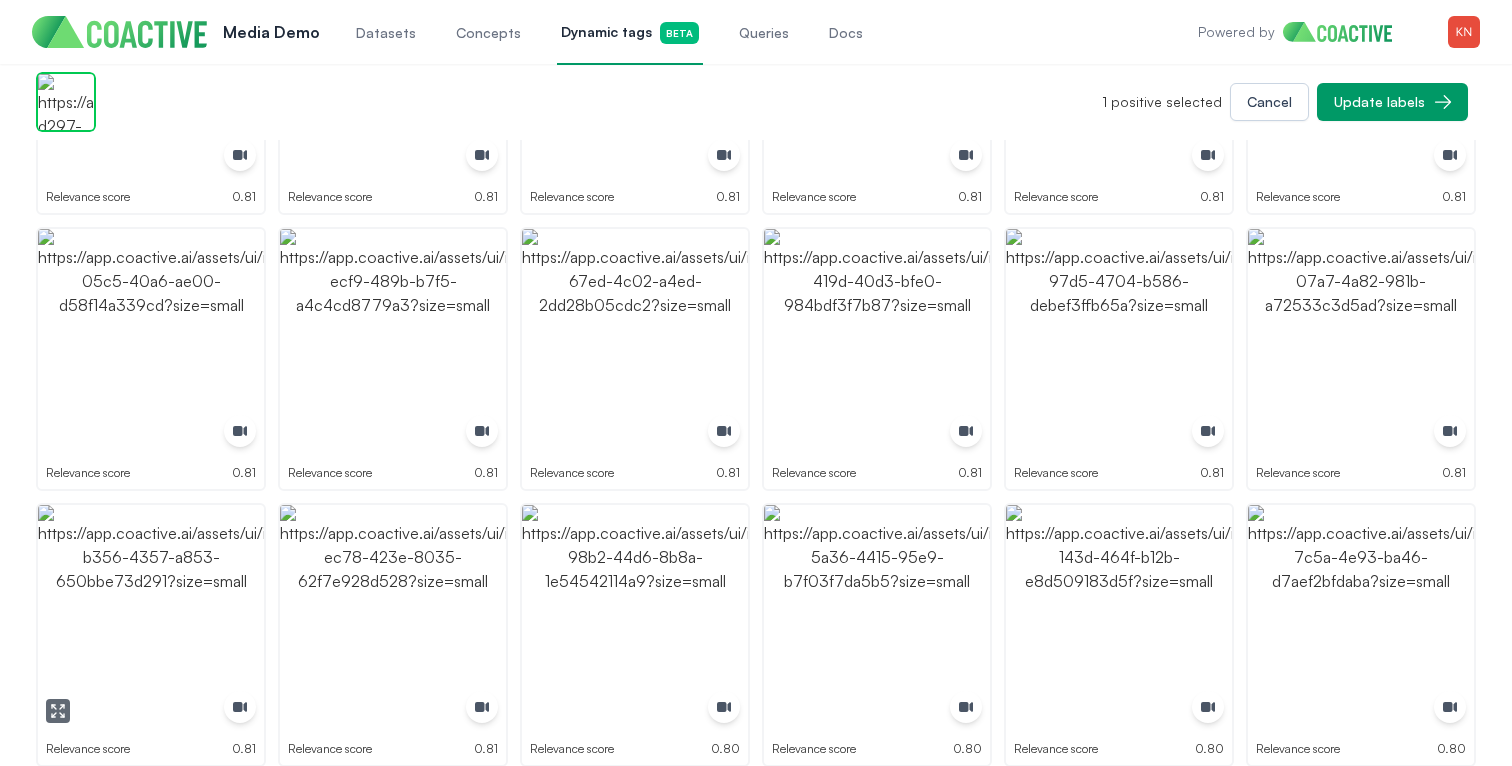 click at bounding box center (151, 618) 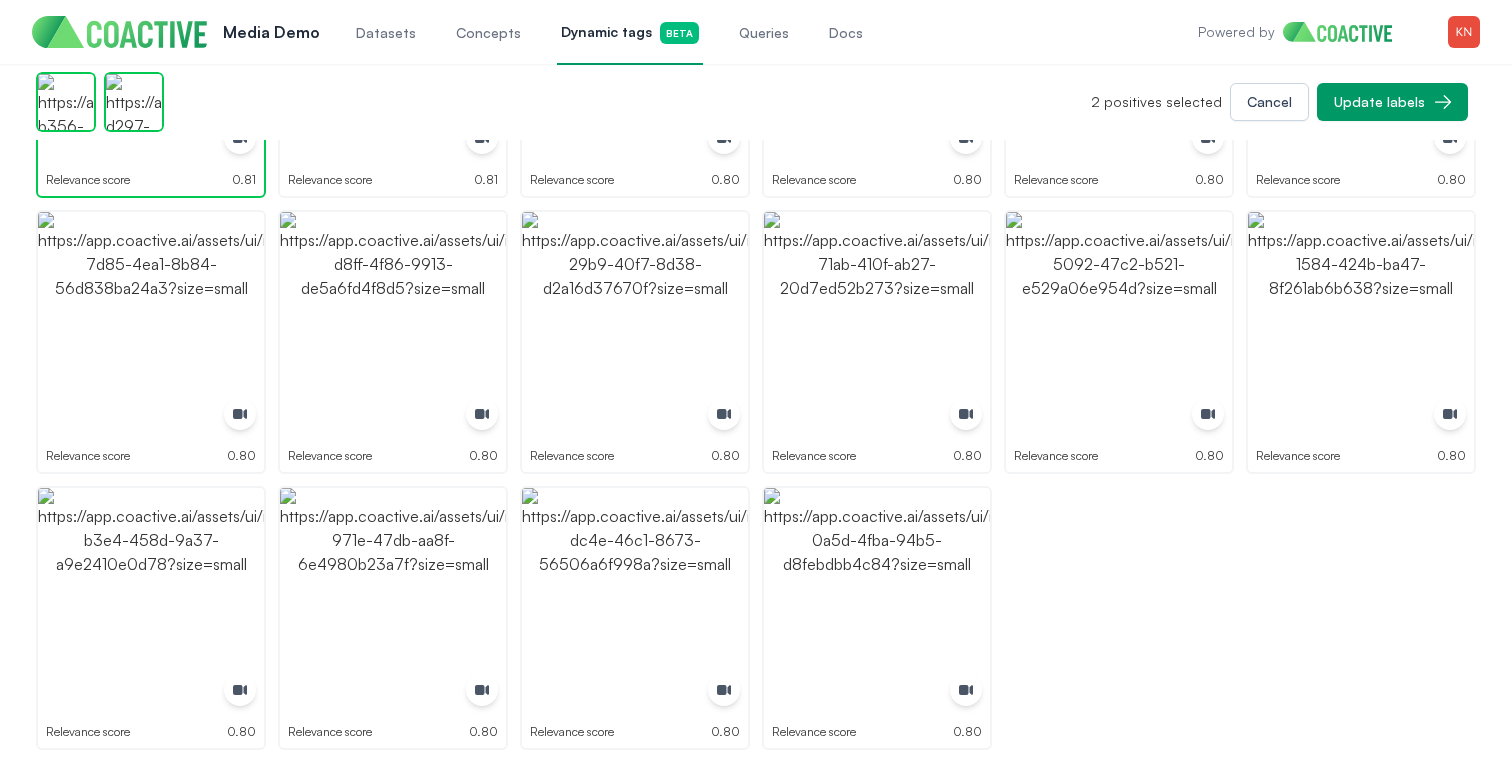 scroll, scrollTop: 4266, scrollLeft: 0, axis: vertical 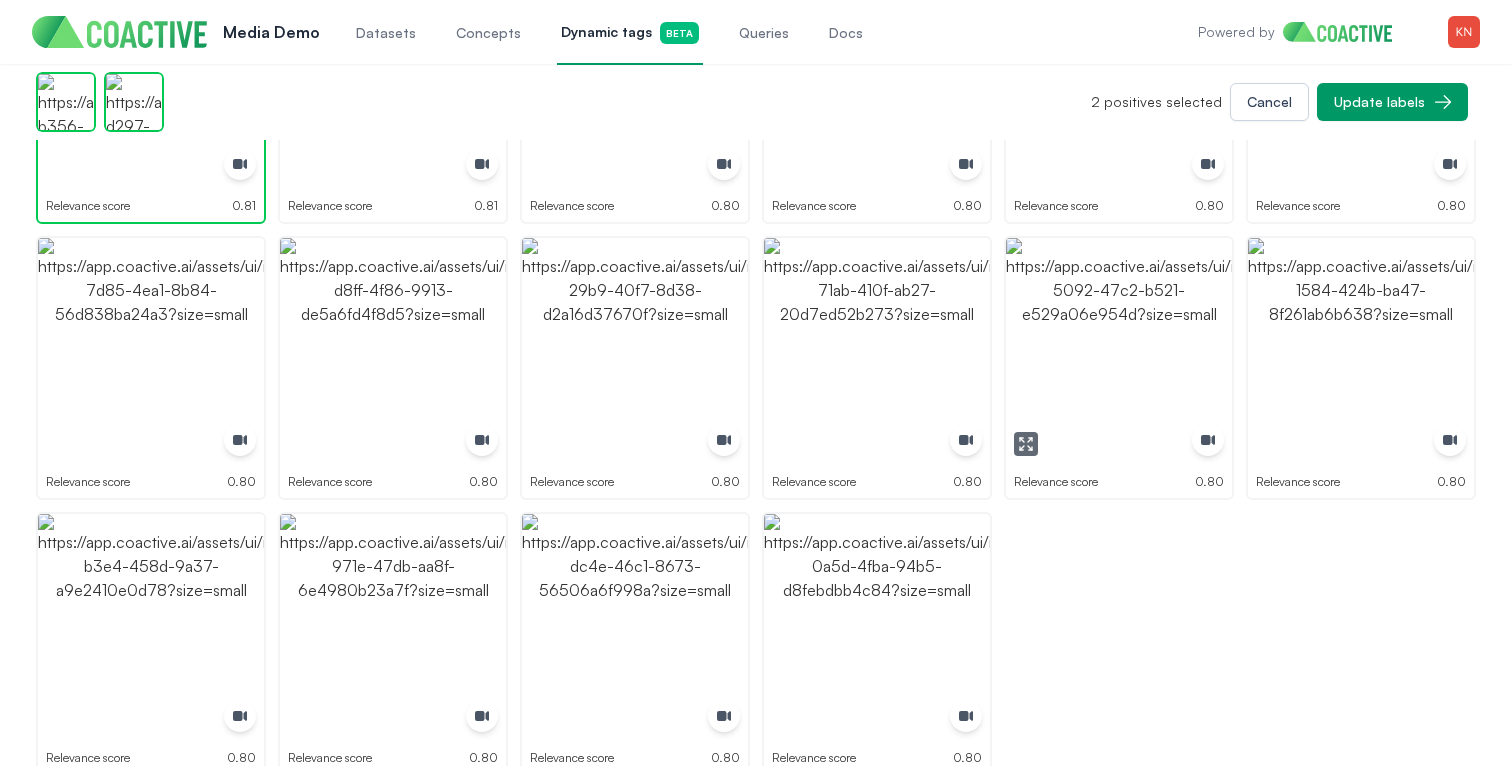 click at bounding box center (1119, 351) 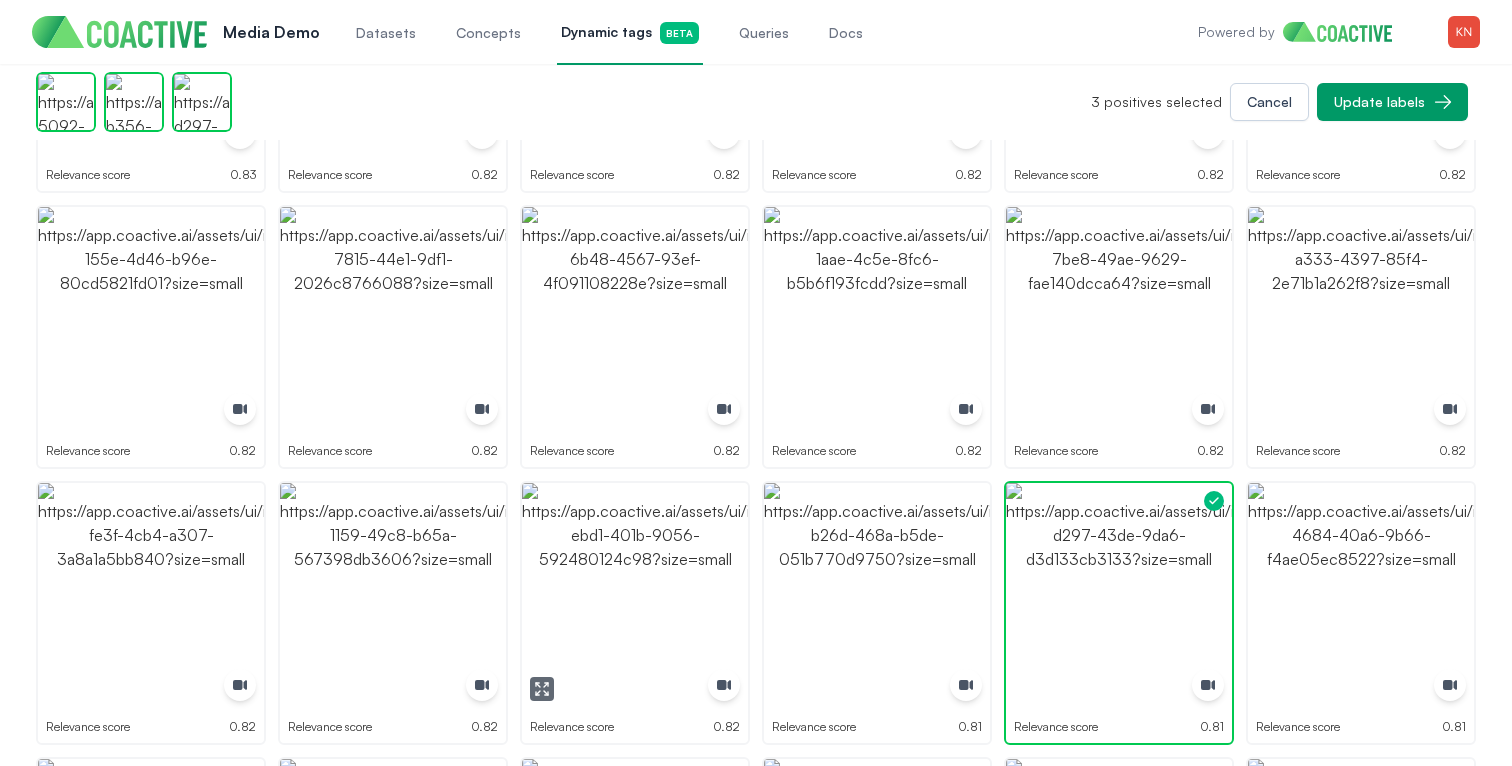scroll, scrollTop: 2811, scrollLeft: 0, axis: vertical 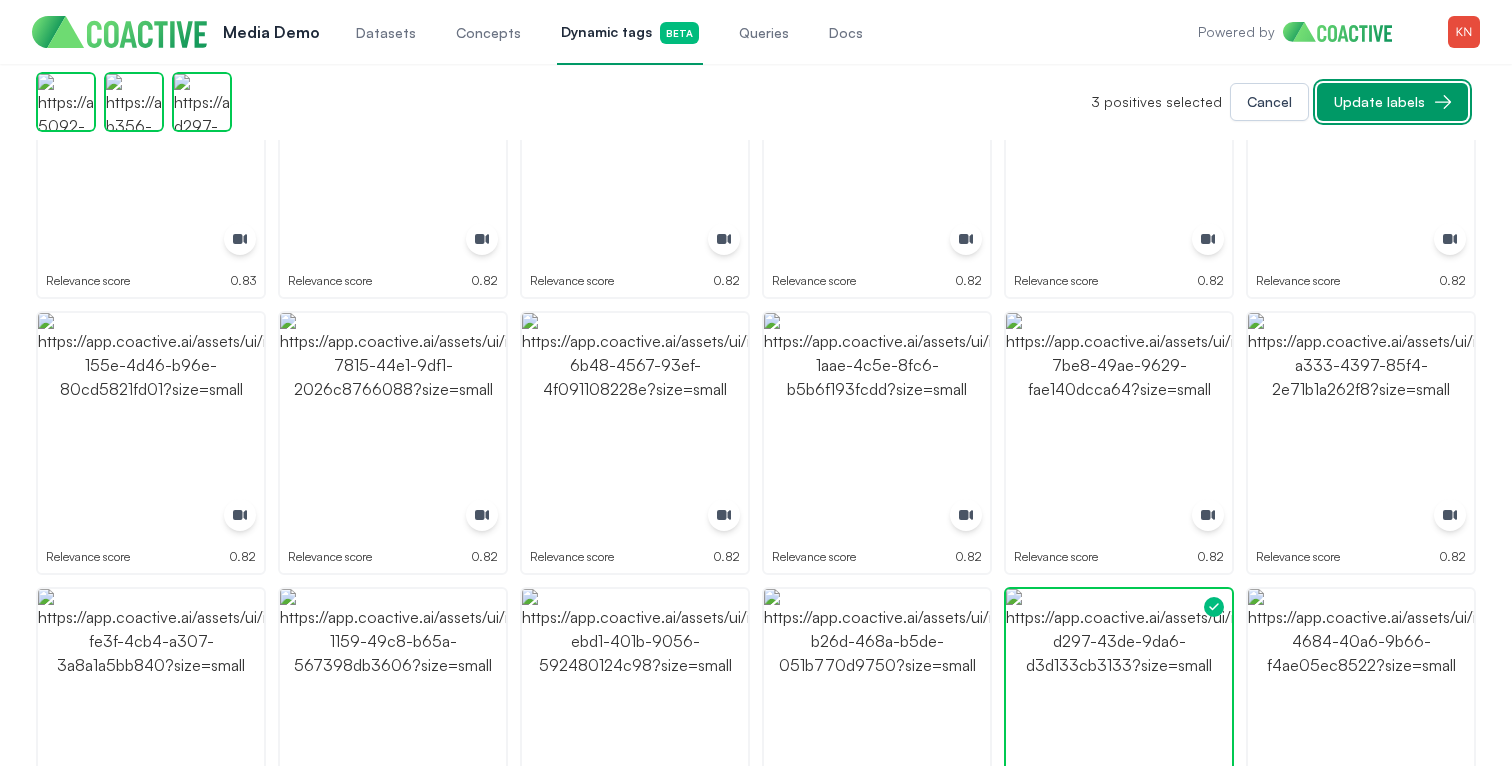 click on "Update labels" at bounding box center [1379, 102] 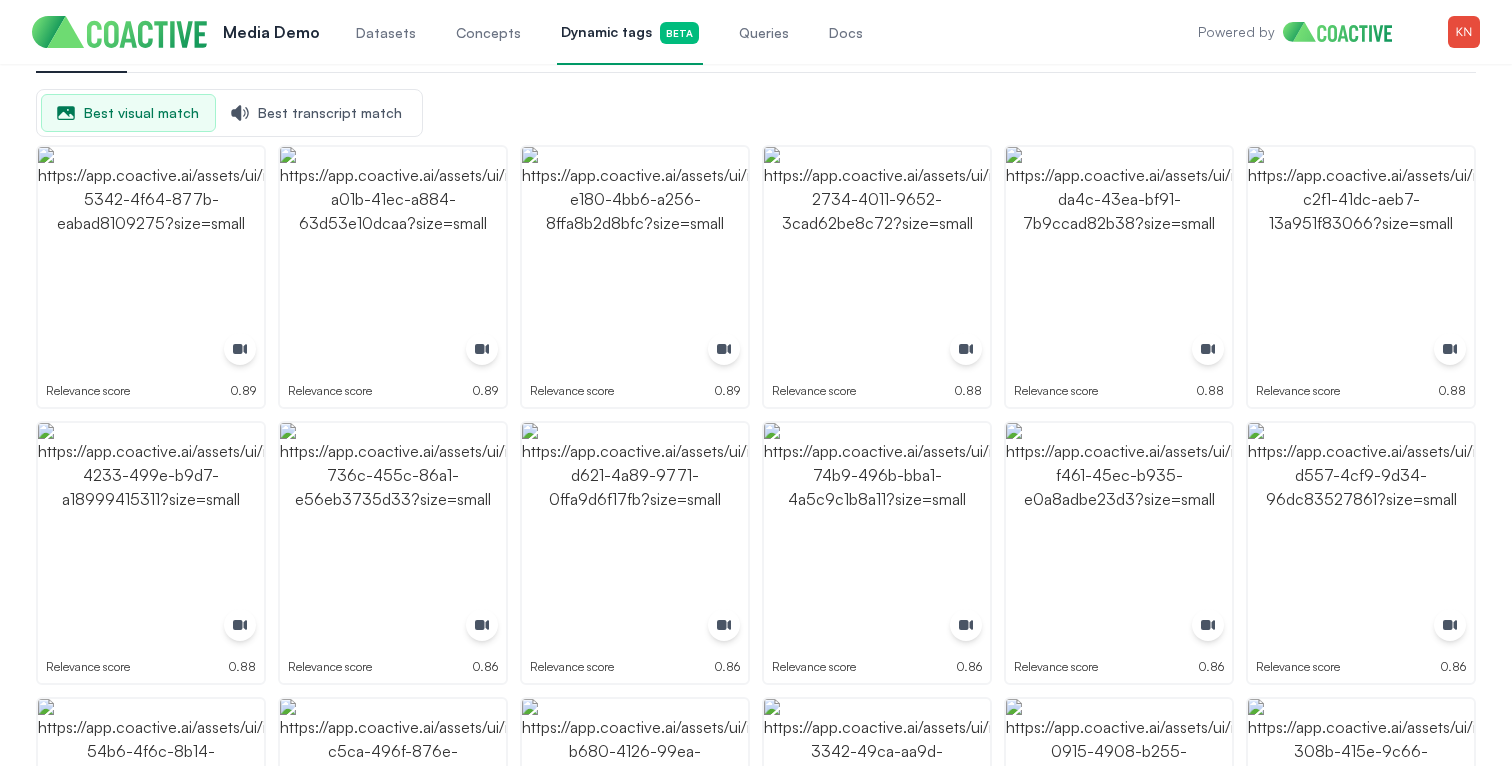 scroll, scrollTop: 0, scrollLeft: 0, axis: both 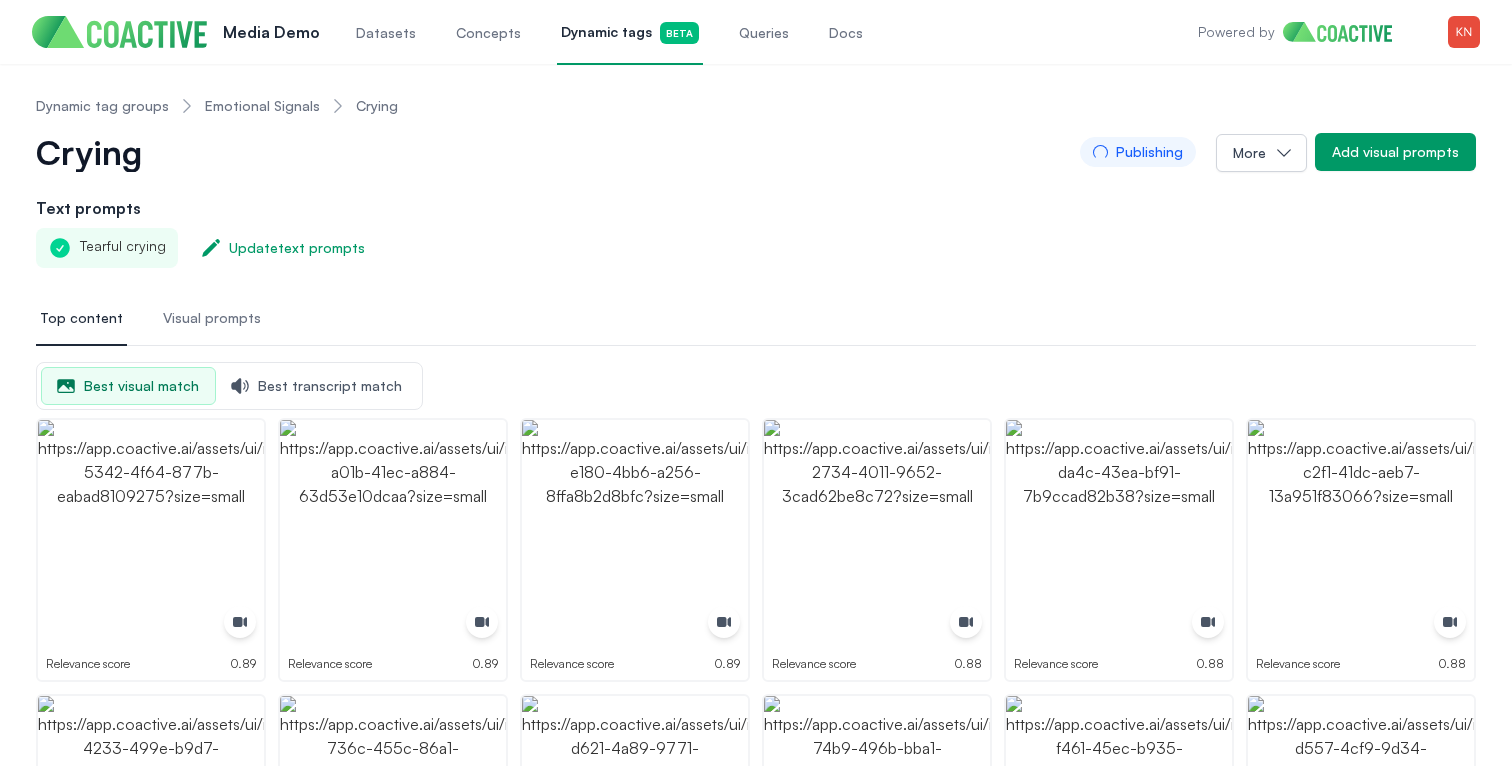 click on "Visual prompts" at bounding box center [212, 319] 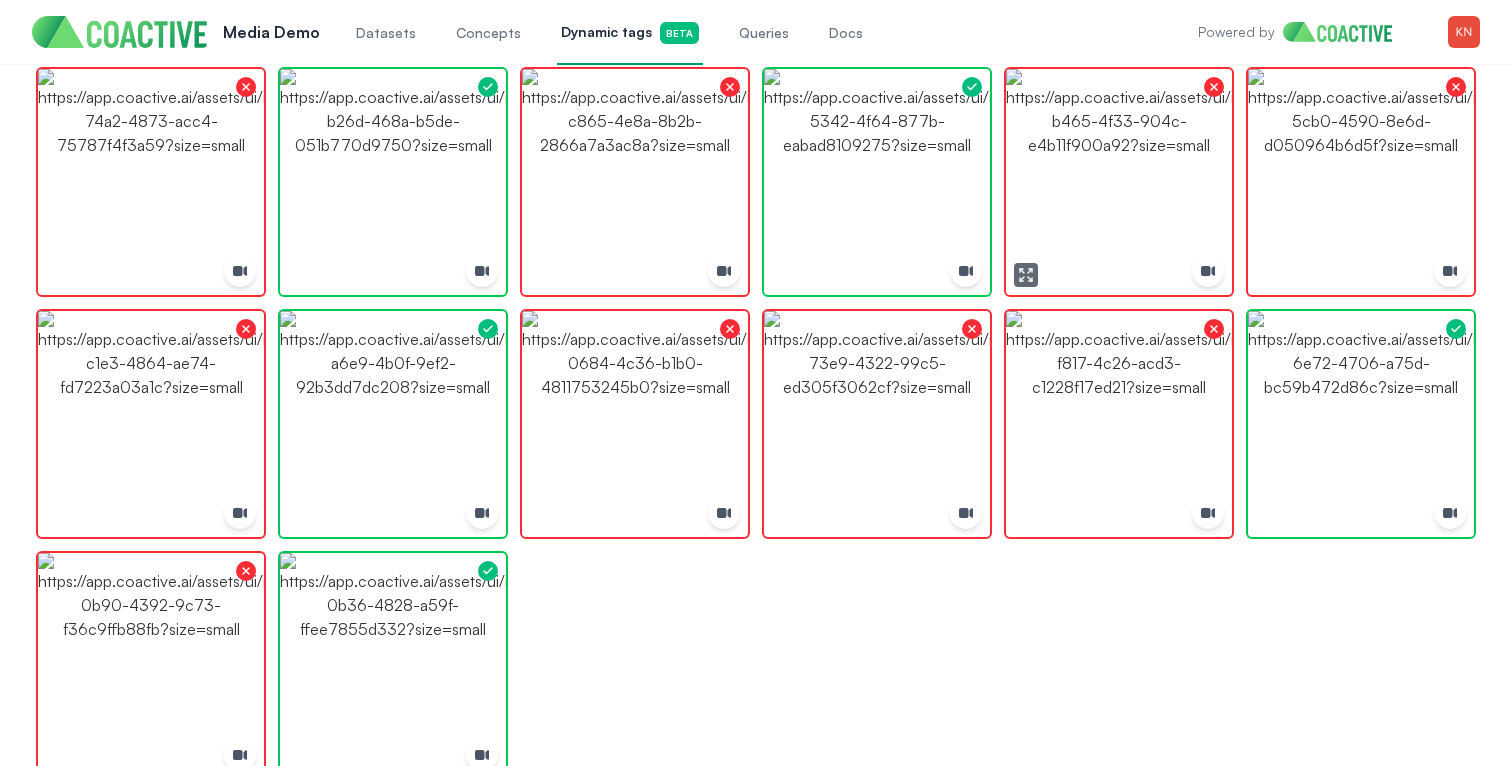 scroll, scrollTop: 1896, scrollLeft: 0, axis: vertical 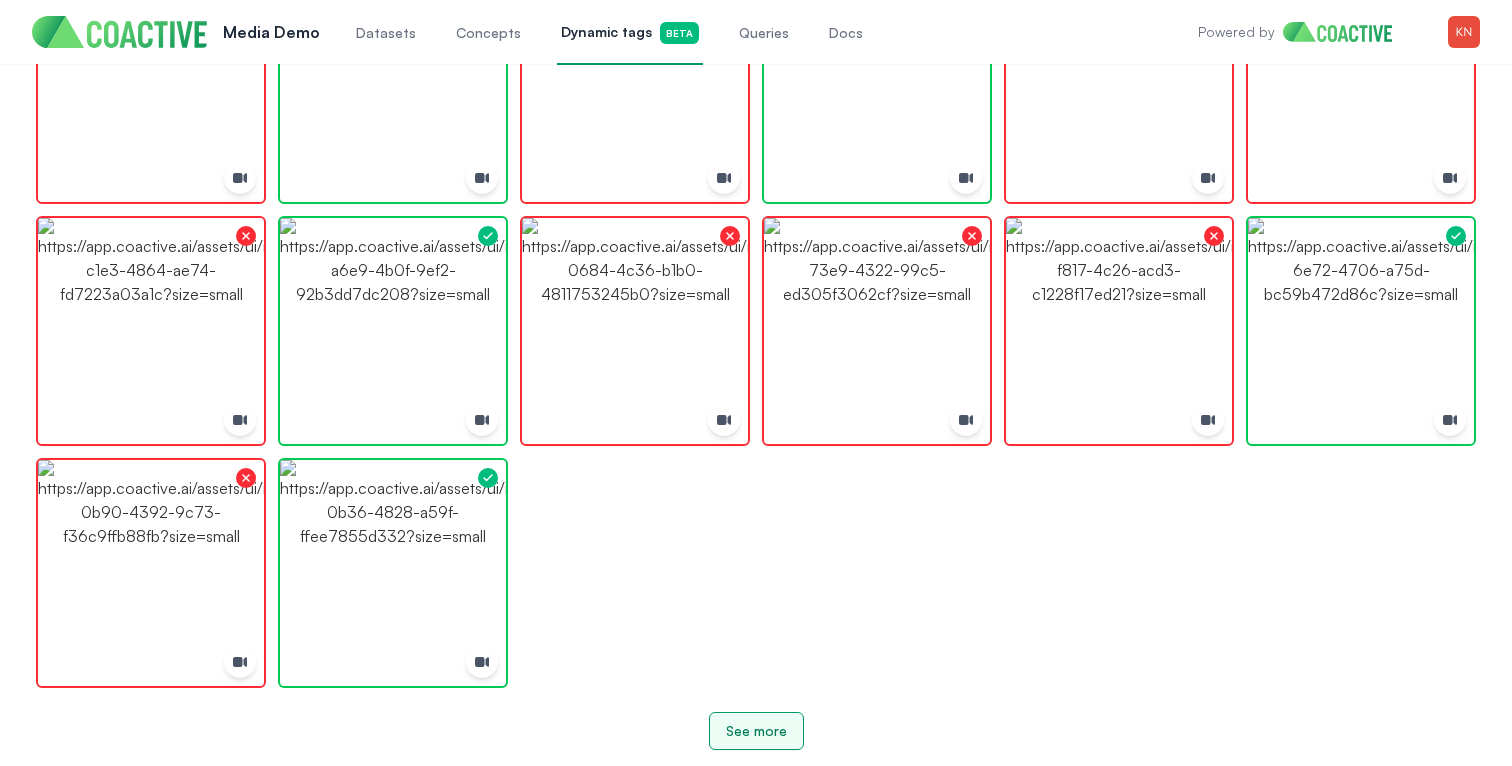 click on "See more" at bounding box center [756, 731] 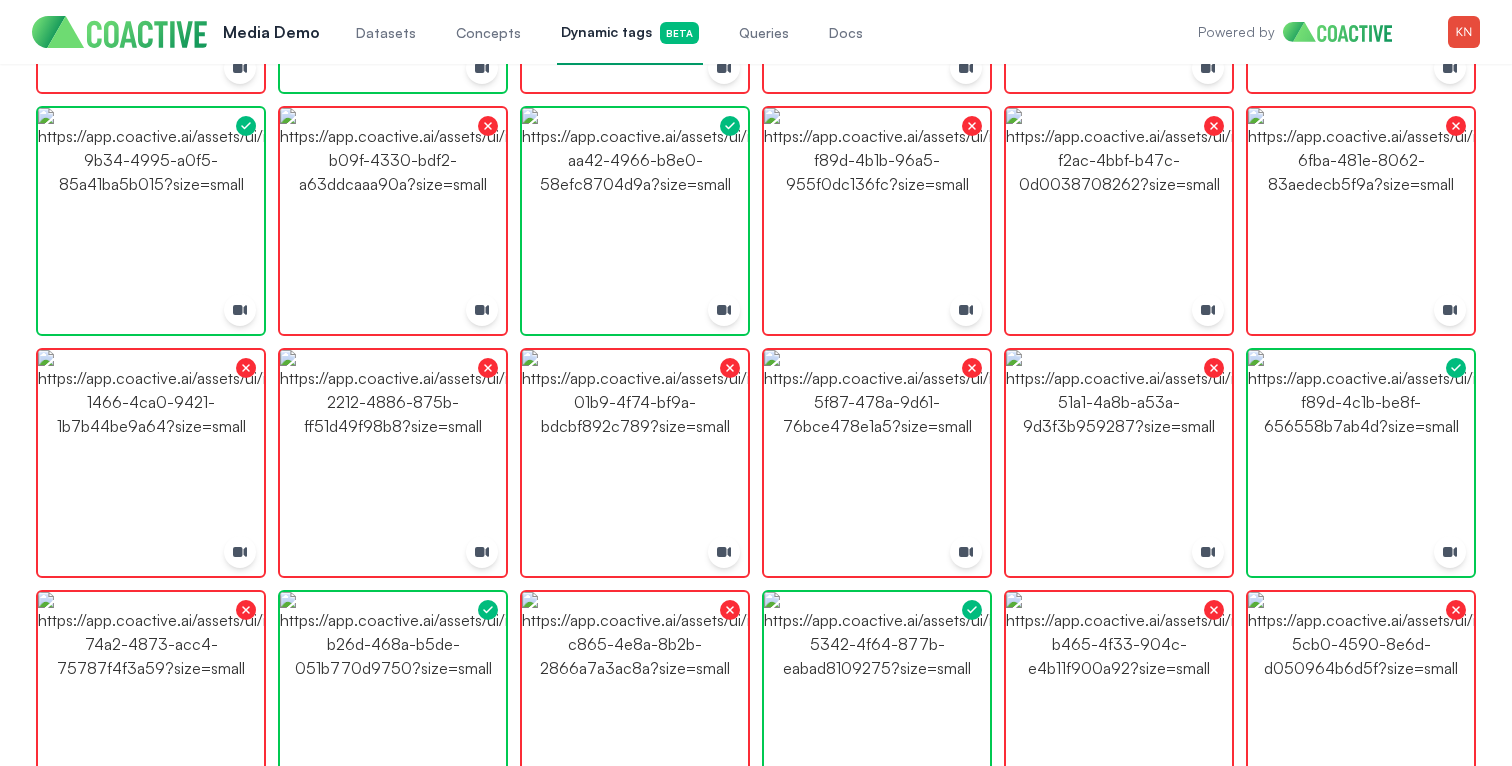 scroll, scrollTop: 0, scrollLeft: 0, axis: both 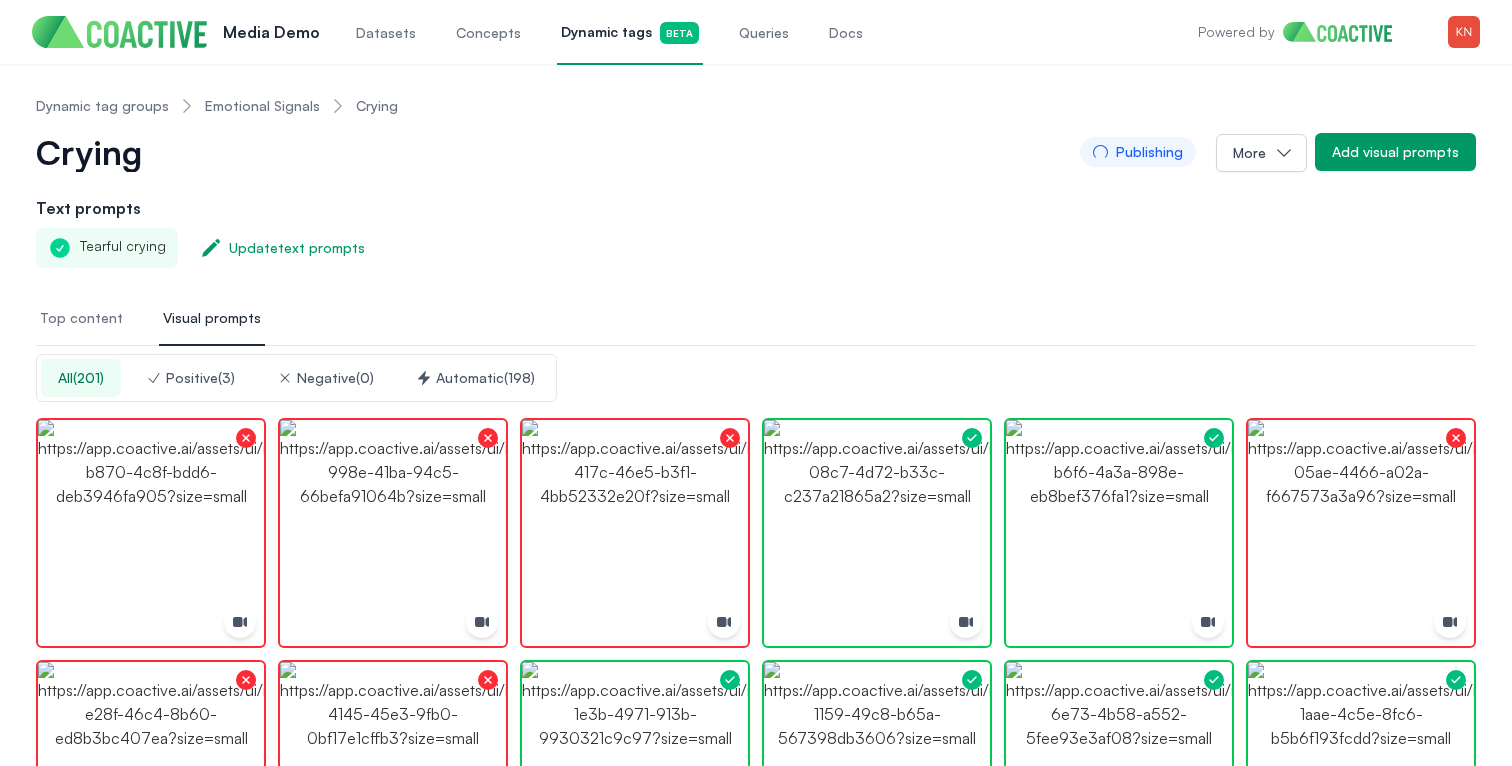 click on "Top content" at bounding box center (81, 318) 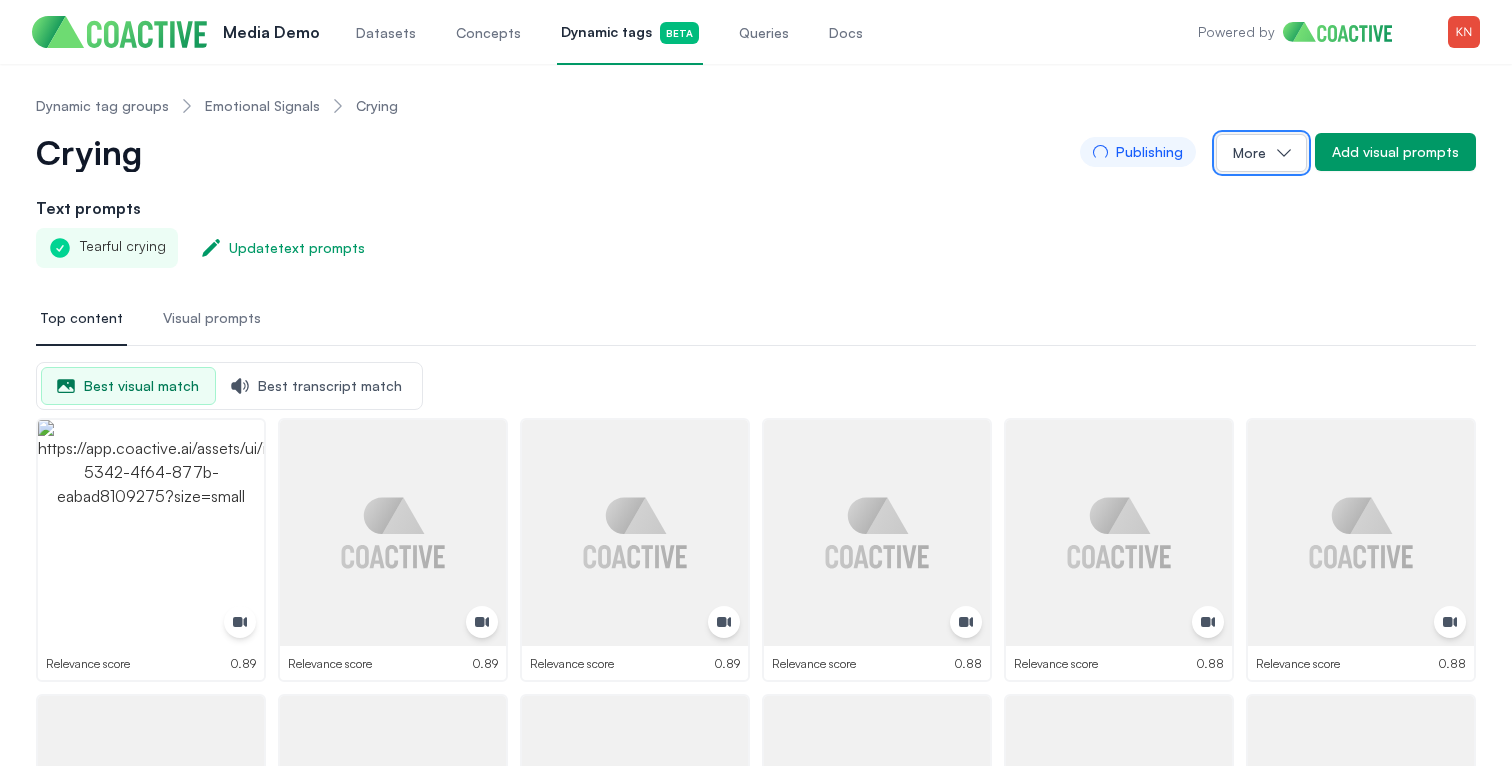 click on "More" at bounding box center [1261, 153] 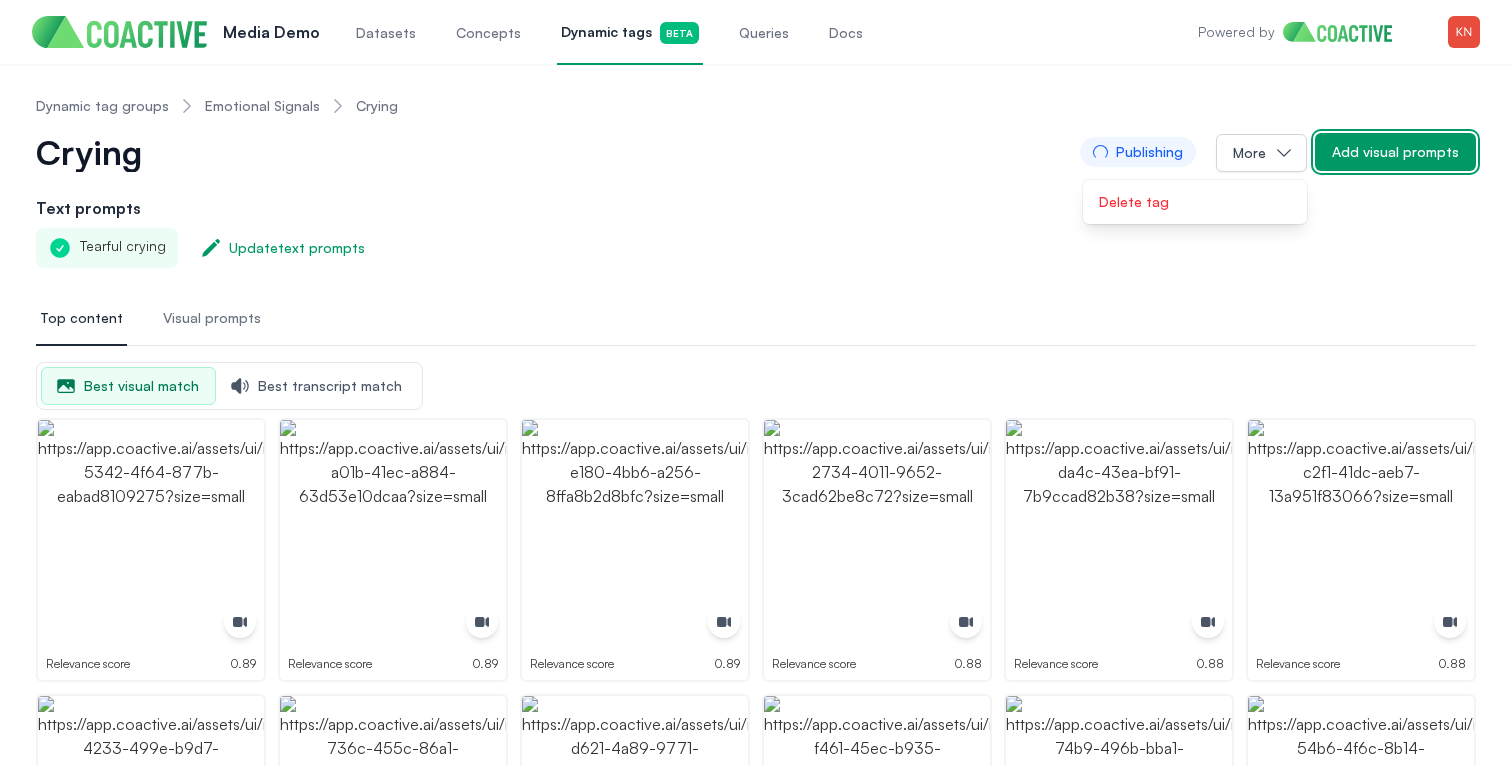 click on "Add visual prompts" at bounding box center [1395, 152] 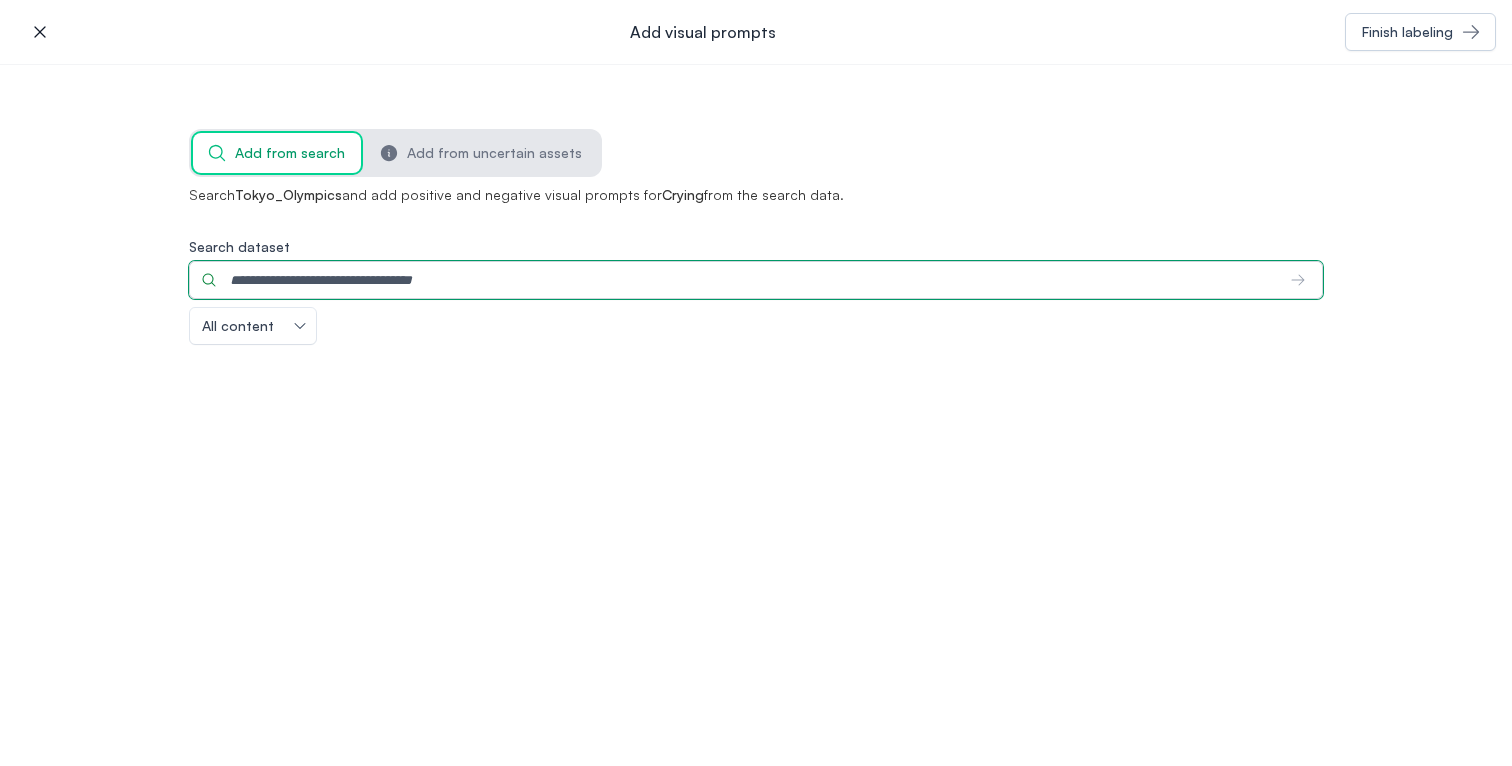 click on "Search dataset" at bounding box center [732, 280] 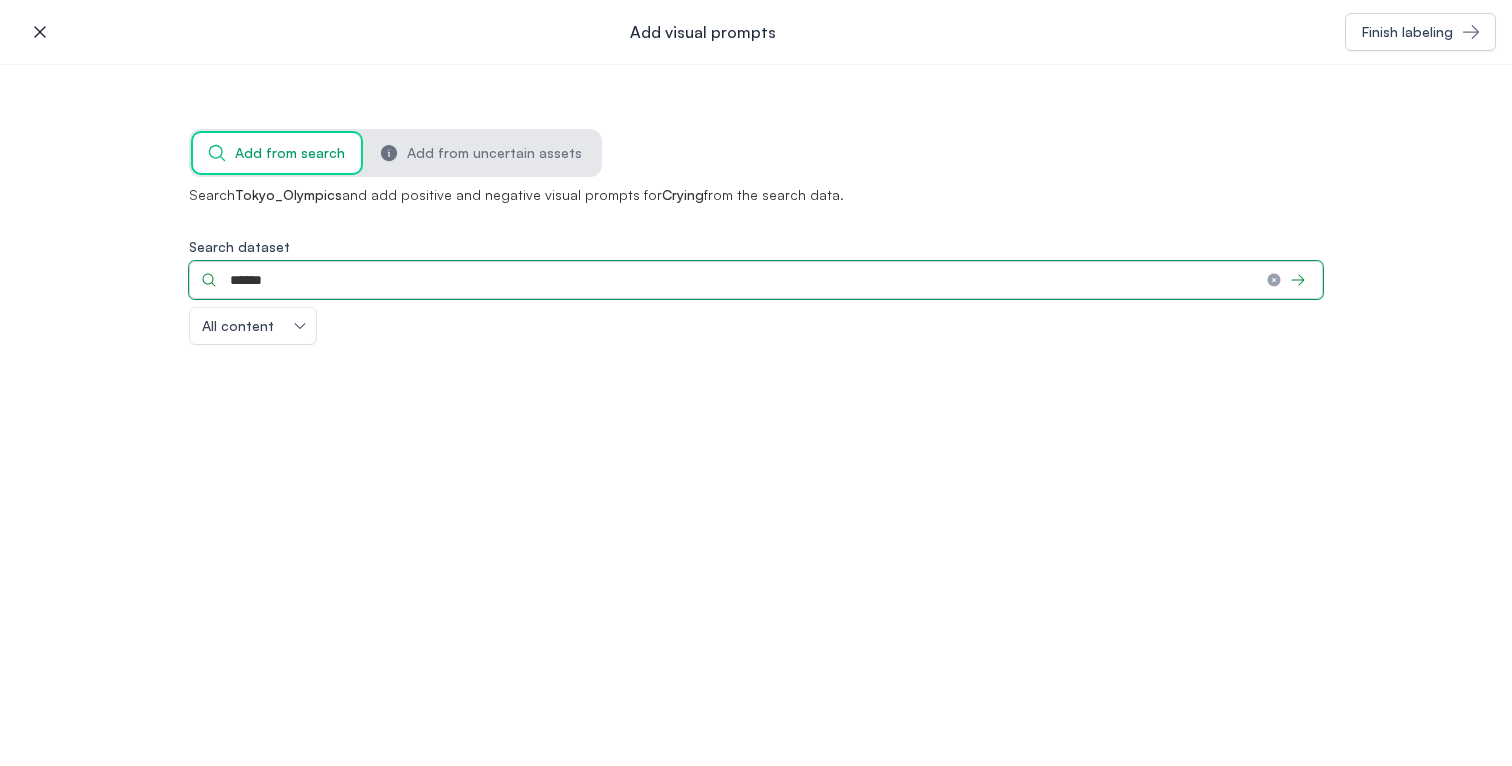 type on "******" 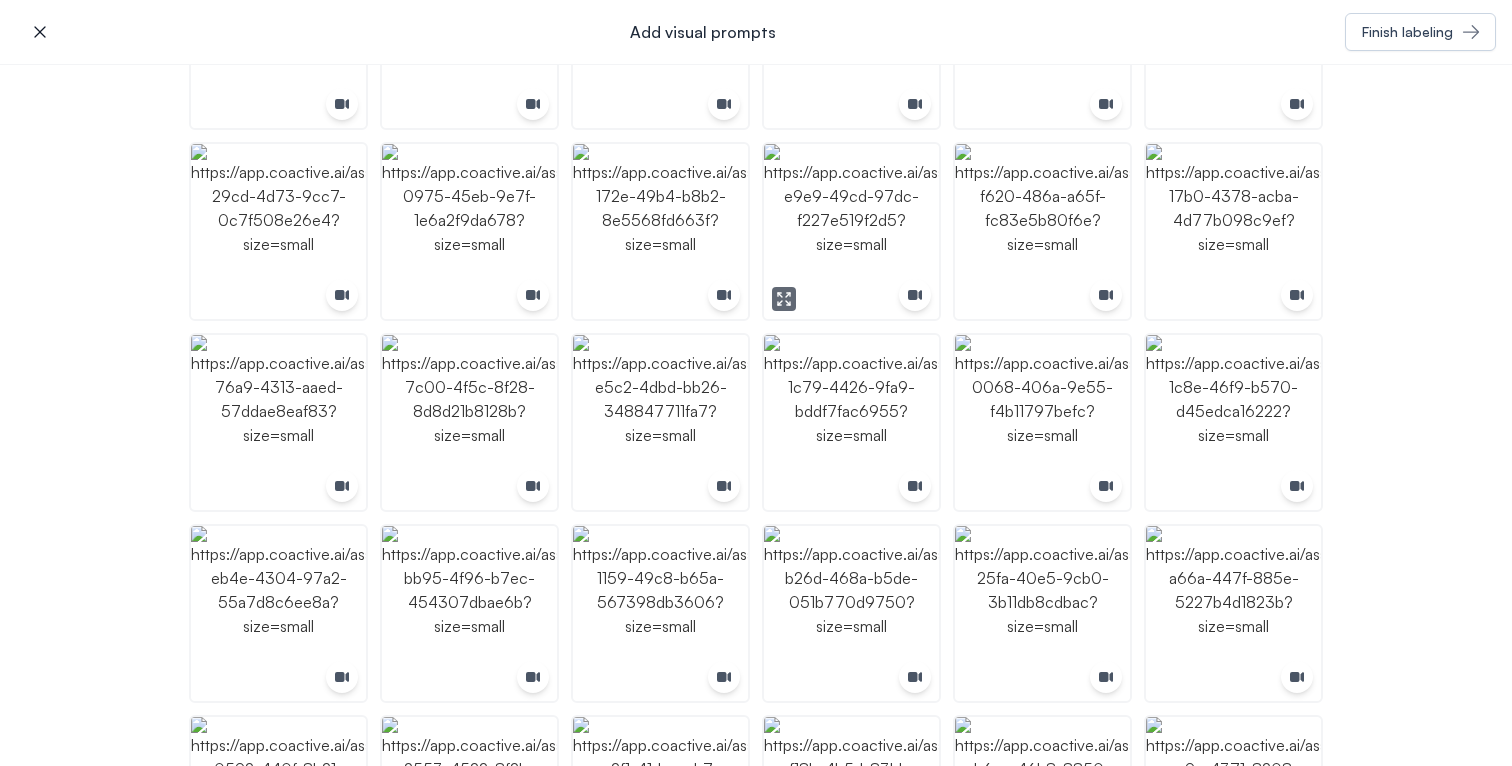 scroll, scrollTop: 1059, scrollLeft: 0, axis: vertical 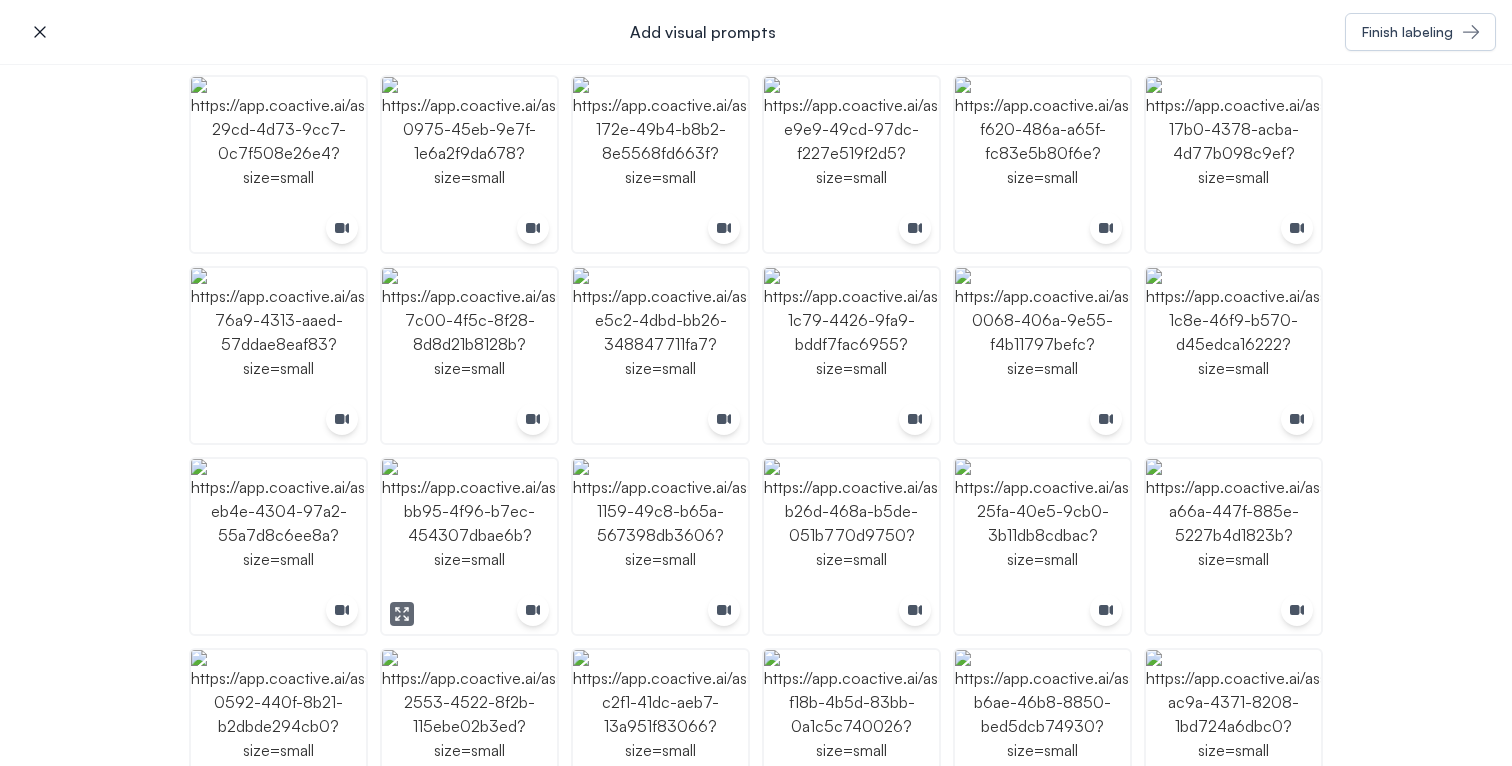 click at bounding box center (469, 546) 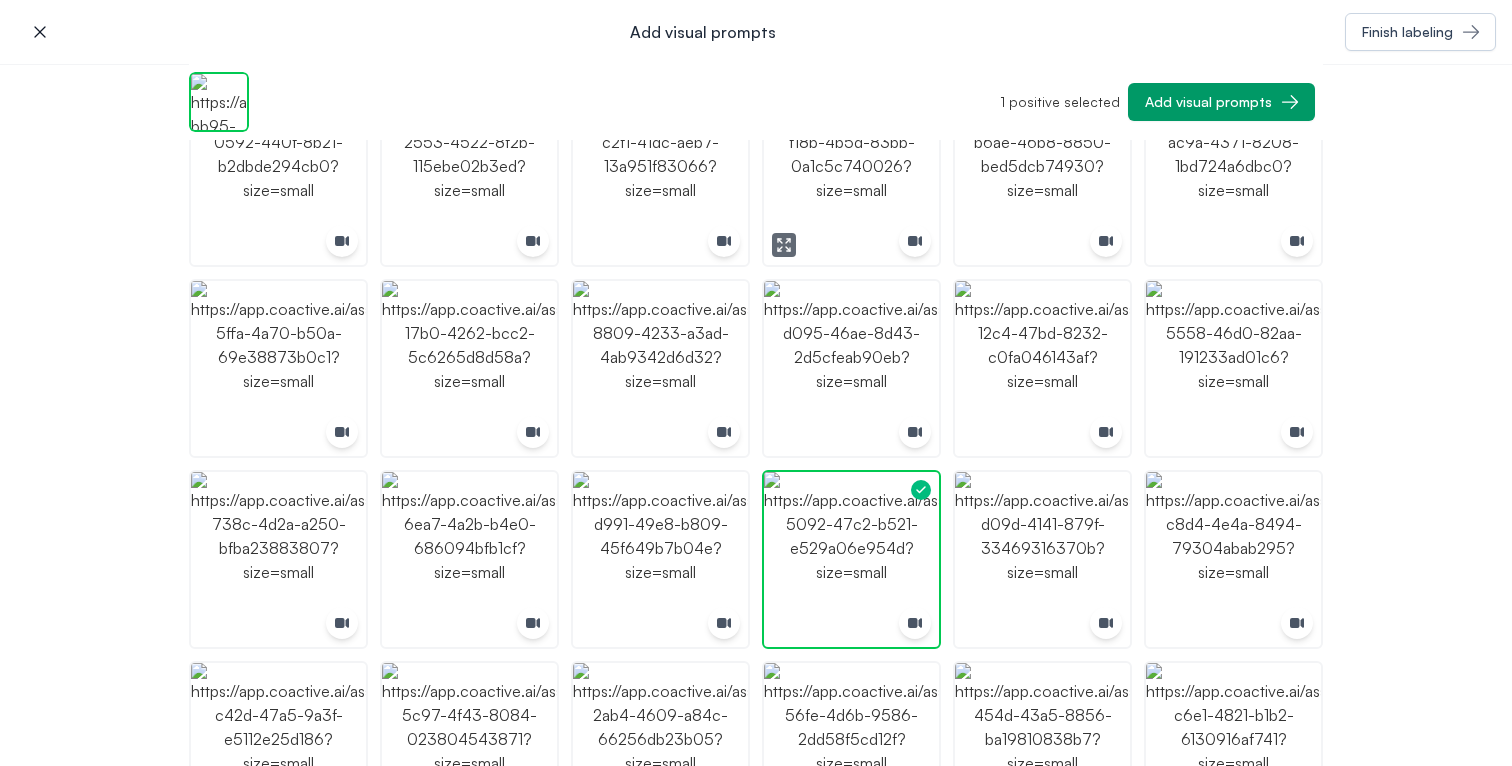 scroll, scrollTop: 1628, scrollLeft: 0, axis: vertical 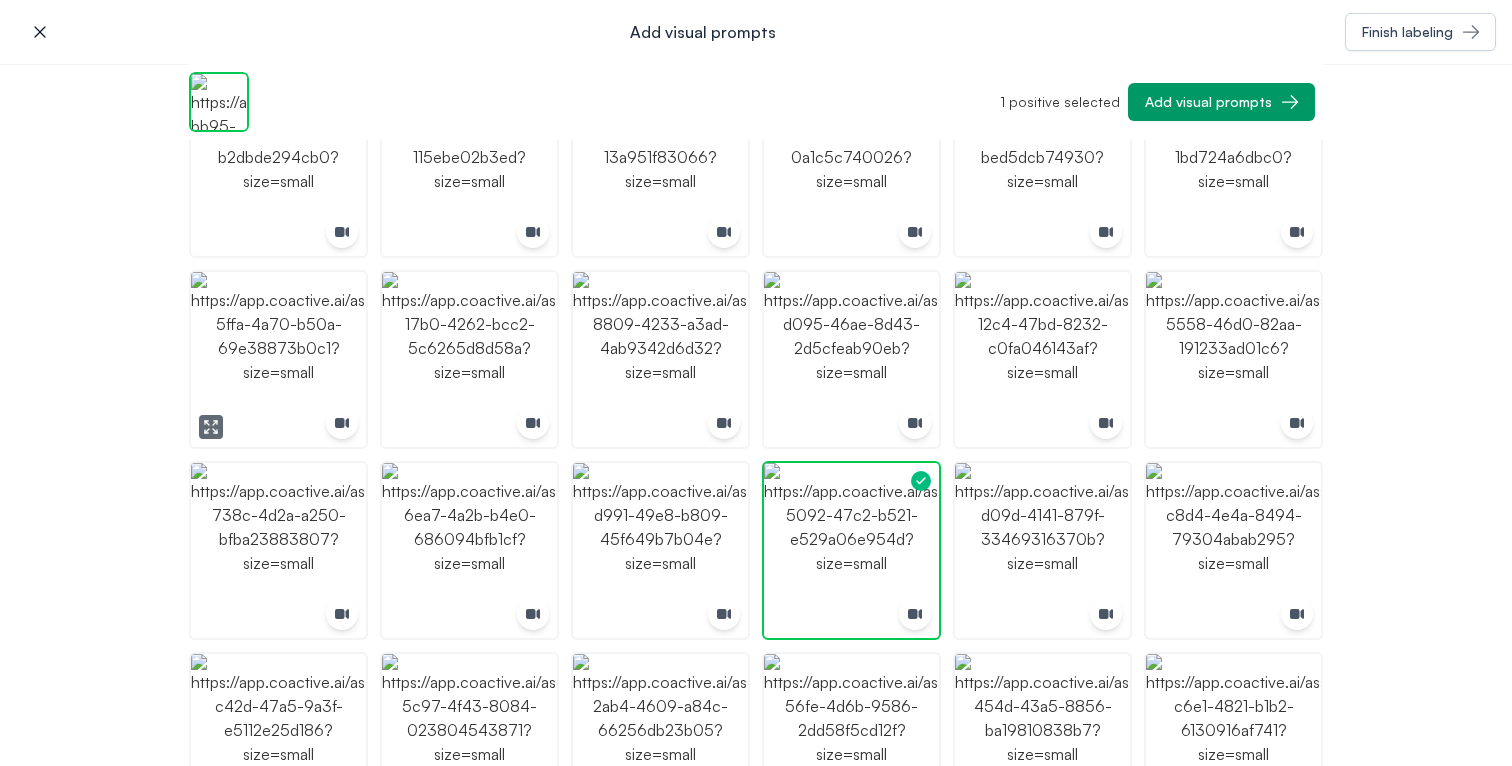 click at bounding box center [278, 359] 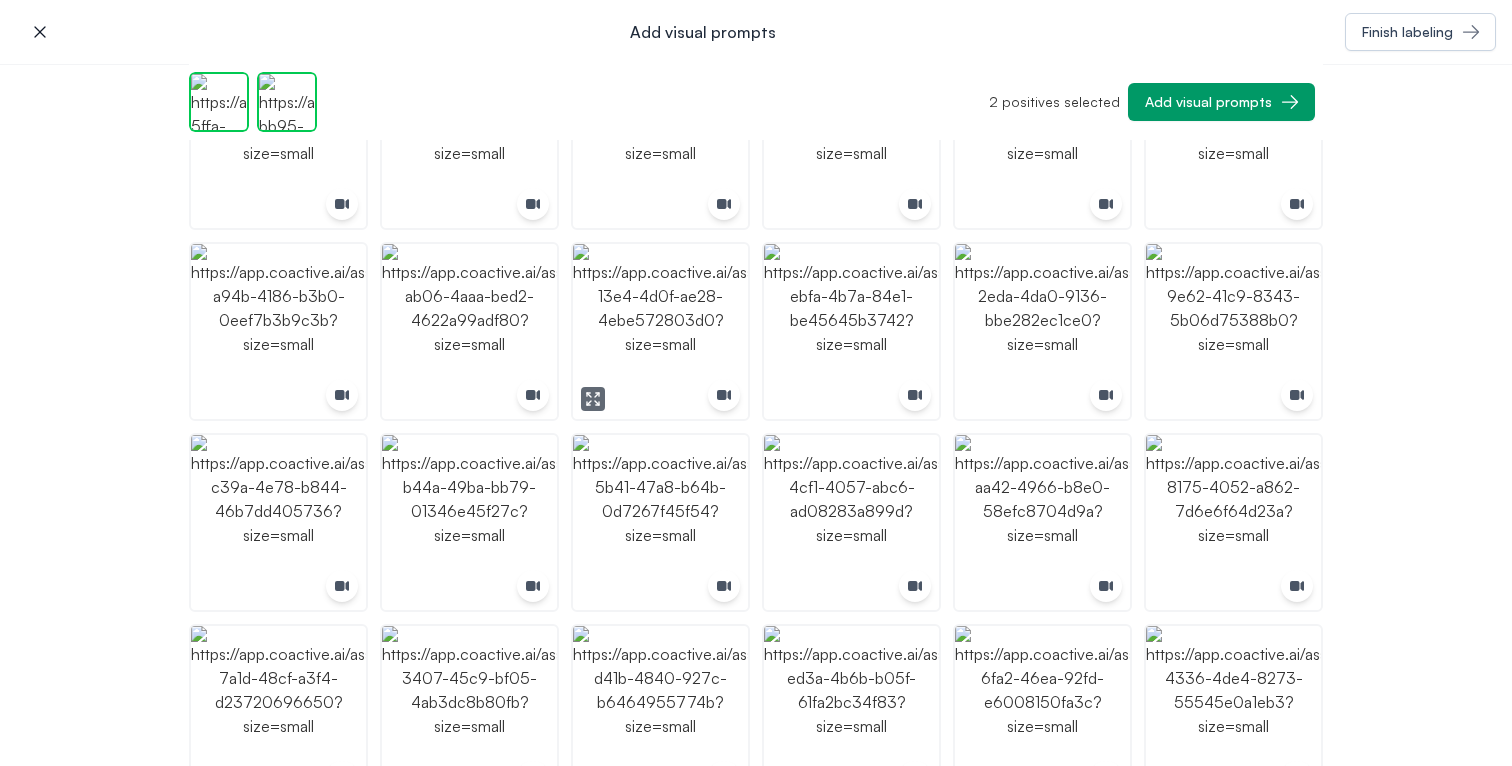 scroll, scrollTop: 2271, scrollLeft: 0, axis: vertical 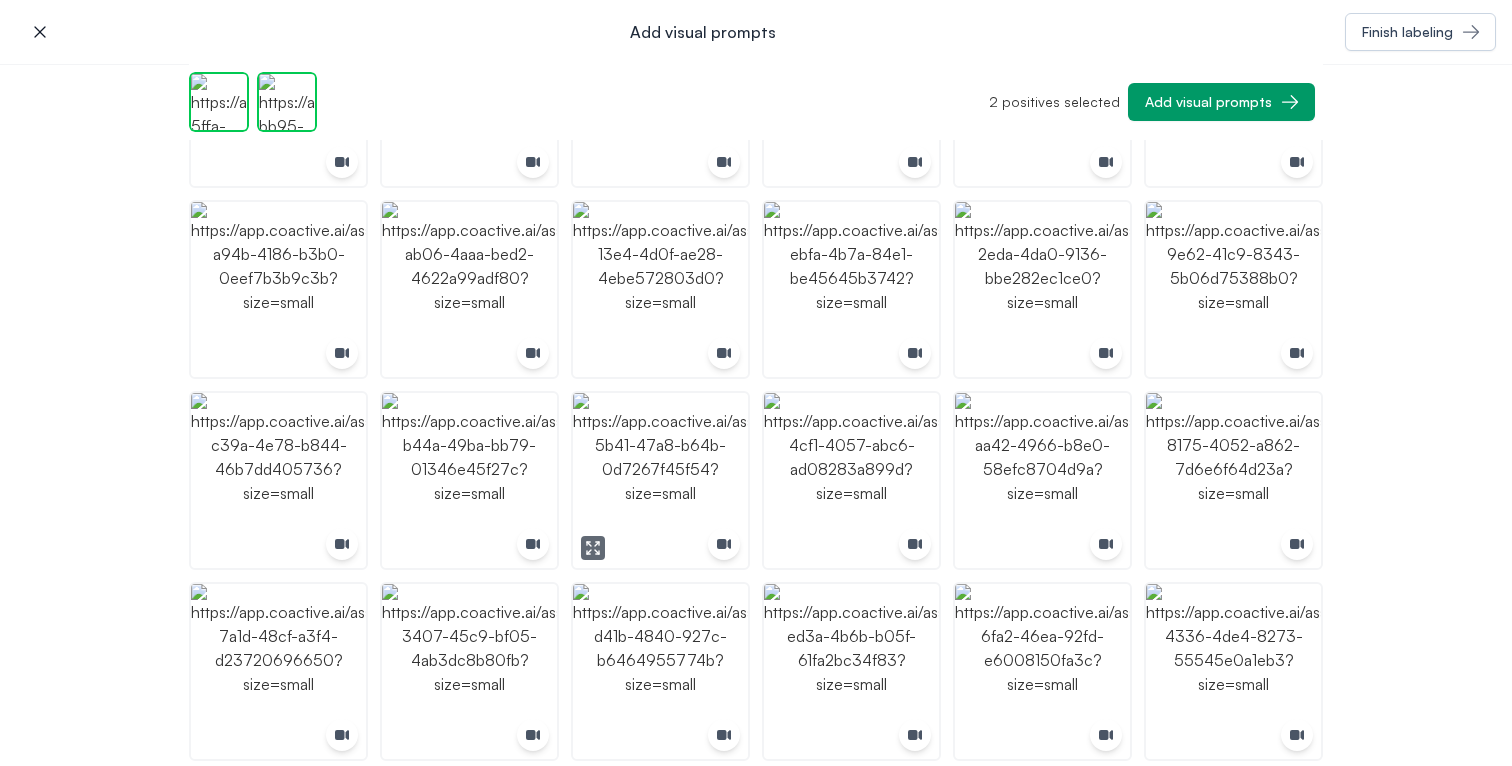 click 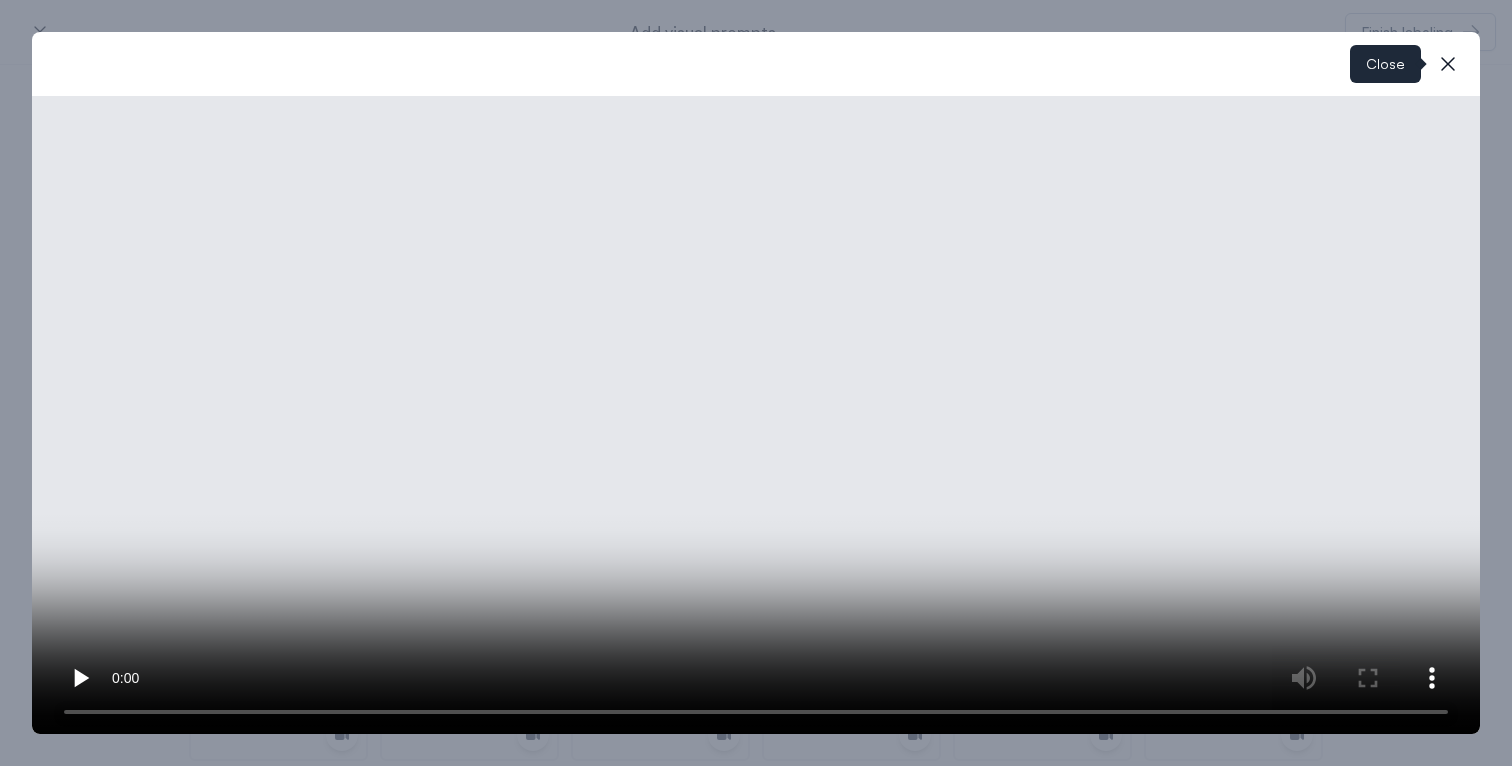 click 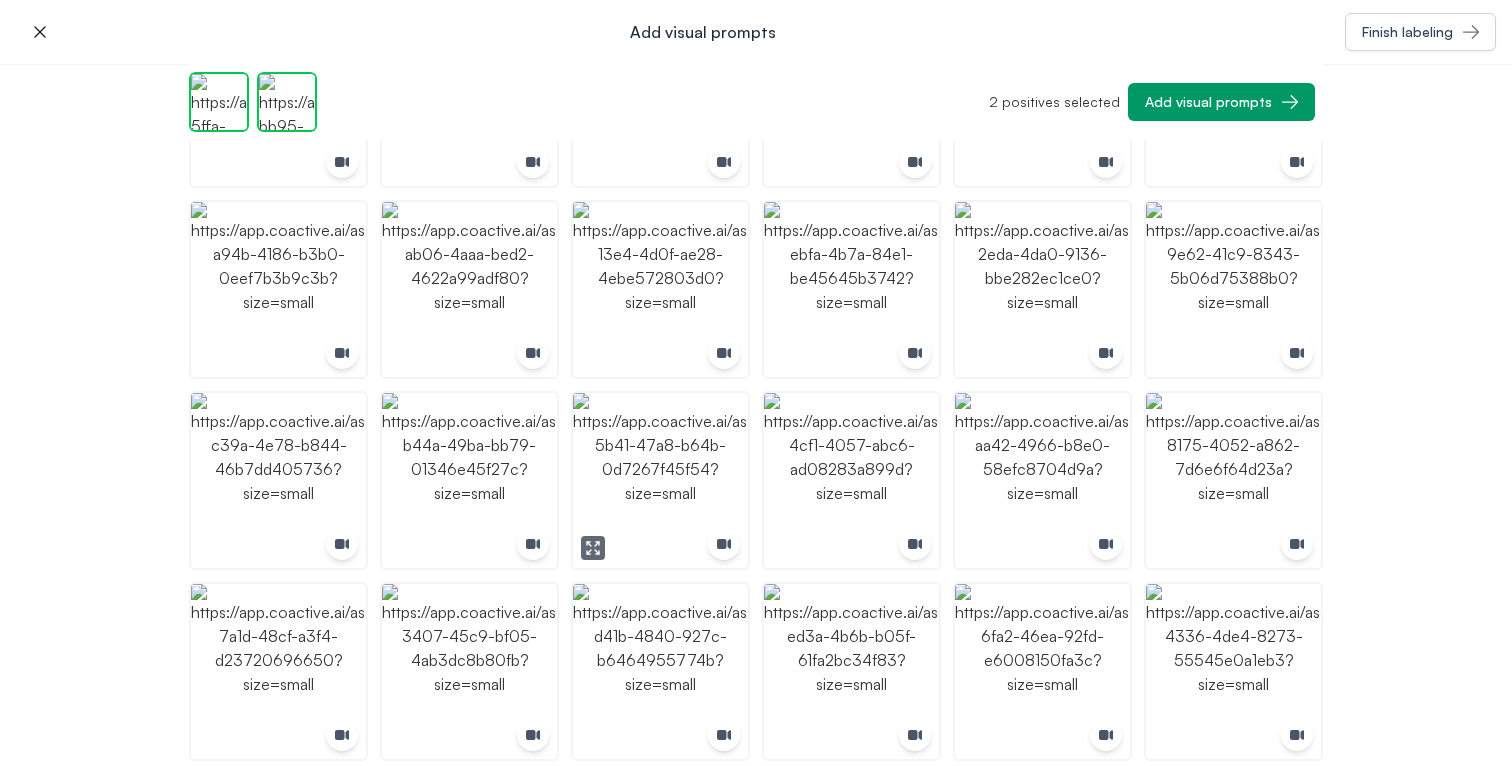click at bounding box center [660, 480] 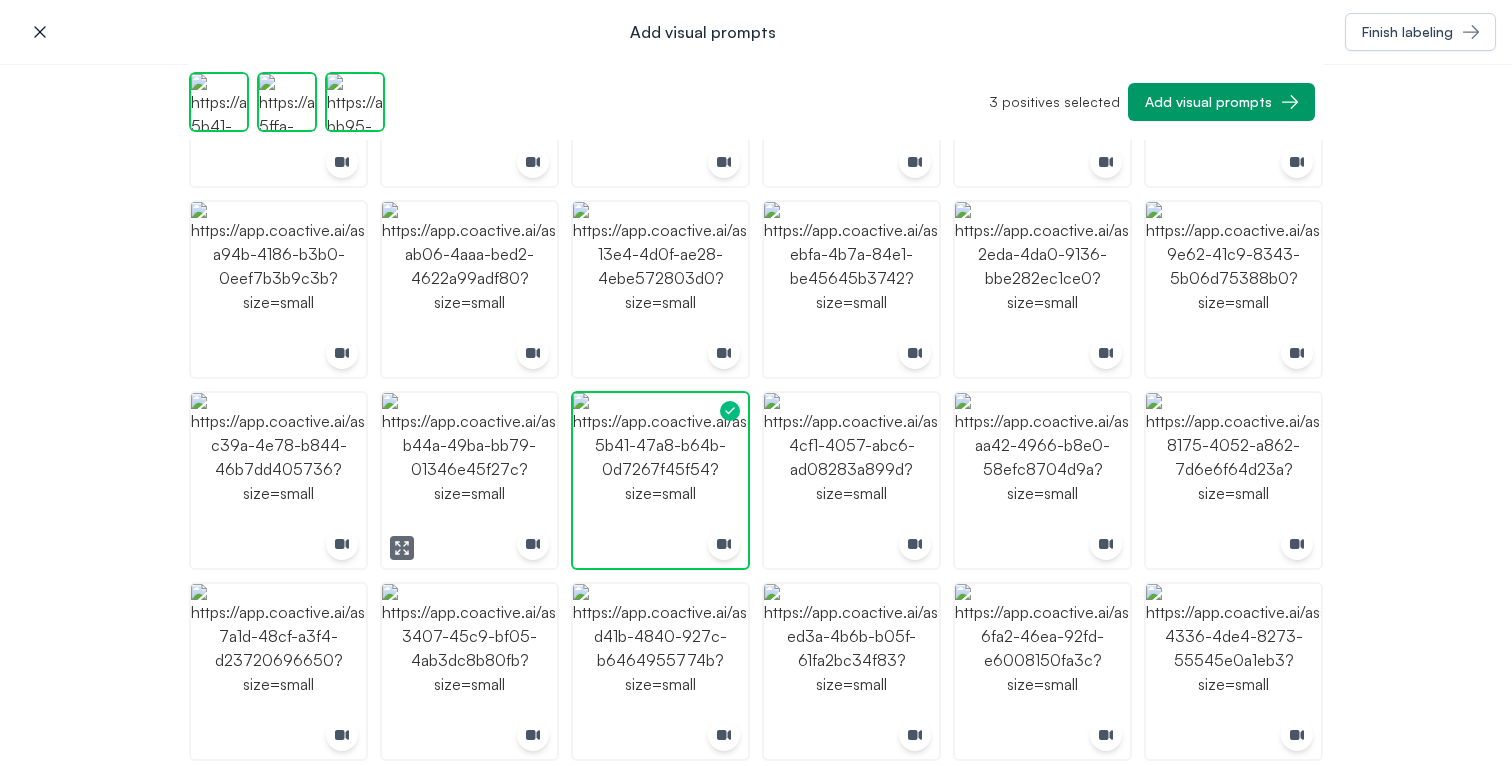 click at bounding box center [469, 480] 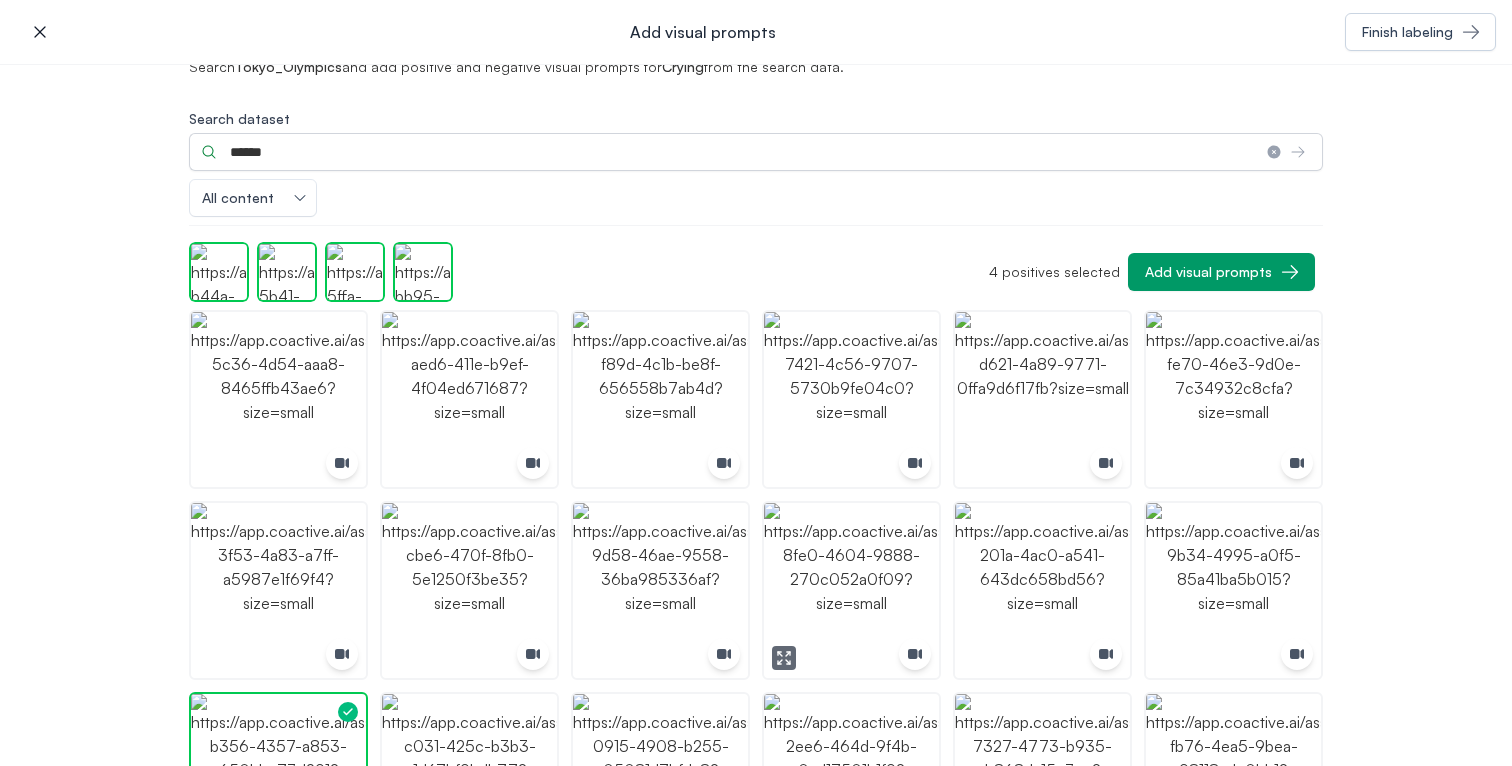 scroll, scrollTop: 0, scrollLeft: 0, axis: both 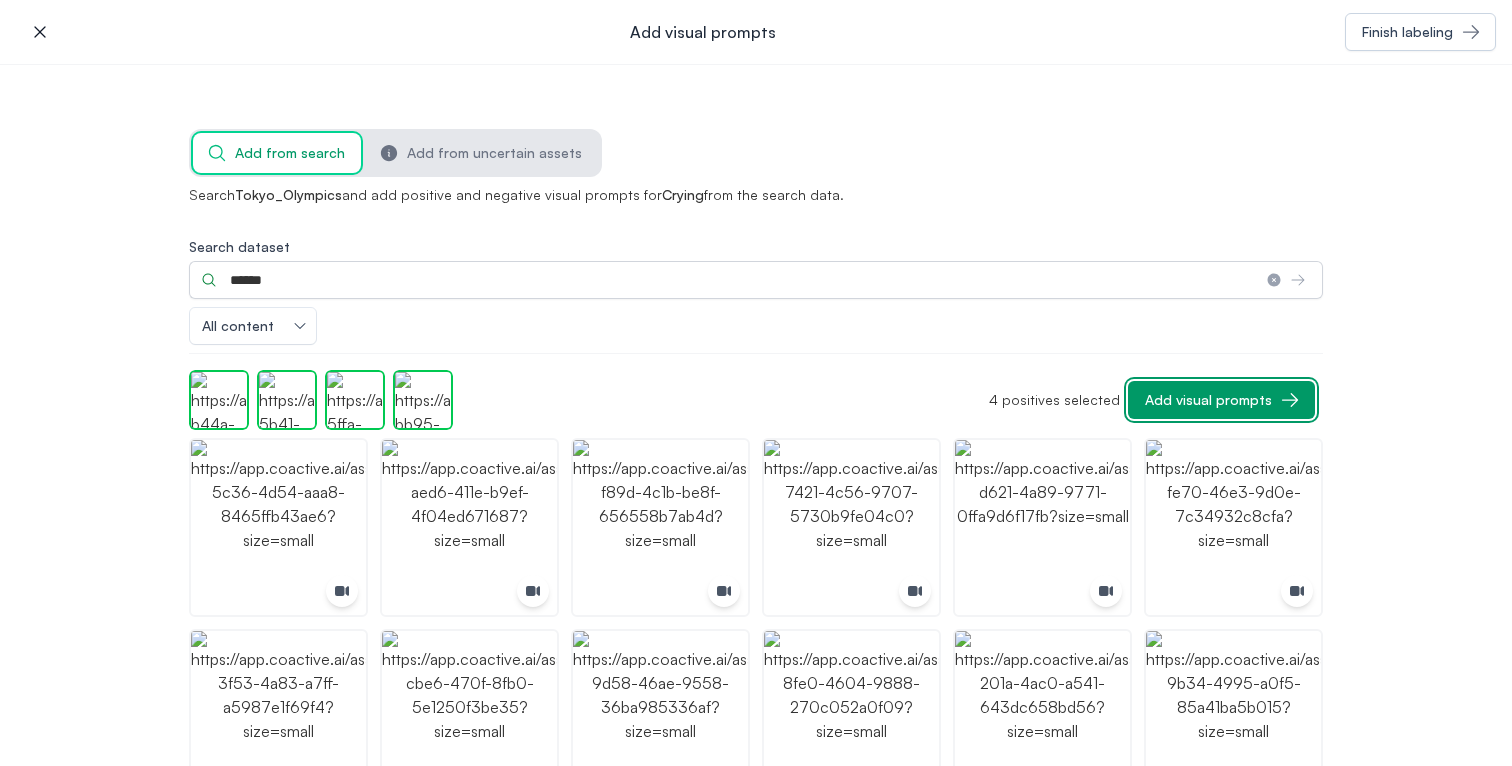 click on "Add visual prompts" at bounding box center (1208, 400) 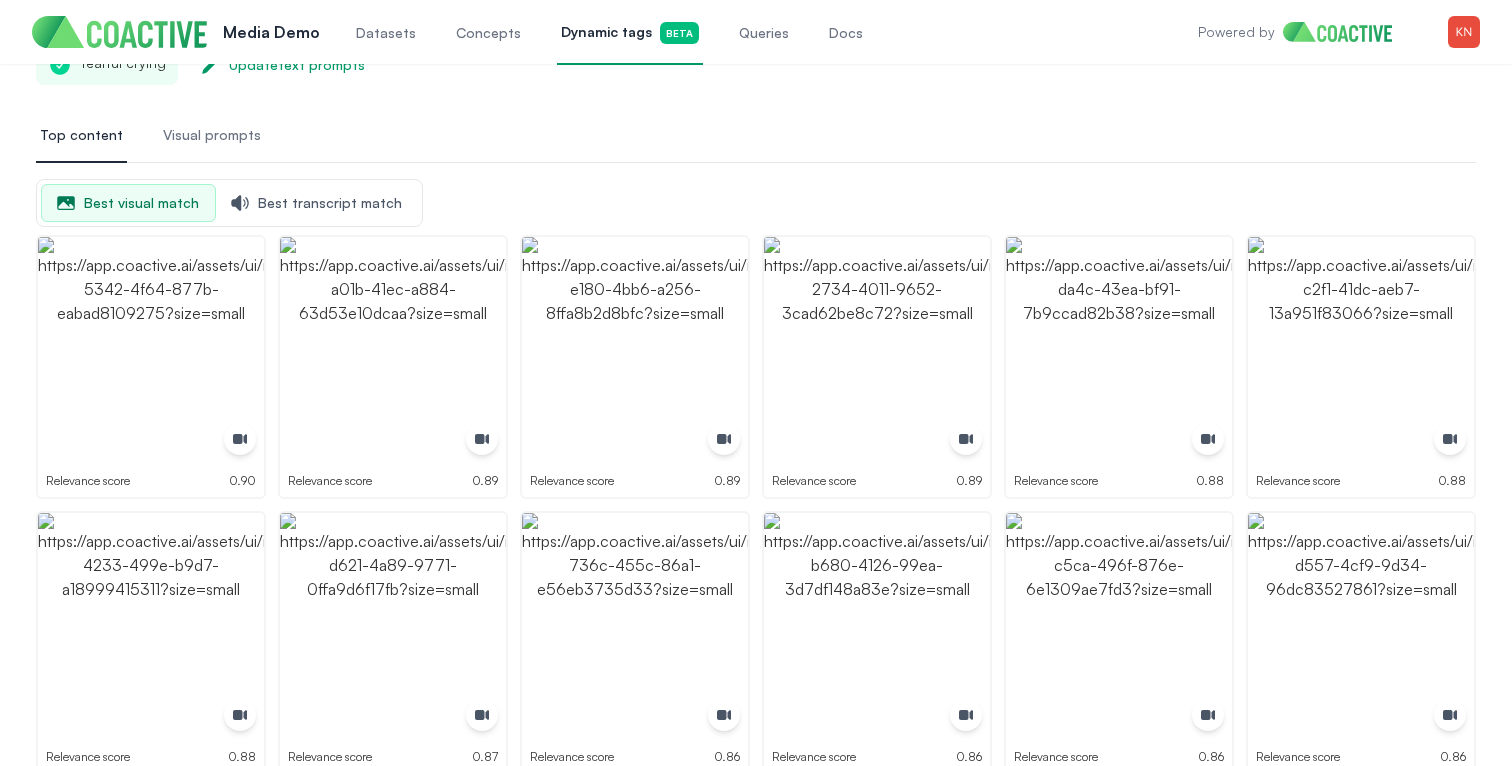 scroll, scrollTop: 0, scrollLeft: 0, axis: both 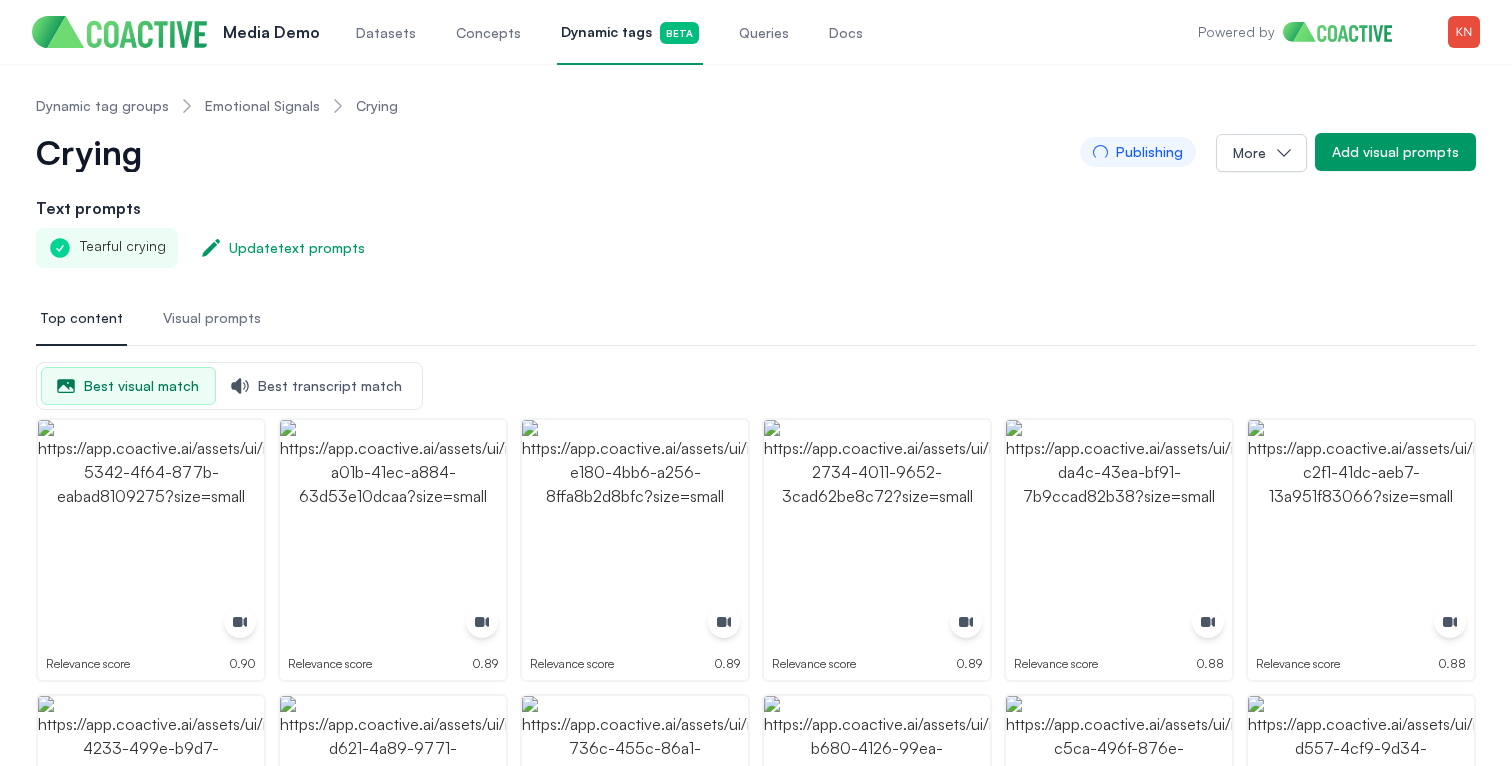 click on "Visual prompts" at bounding box center [212, 318] 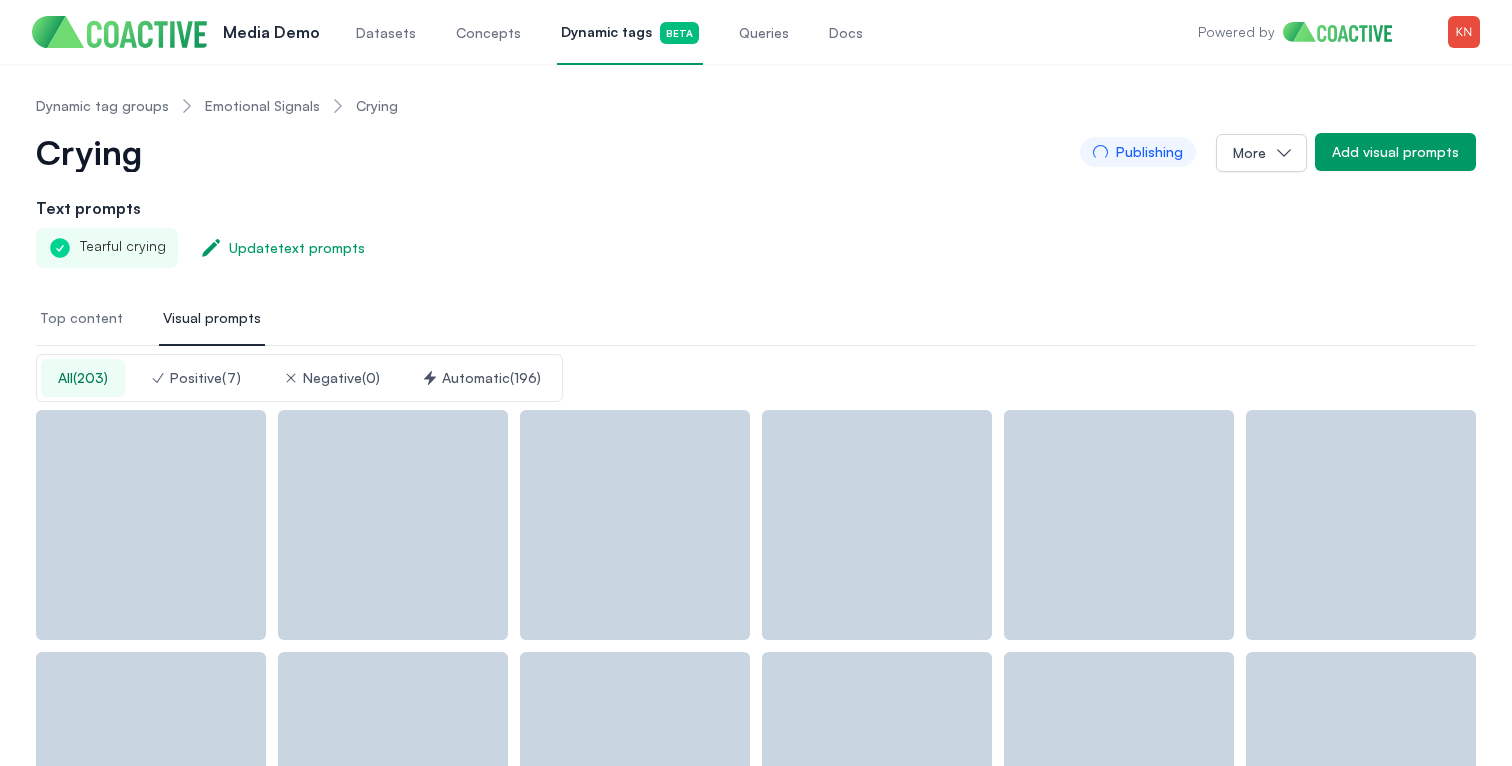 click on "Top content" at bounding box center (81, 319) 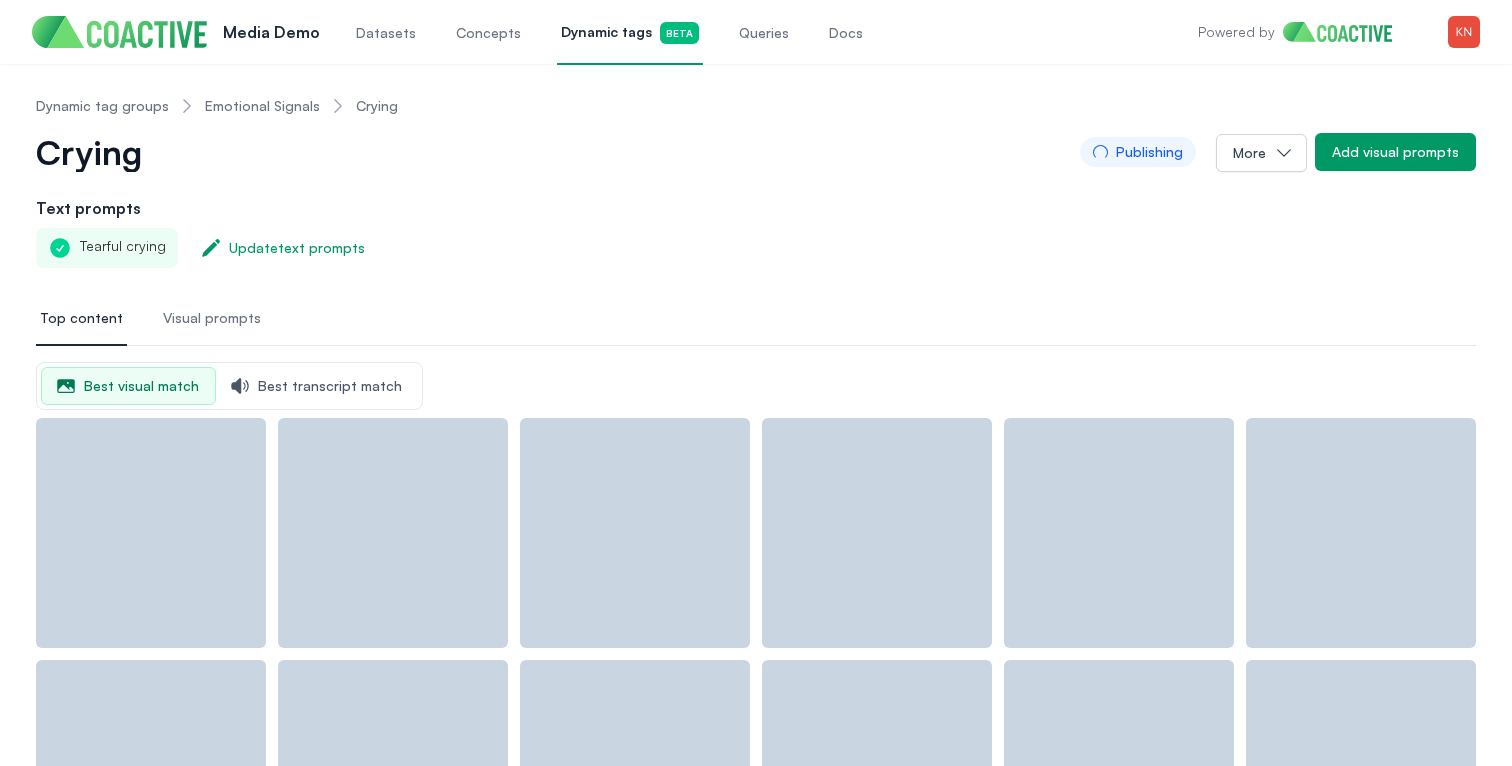 click on "Emotional Signals" at bounding box center (262, 106) 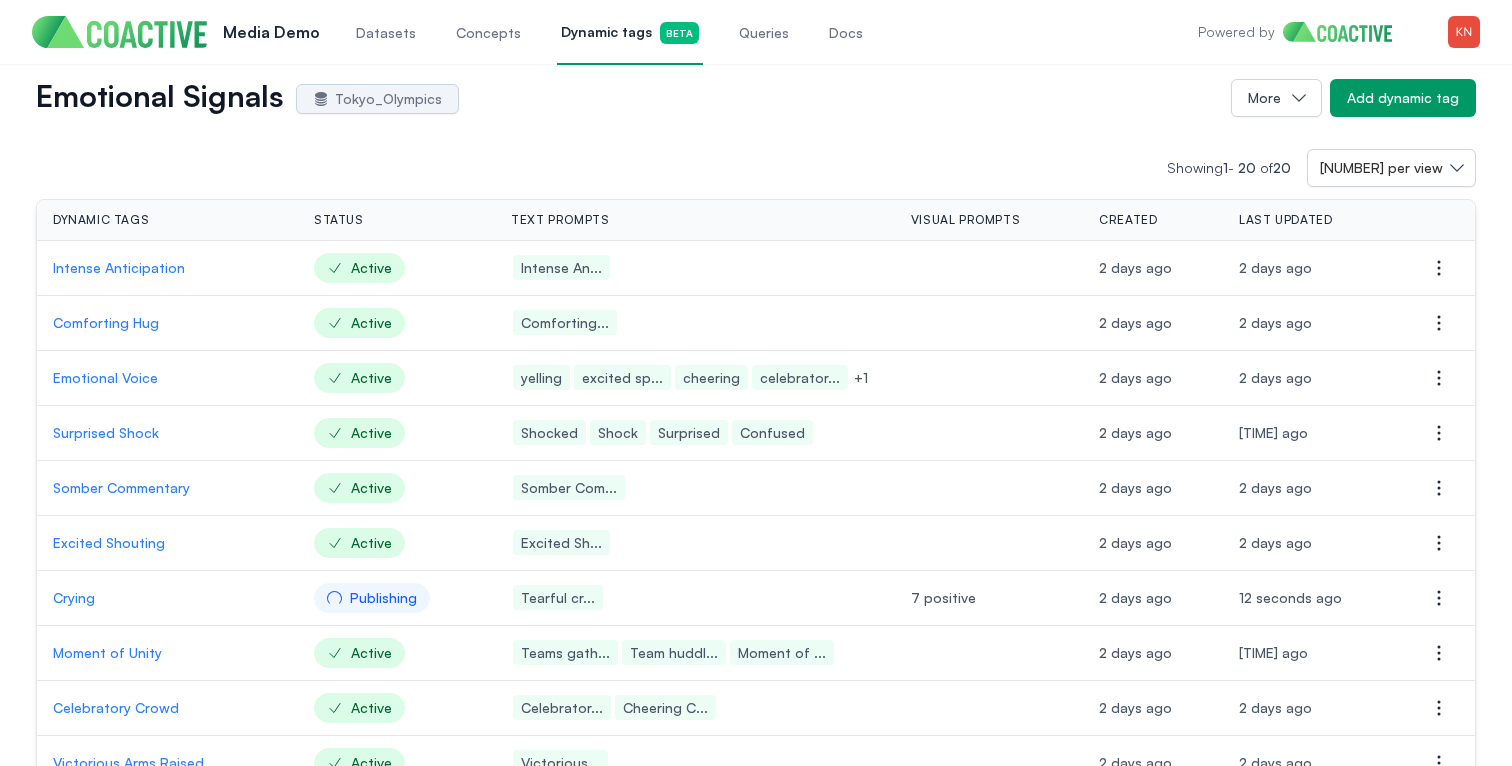 scroll, scrollTop: 58, scrollLeft: 0, axis: vertical 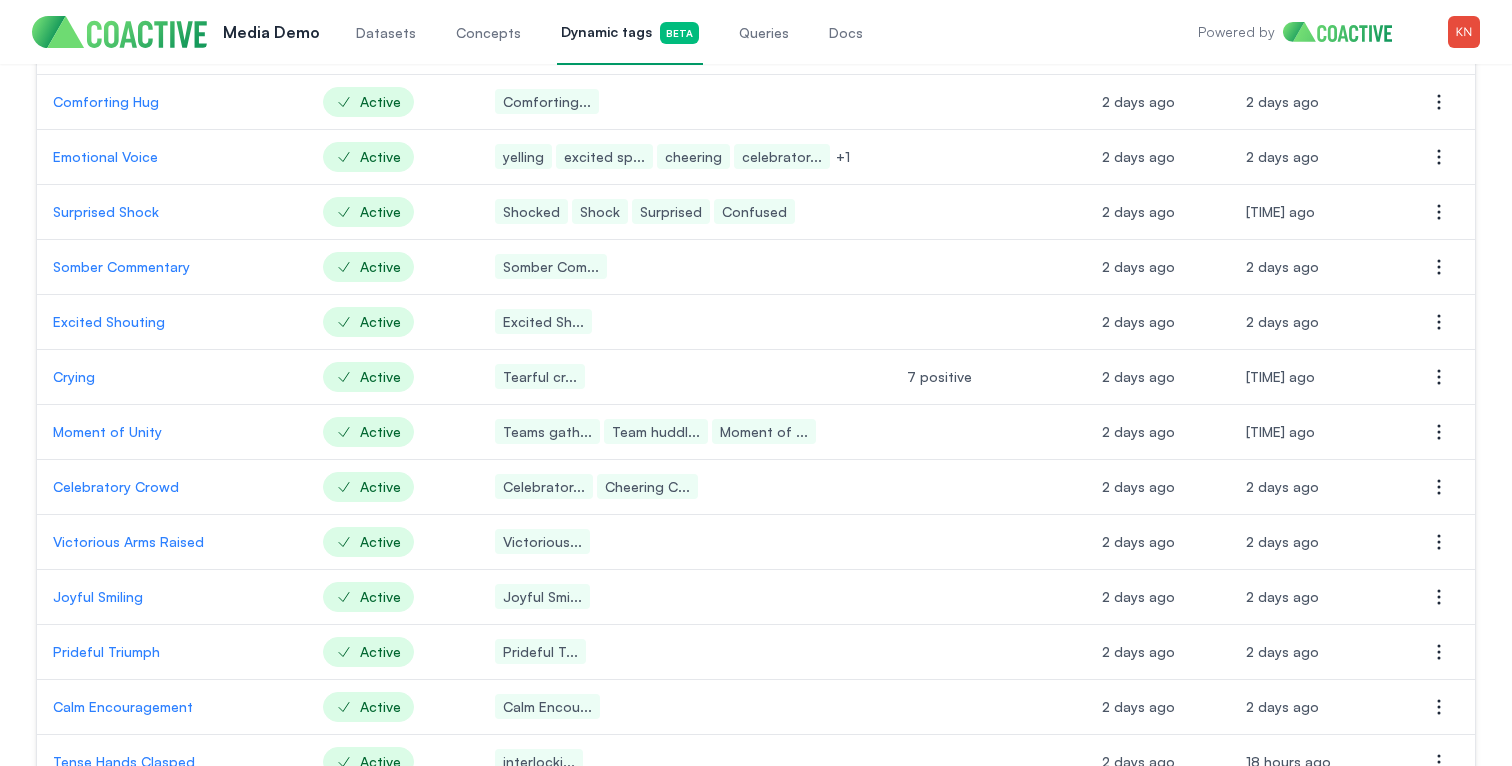 click on "Crying" at bounding box center [172, 377] 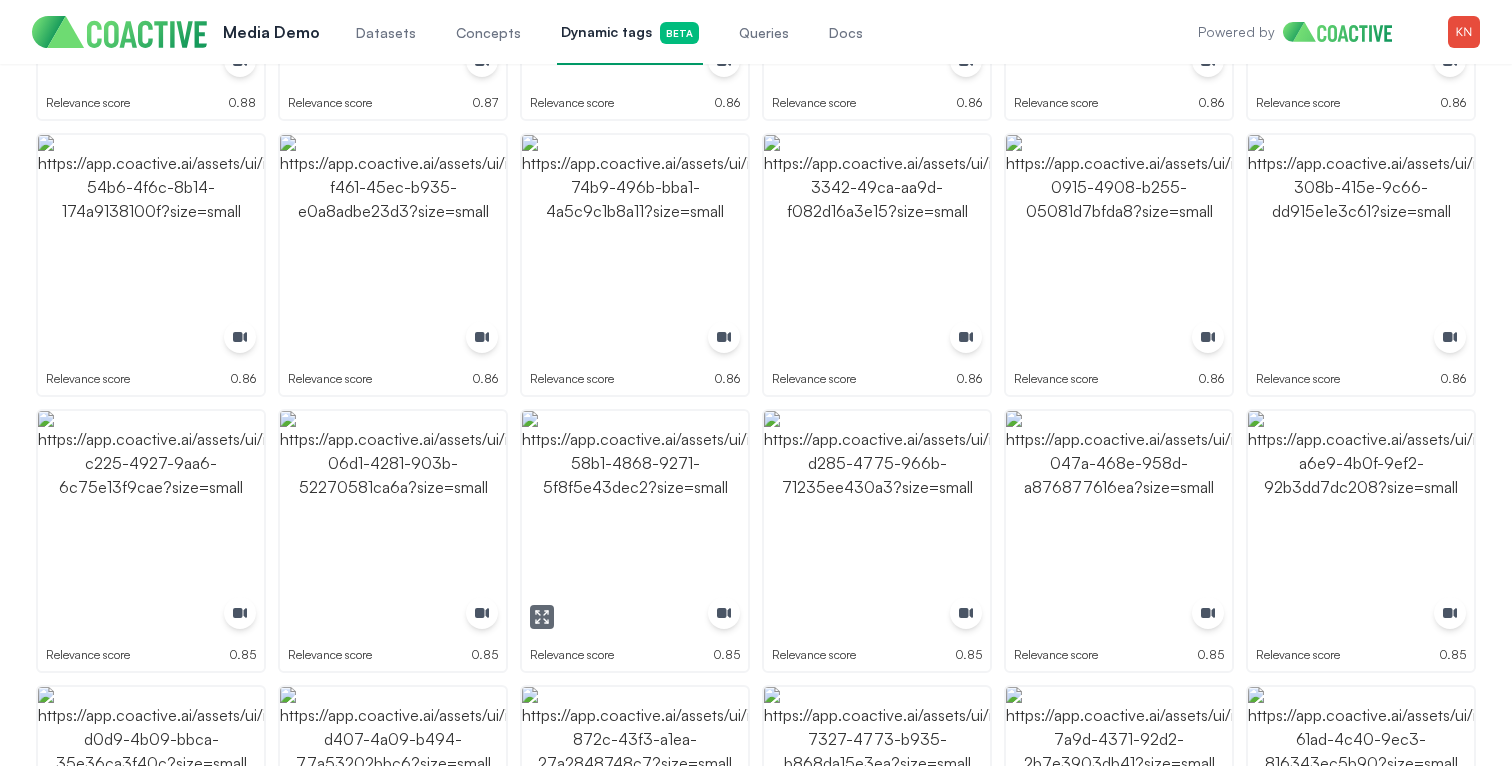 click at bounding box center [635, 524] 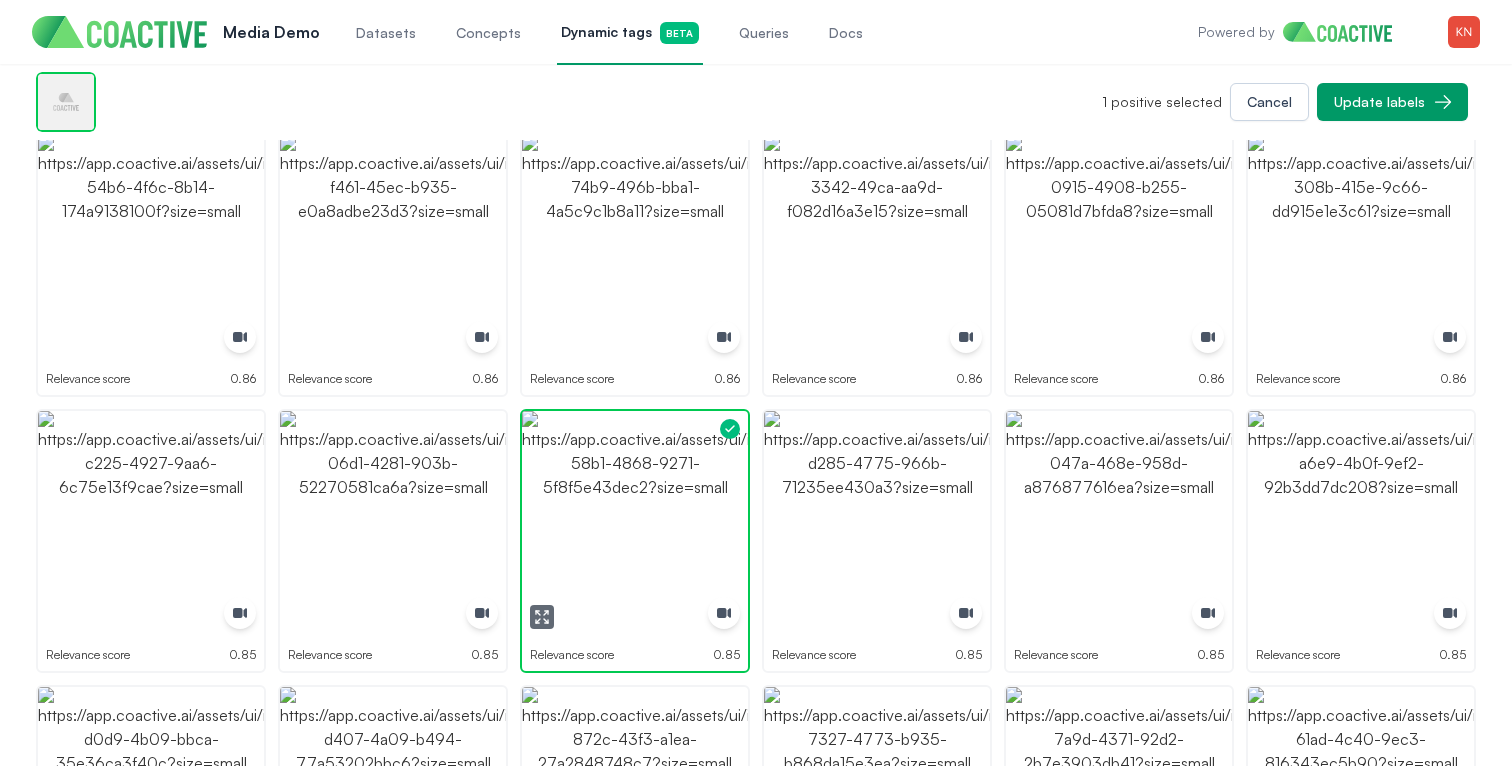 click 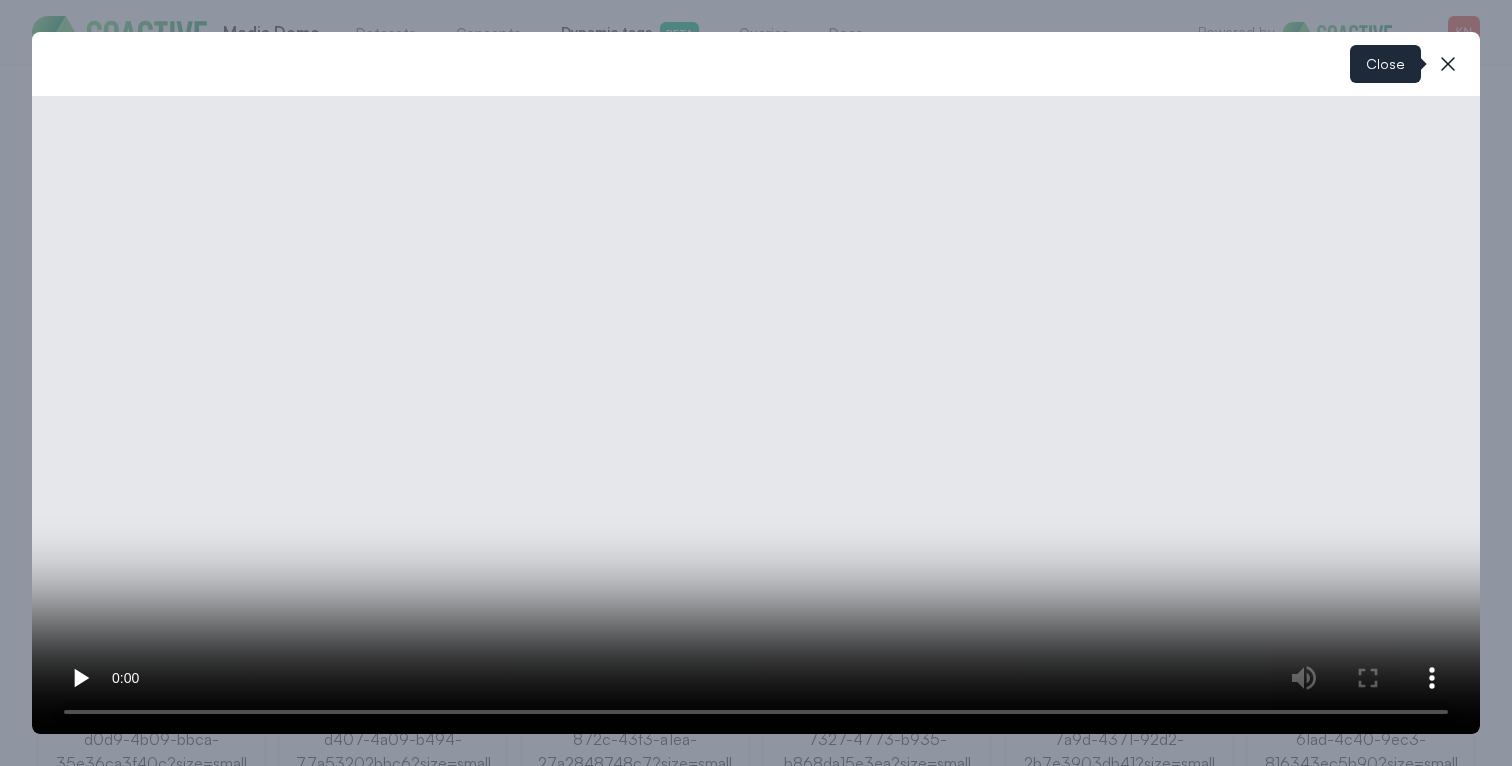 click 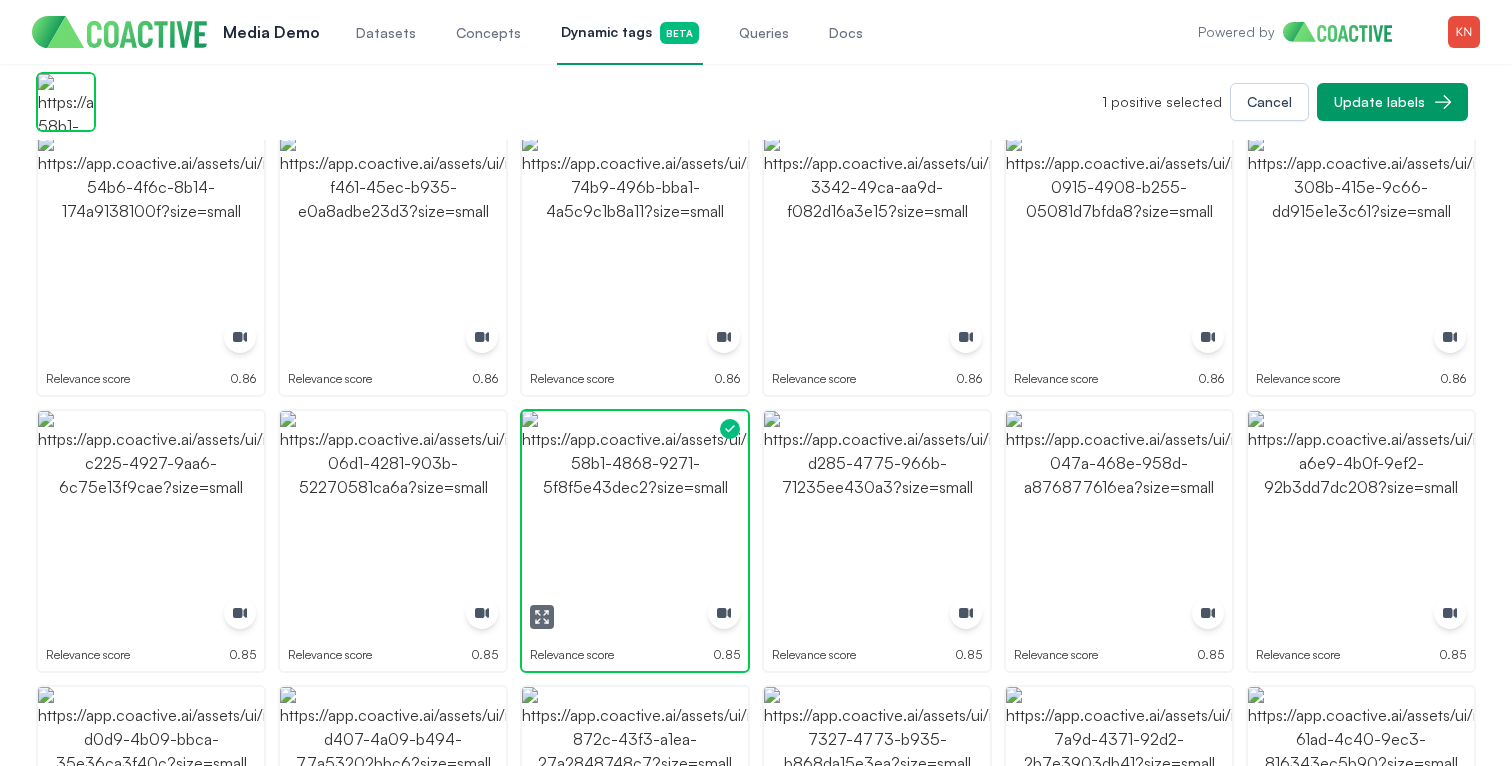 click at bounding box center (635, 524) 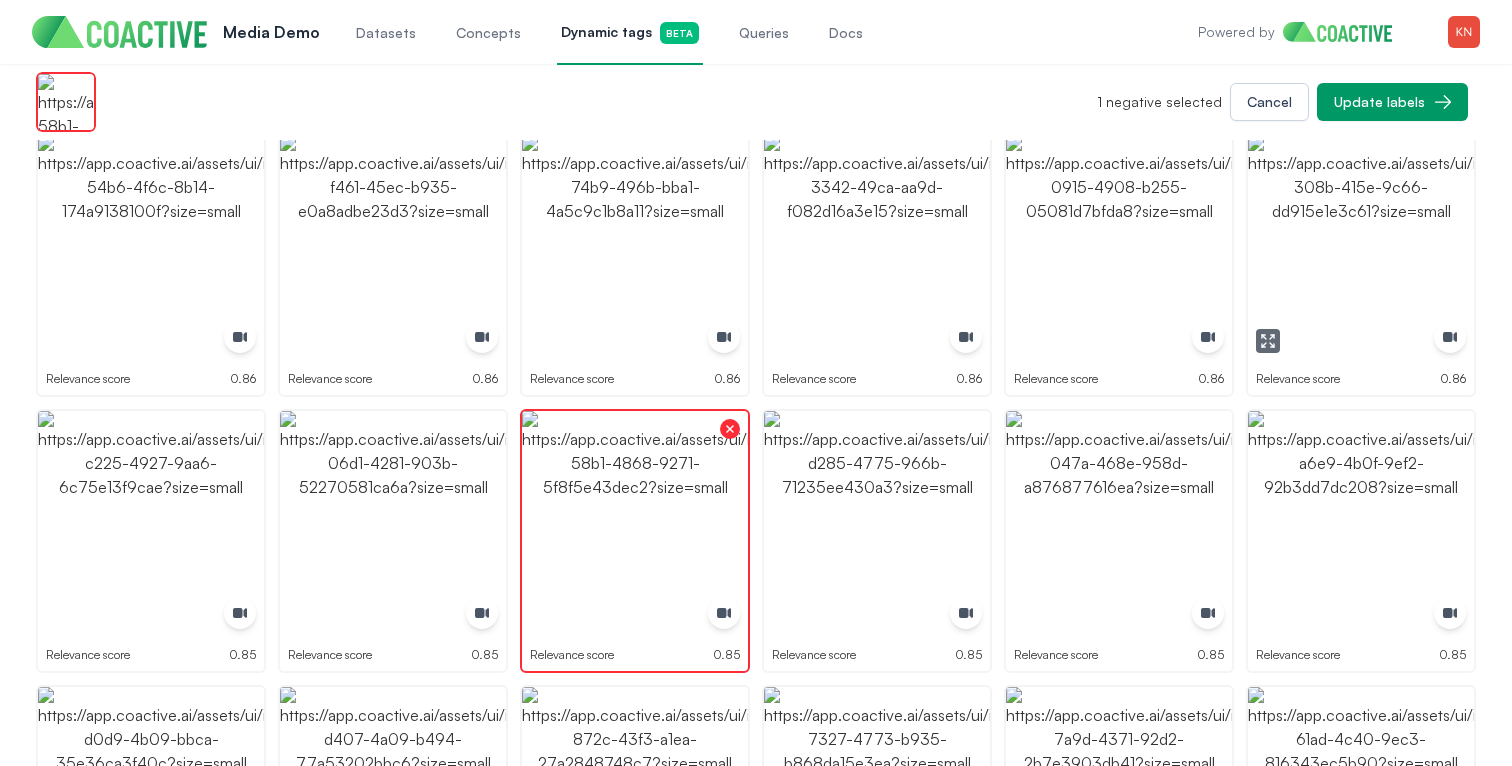 click 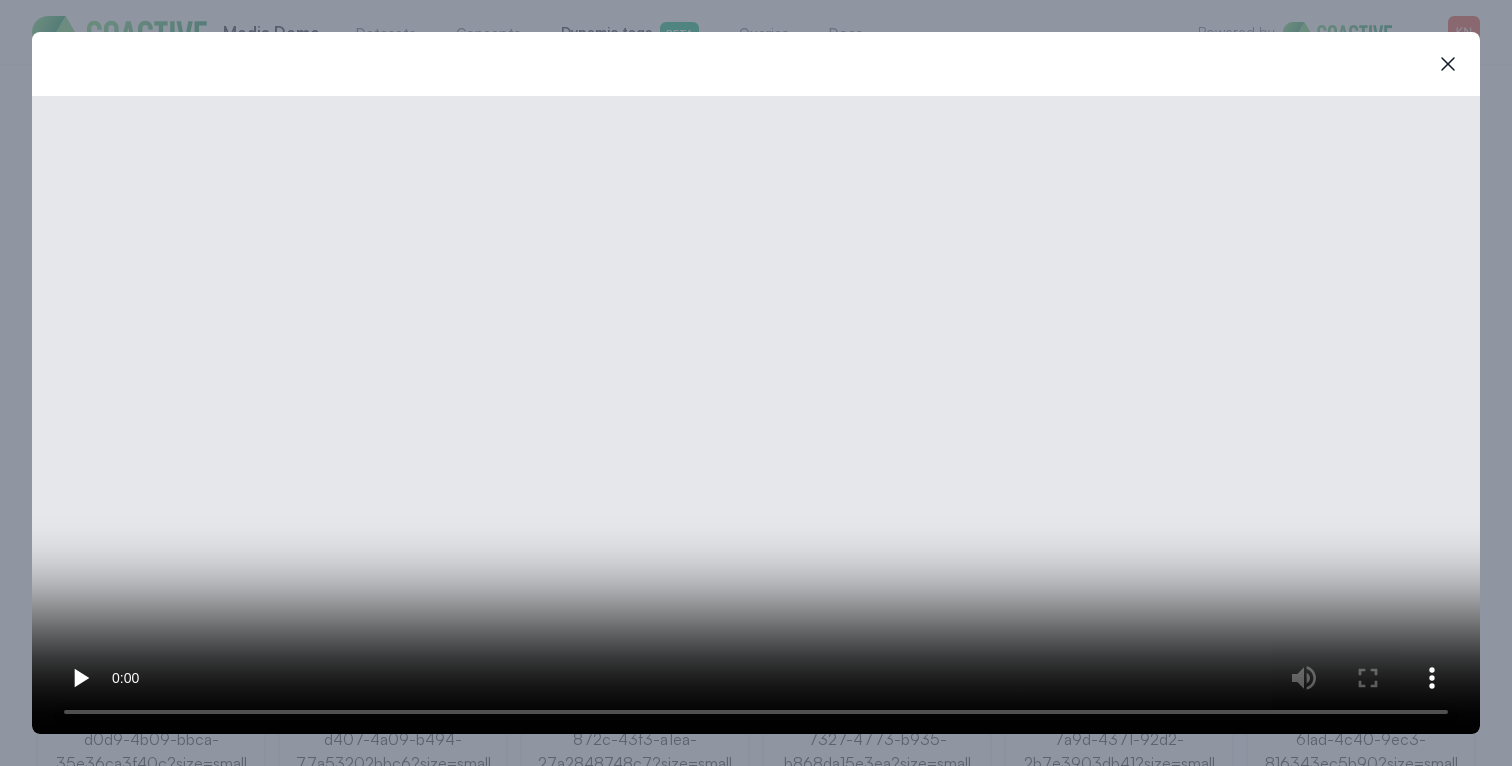click on "close-modal" at bounding box center (756, 64) 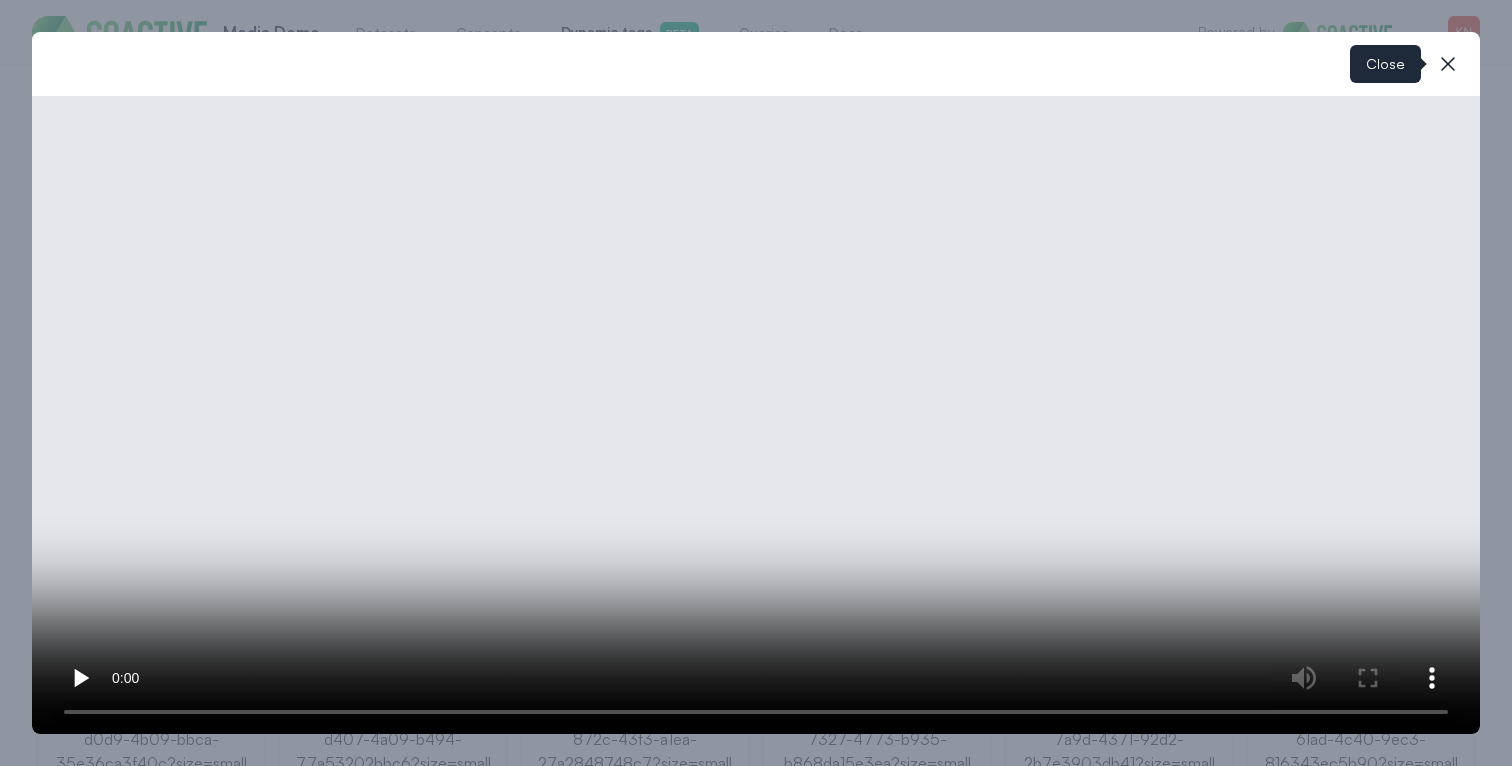 click on "close-modal" at bounding box center (1448, 64) 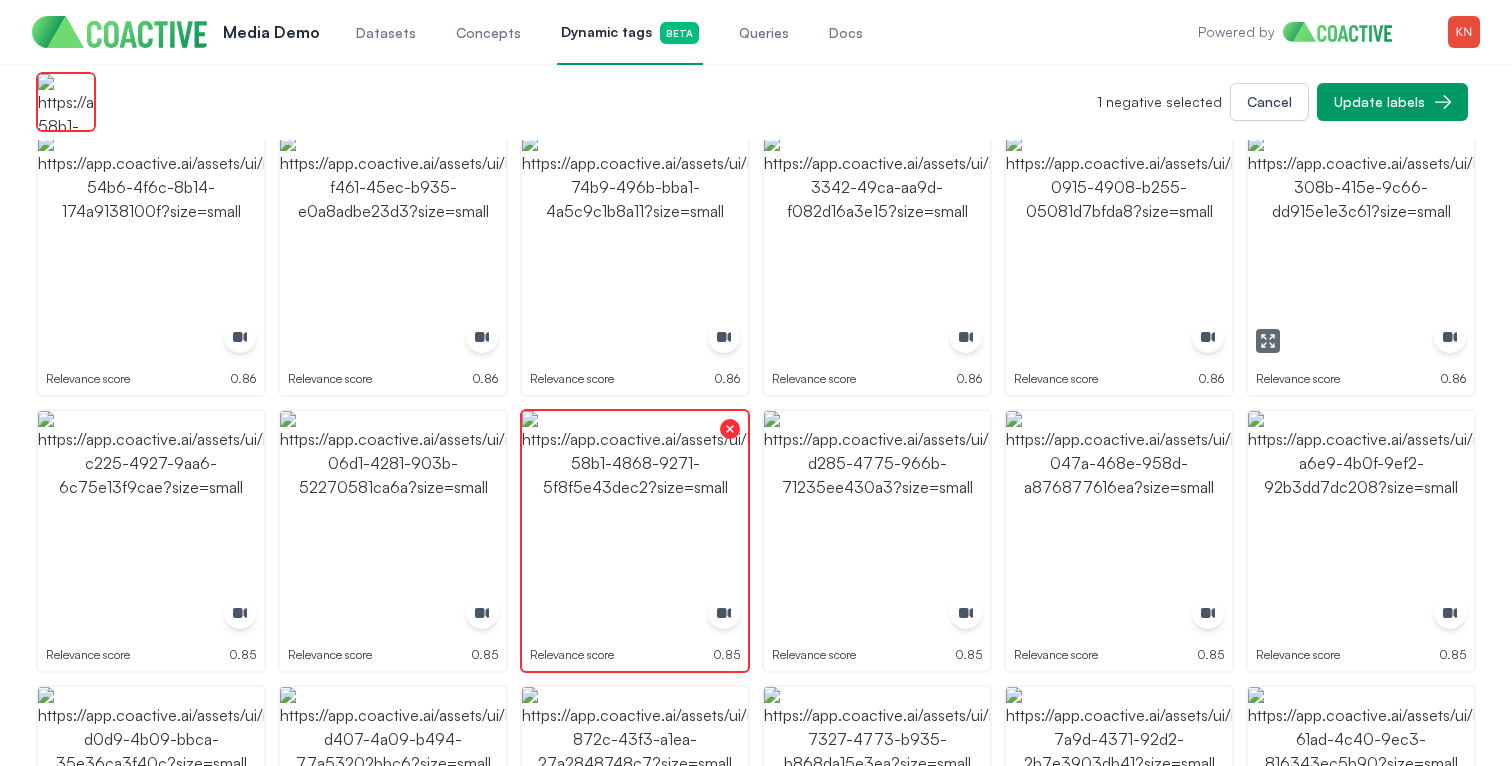 click at bounding box center [1361, 248] 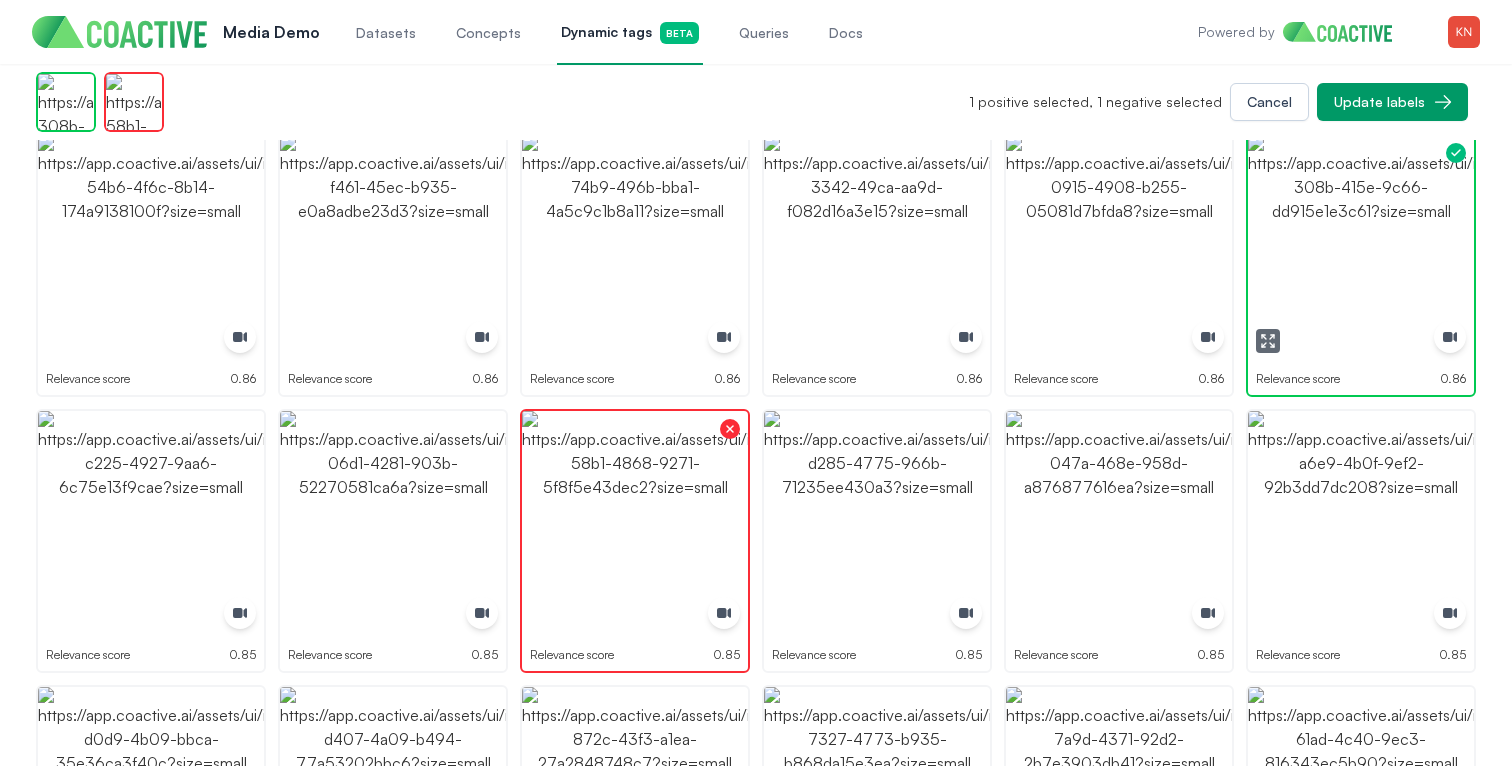 click at bounding box center [1361, 248] 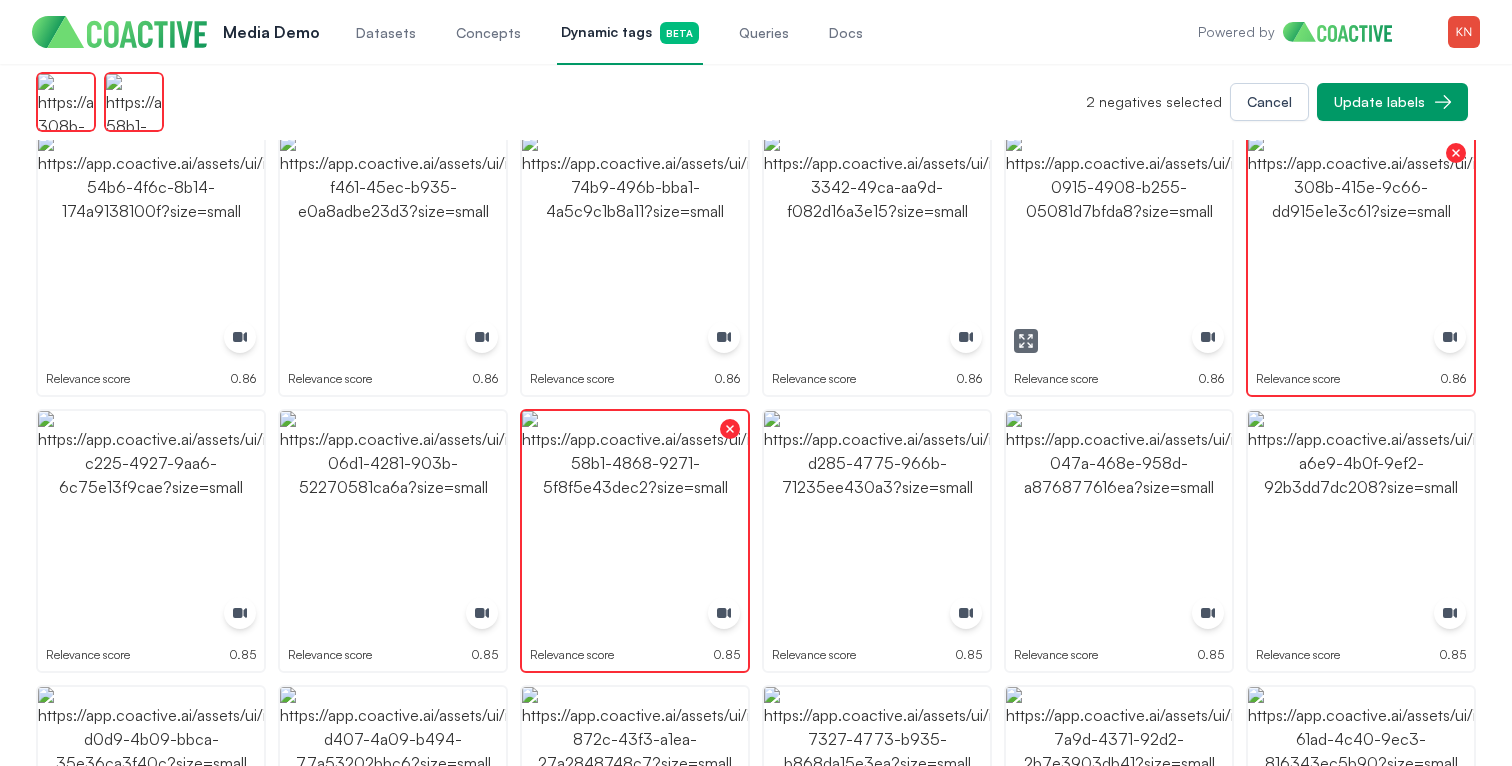 click at bounding box center (1119, 248) 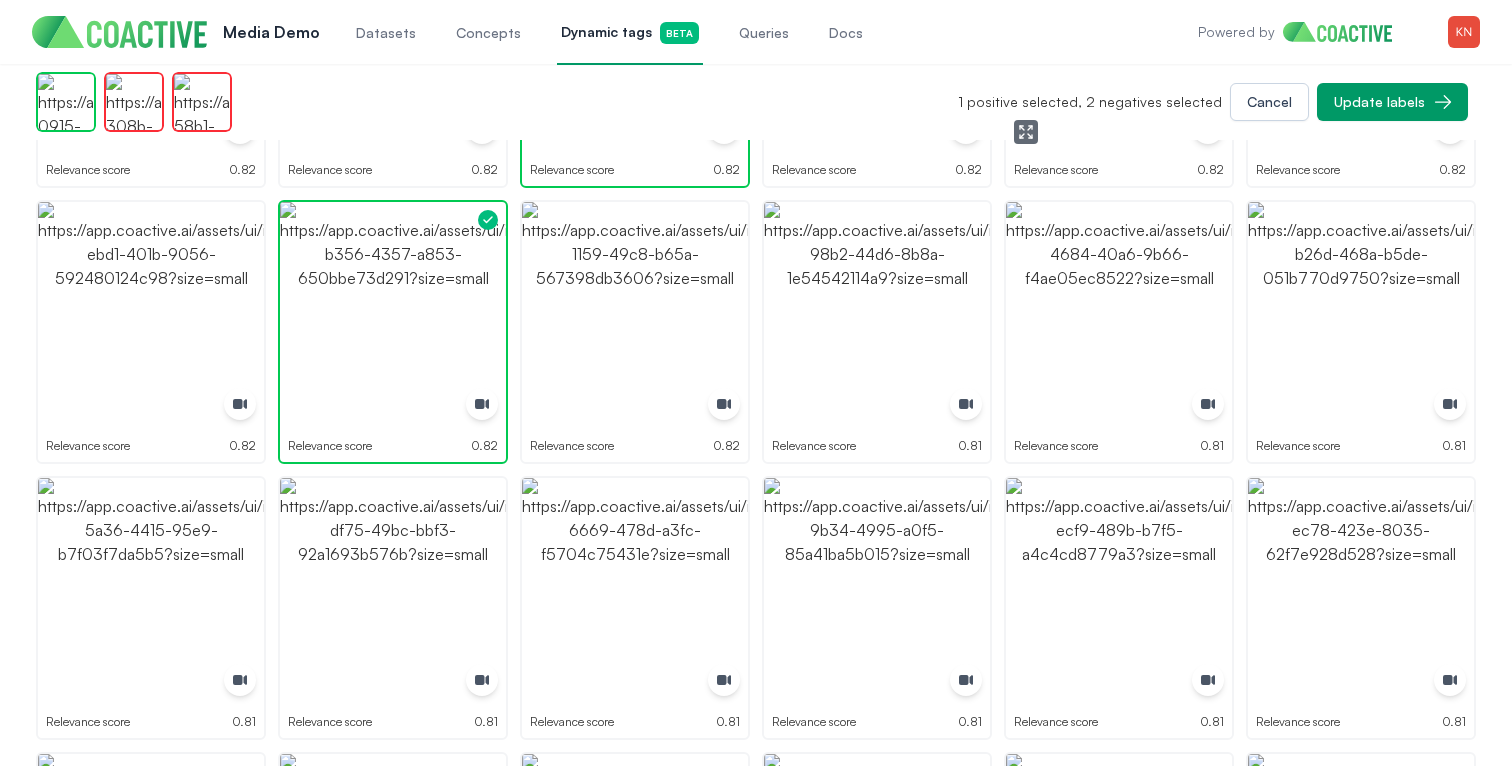 scroll, scrollTop: 3475, scrollLeft: 0, axis: vertical 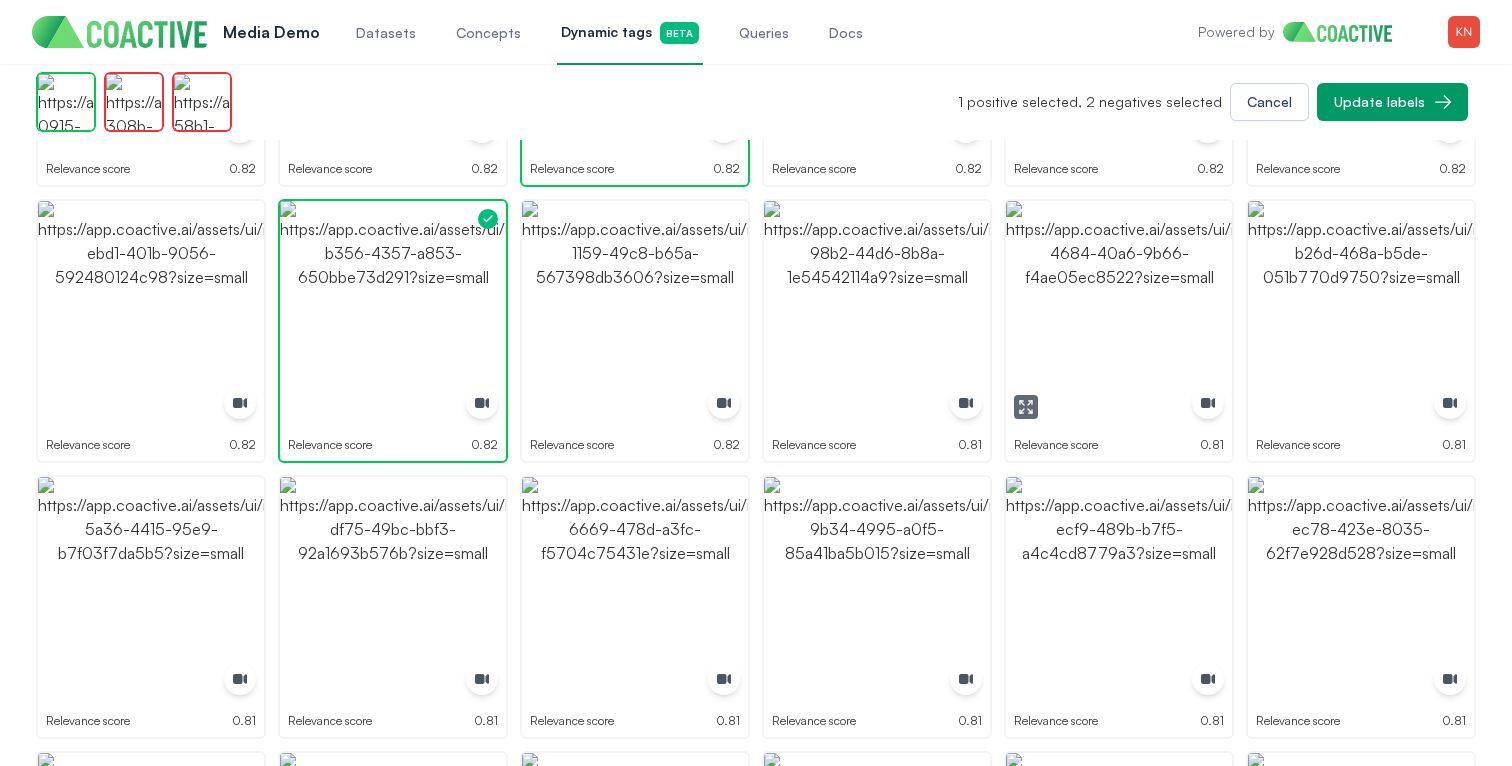 click 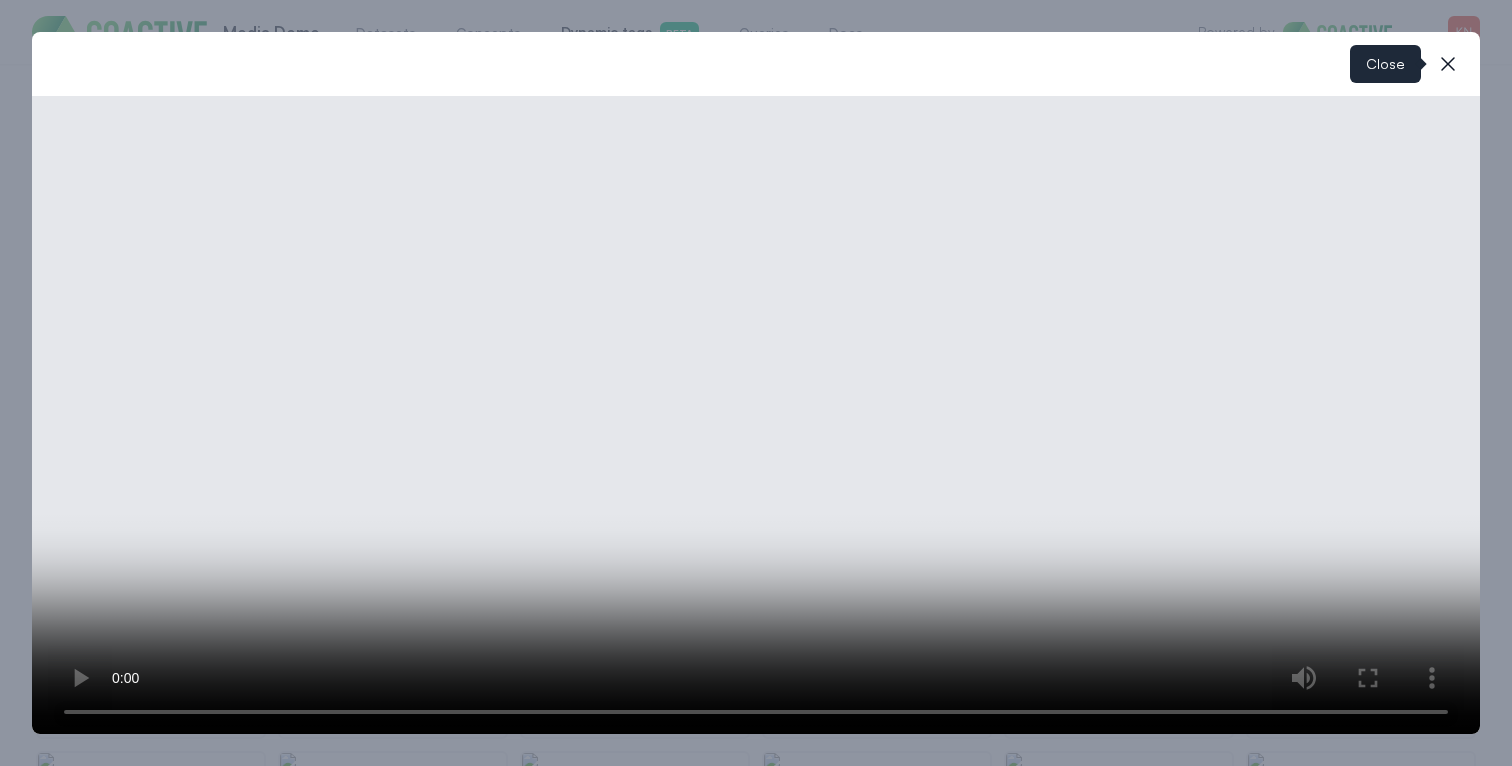 click 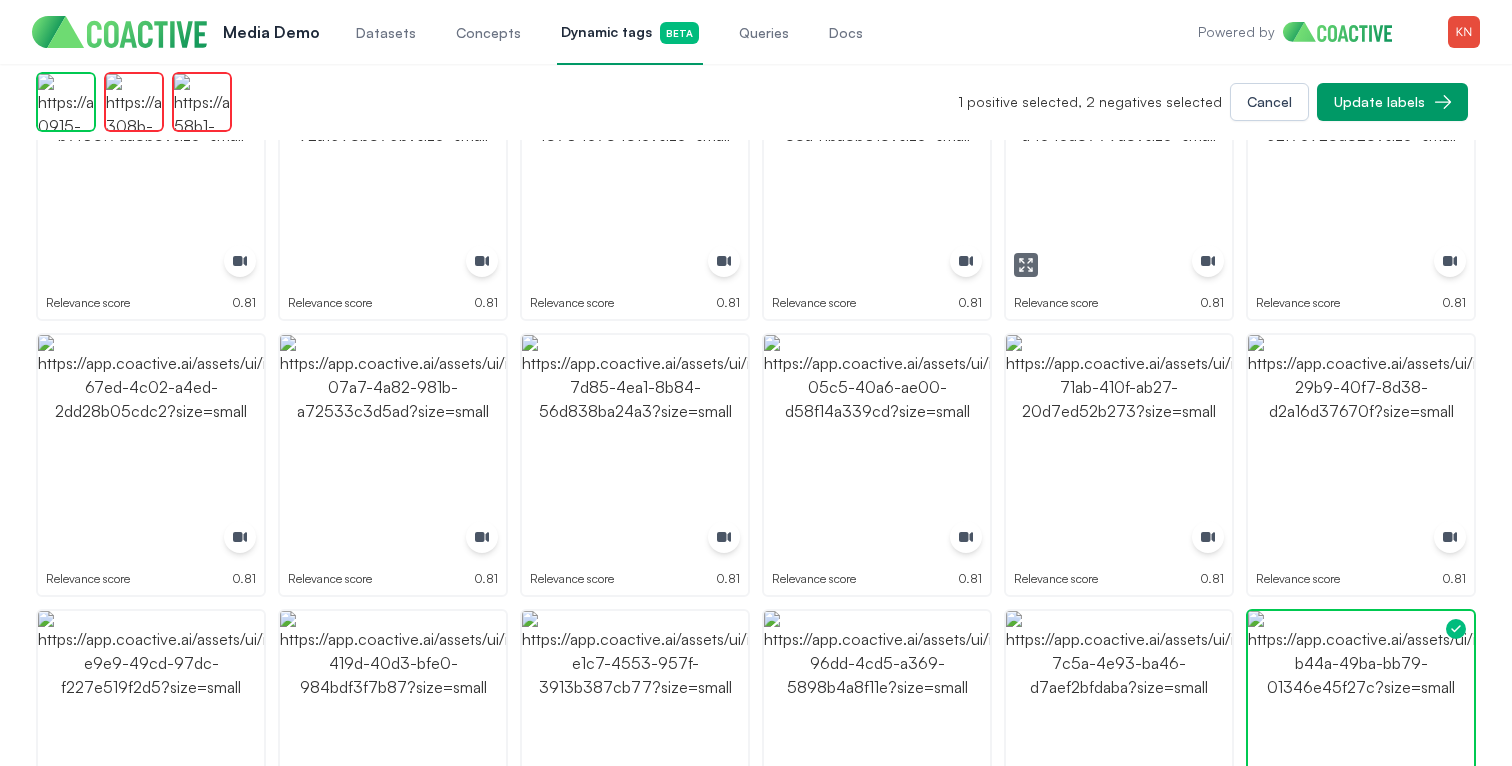 scroll, scrollTop: 3926, scrollLeft: 0, axis: vertical 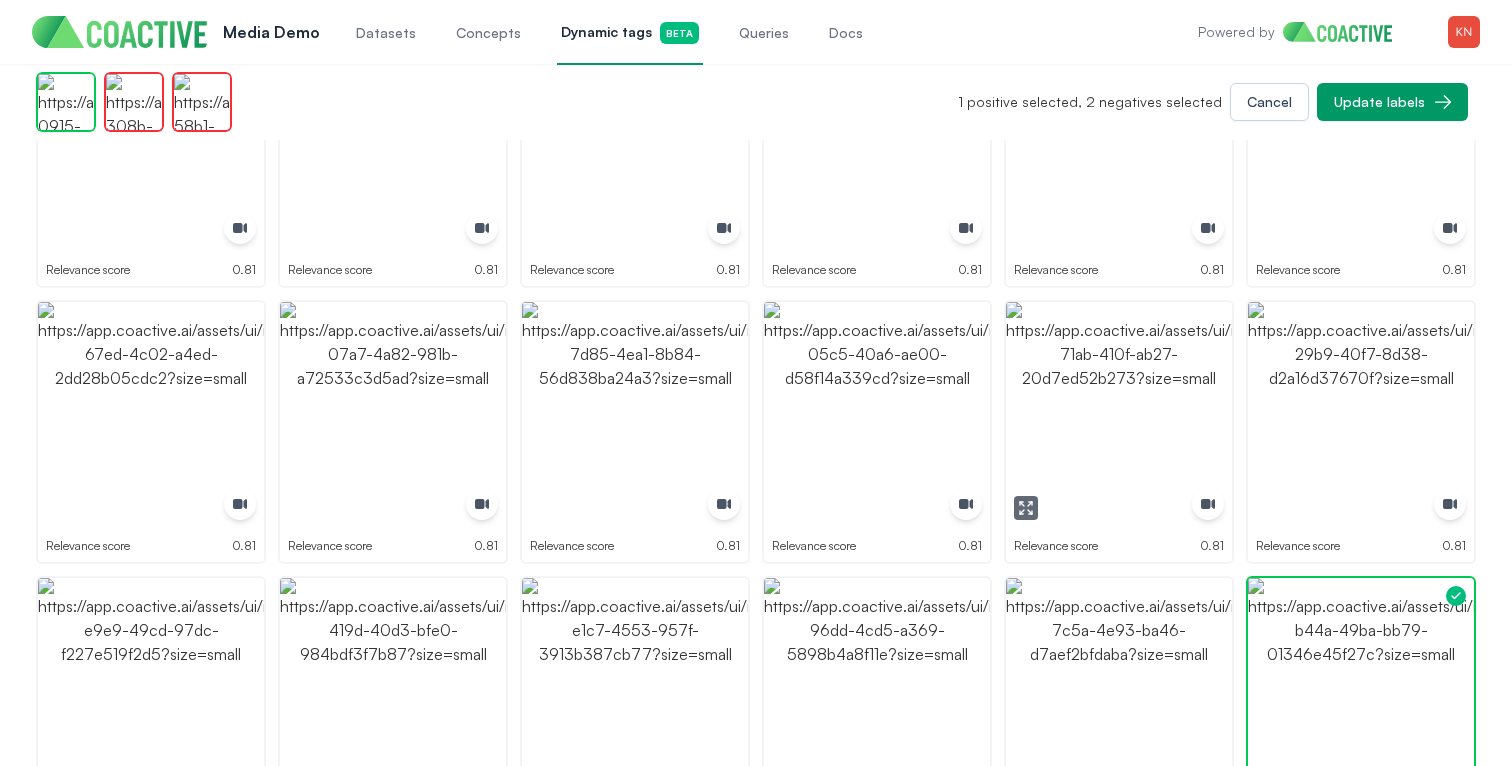 click 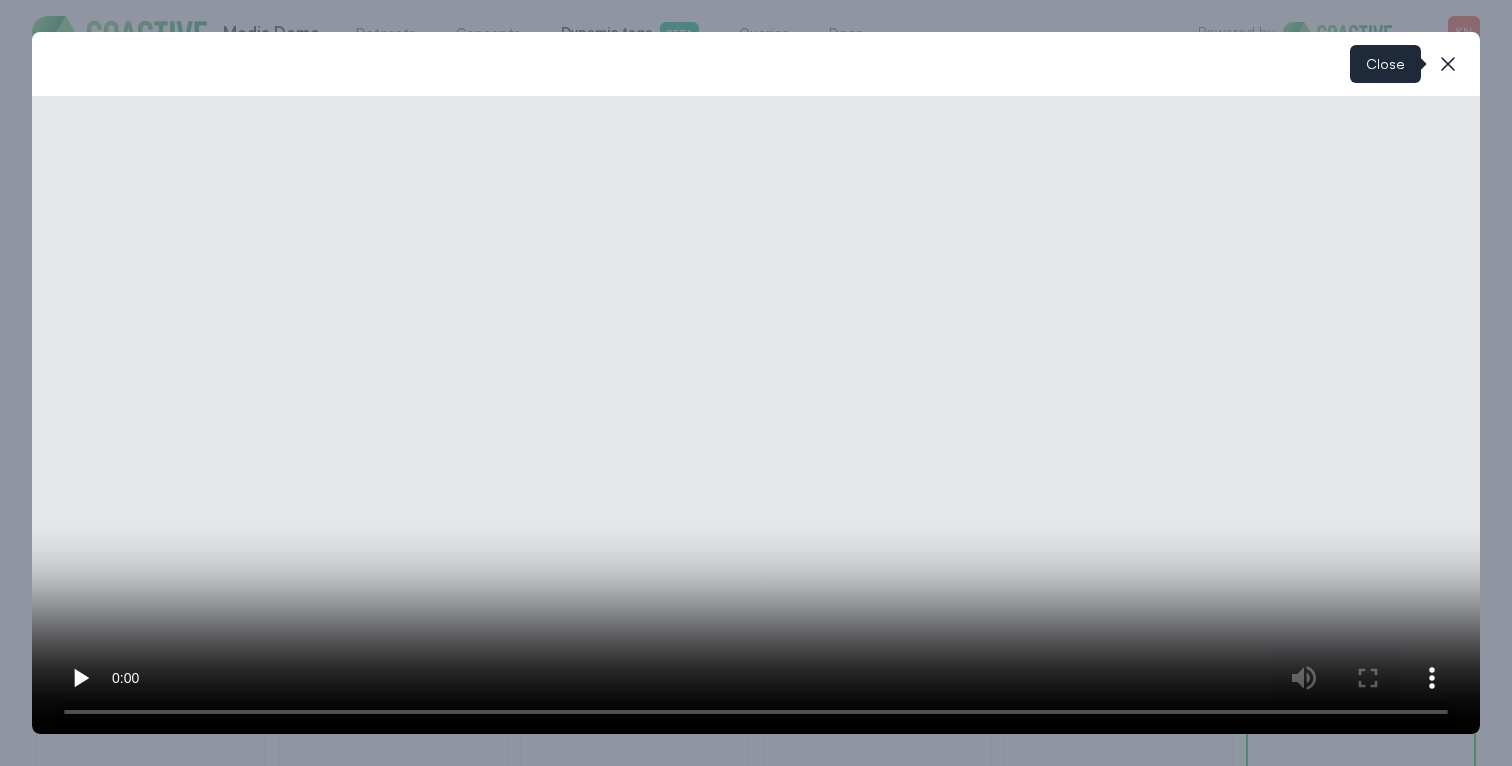 click 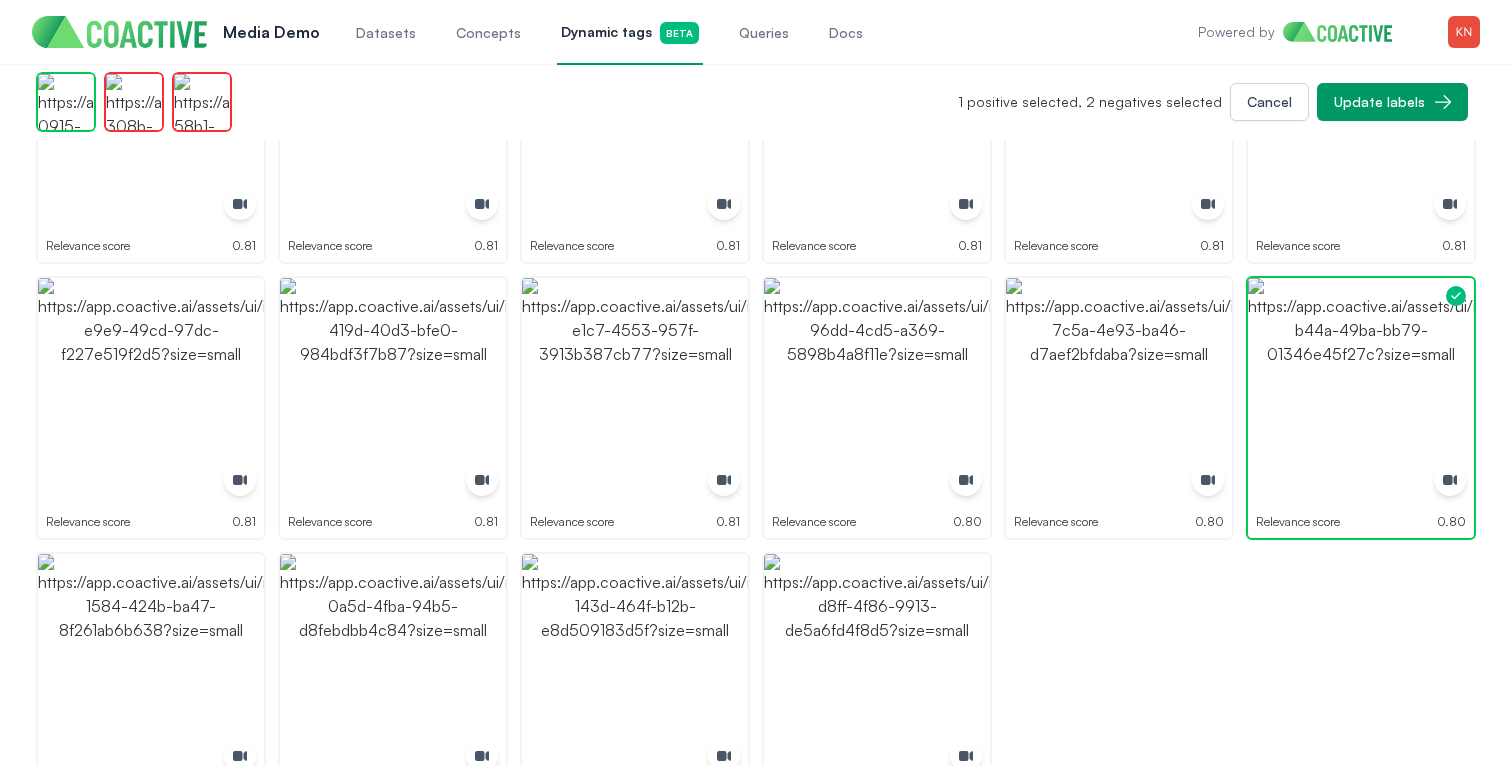 scroll, scrollTop: 4292, scrollLeft: 0, axis: vertical 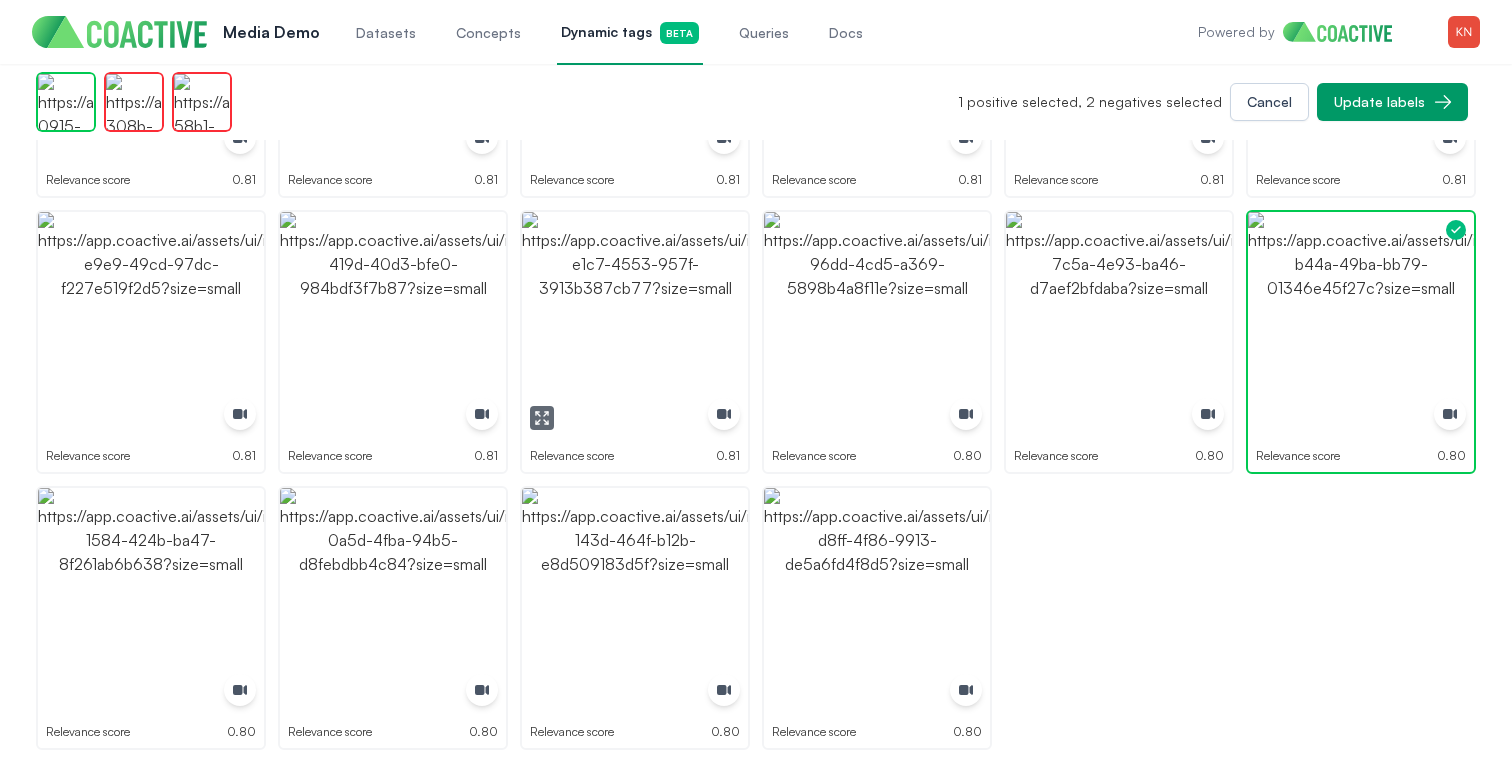 click at bounding box center [635, 325] 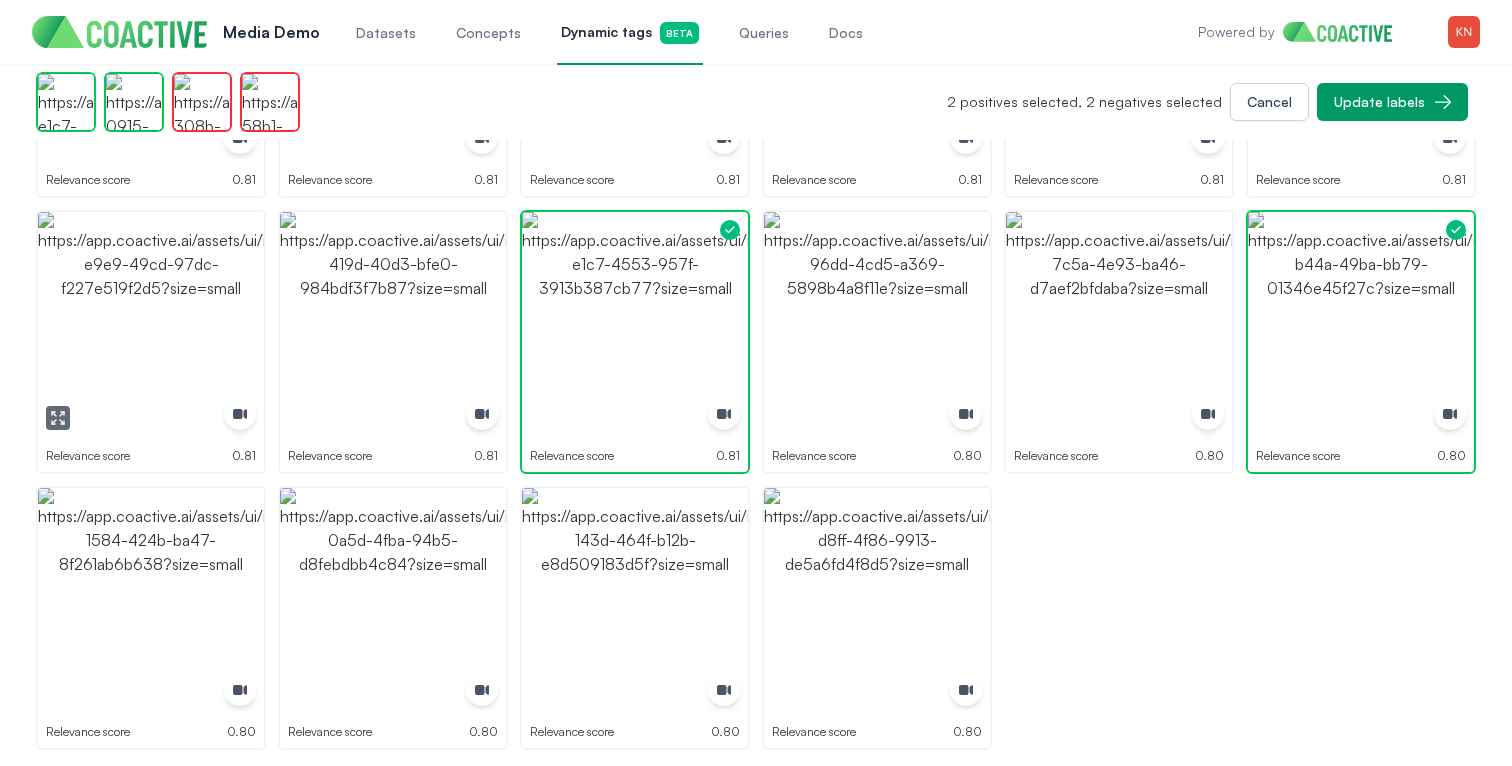 click at bounding box center (151, 325) 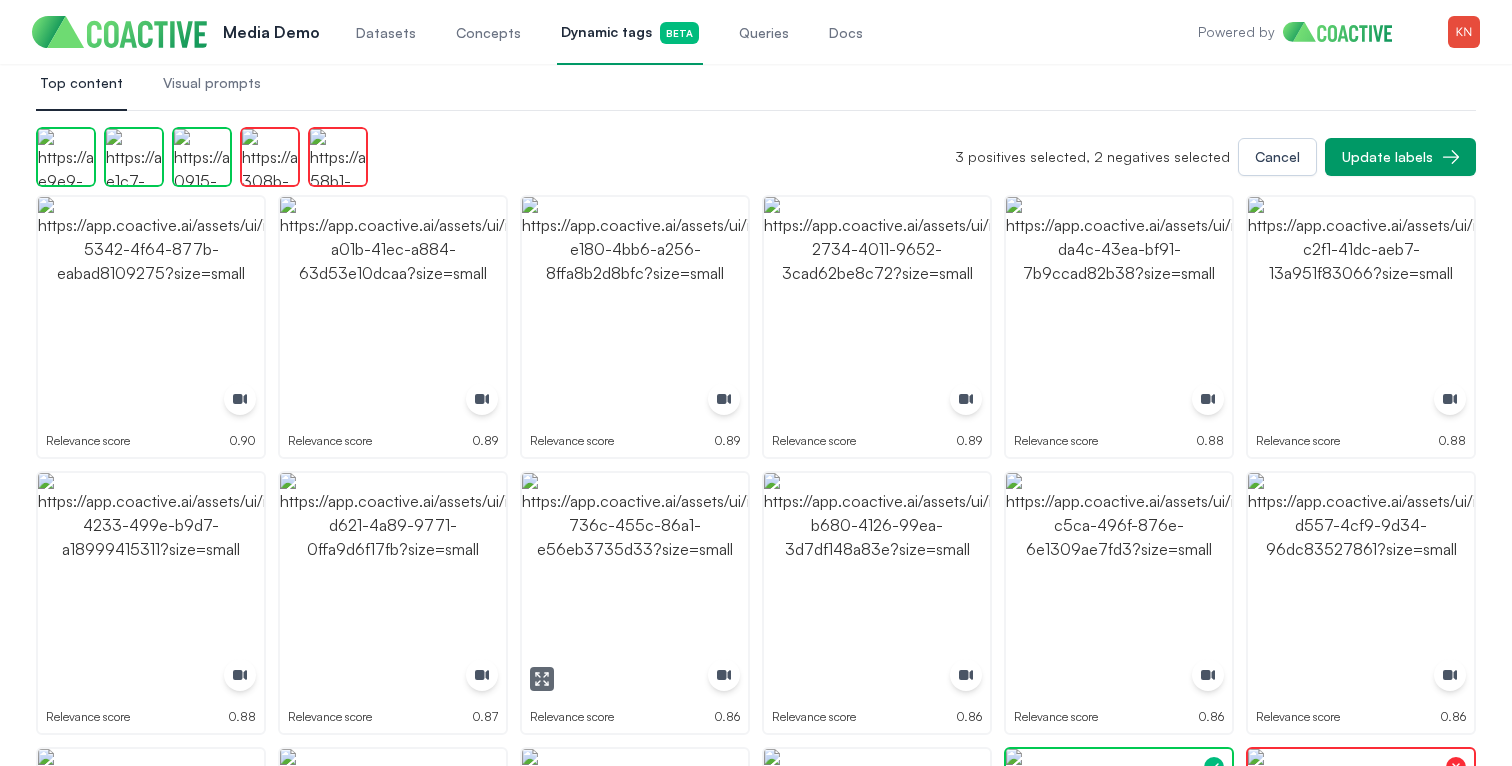 scroll, scrollTop: 208, scrollLeft: 0, axis: vertical 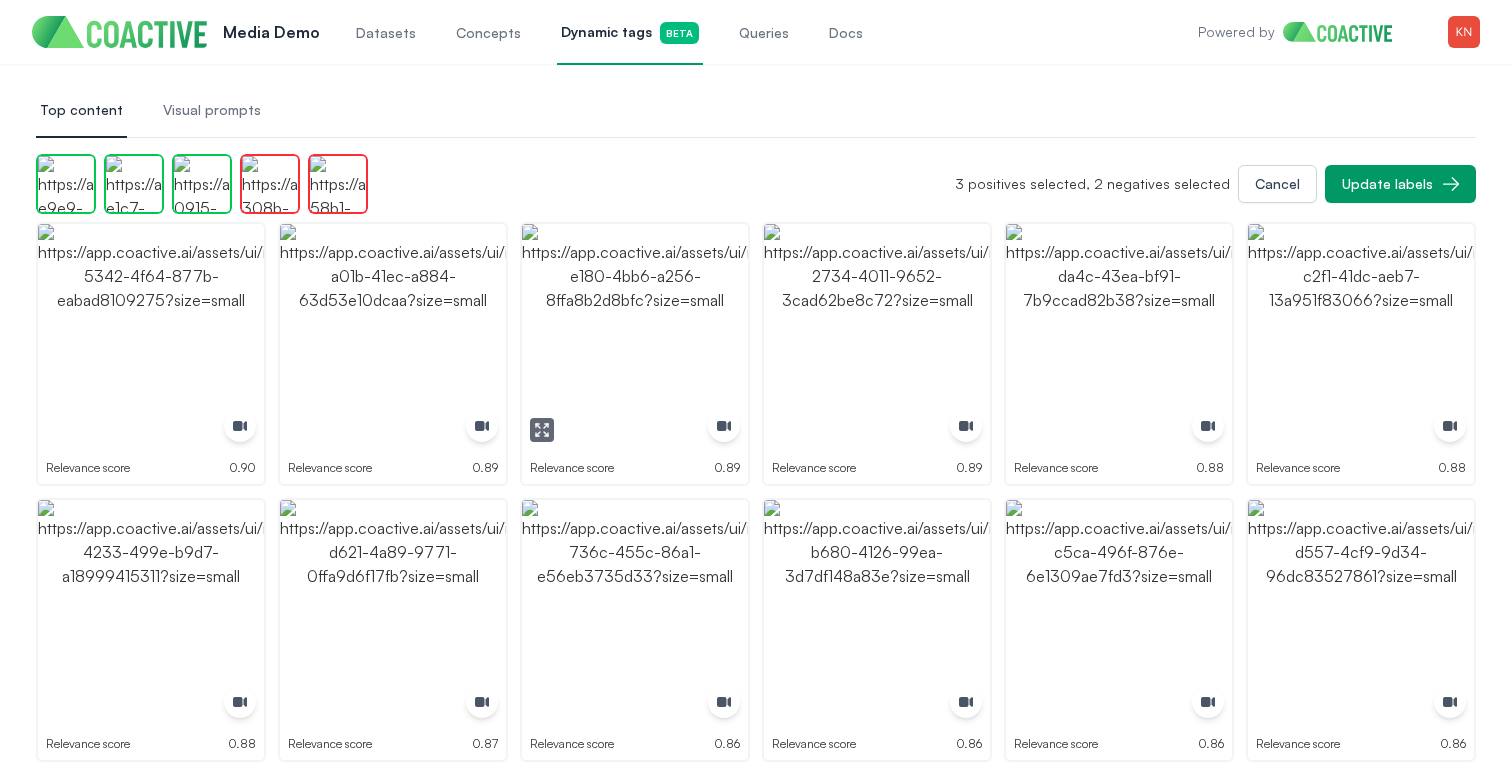 click 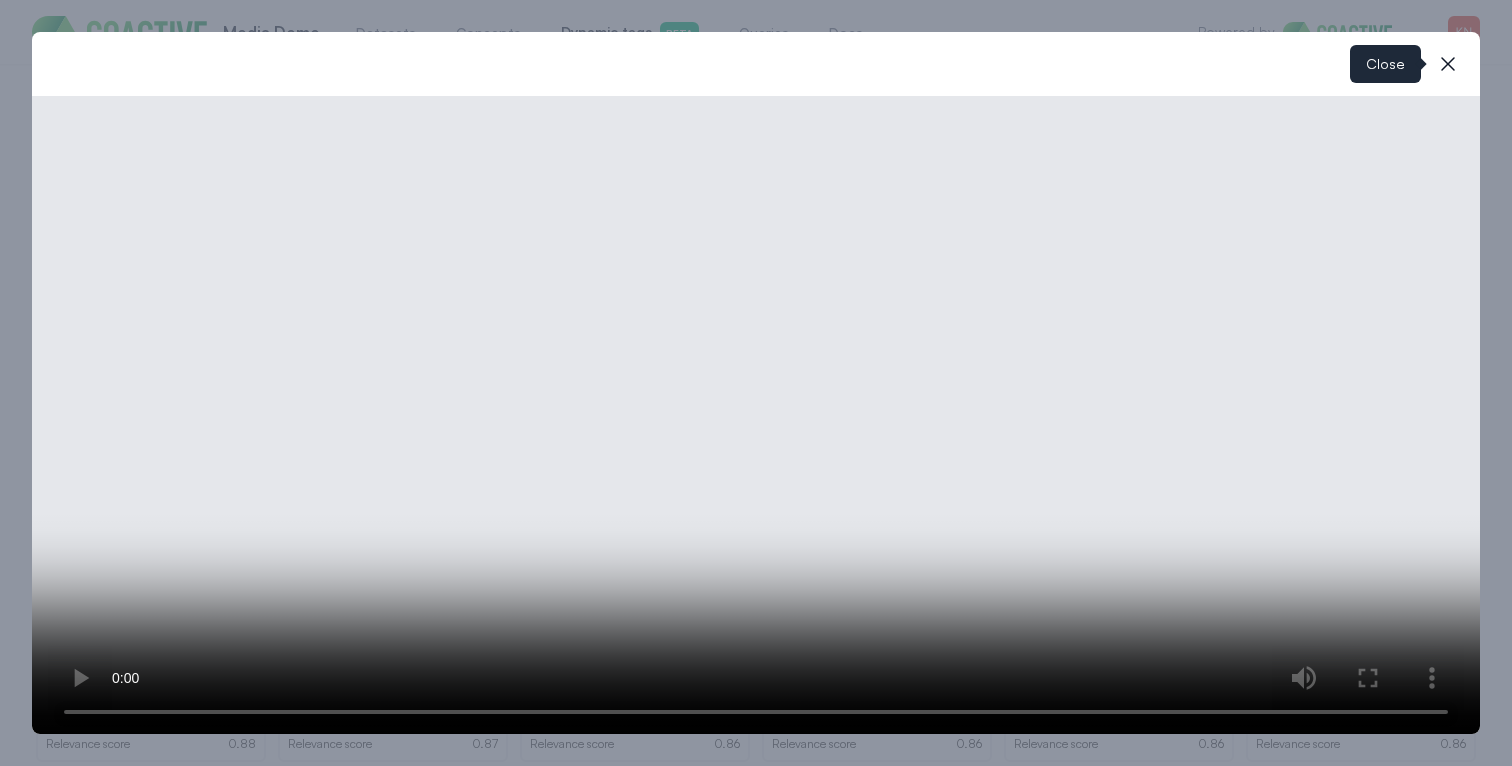 click 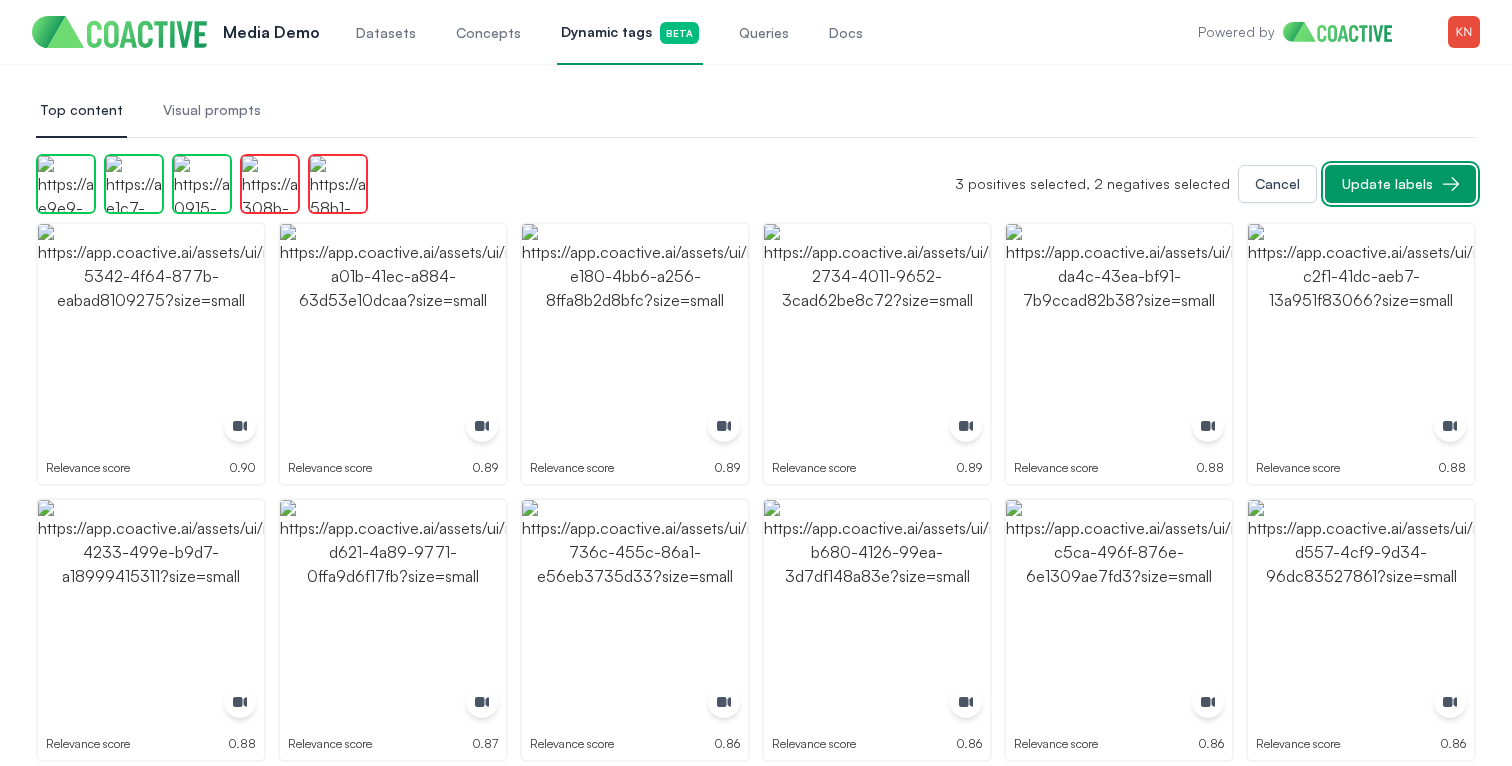 click on "Update labels" at bounding box center (1400, 184) 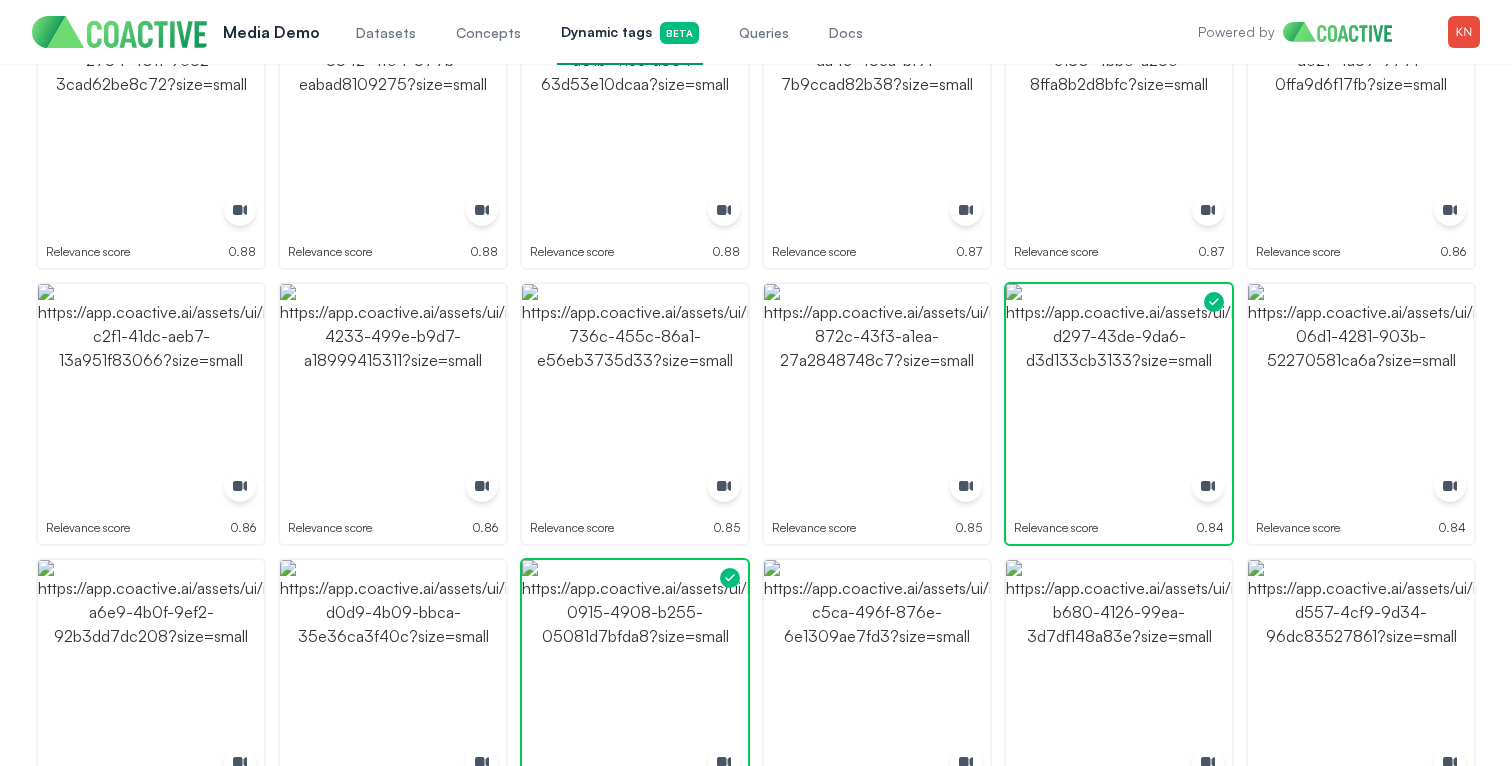 scroll, scrollTop: 414, scrollLeft: 0, axis: vertical 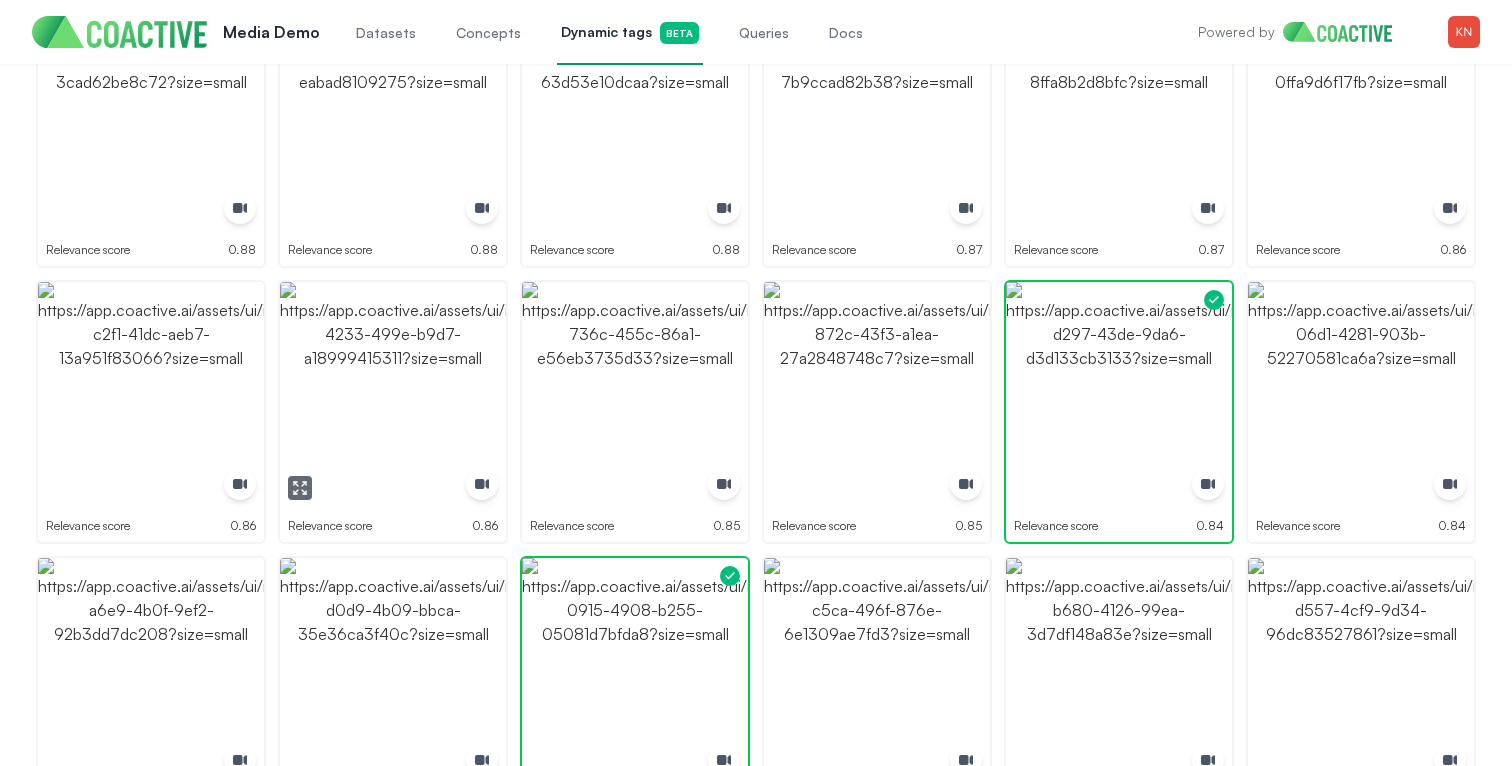 click at bounding box center [300, 488] 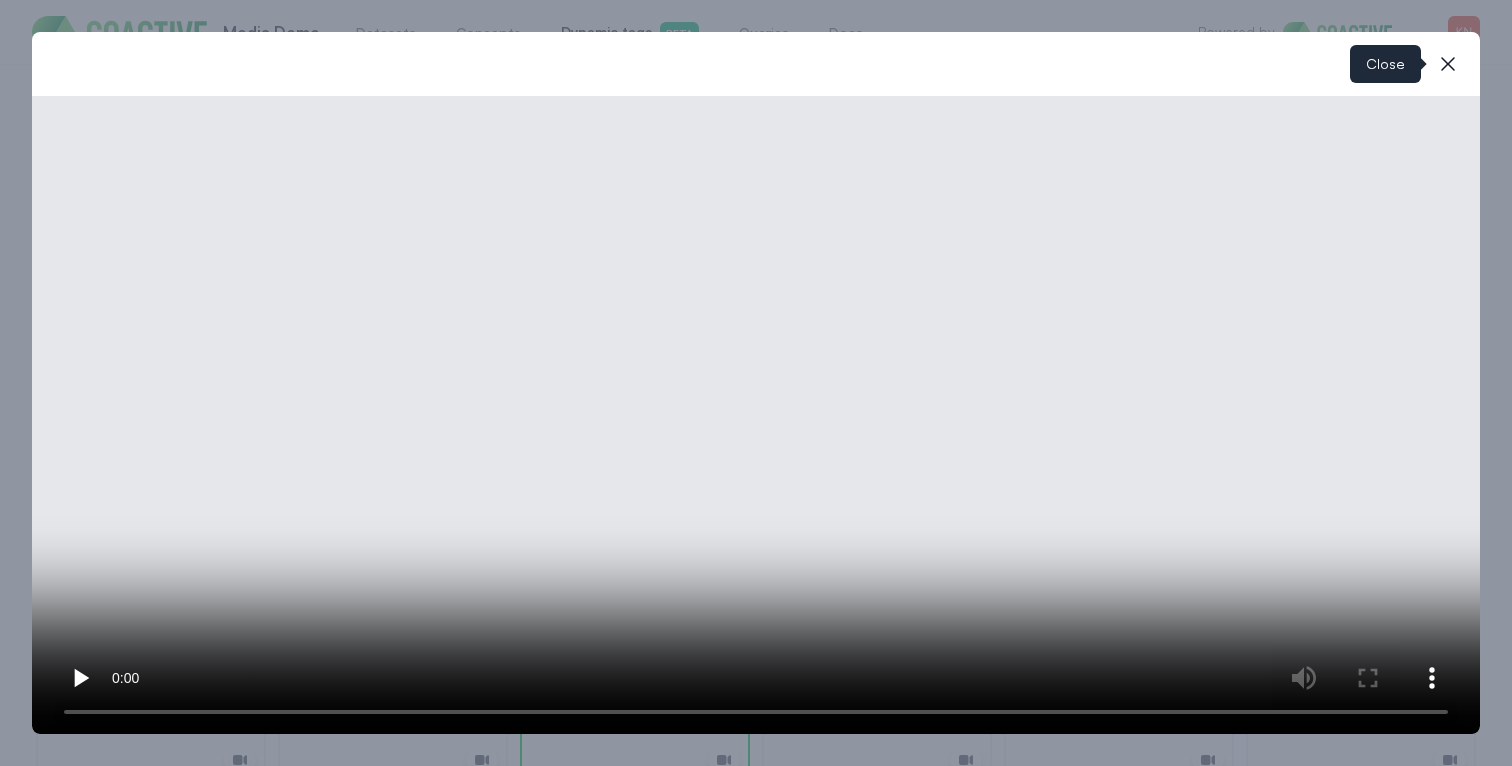 click 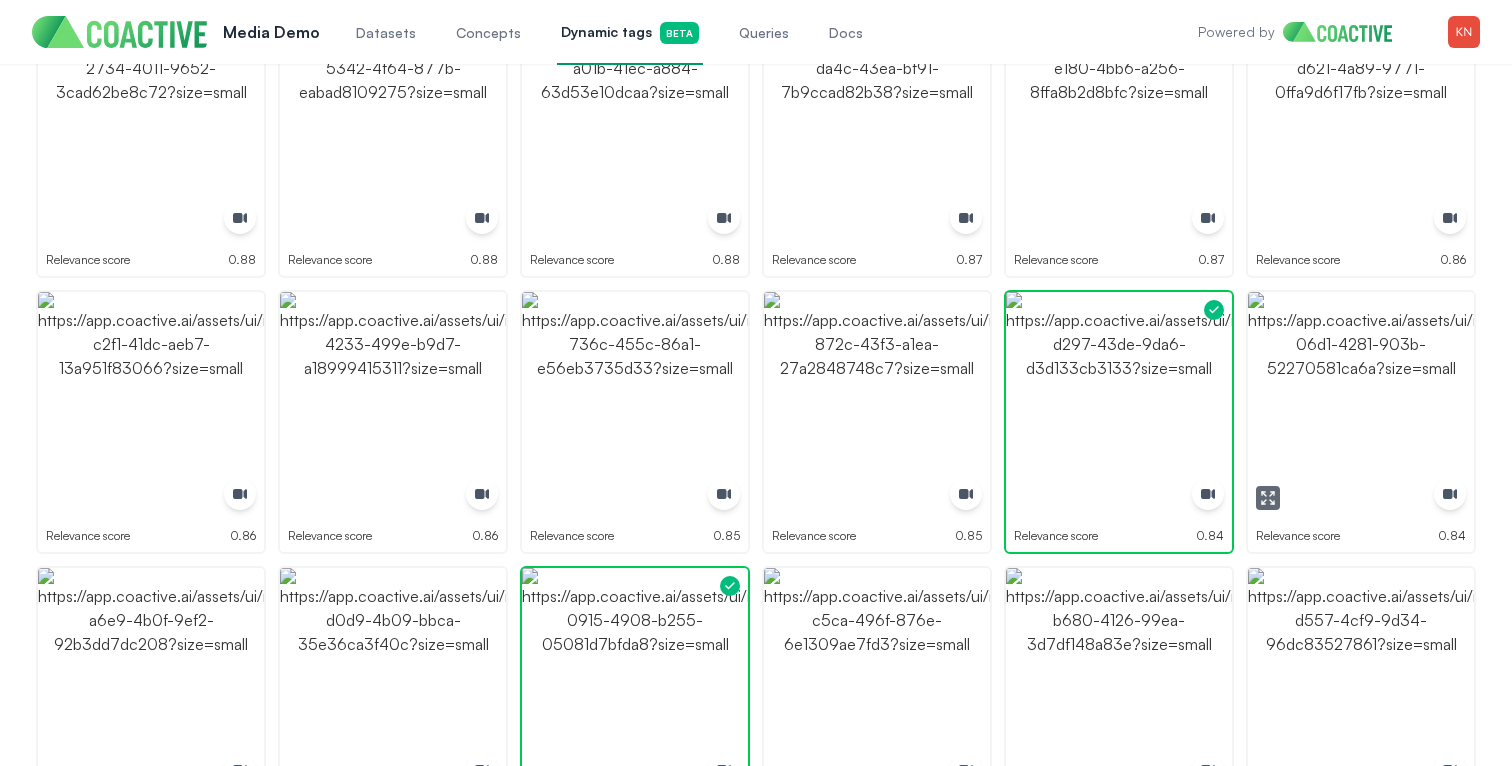scroll, scrollTop: 0, scrollLeft: 0, axis: both 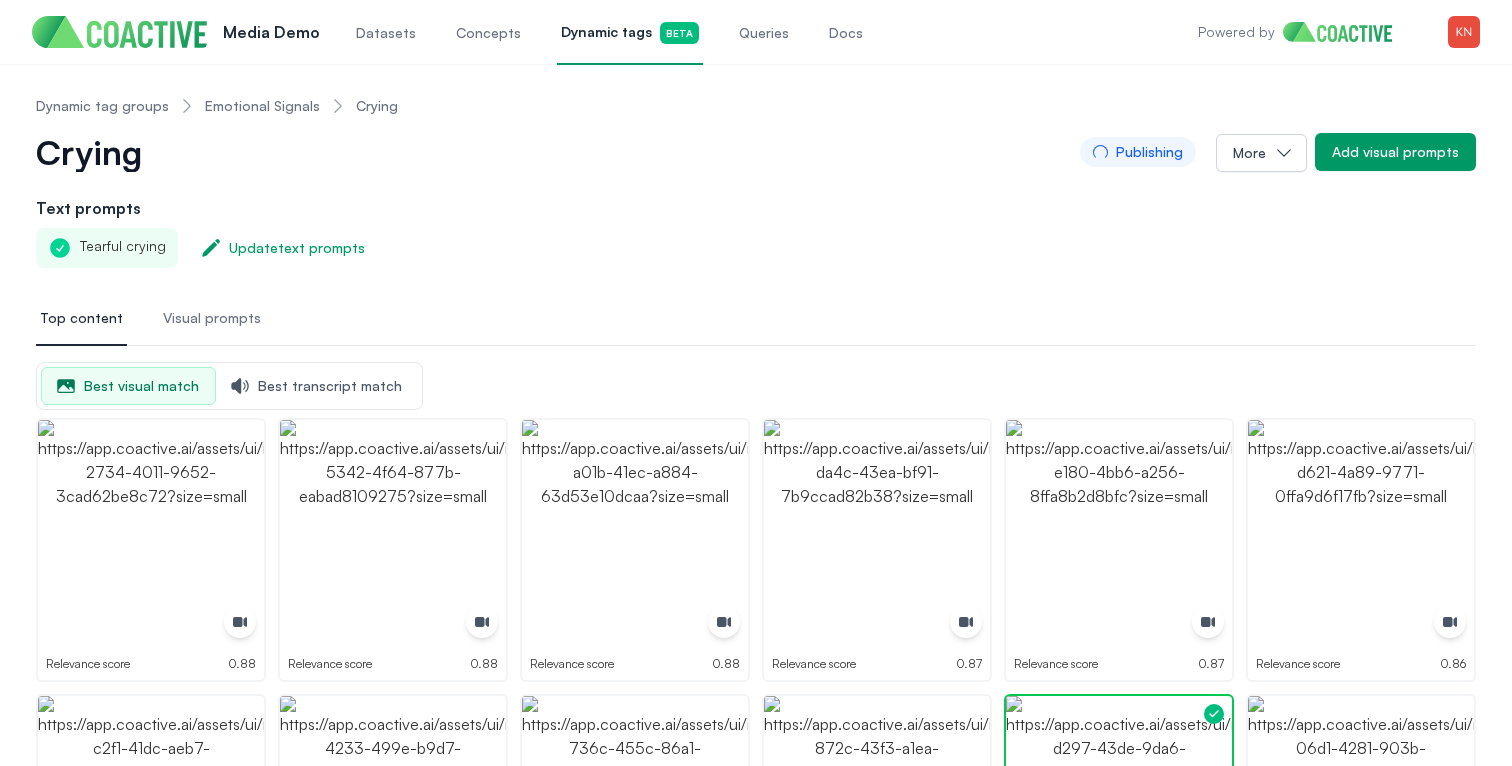 click on "Emotional Signals" at bounding box center [262, 106] 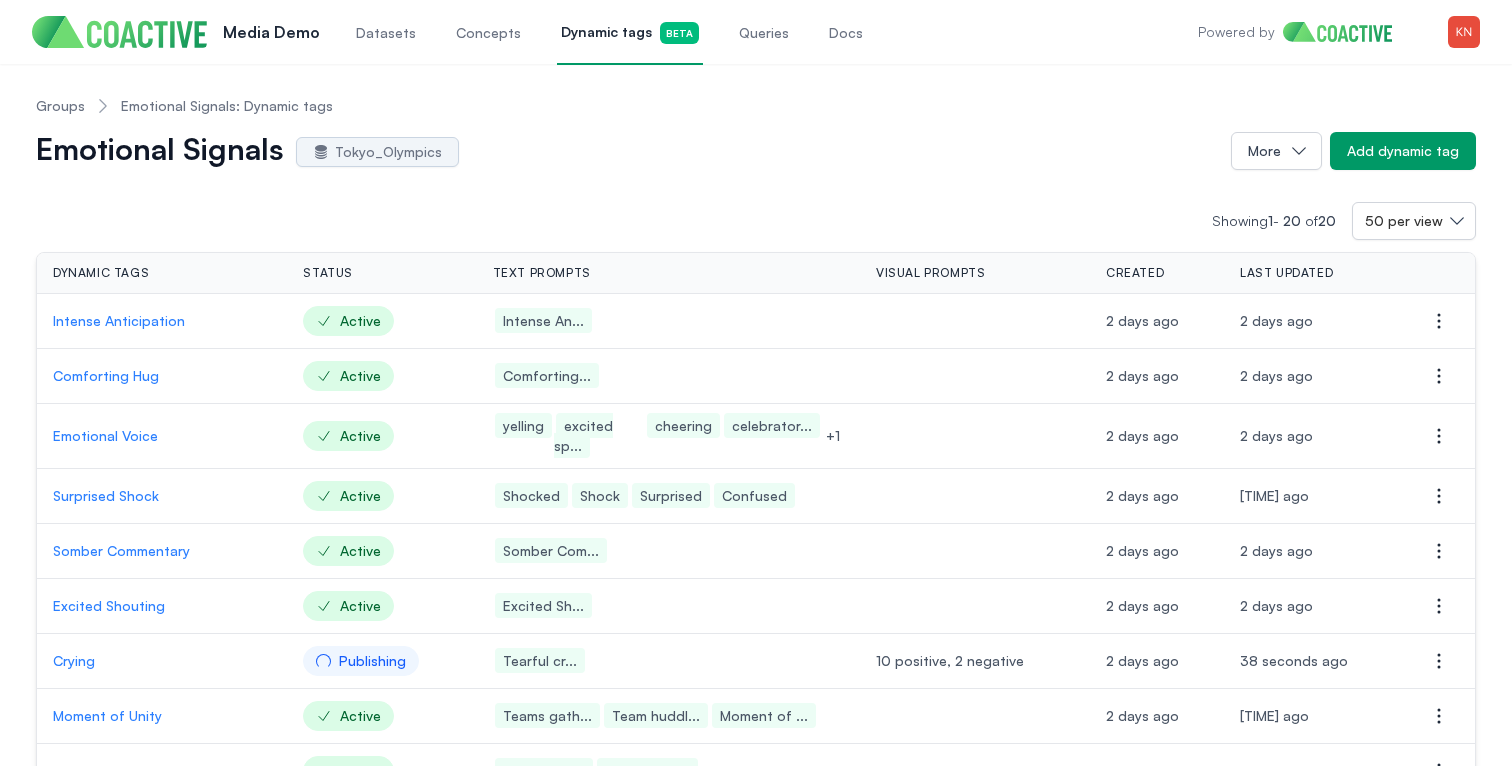 click on "Somber Commentary" at bounding box center (162, 551) 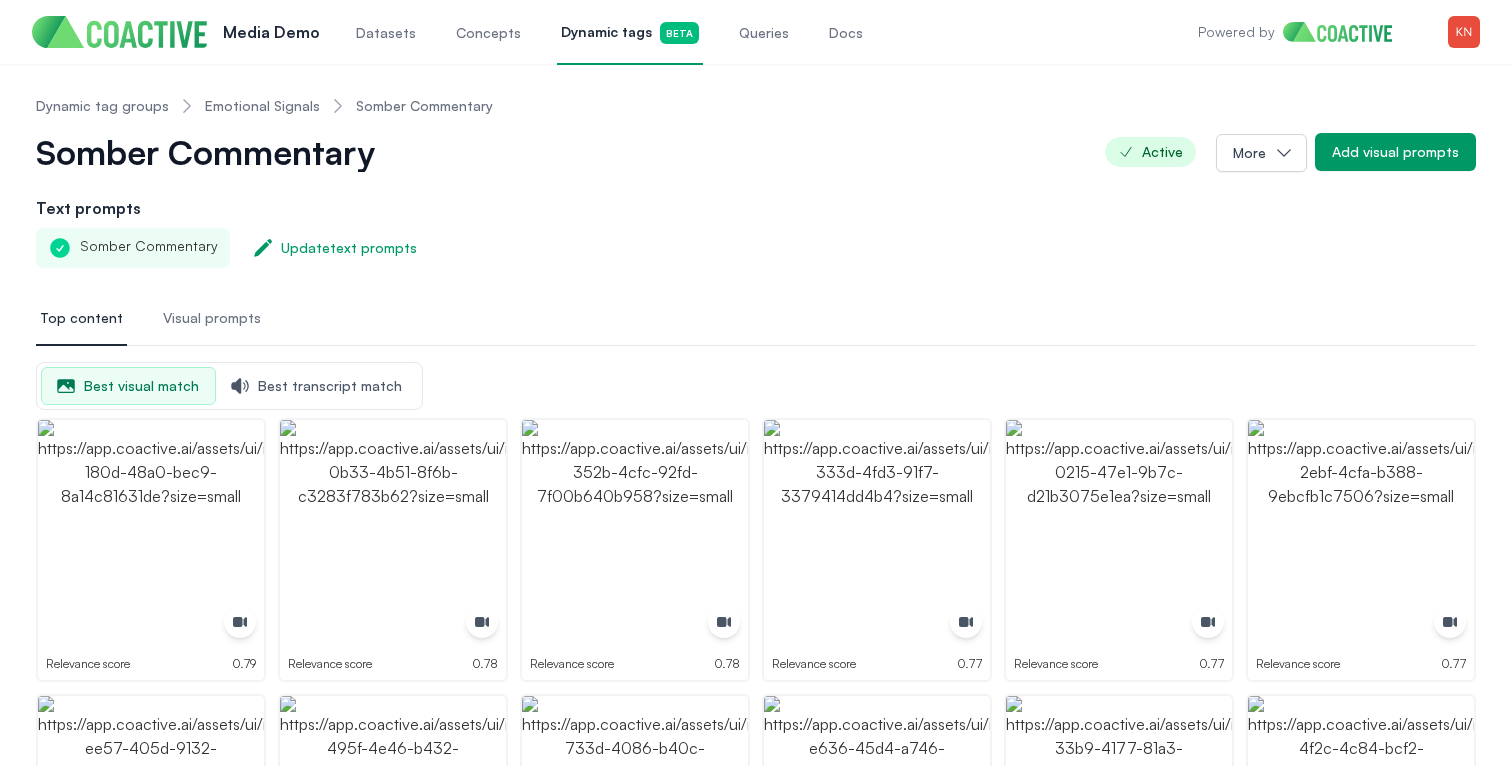 click on "Visual prompts" at bounding box center [212, 318] 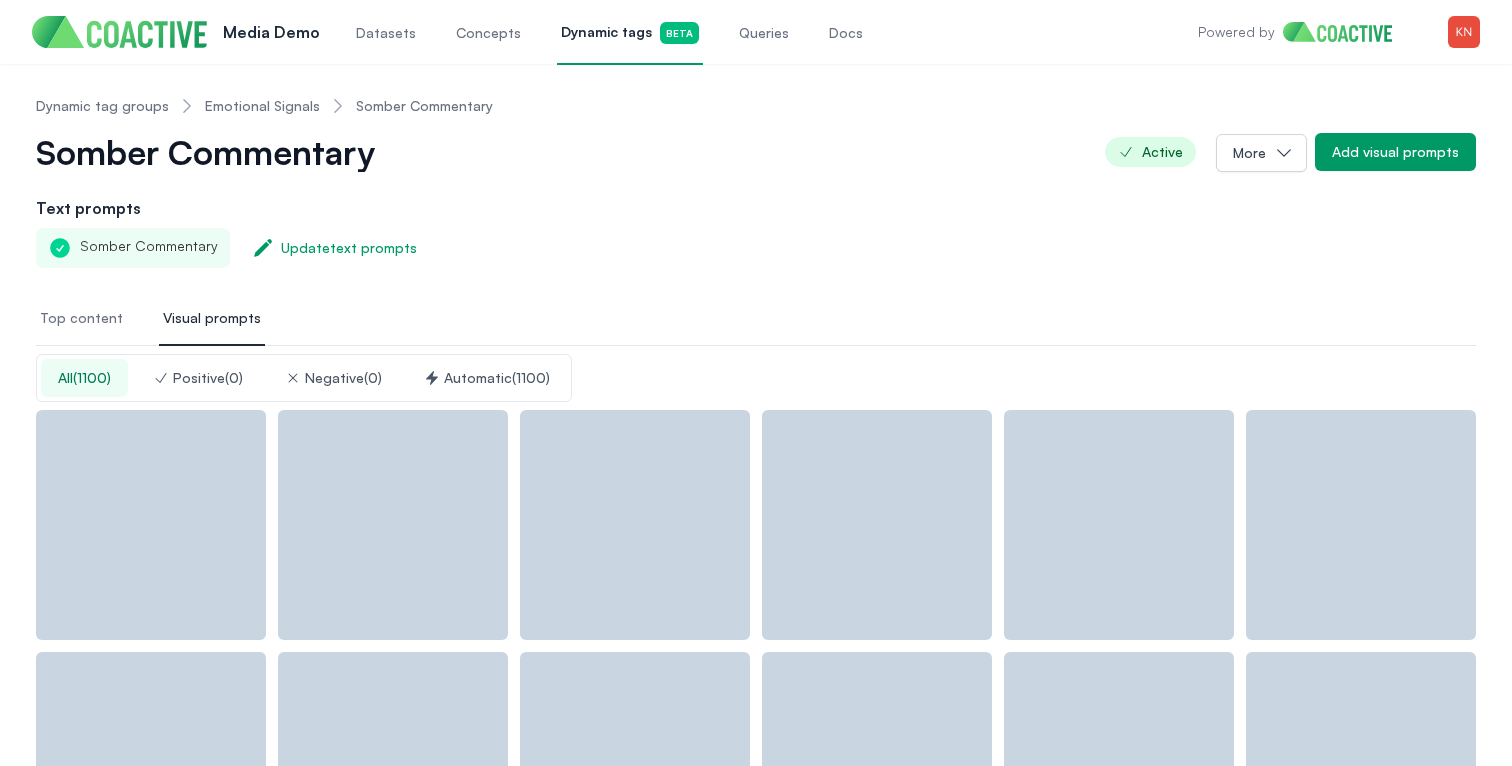 click on "Top content" at bounding box center [81, 319] 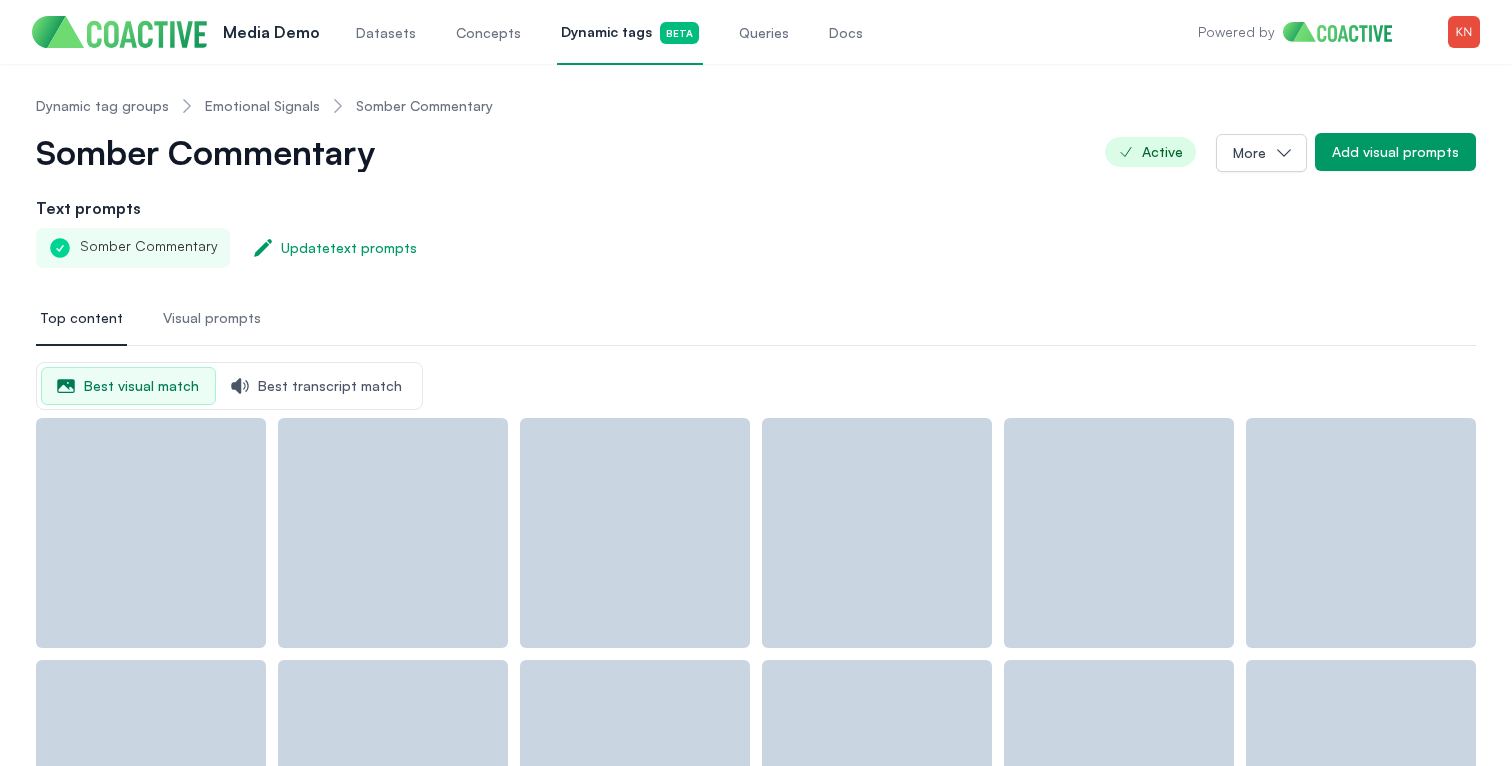 click on "Best transcript match" at bounding box center (317, 386) 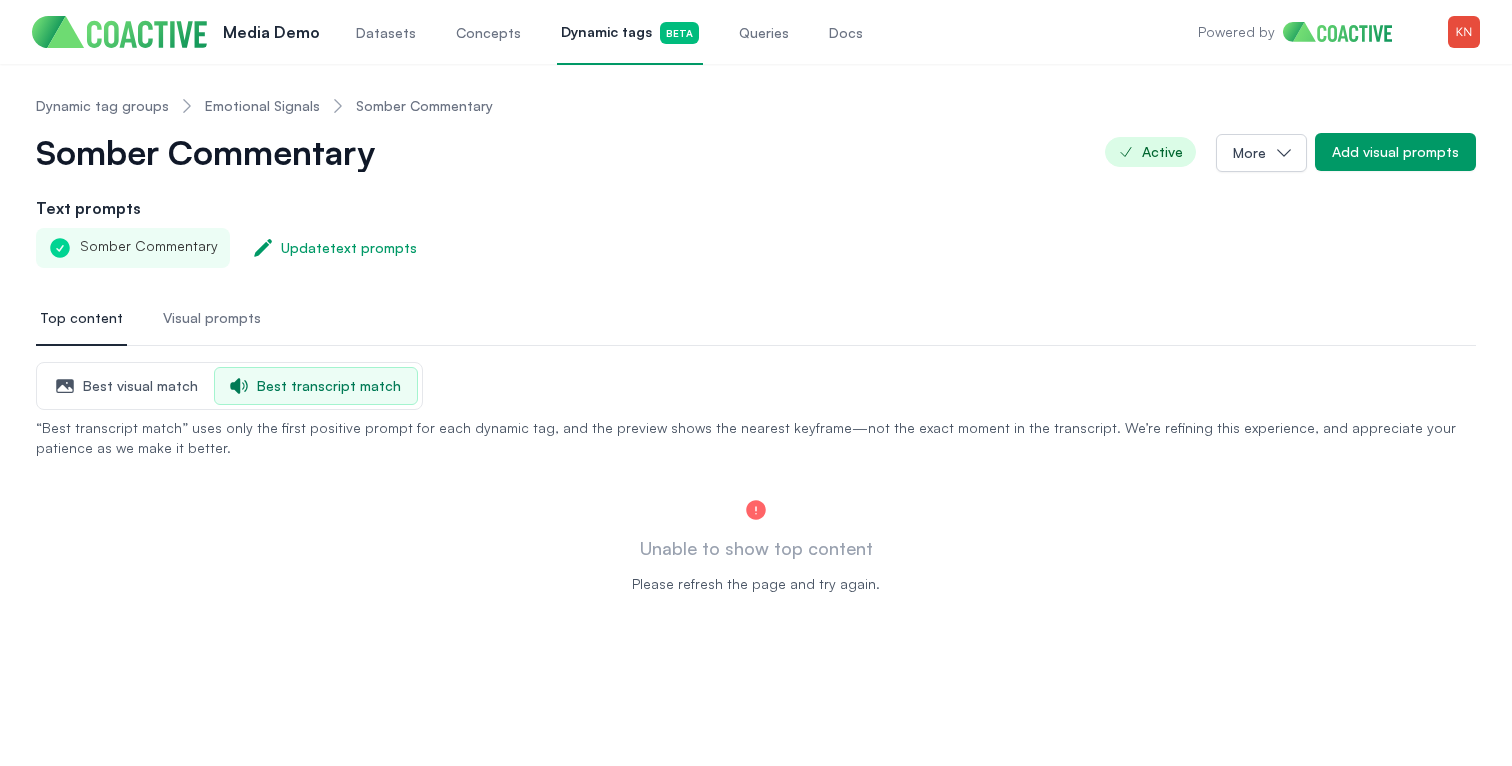 click on "Best transcript match" at bounding box center [316, 386] 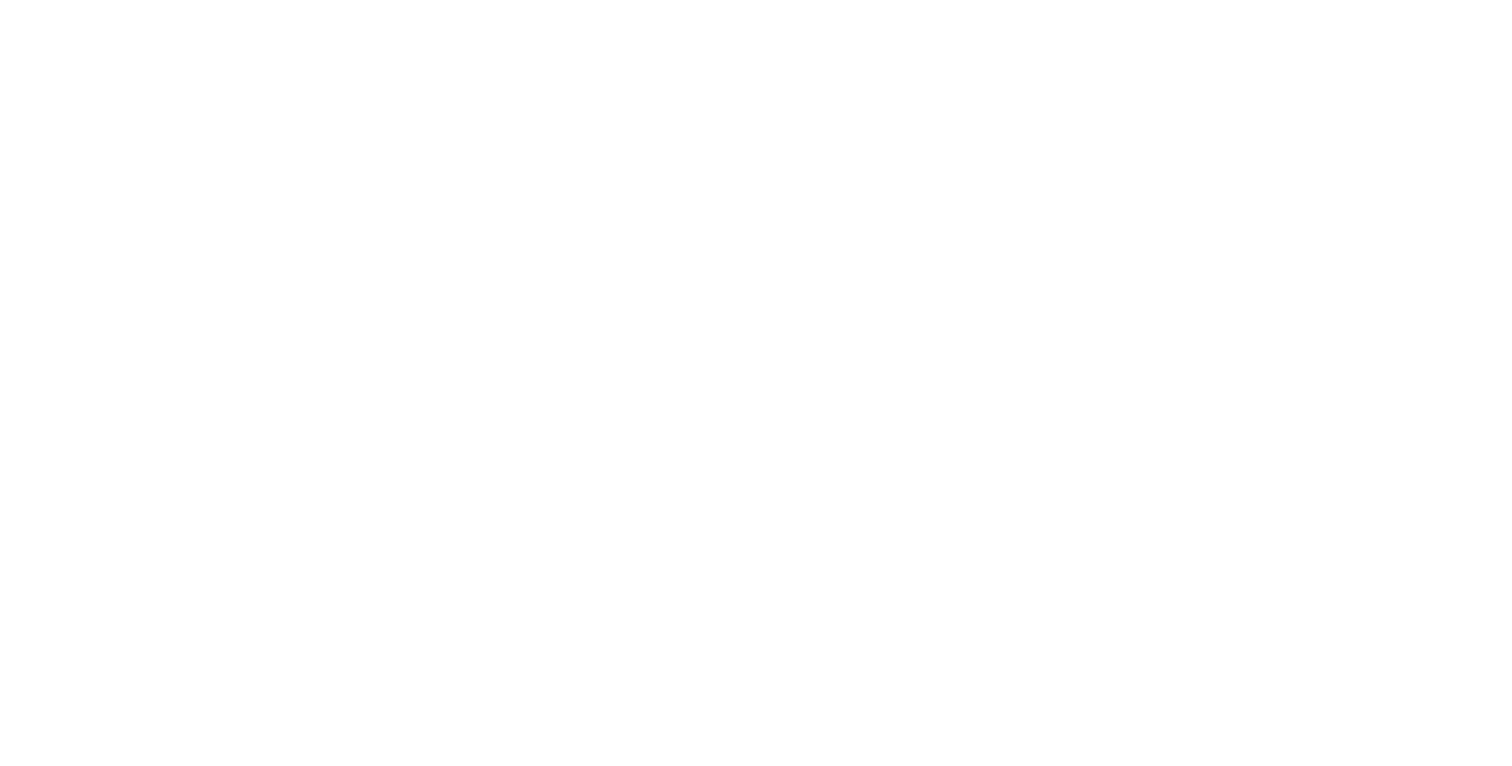 scroll, scrollTop: 0, scrollLeft: 0, axis: both 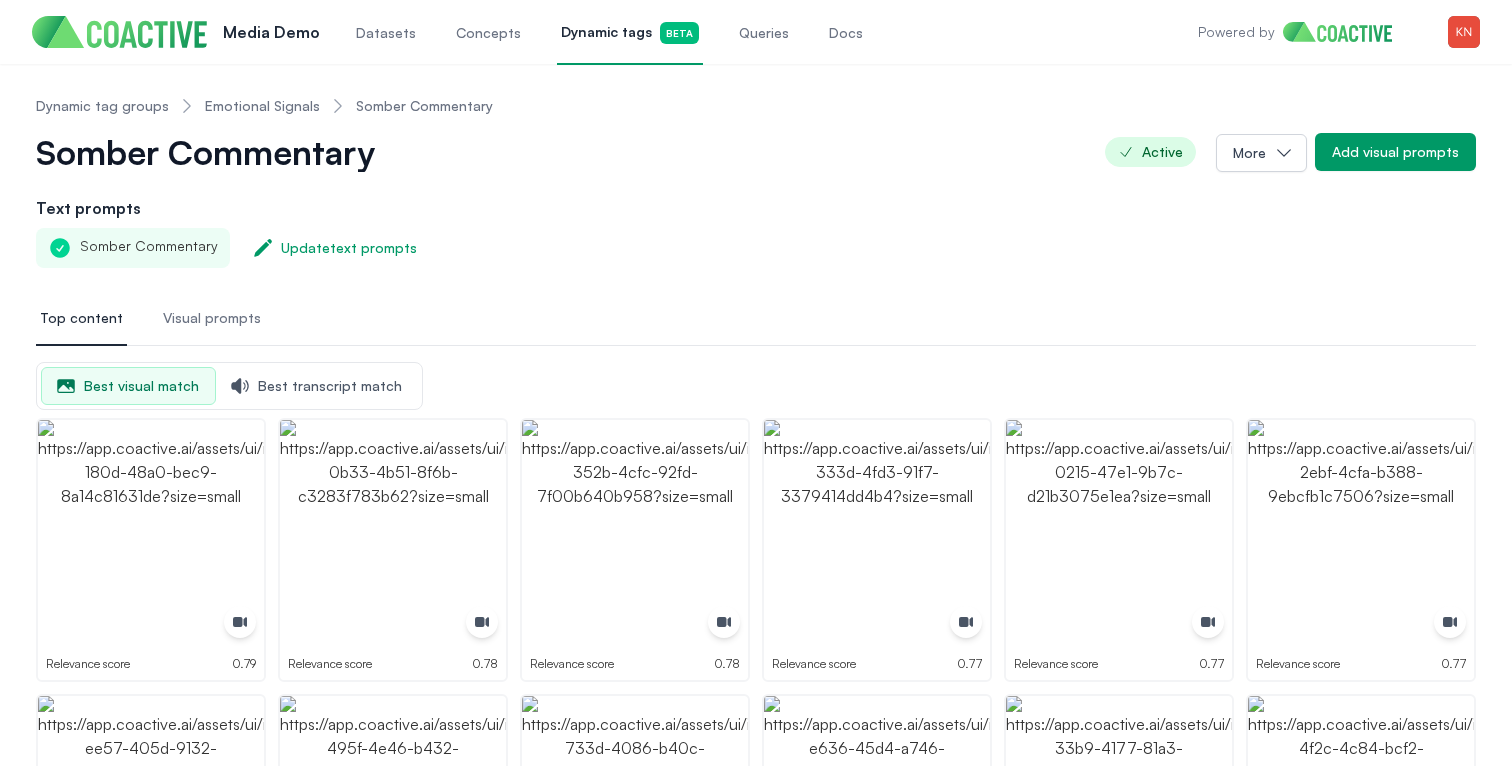 click on "Best transcript match" at bounding box center [317, 386] 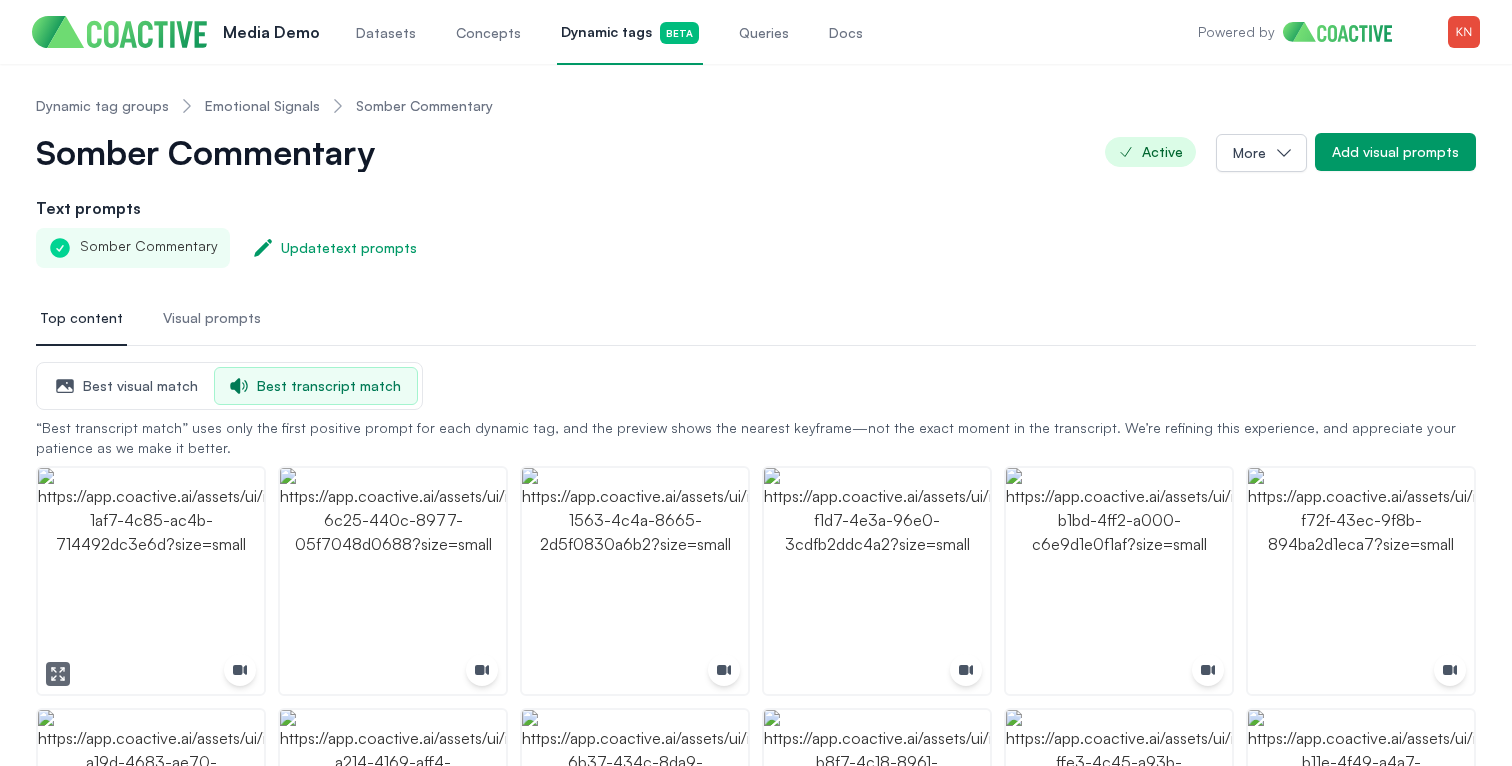 click at bounding box center [151, 581] 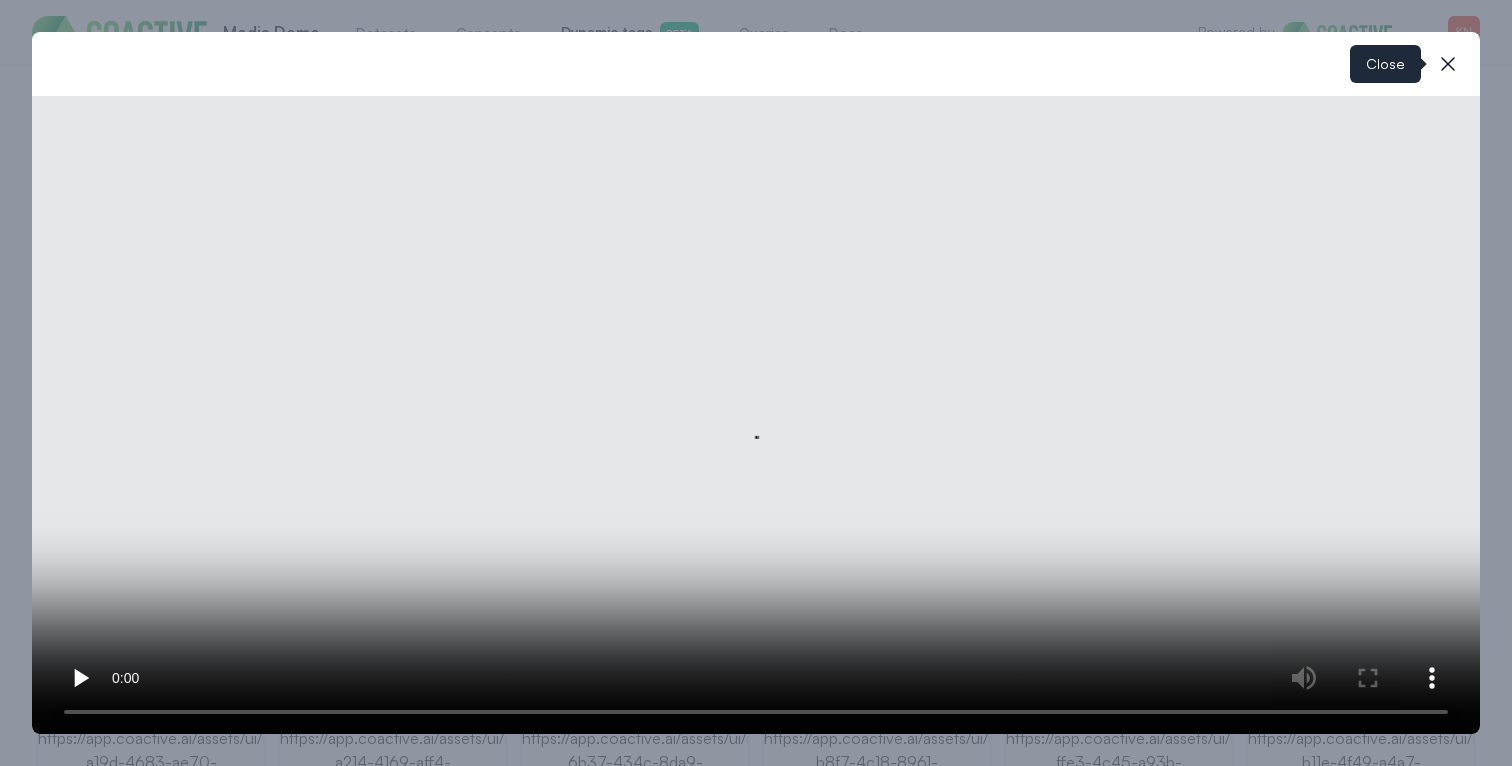 click 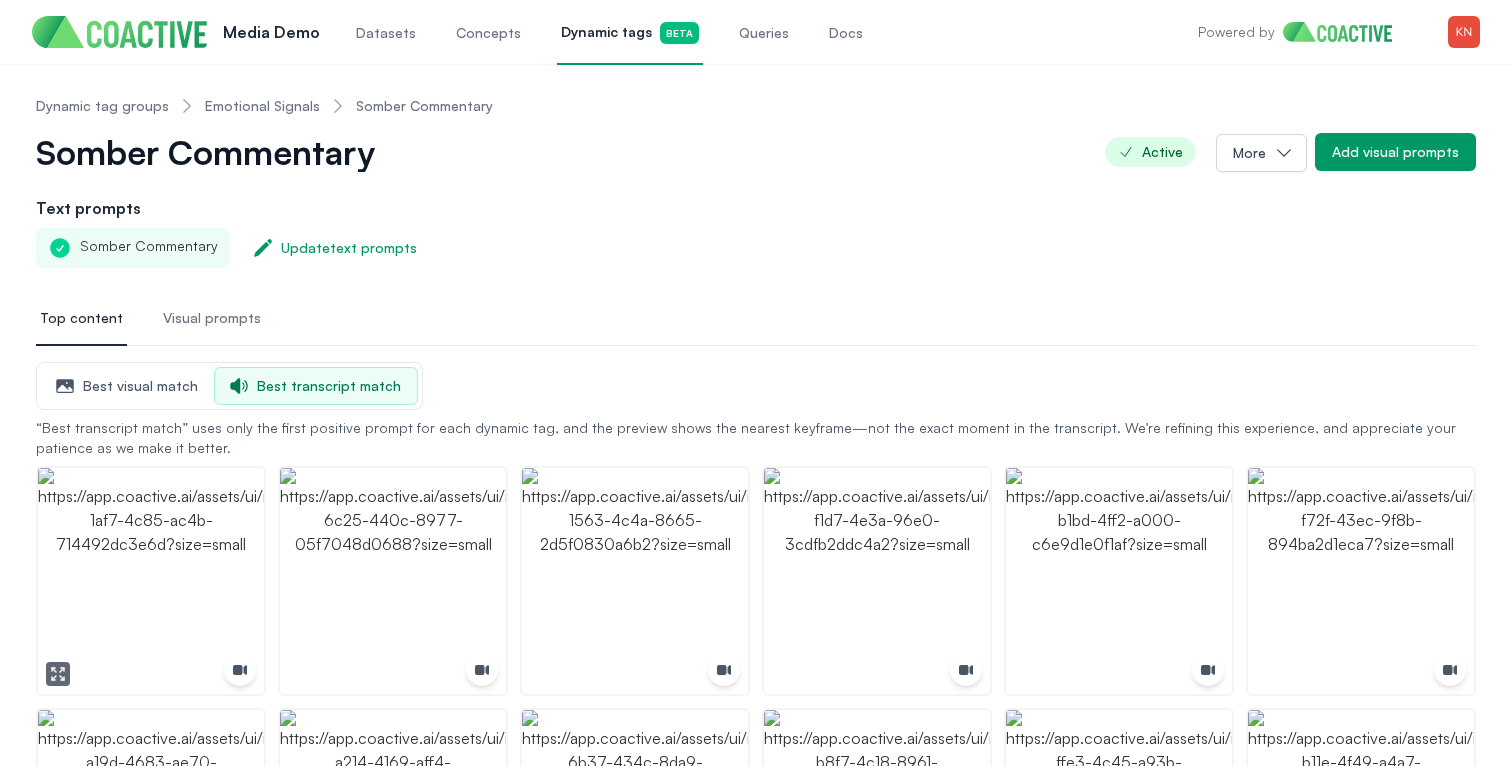 click at bounding box center (151, 581) 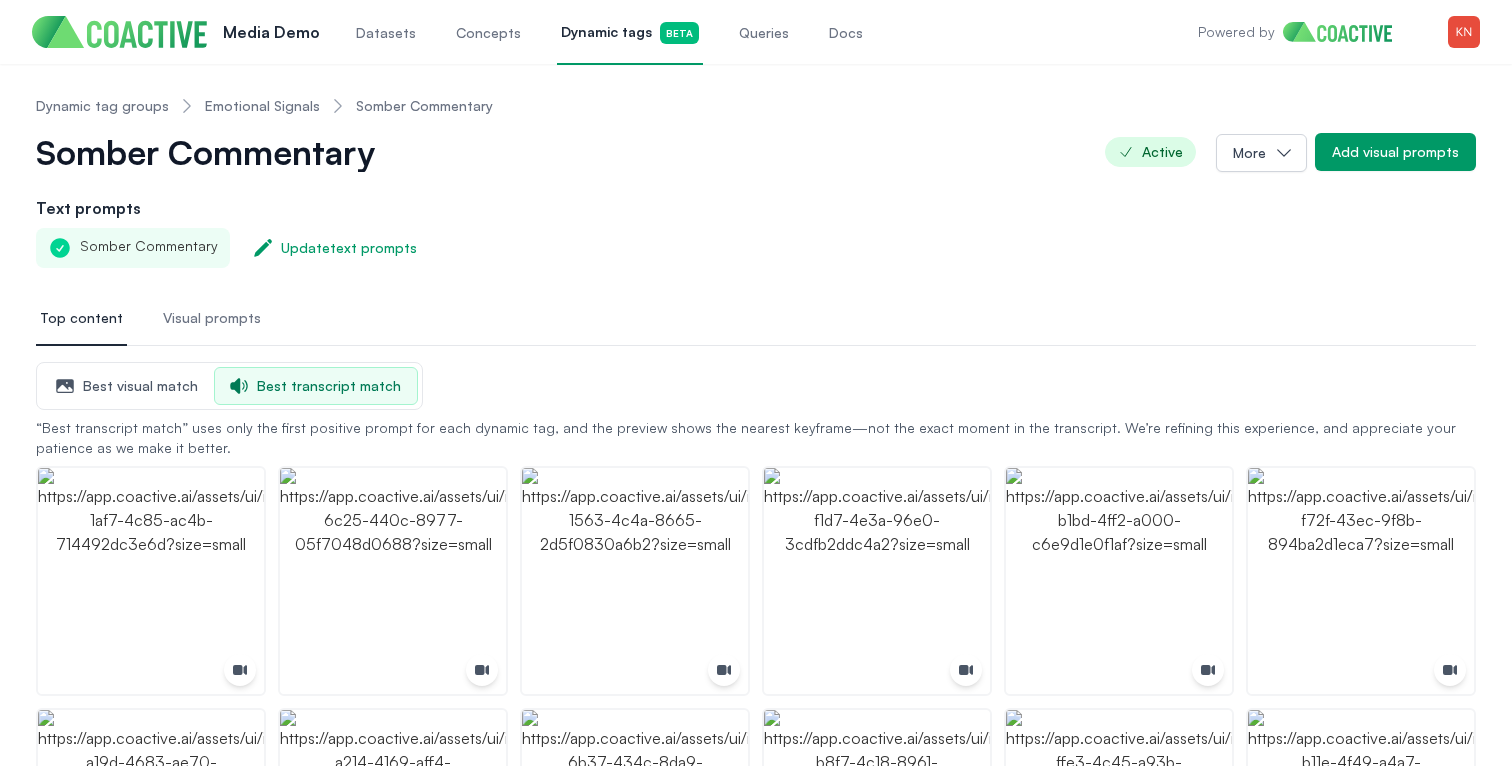 click on "Somber Commentary Active More Add visual prompts" at bounding box center [756, 164] 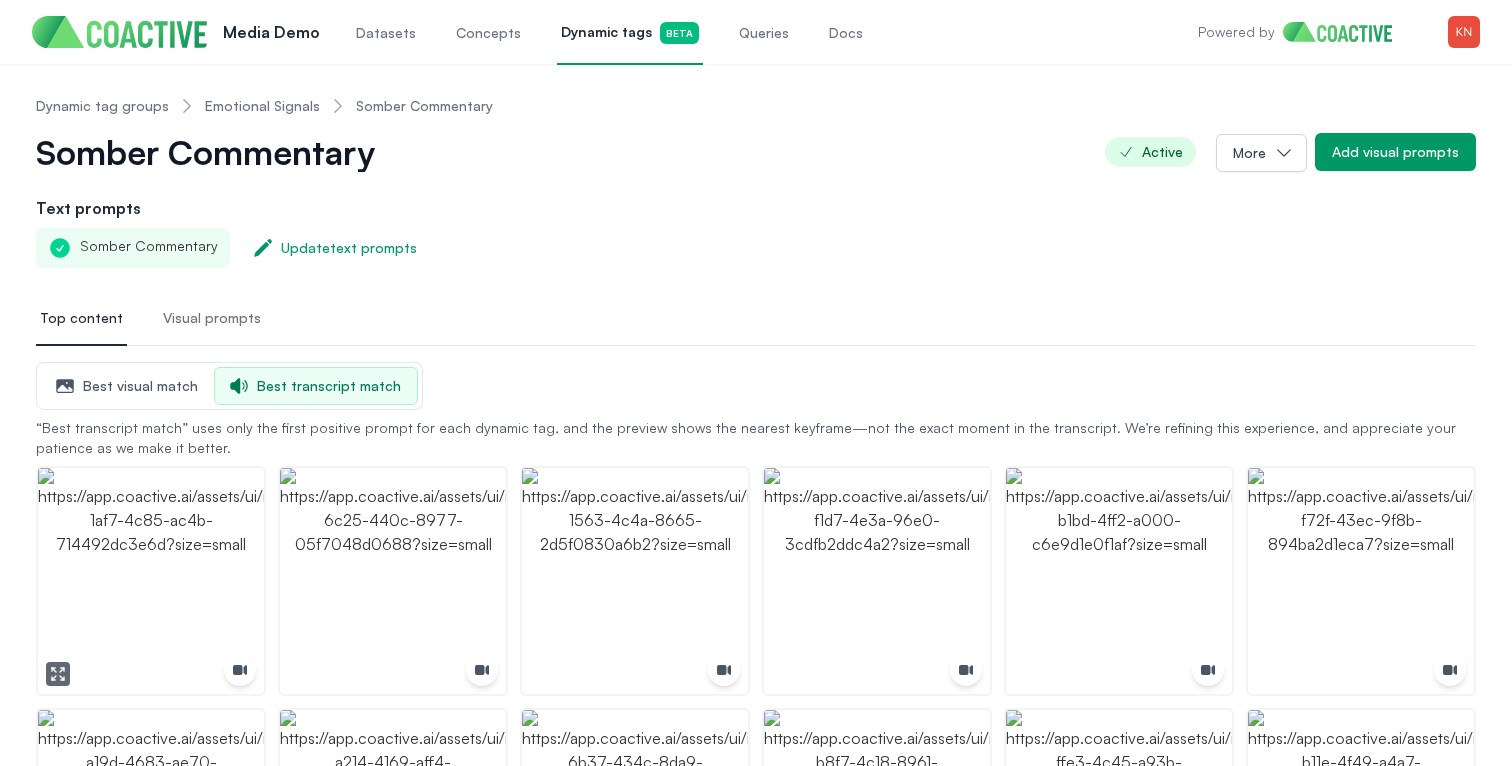 click at bounding box center (151, 581) 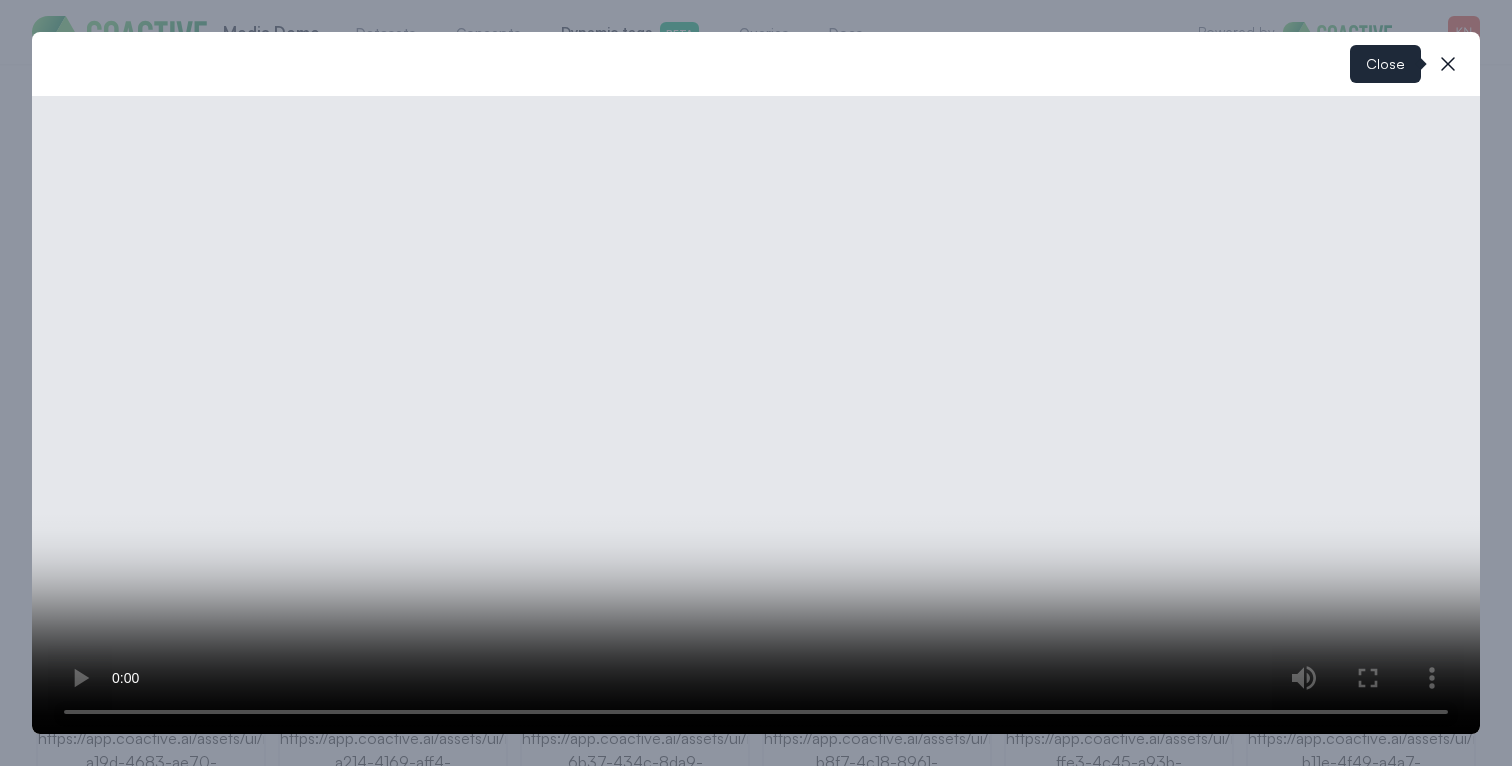 click 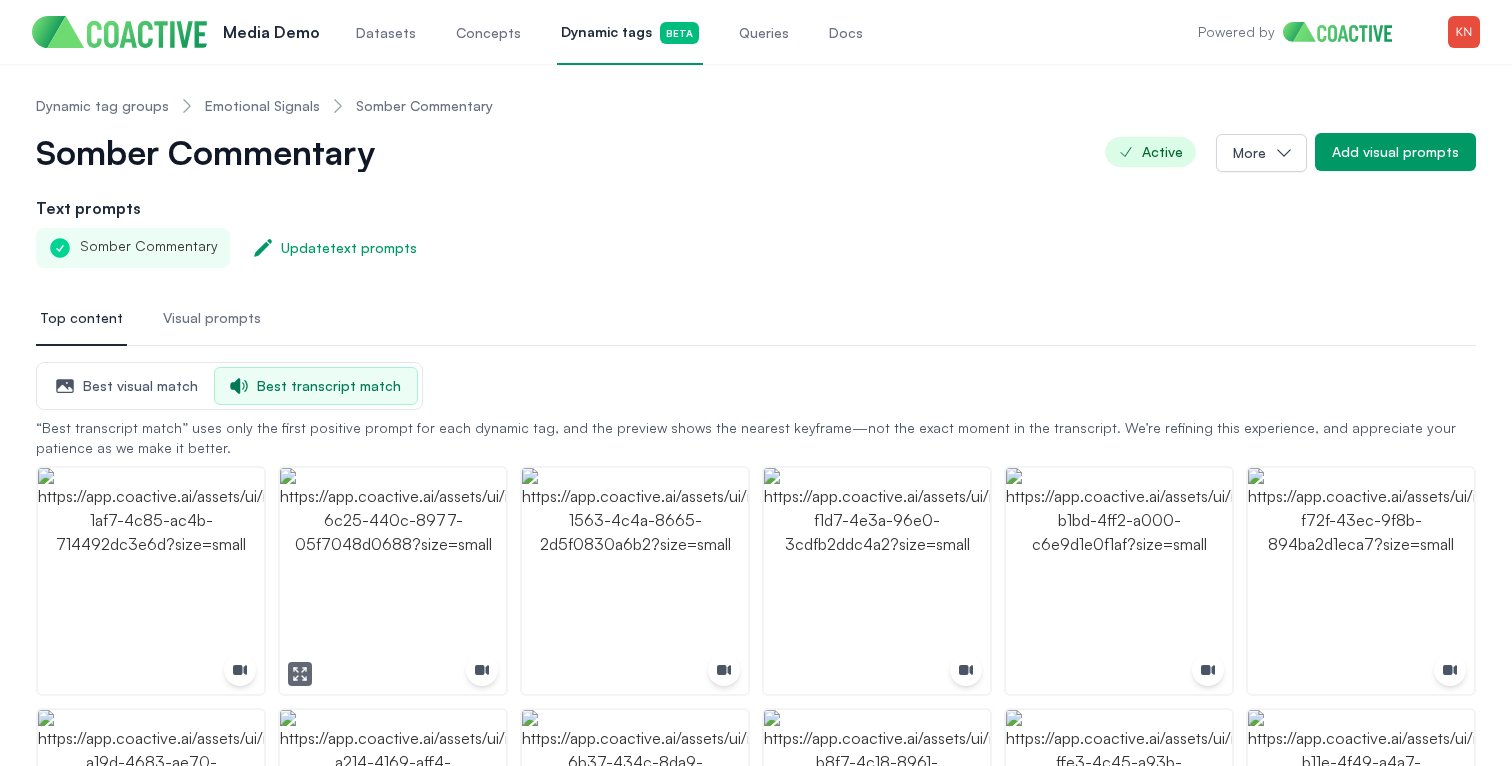 click 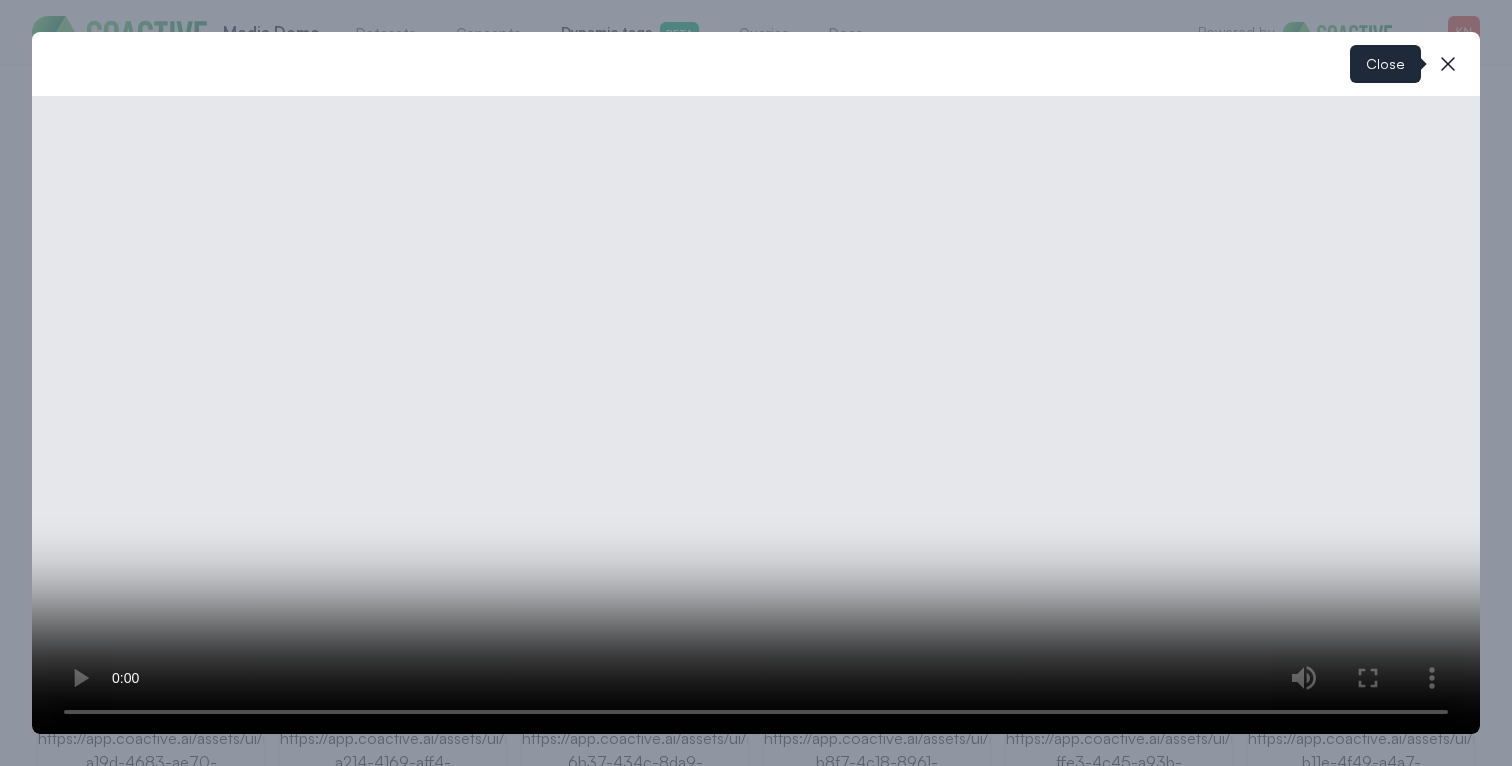 click 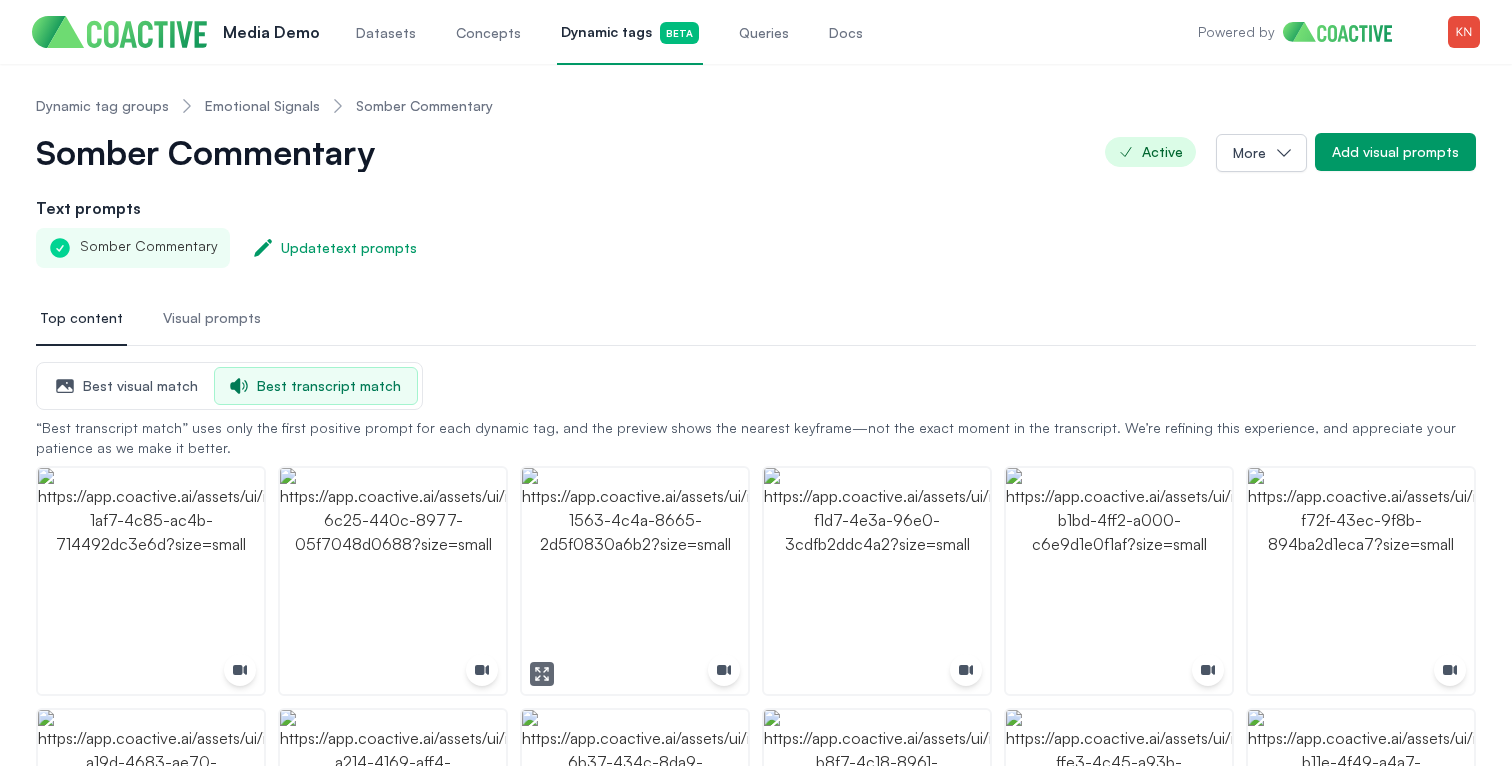 click 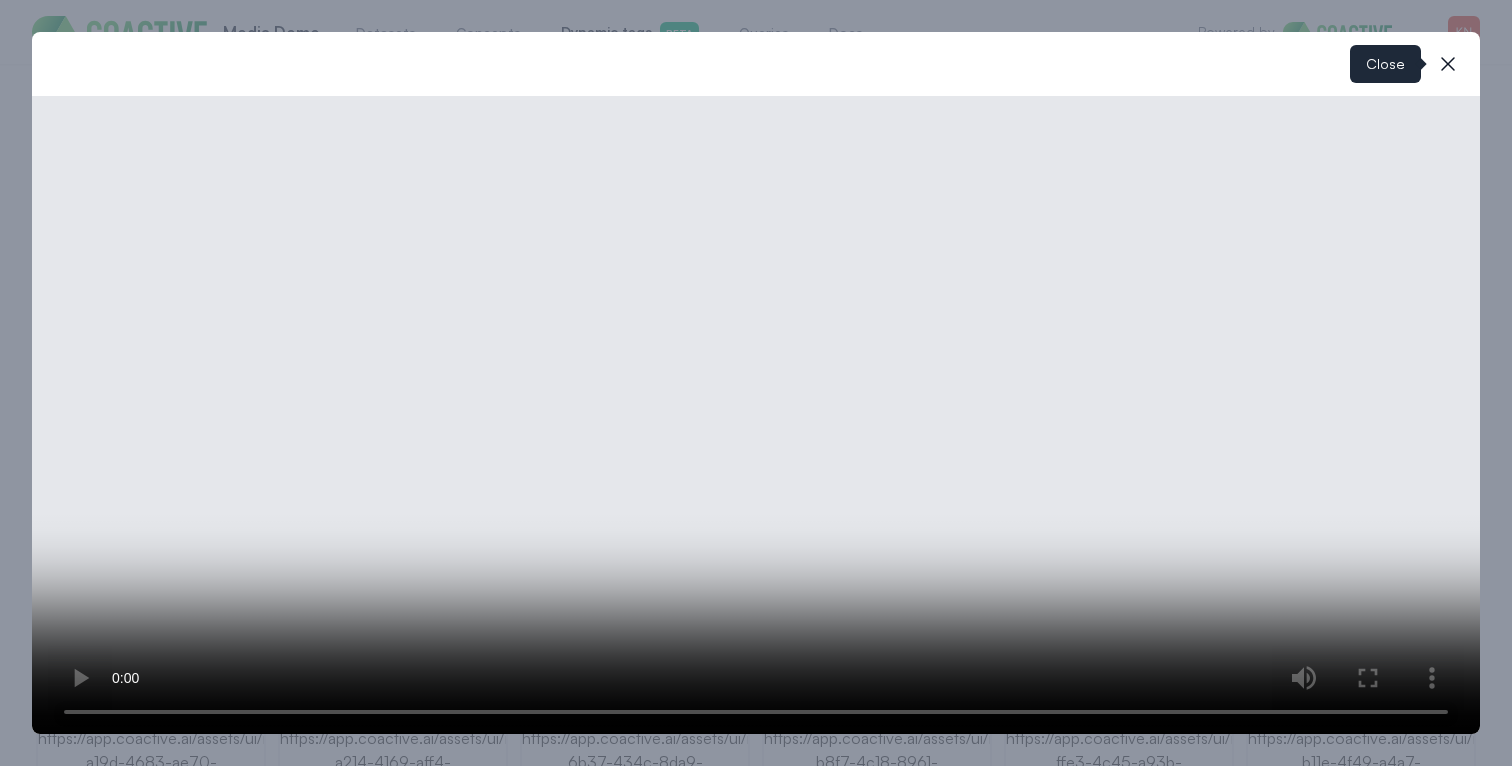 click 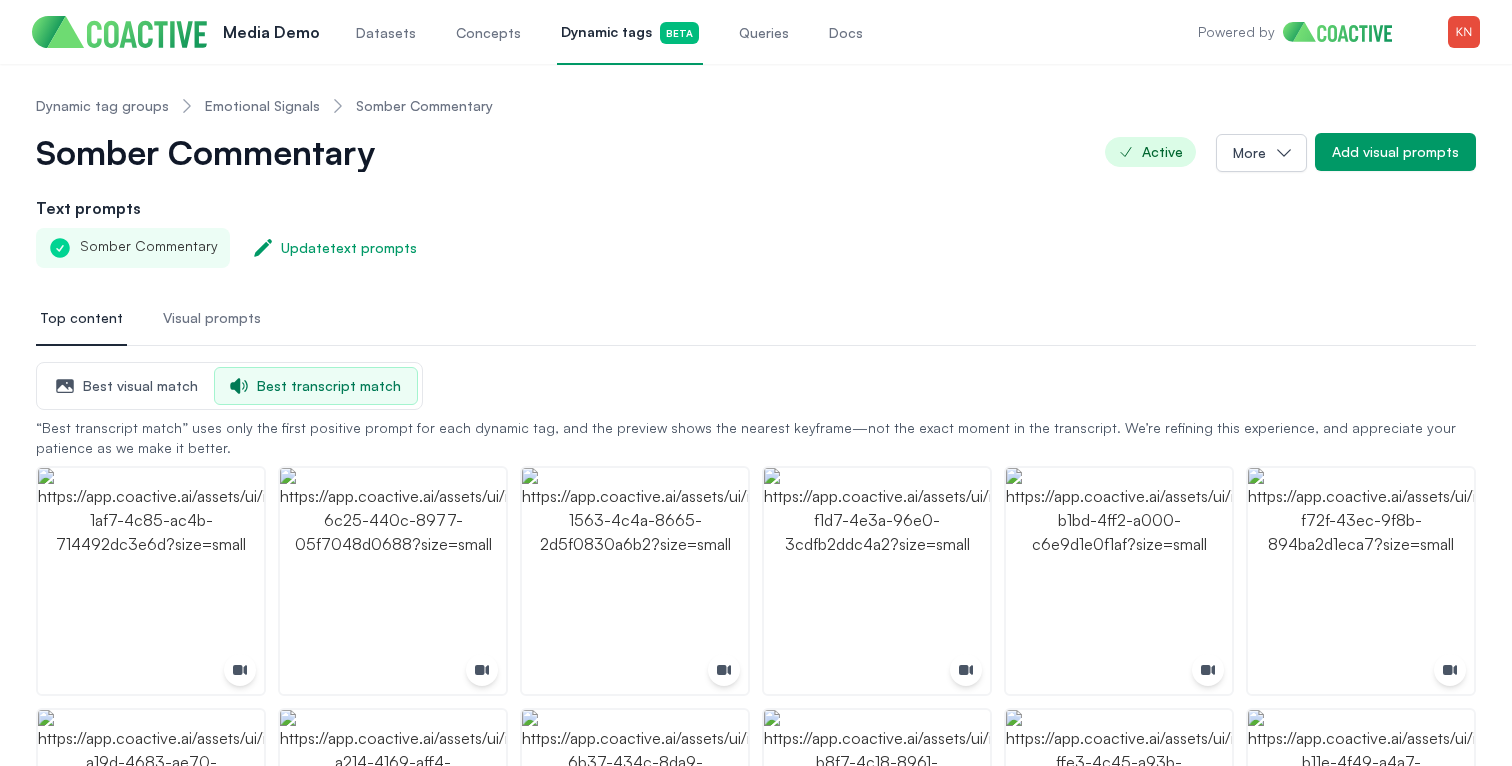 click on "Somber Commentary" at bounding box center [219, 152] 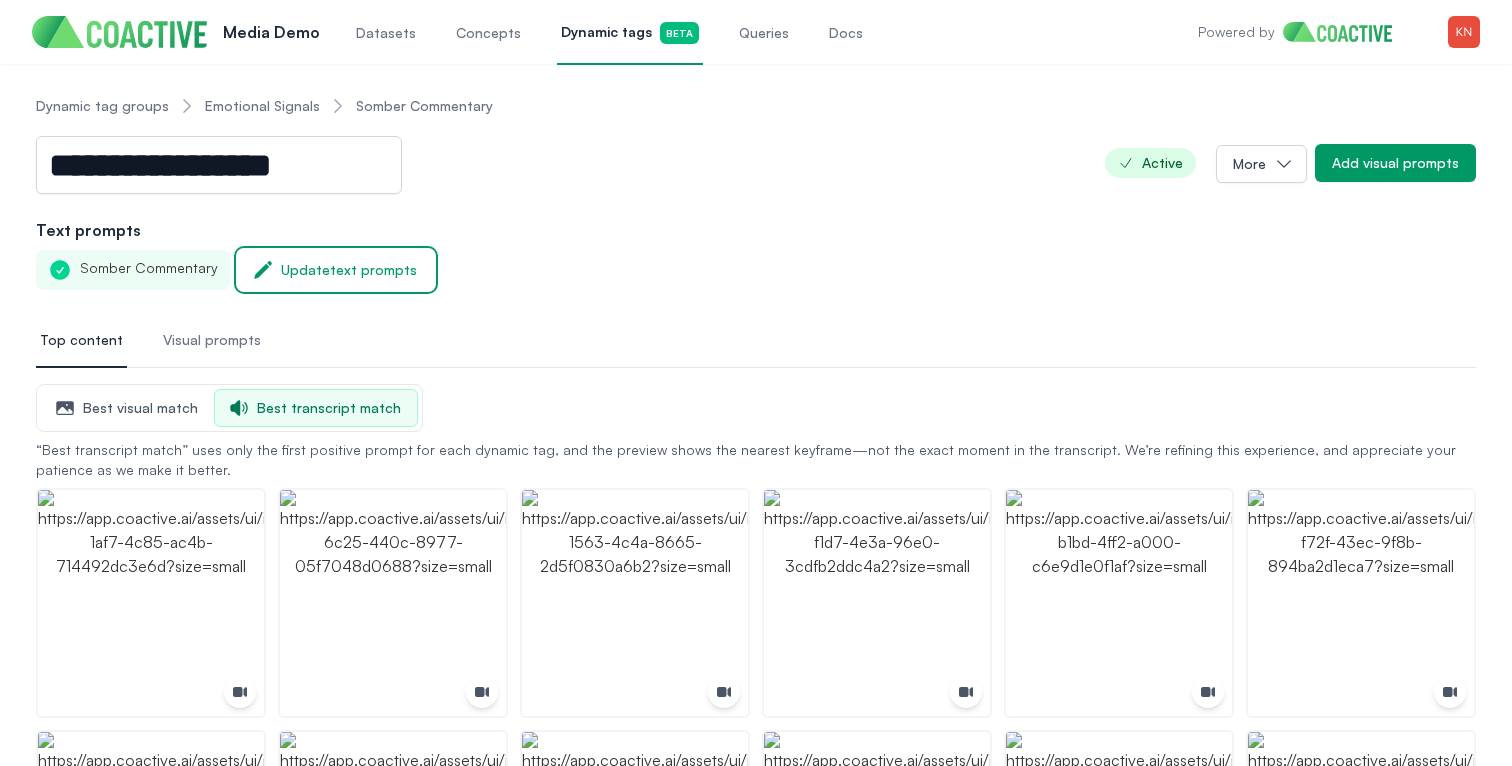 click on "Update  text prompts" at bounding box center (349, 270) 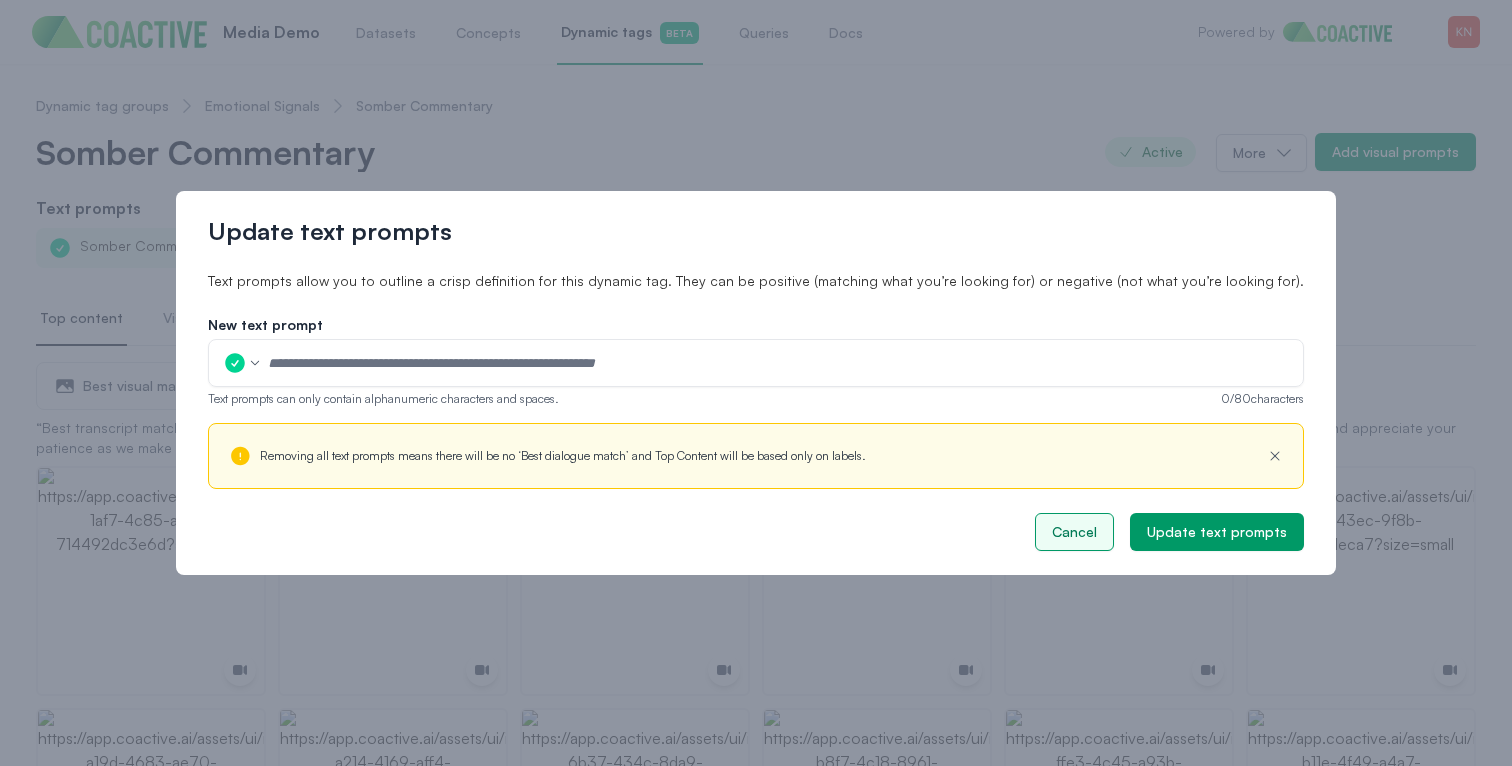 click on "Cancel" at bounding box center (1074, 532) 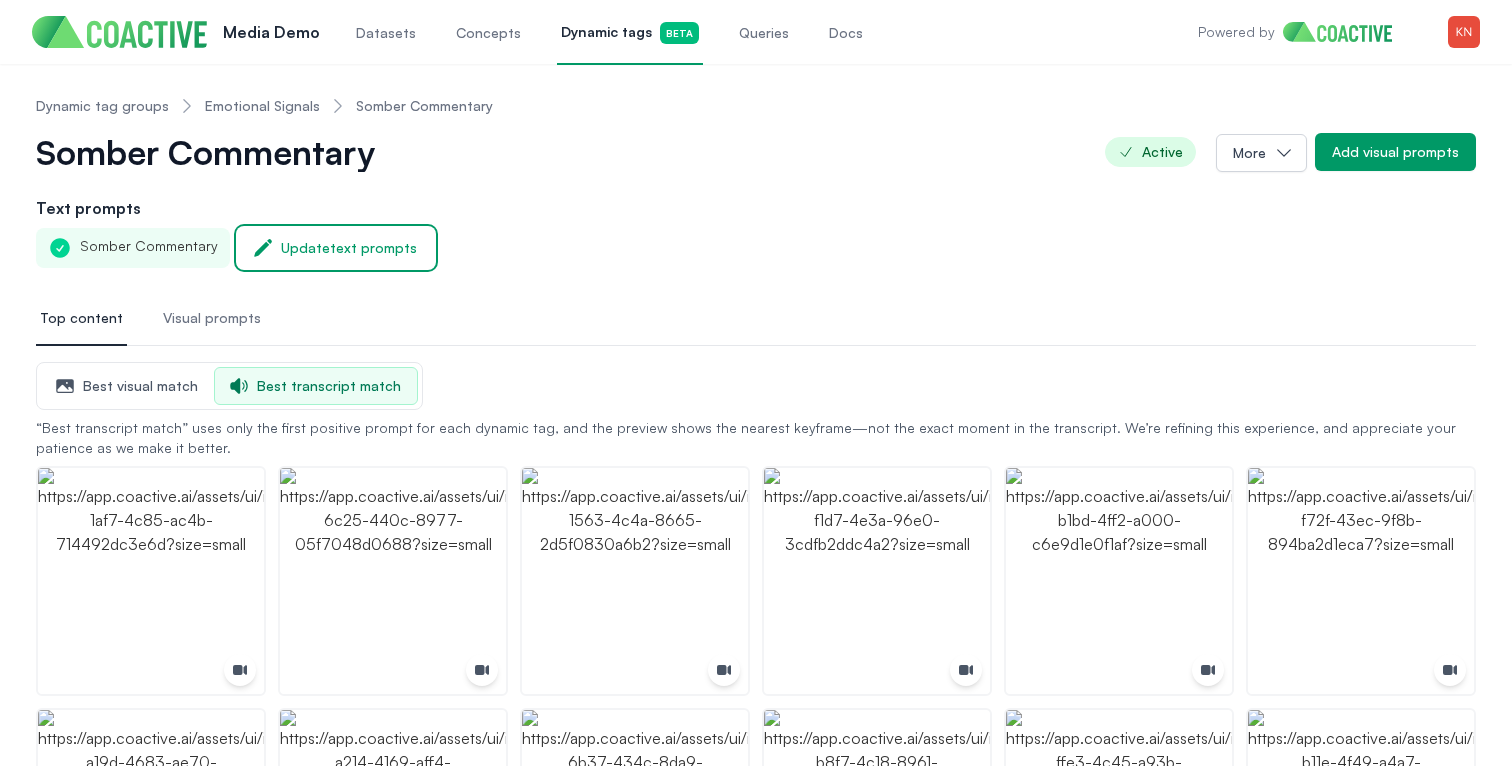click on "Update  text prompts" at bounding box center (349, 248) 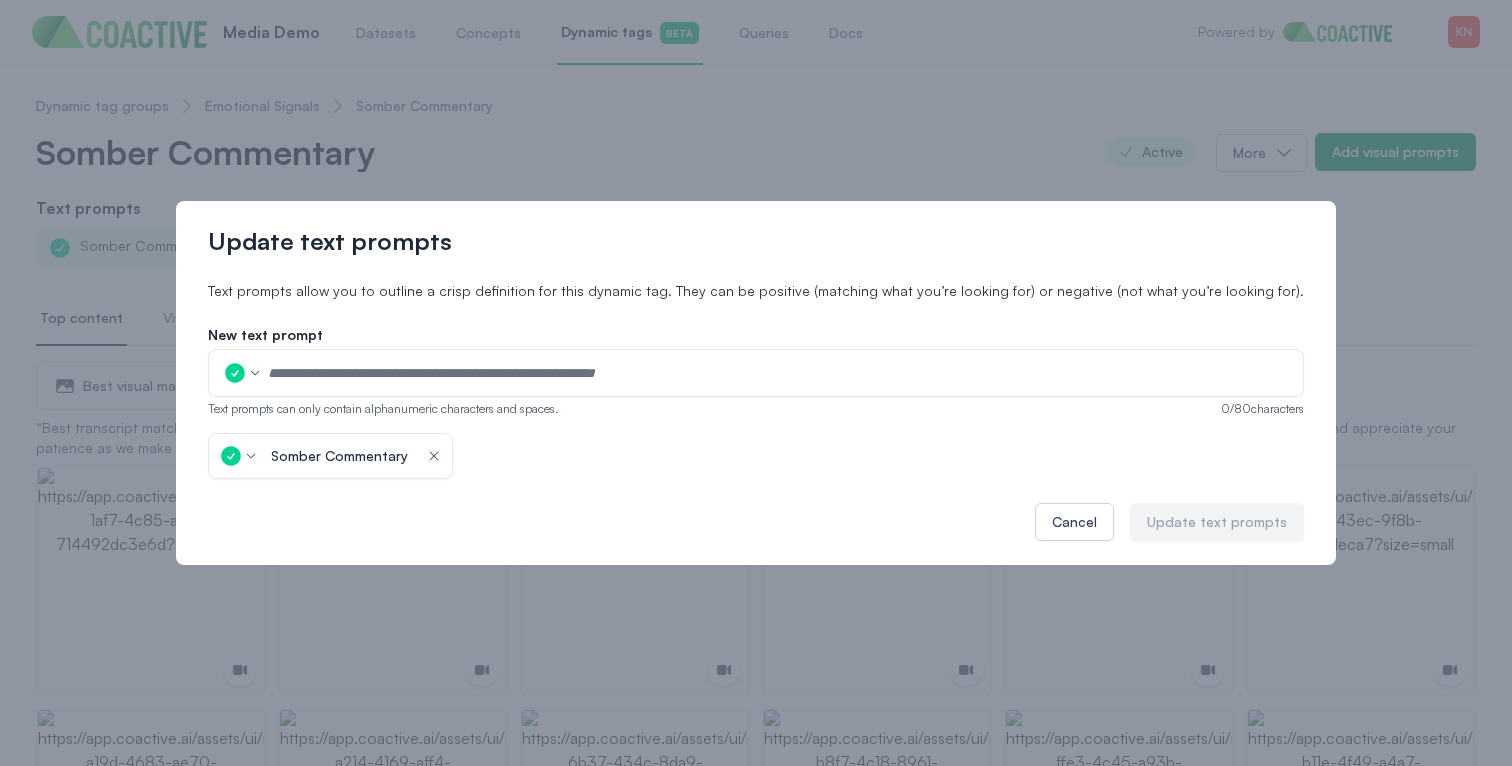 click 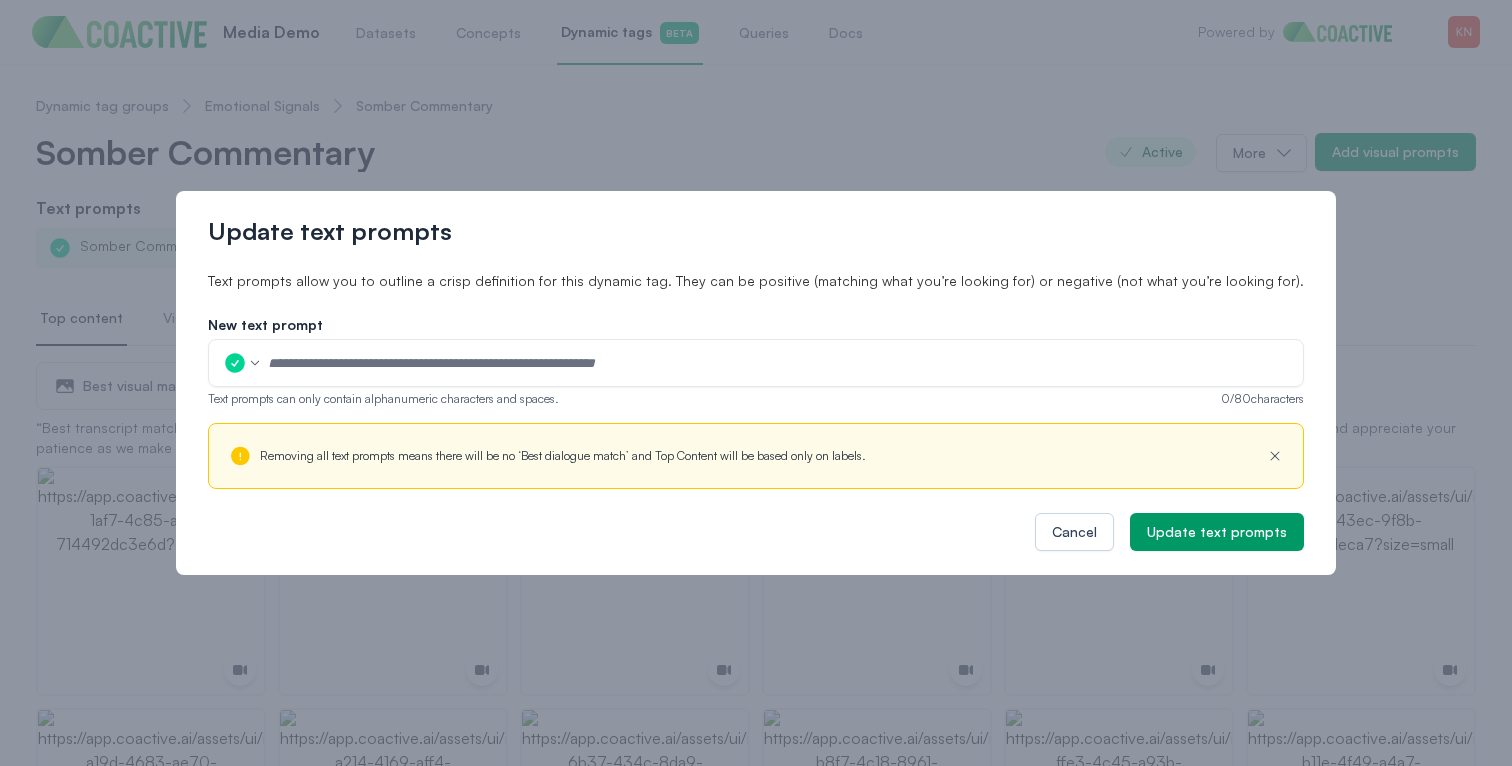 click at bounding box center [779, 363] 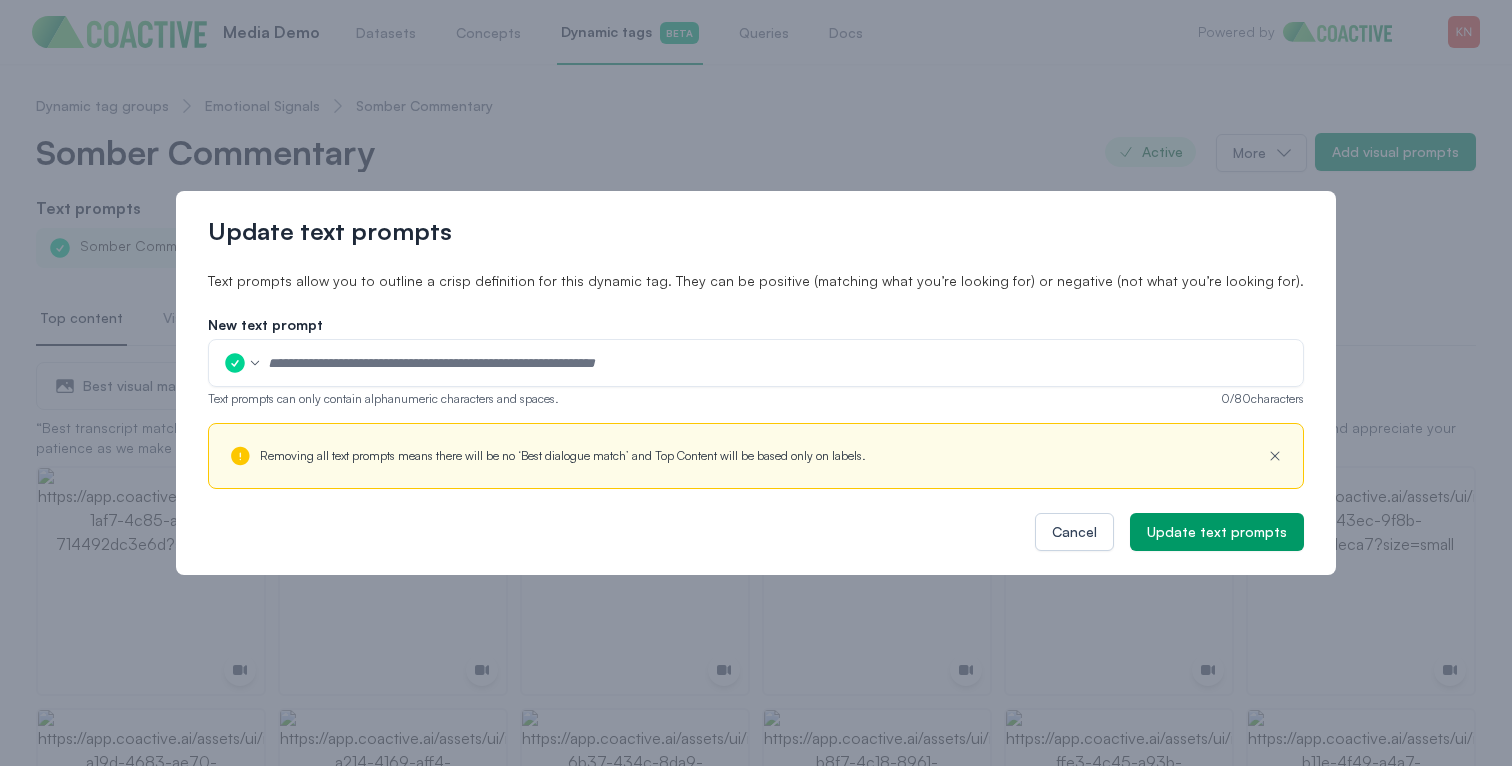 type on "*" 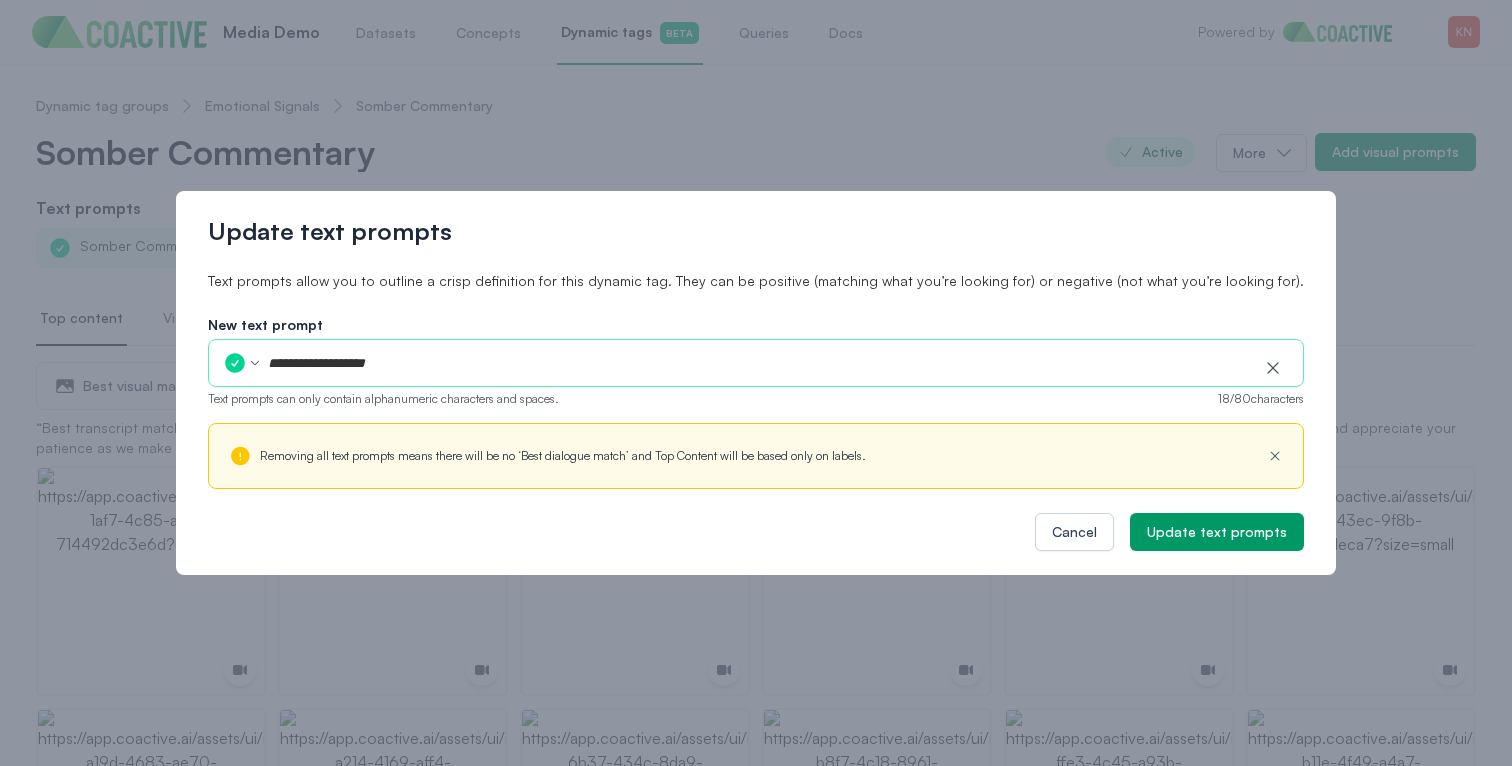 type on "**********" 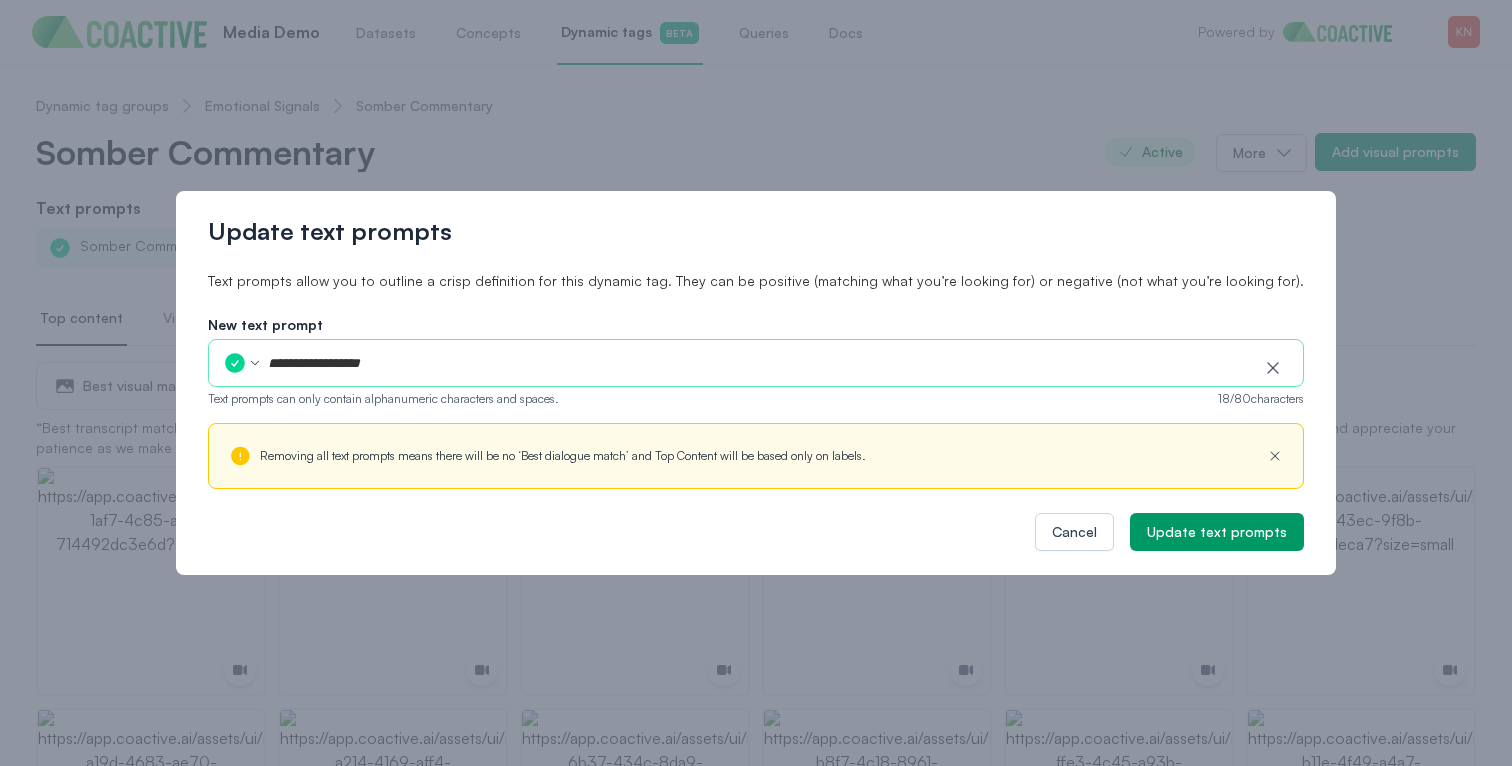 type 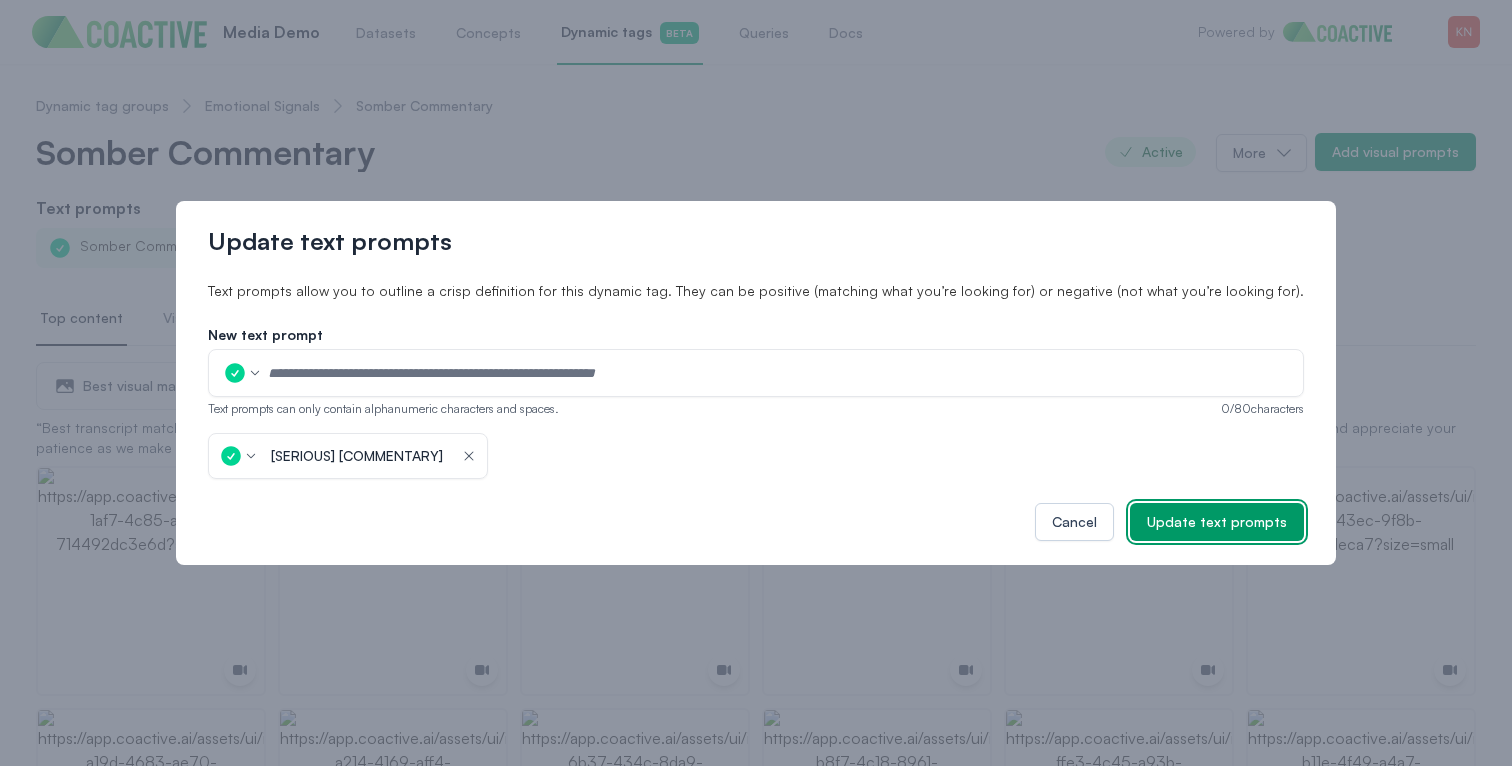 click on "Update text prompts" at bounding box center (1217, 522) 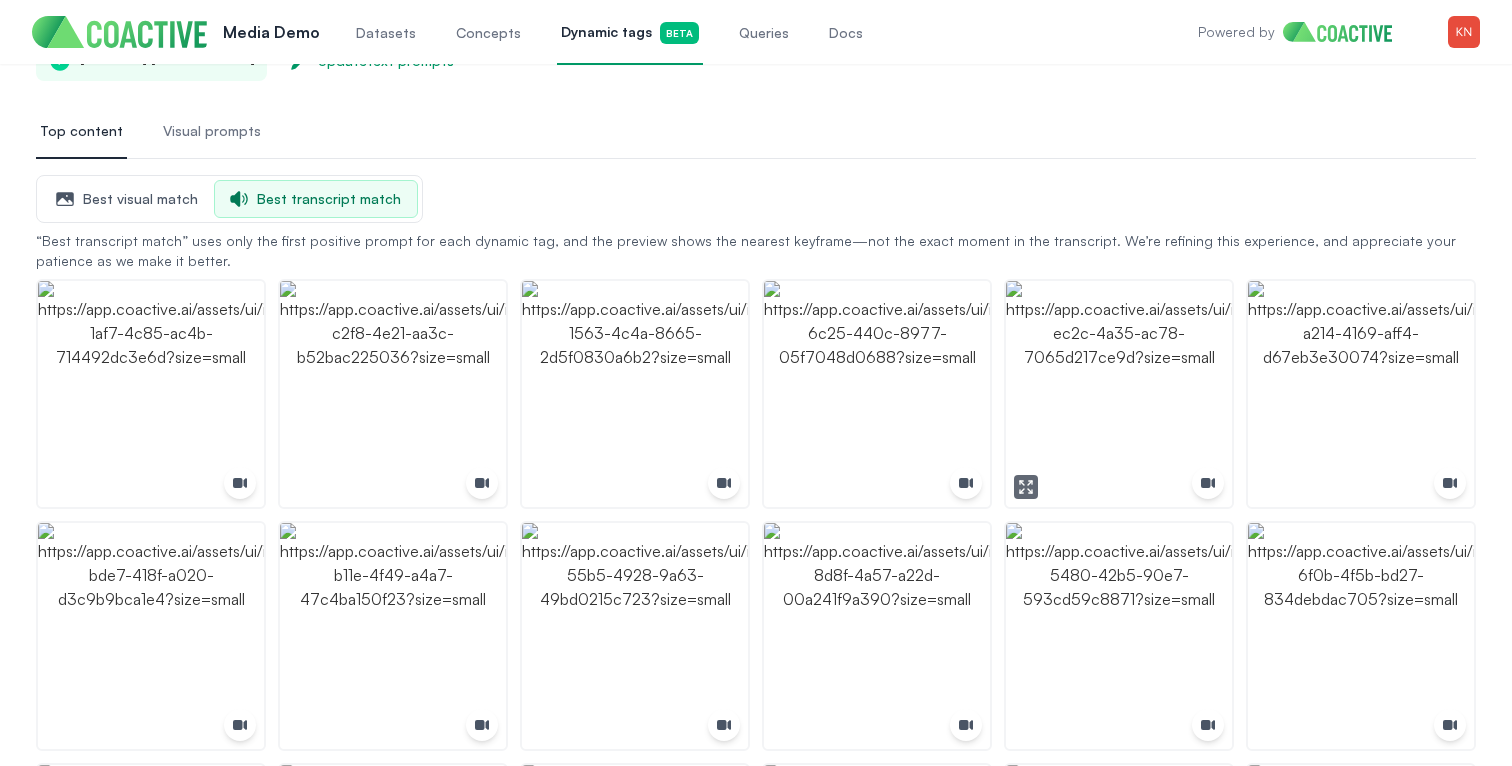 scroll, scrollTop: 291, scrollLeft: 0, axis: vertical 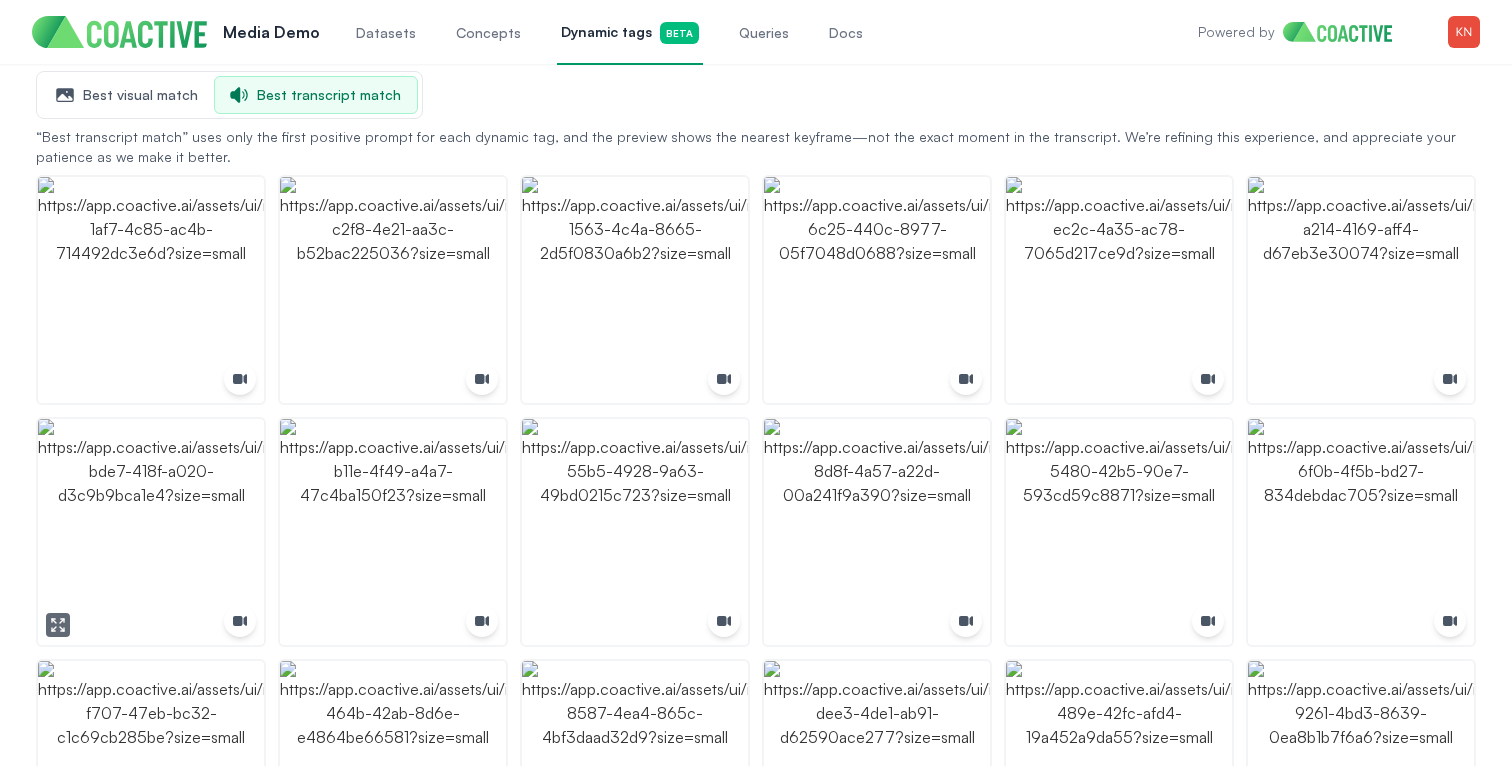 click at bounding box center [151, 532] 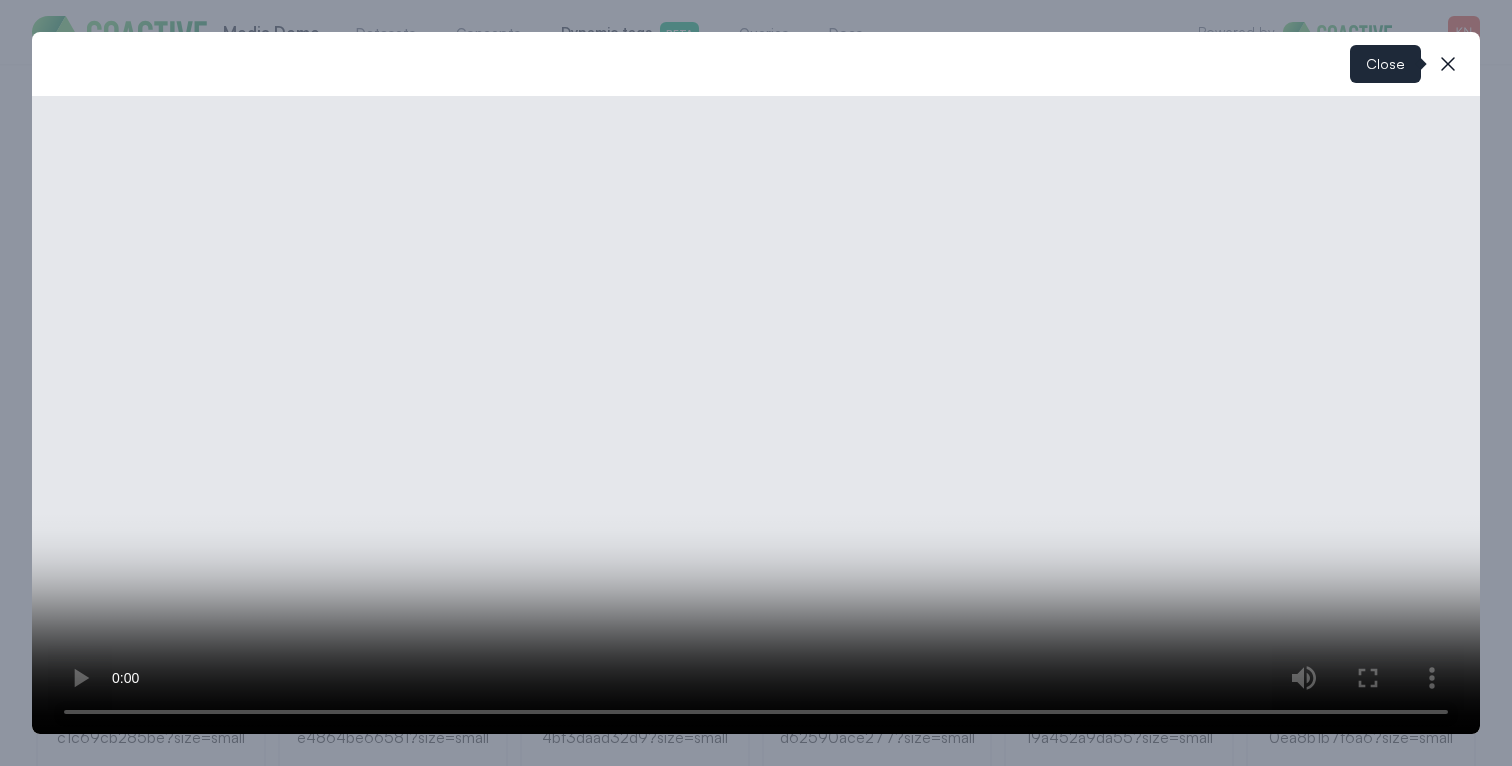 click 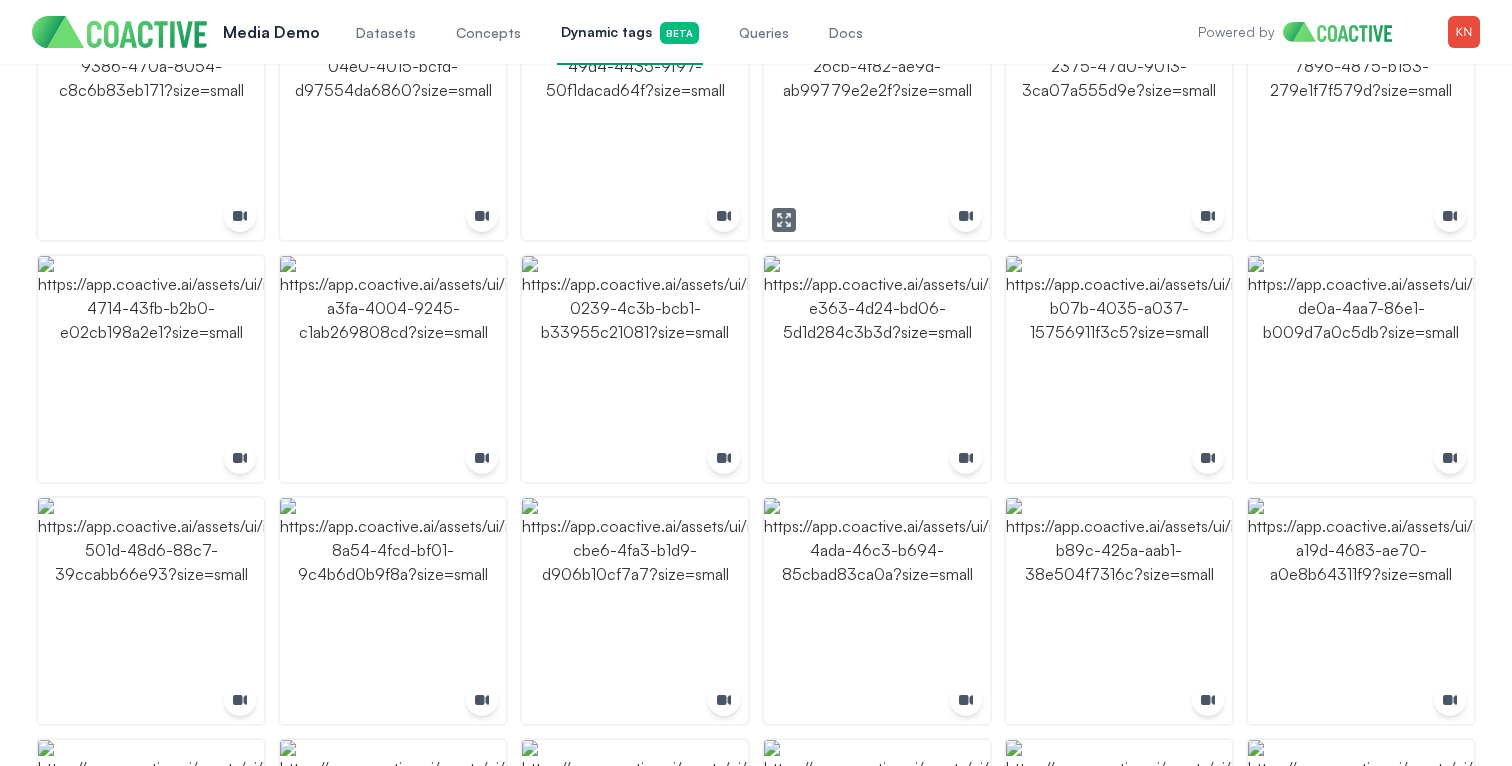 scroll, scrollTop: 1921, scrollLeft: 0, axis: vertical 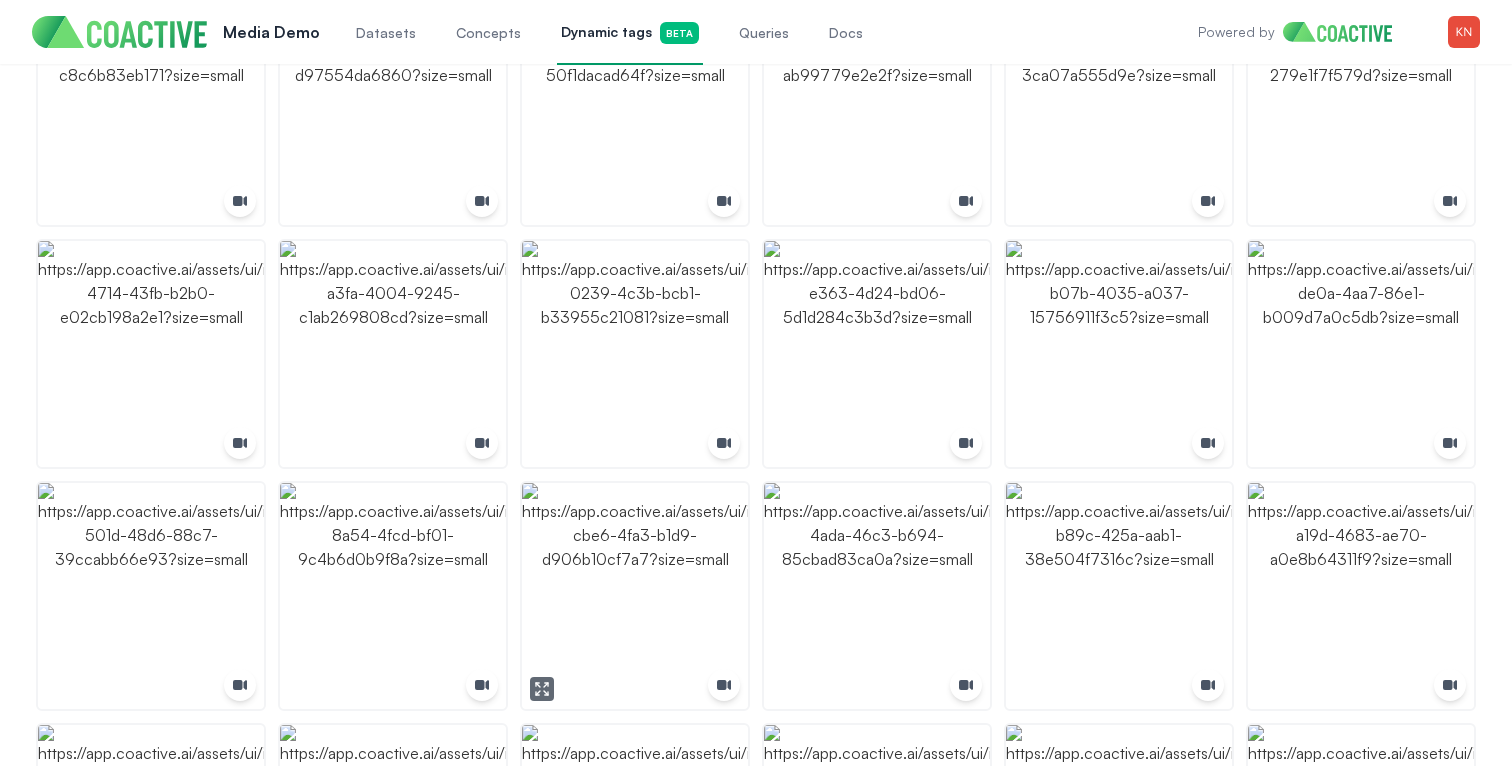 click 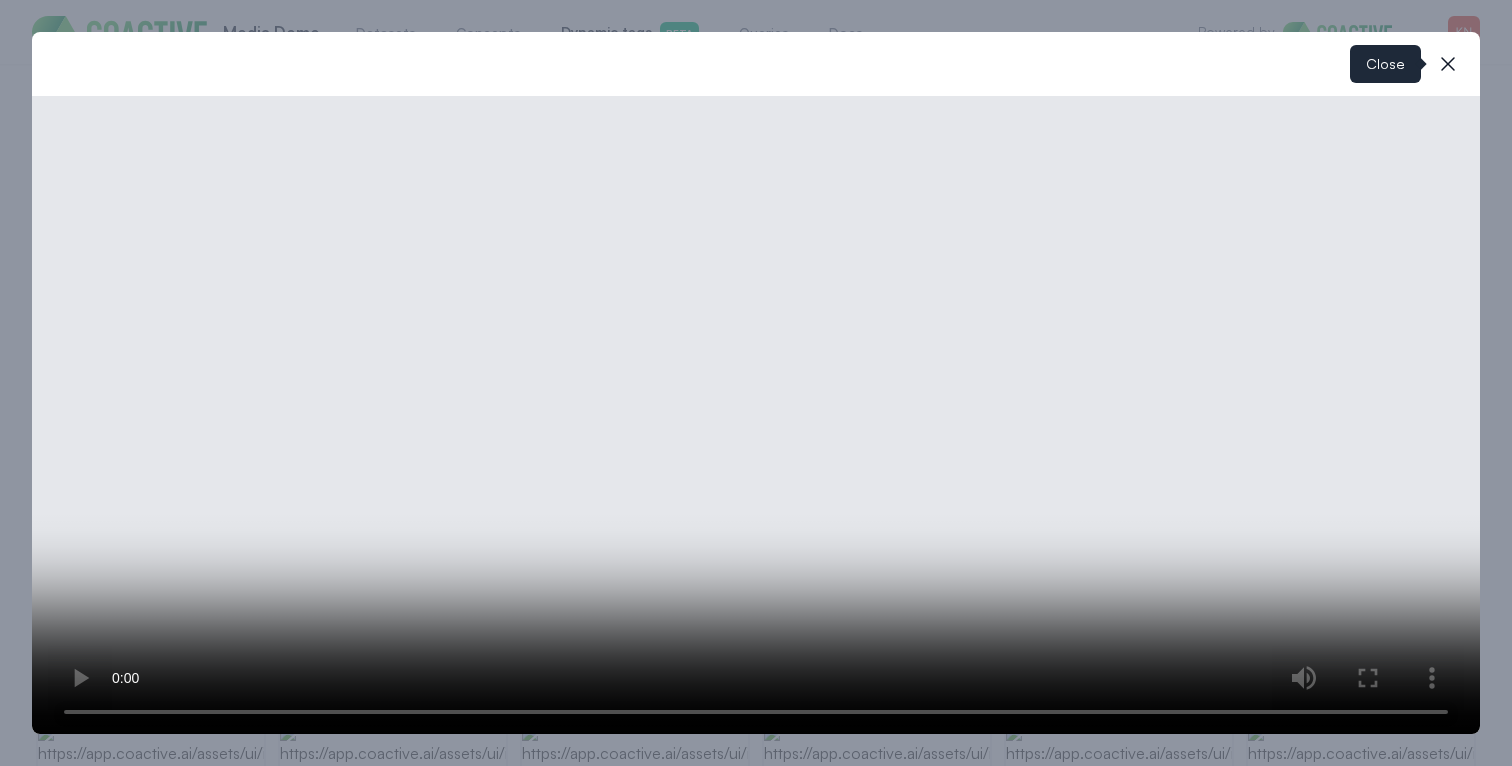 click 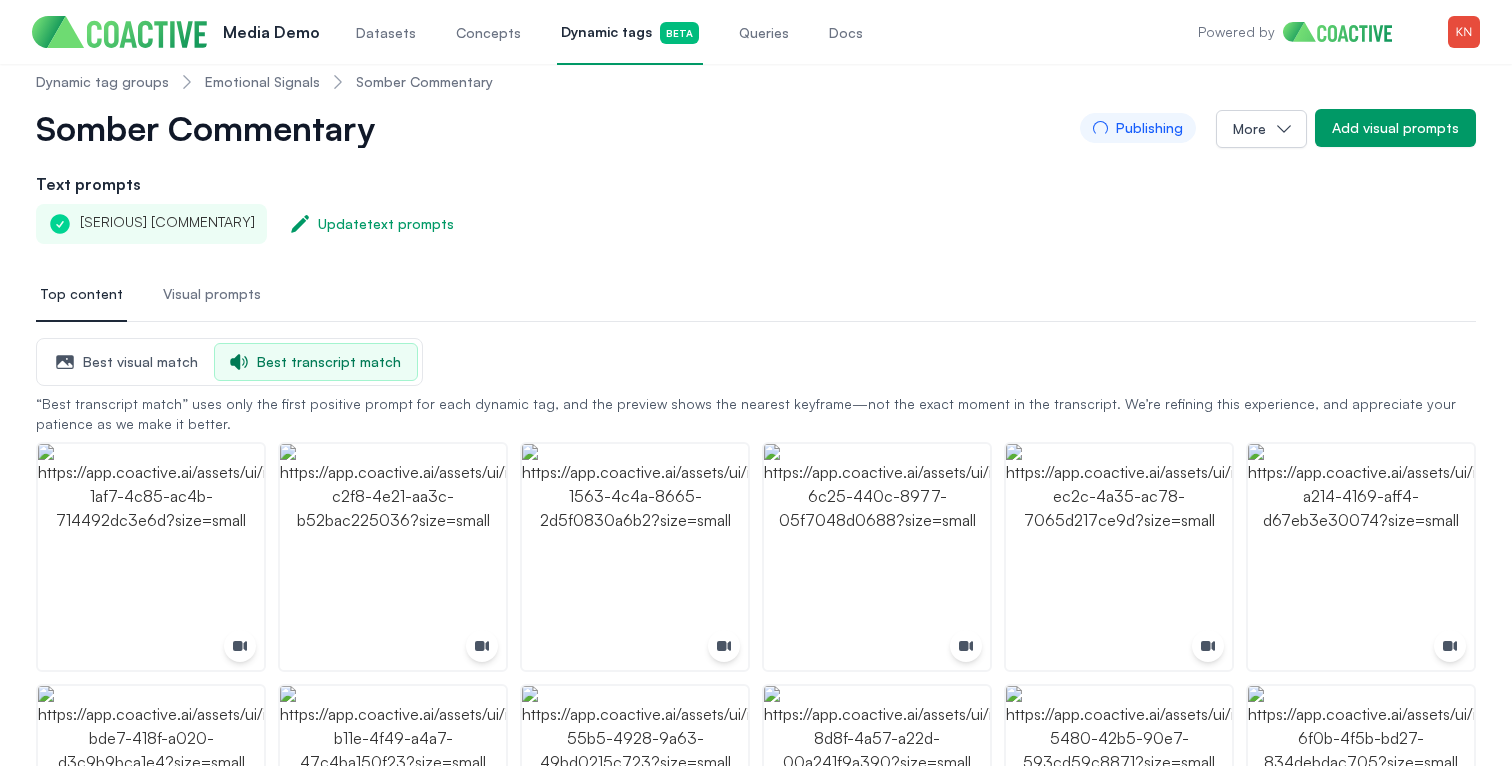 scroll, scrollTop: 0, scrollLeft: 0, axis: both 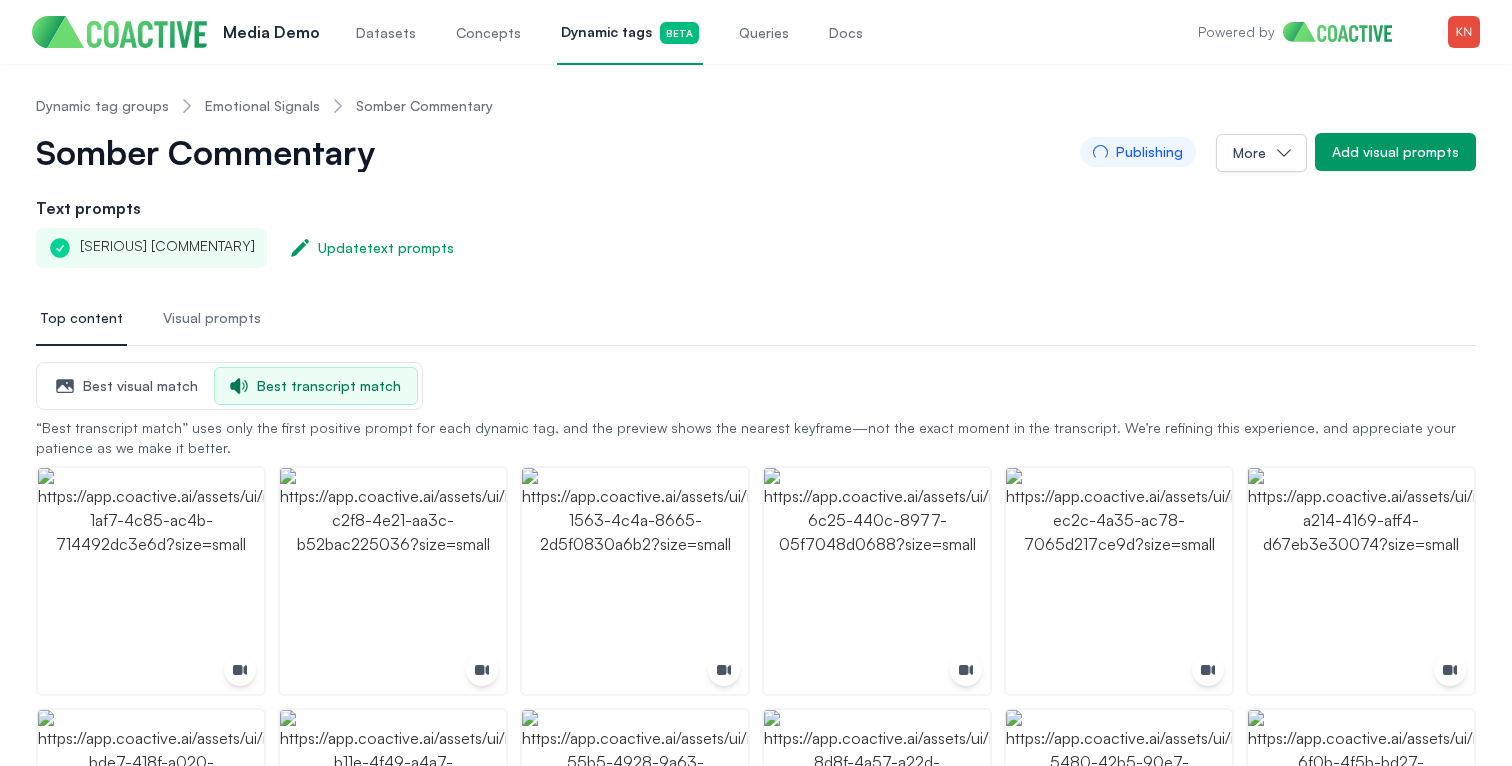 click on "Emotional Signals" at bounding box center (262, 106) 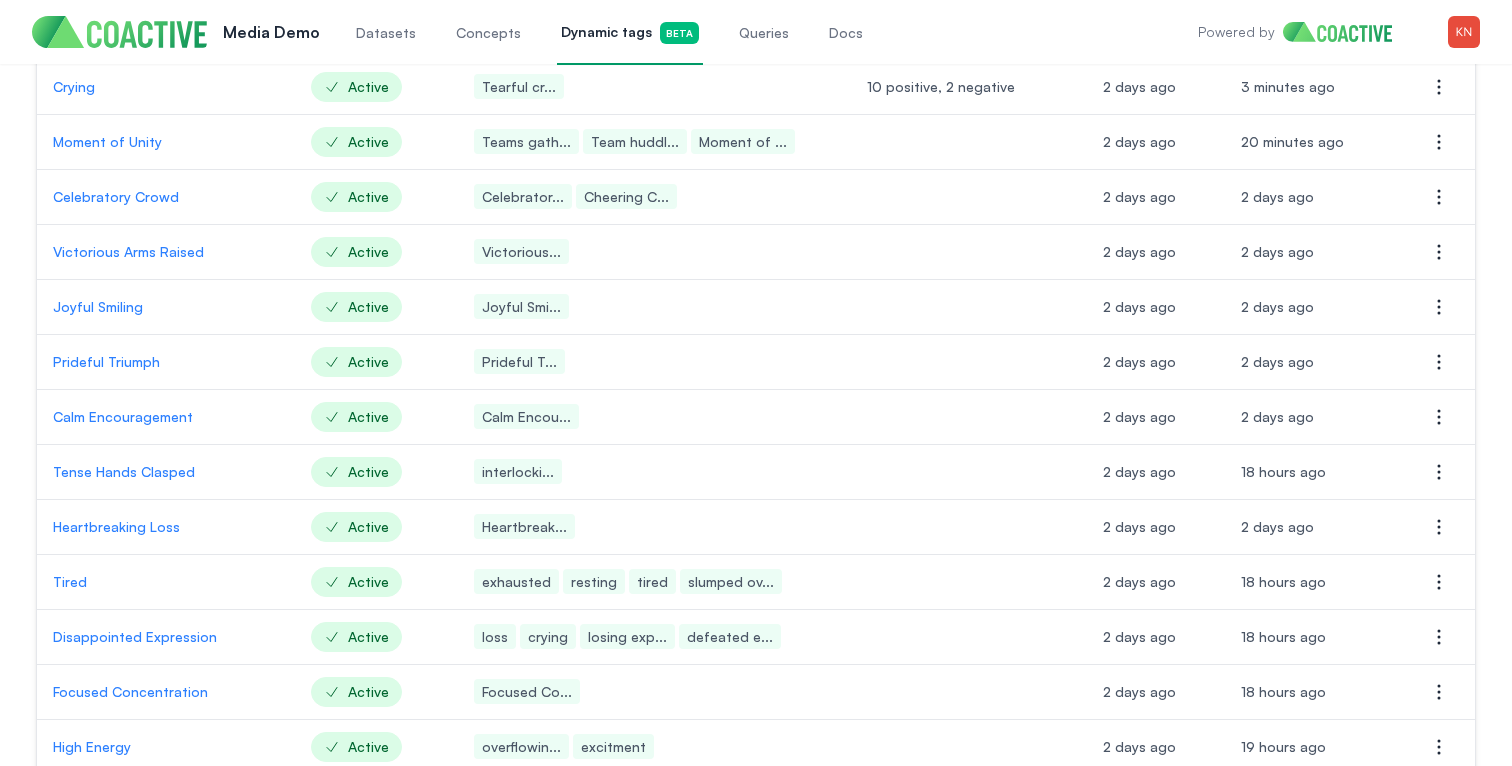 scroll, scrollTop: 582, scrollLeft: 0, axis: vertical 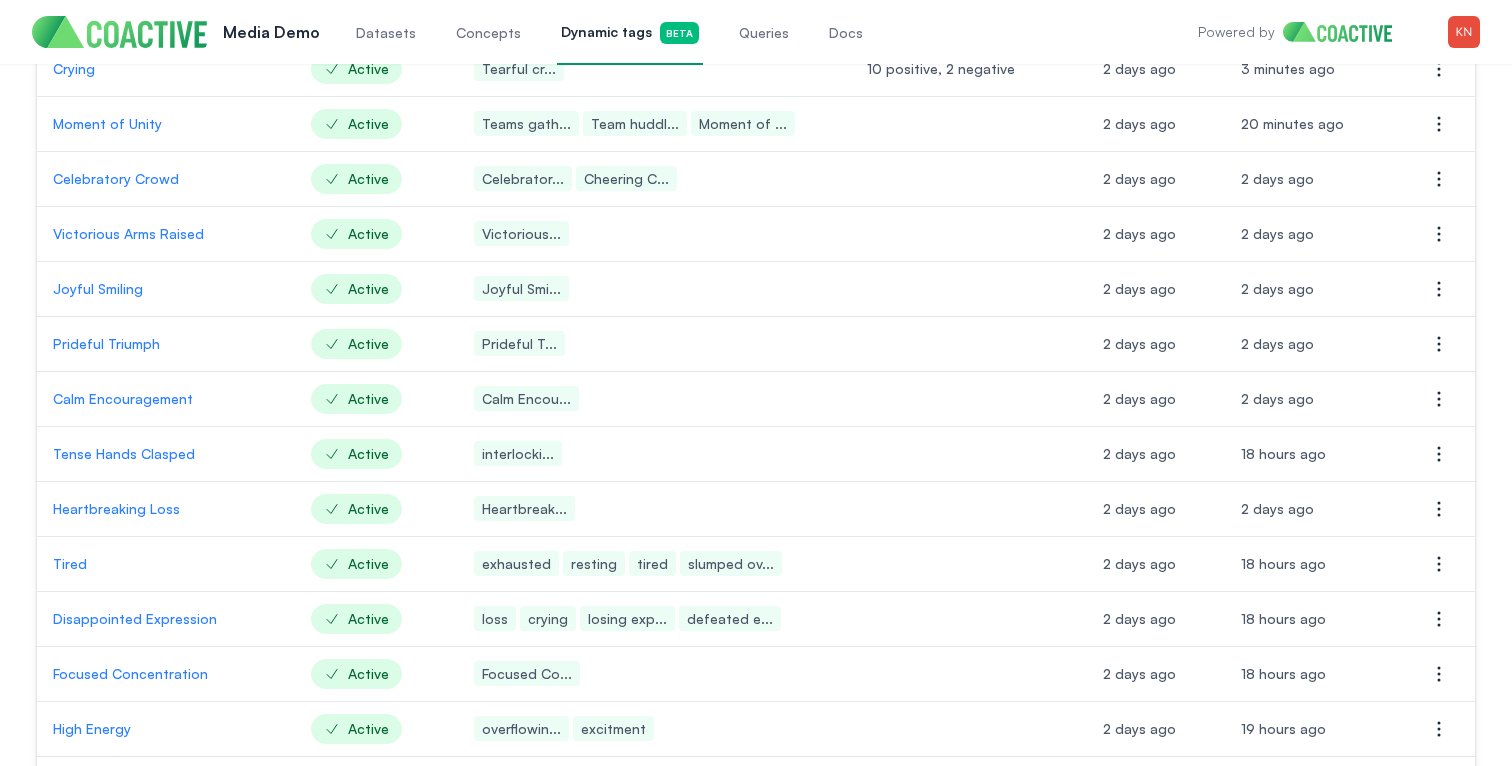 click on "Disappointed Expression" at bounding box center [166, 619] 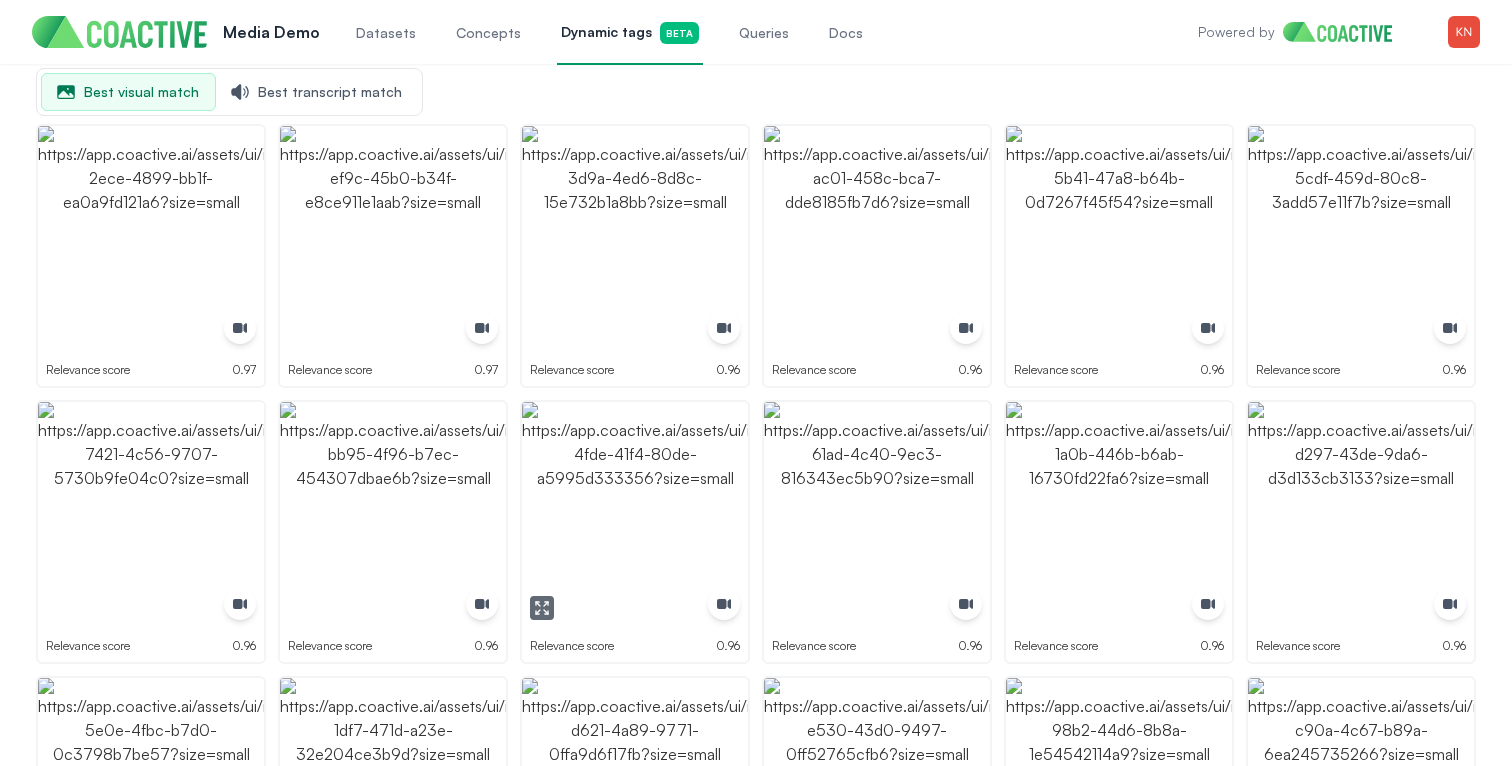 scroll, scrollTop: 291, scrollLeft: 0, axis: vertical 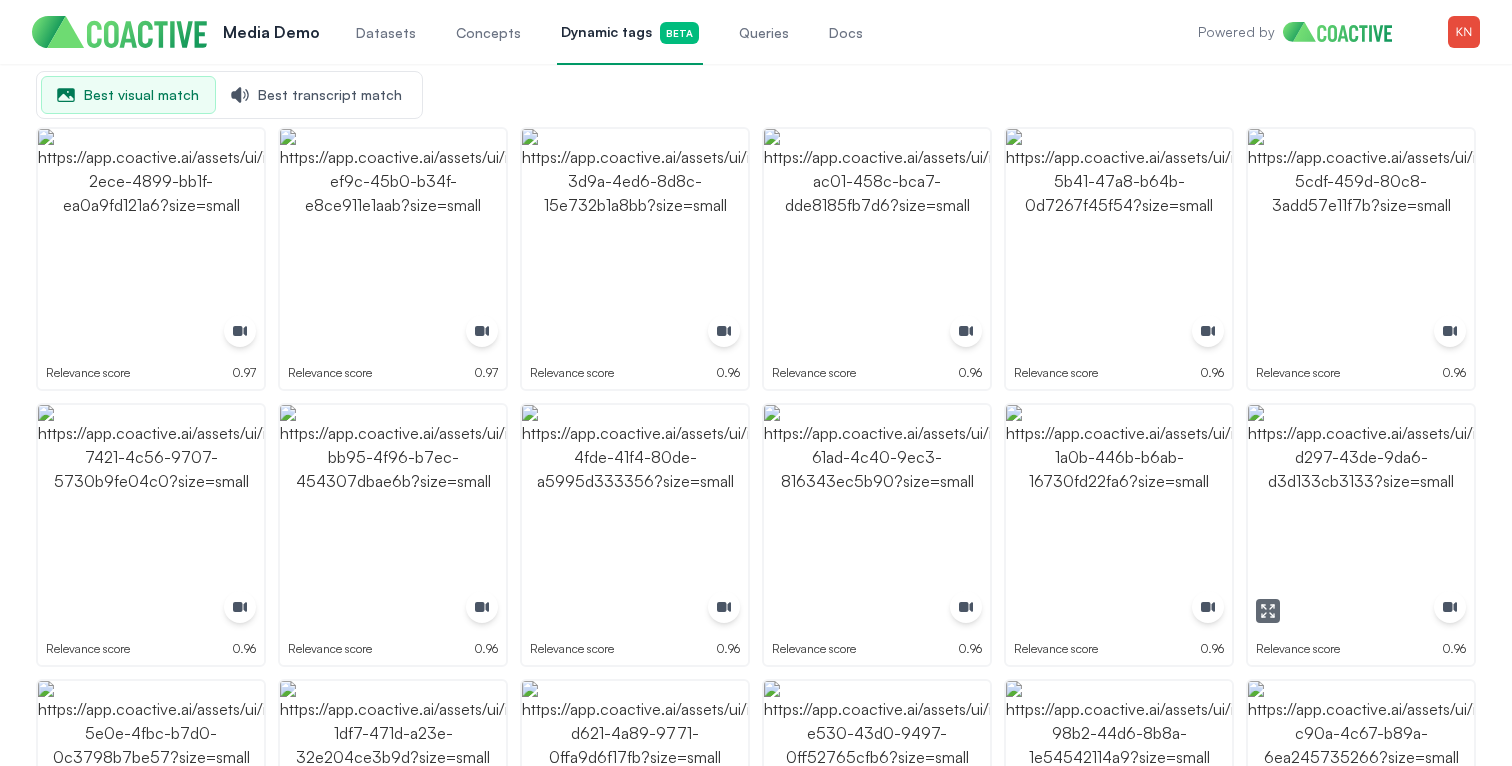 click 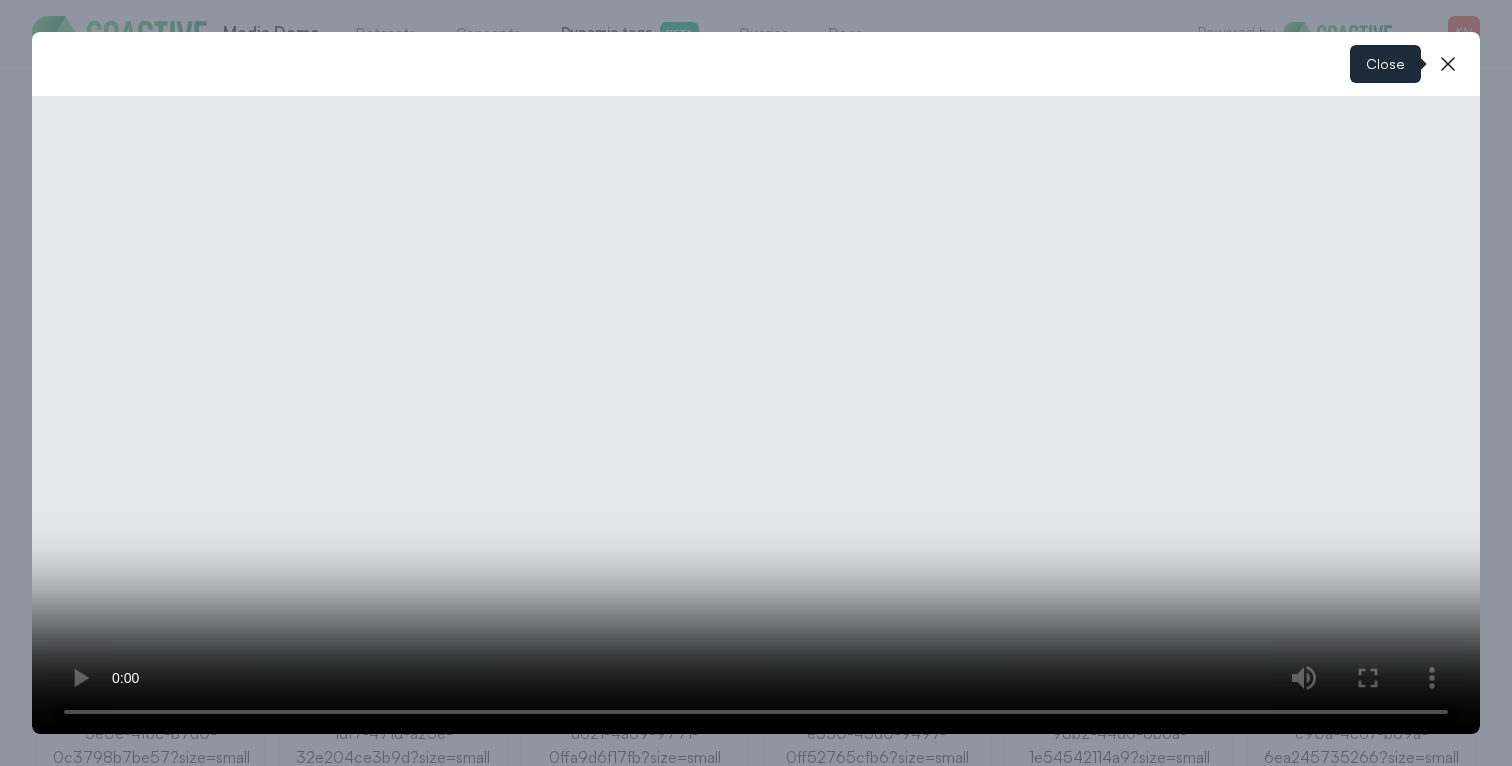 click 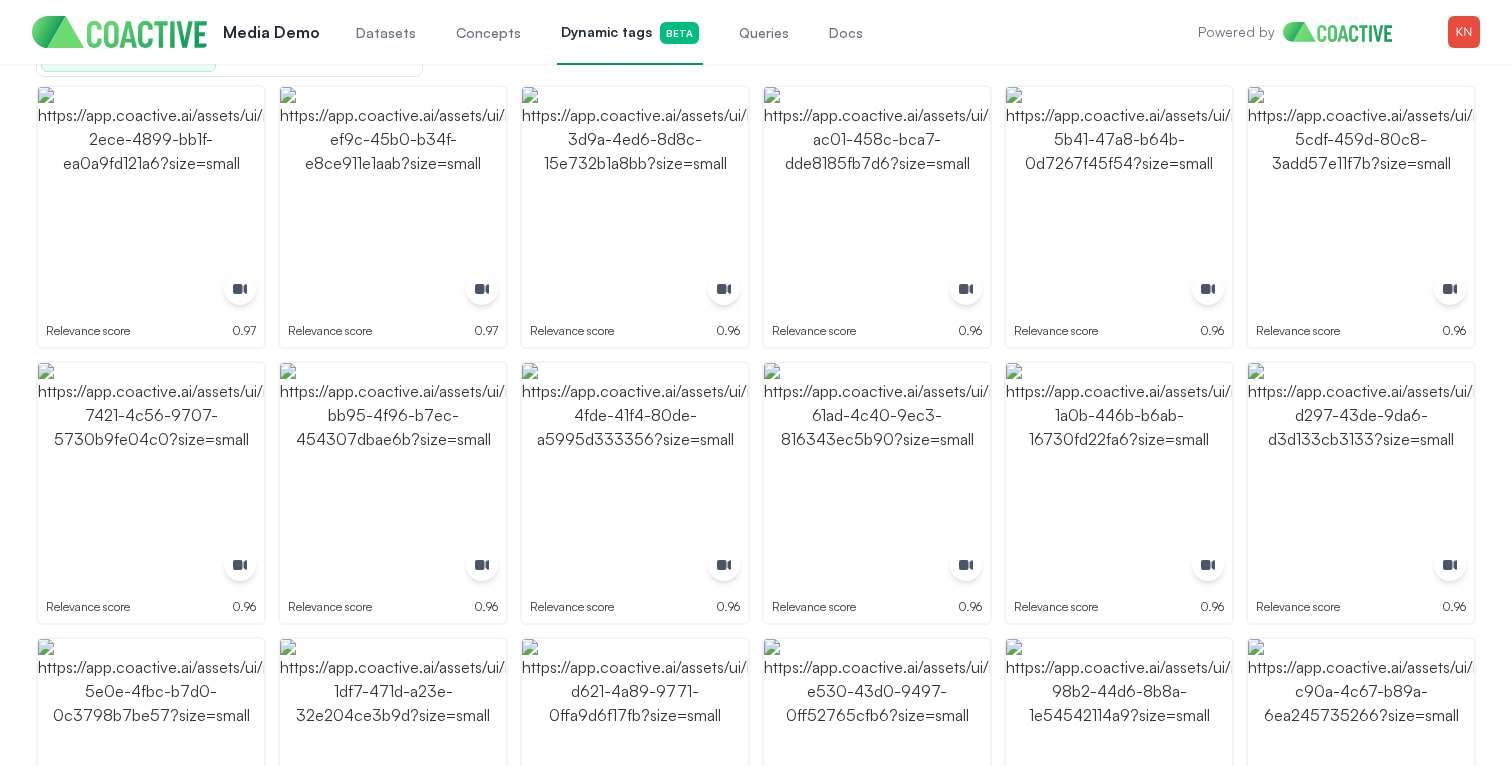 scroll, scrollTop: 0, scrollLeft: 0, axis: both 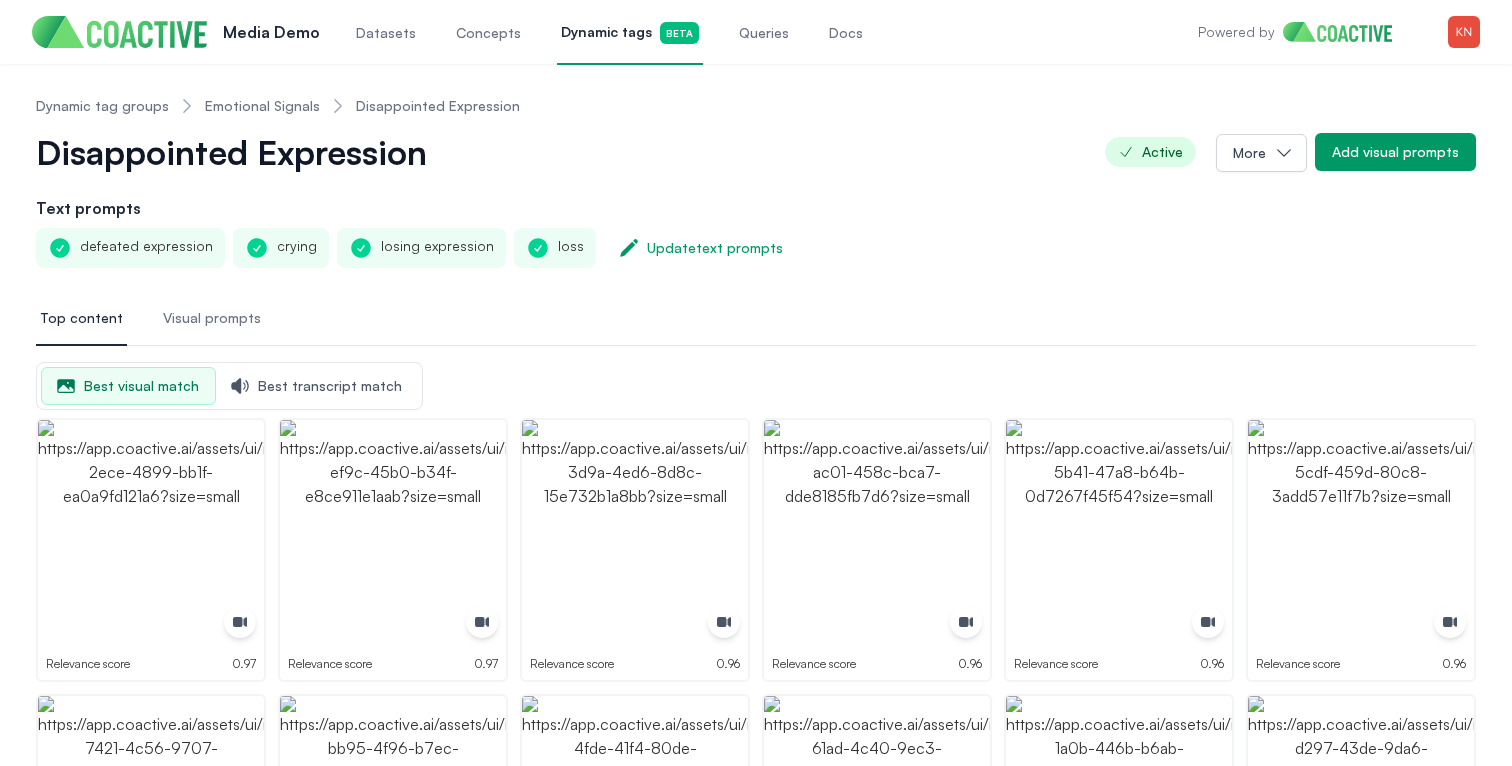 click on "Datasets" at bounding box center (386, 33) 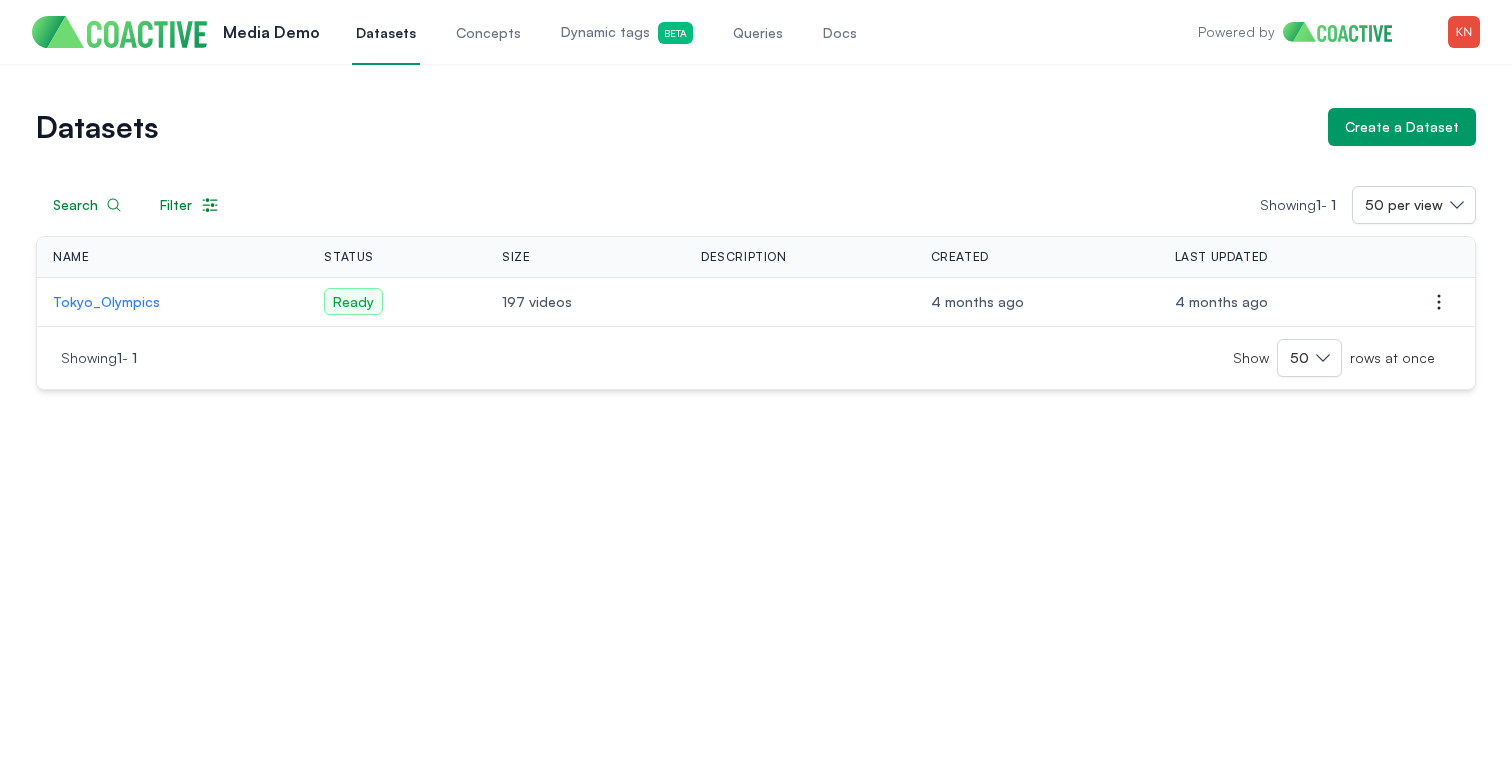 click on "Tokyo_Olympics" at bounding box center (172, 302) 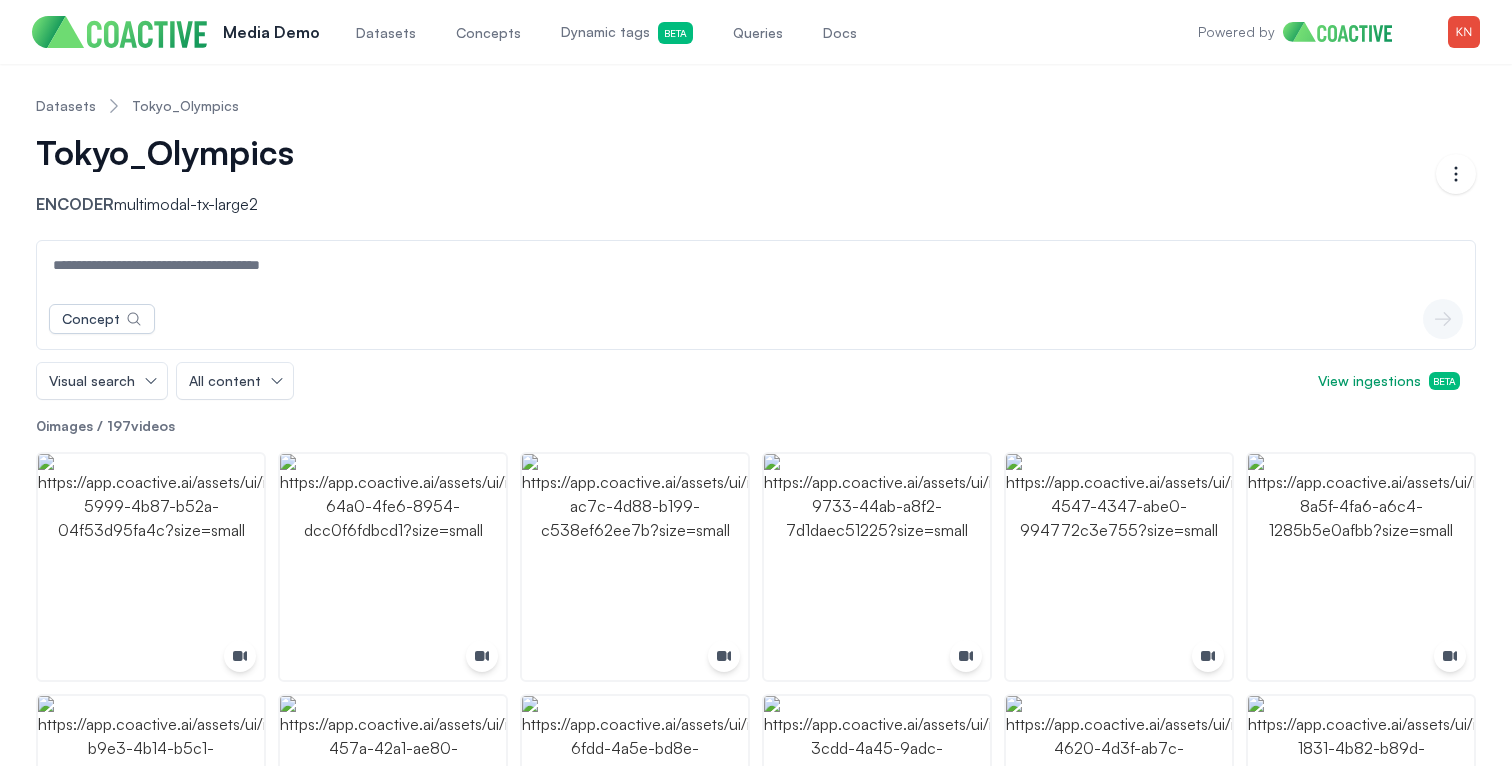 click at bounding box center [756, 265] 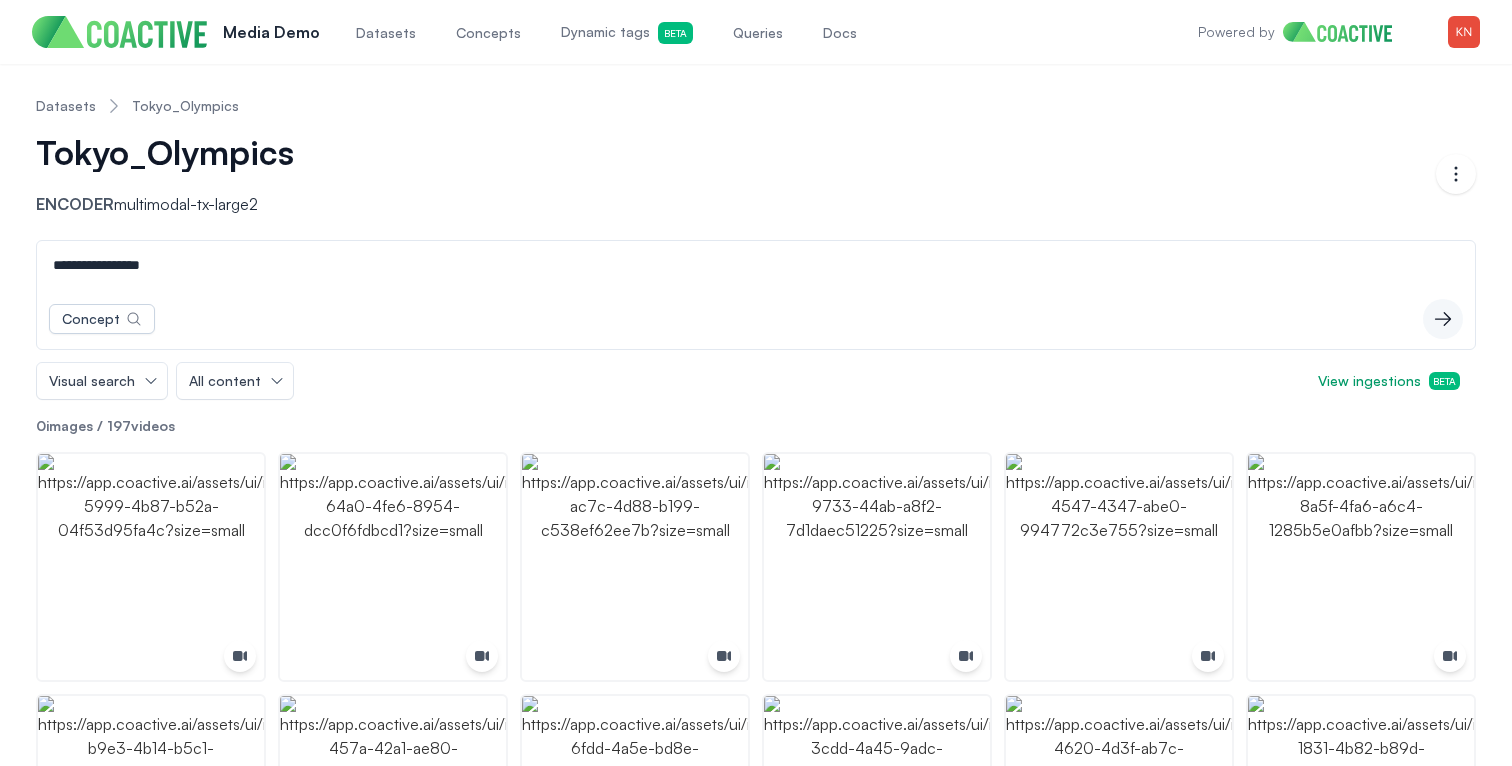 type on "**********" 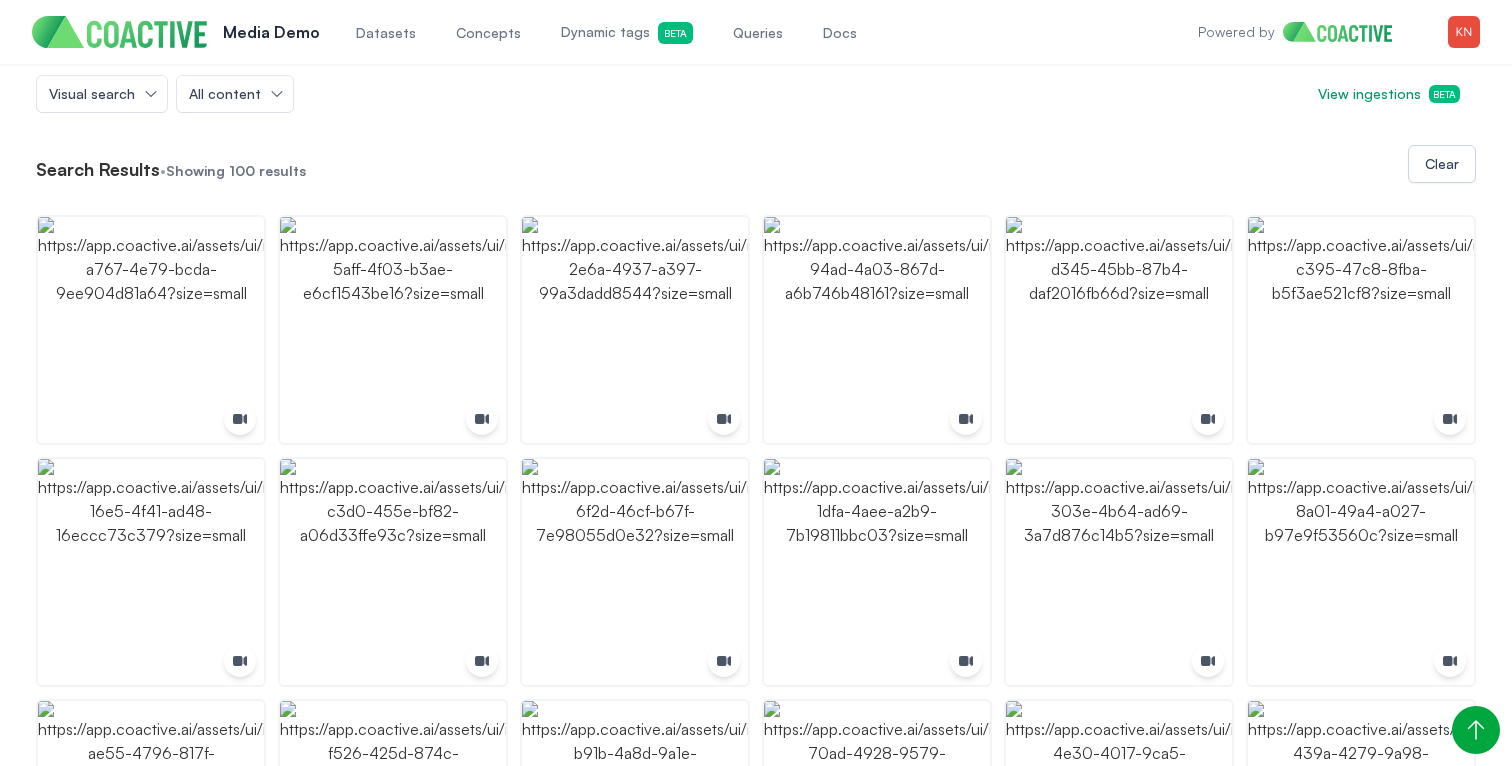 scroll, scrollTop: 0, scrollLeft: 0, axis: both 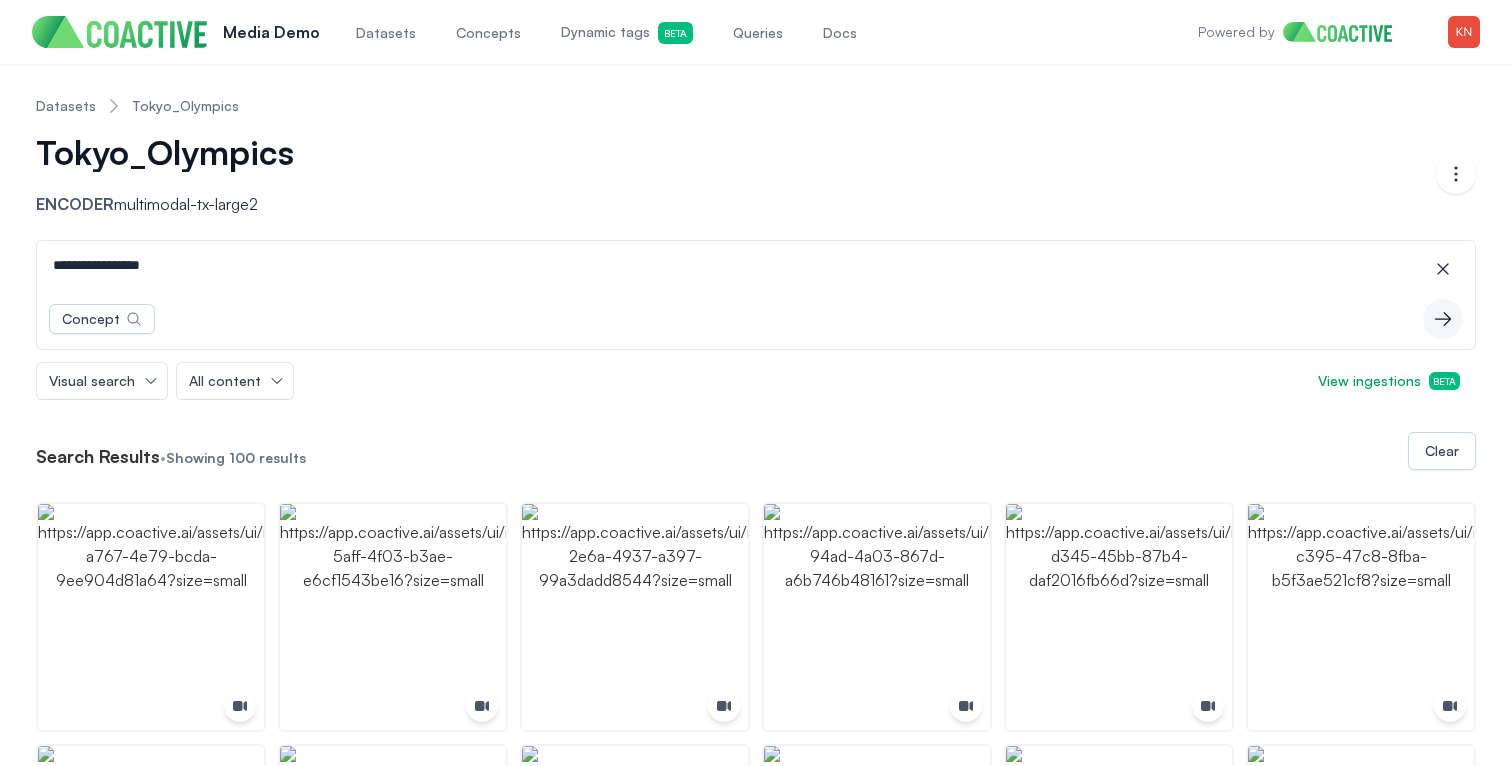 click on "Dynamic tags Beta" at bounding box center (627, 33) 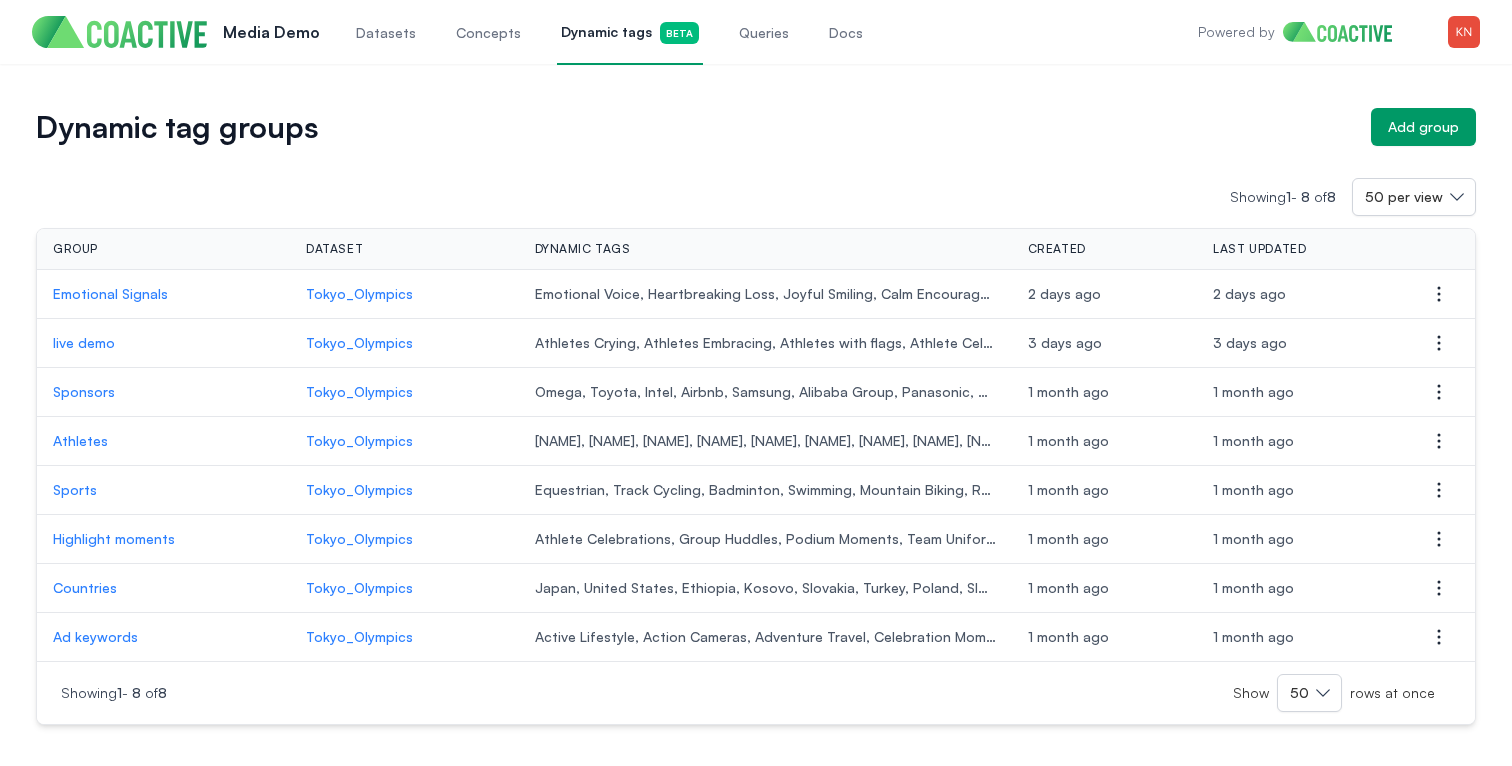 click on "Emotional Signals" at bounding box center [163, 294] 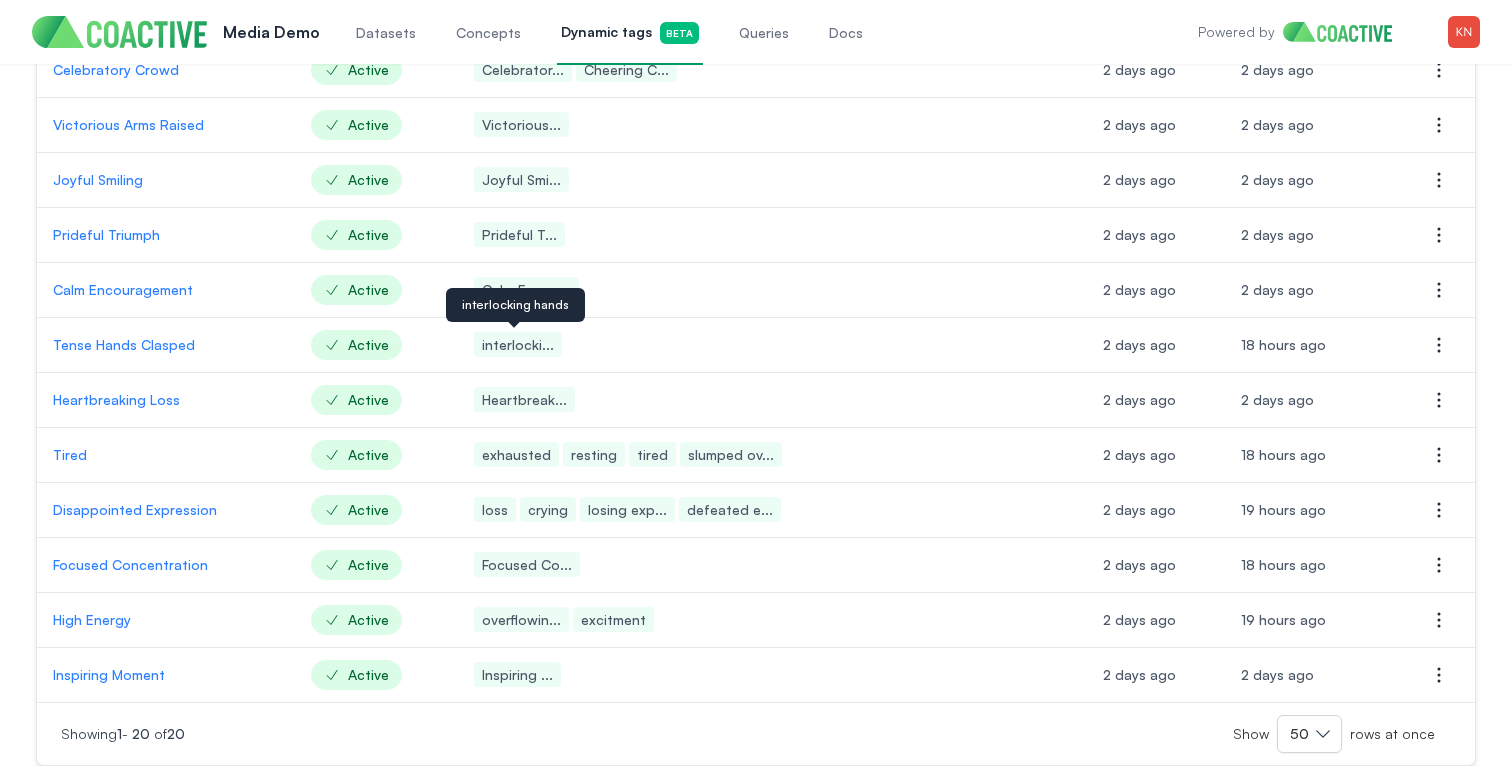 scroll, scrollTop: 707, scrollLeft: 0, axis: vertical 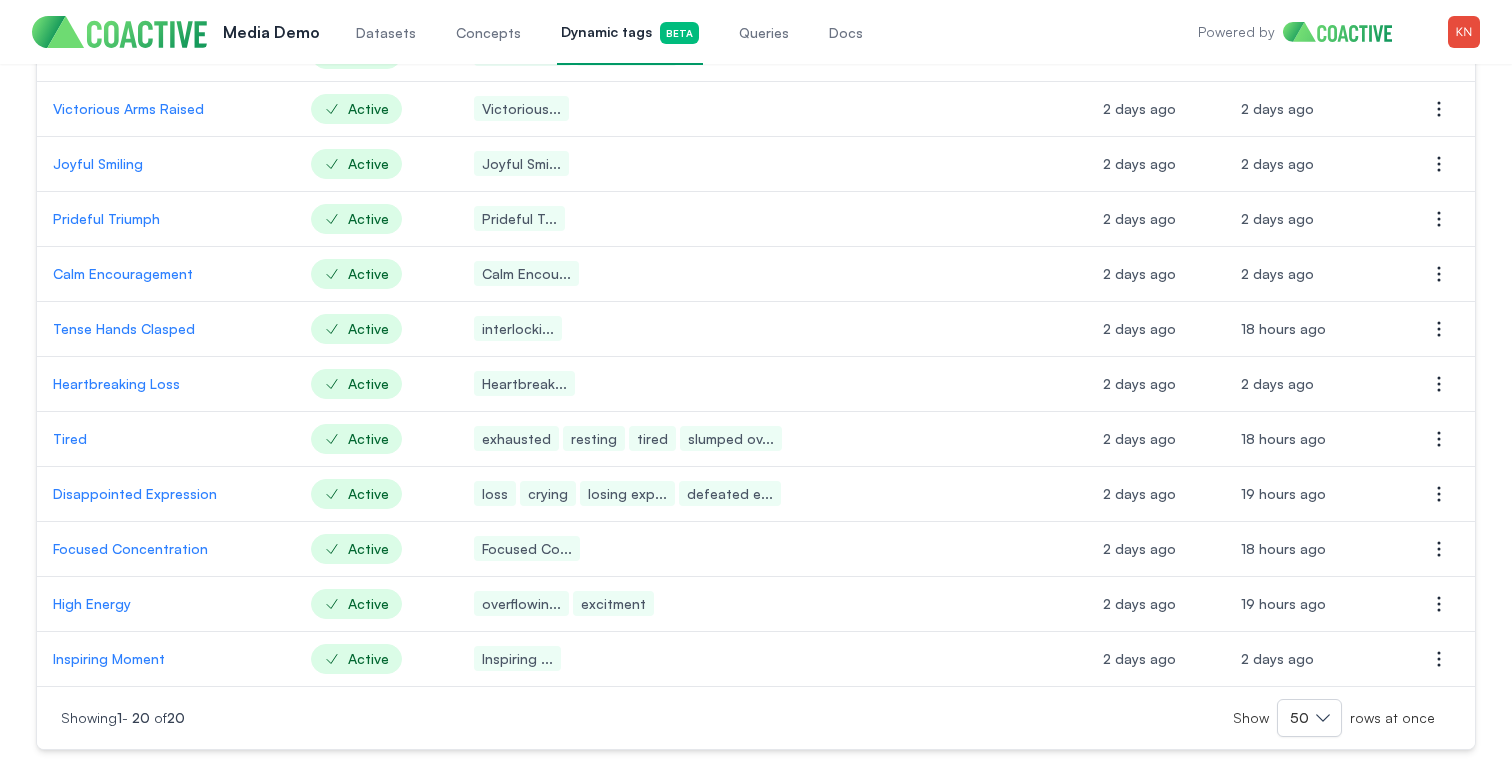 click on "Heartbreaking Loss" at bounding box center [166, 384] 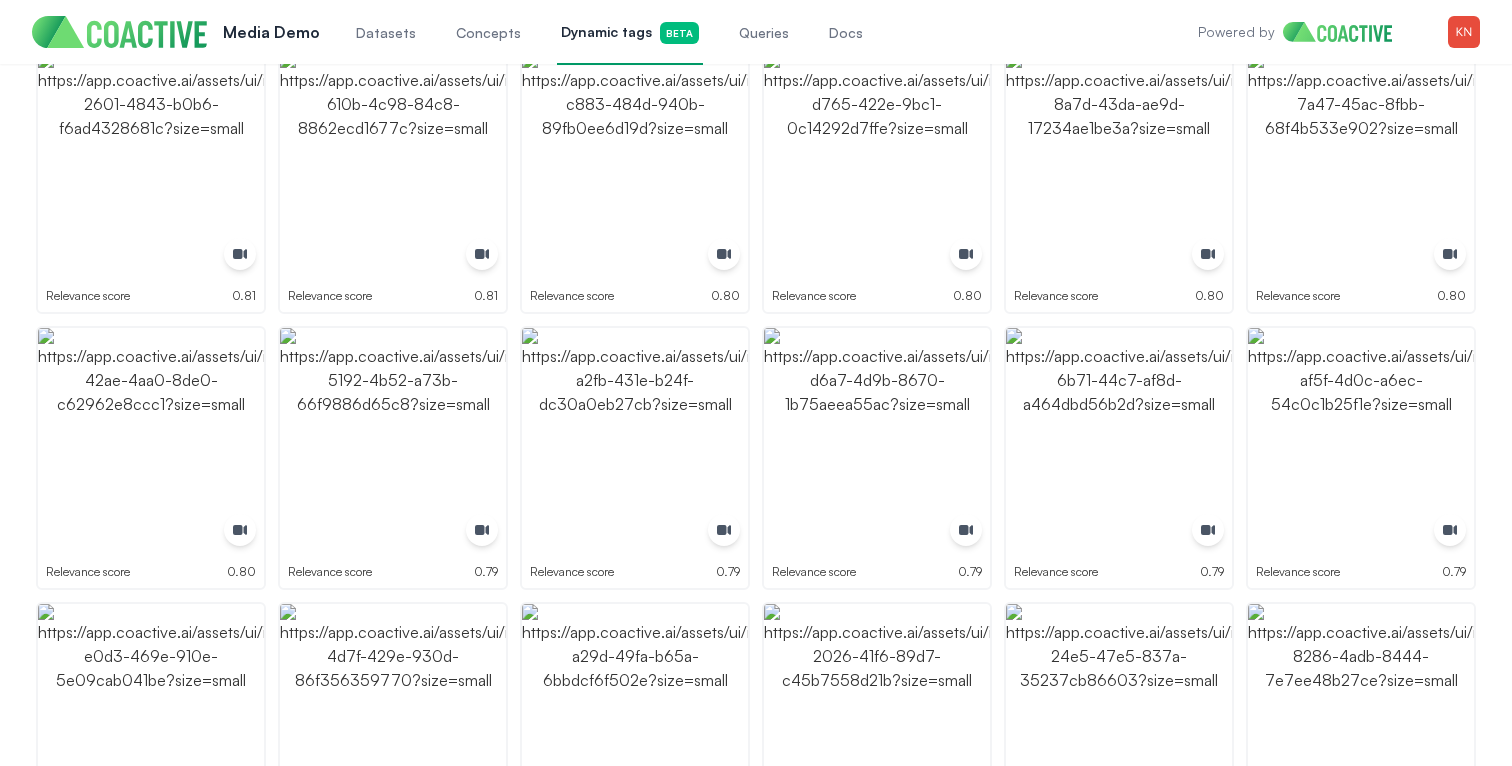 scroll, scrollTop: 591, scrollLeft: 0, axis: vertical 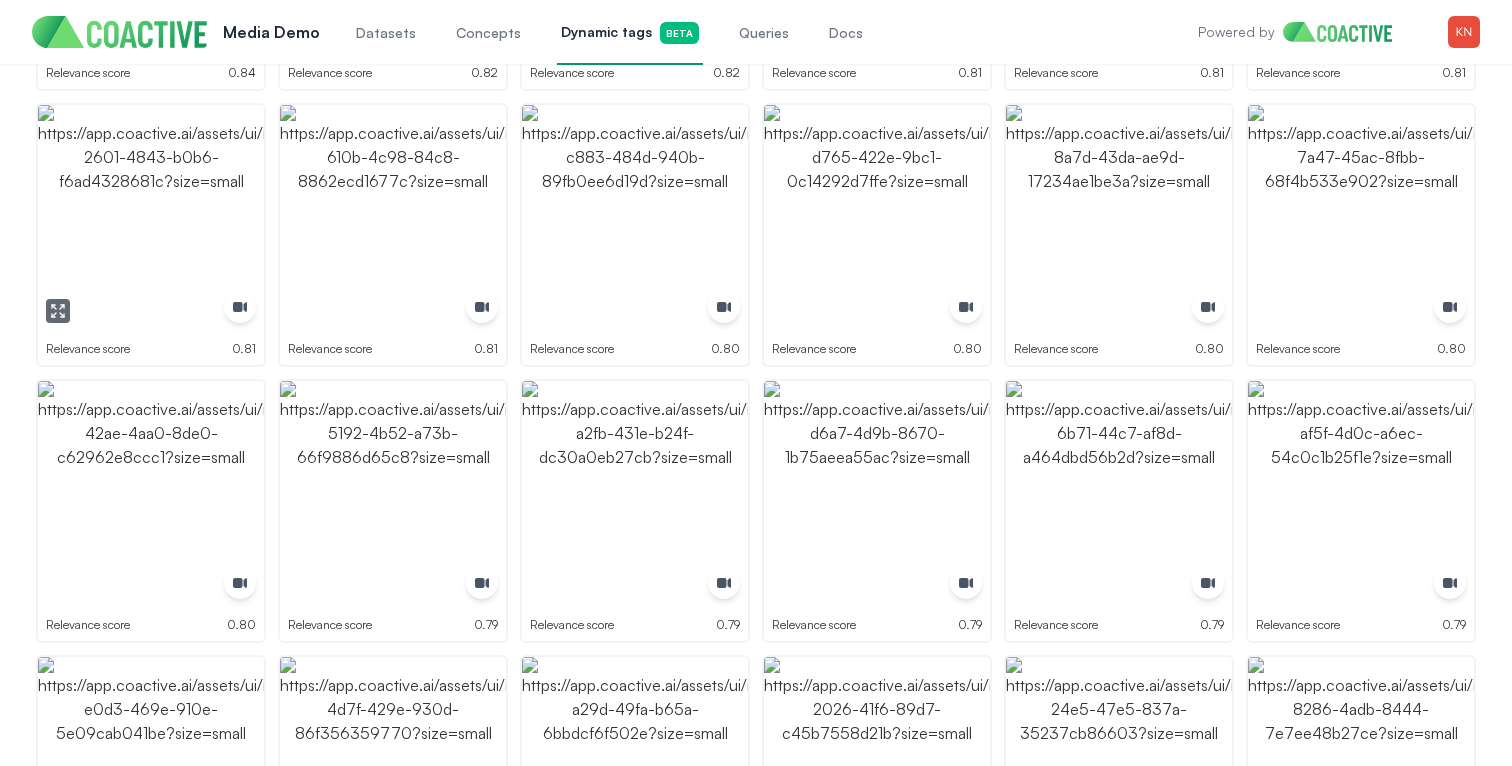 click 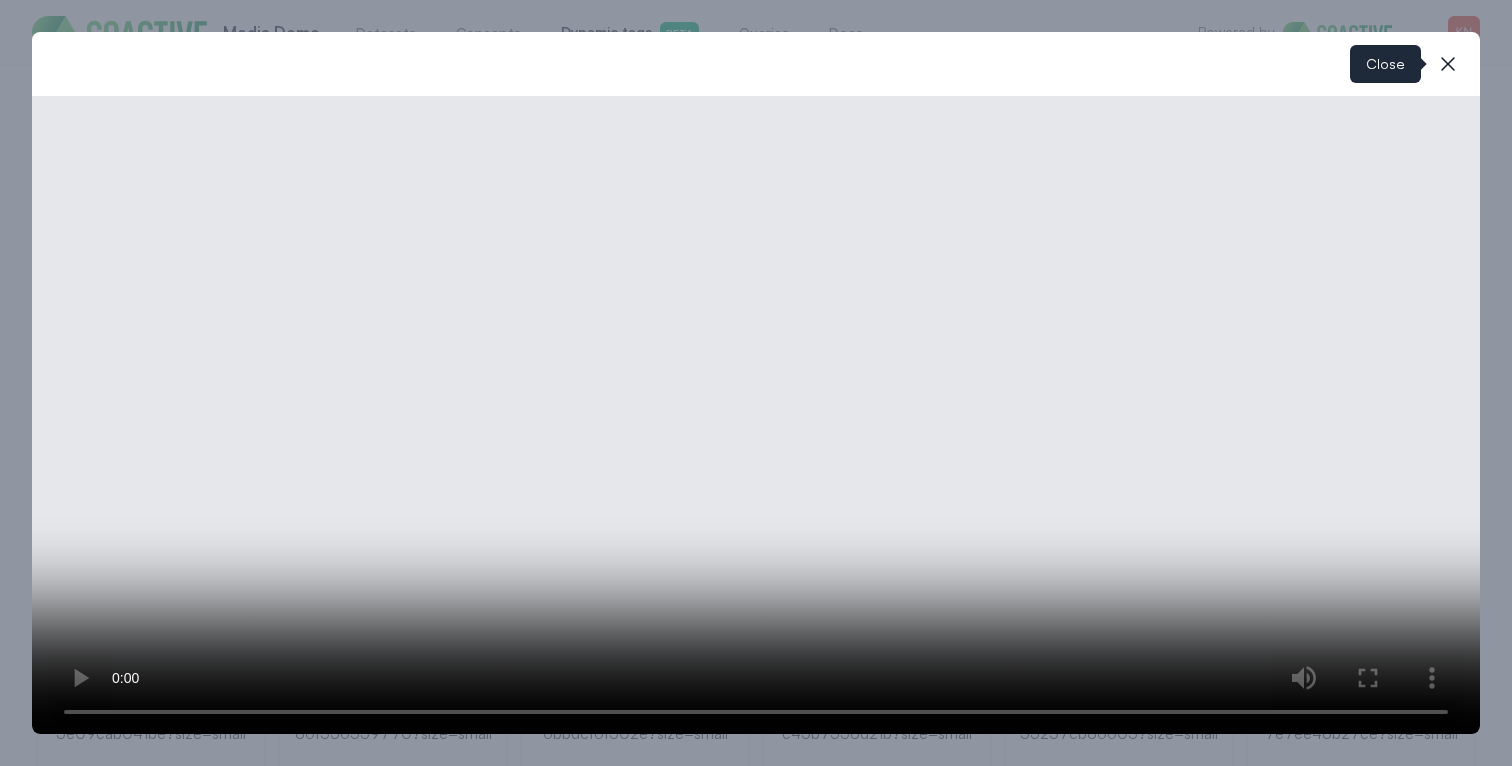 click 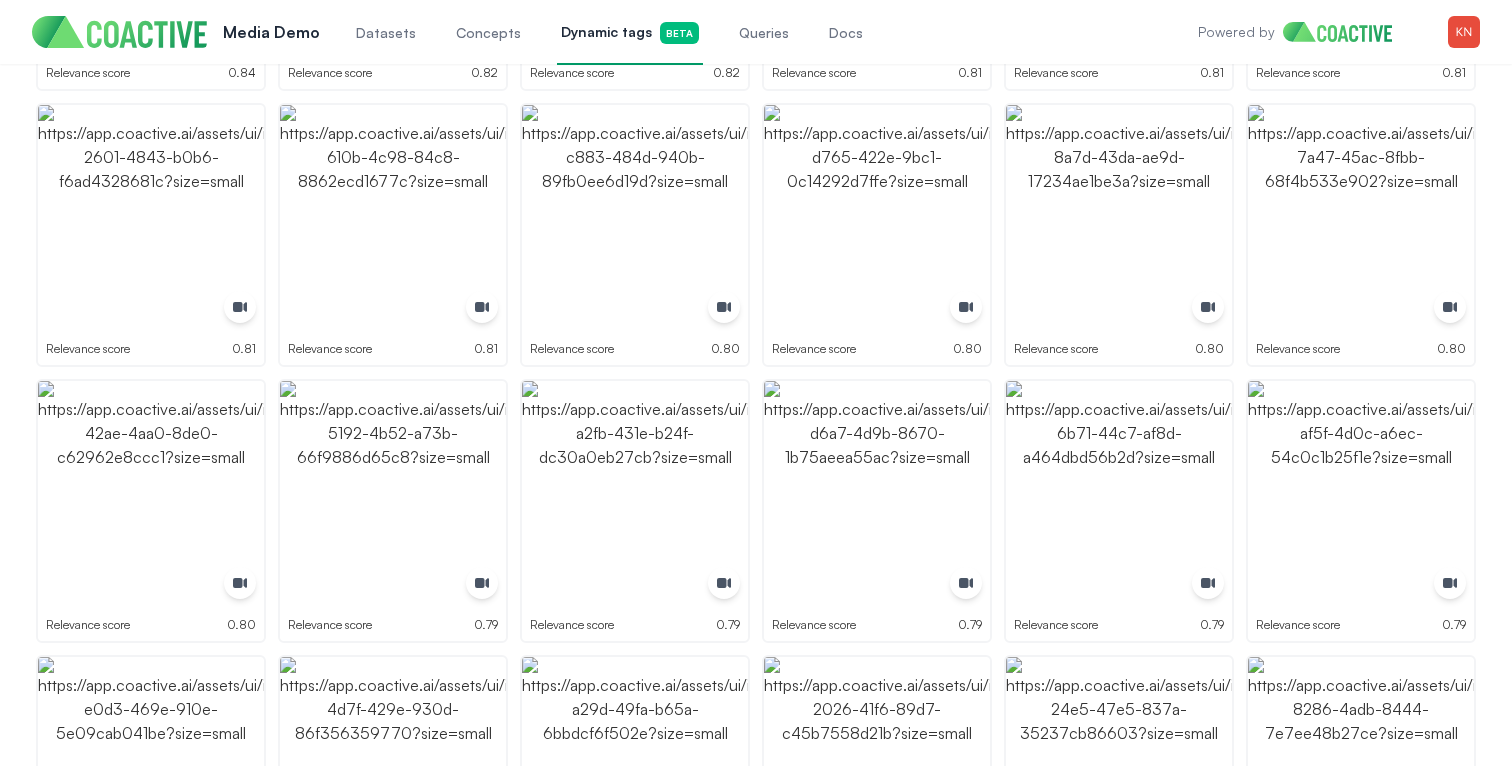 scroll, scrollTop: 547, scrollLeft: 0, axis: vertical 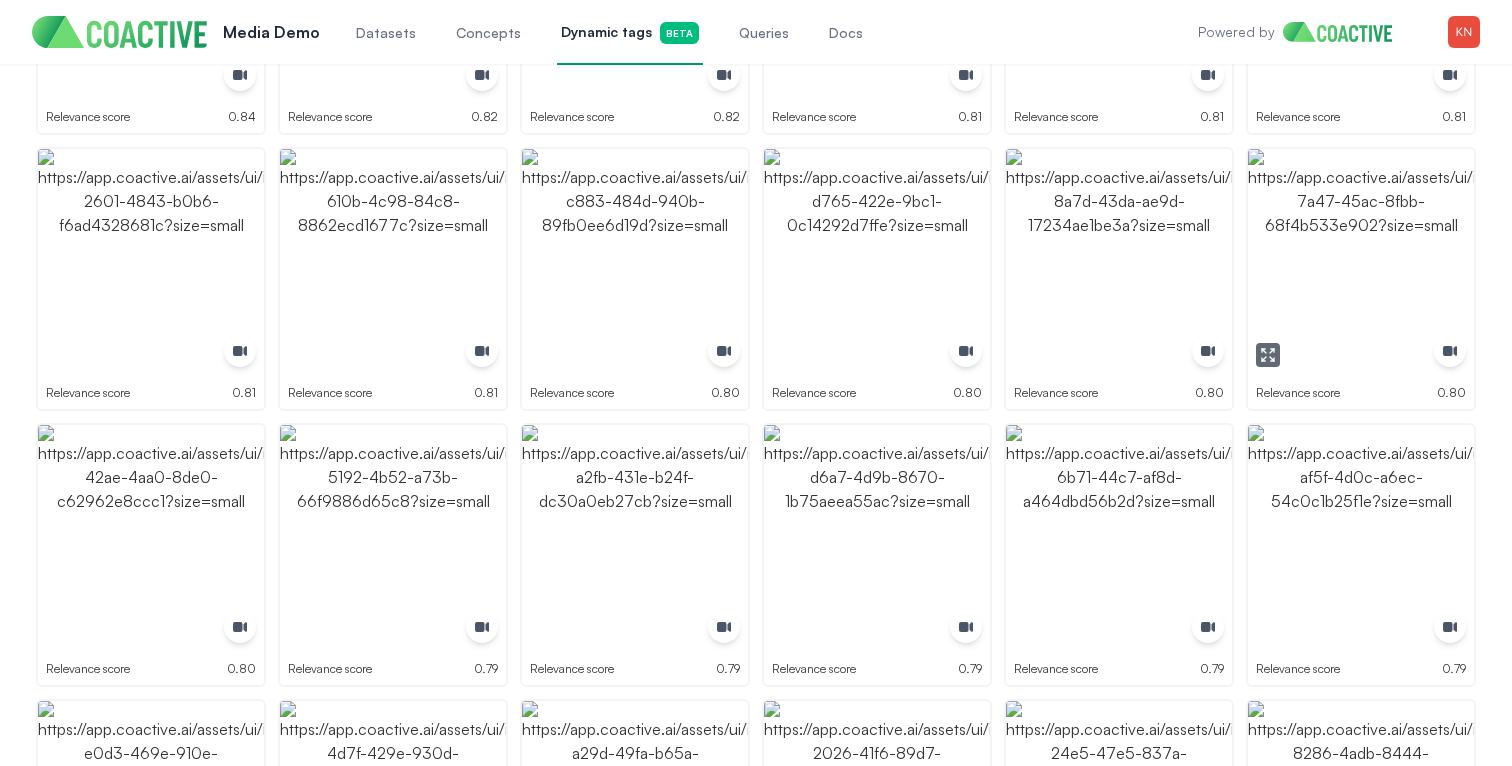 click 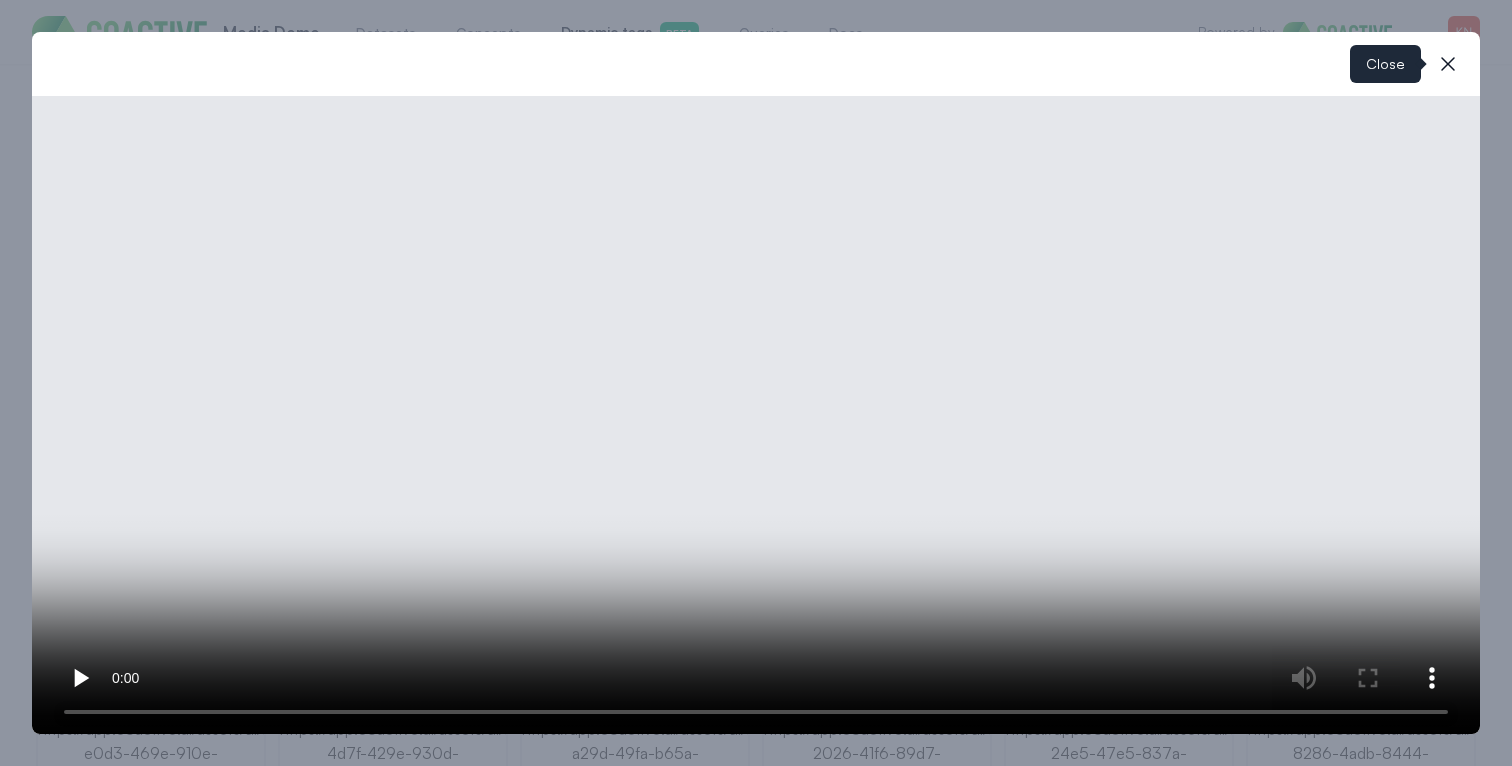 click 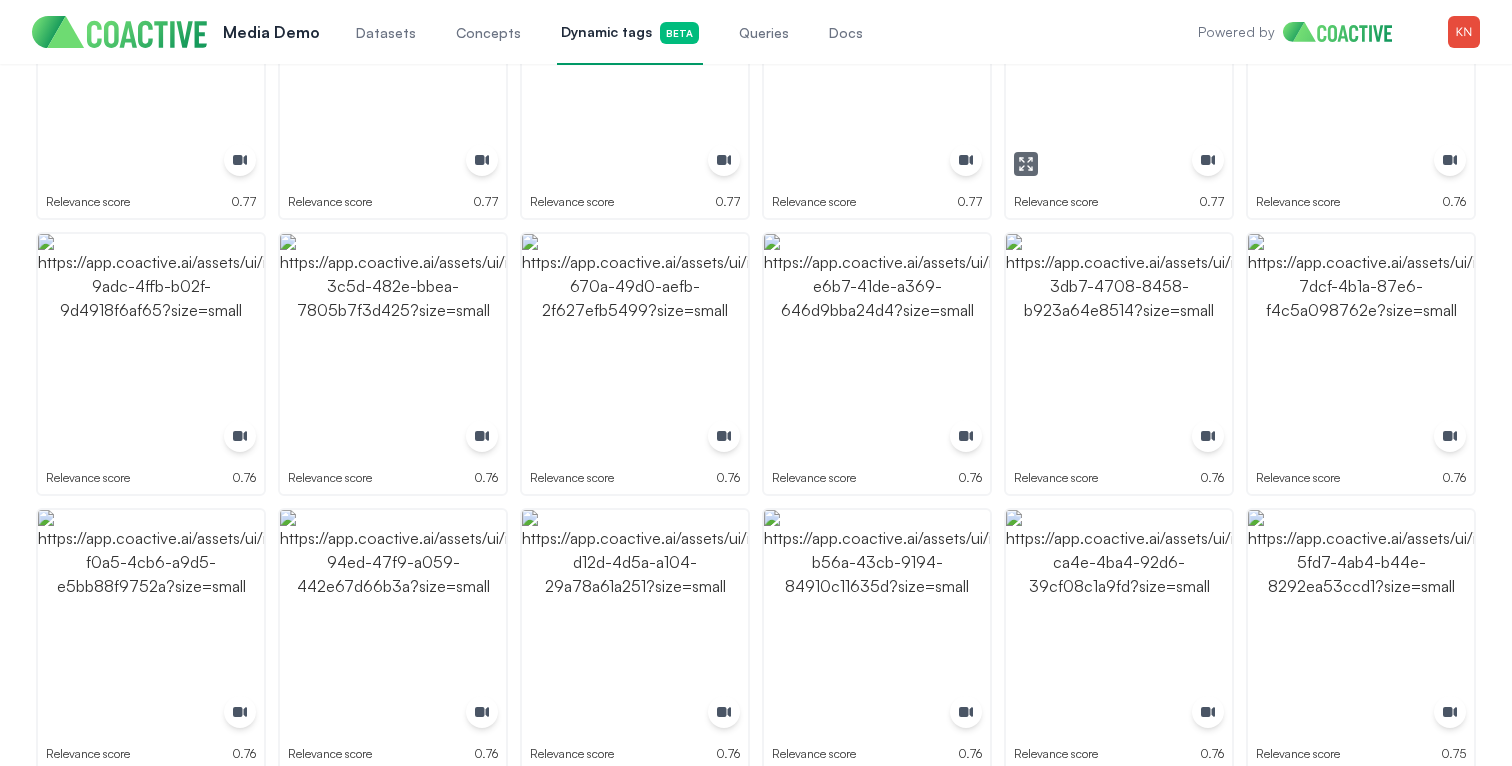 scroll, scrollTop: 1869, scrollLeft: 0, axis: vertical 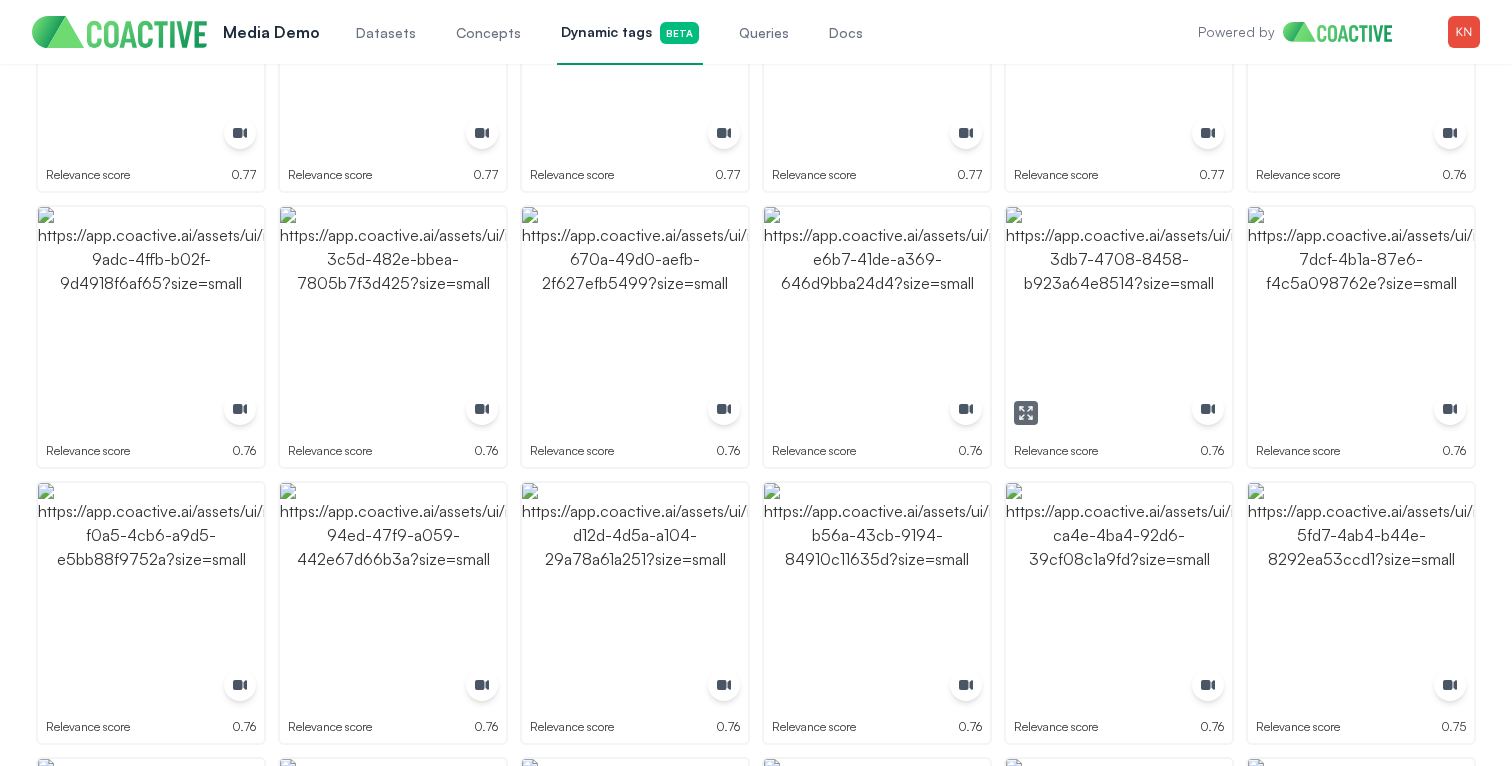 click 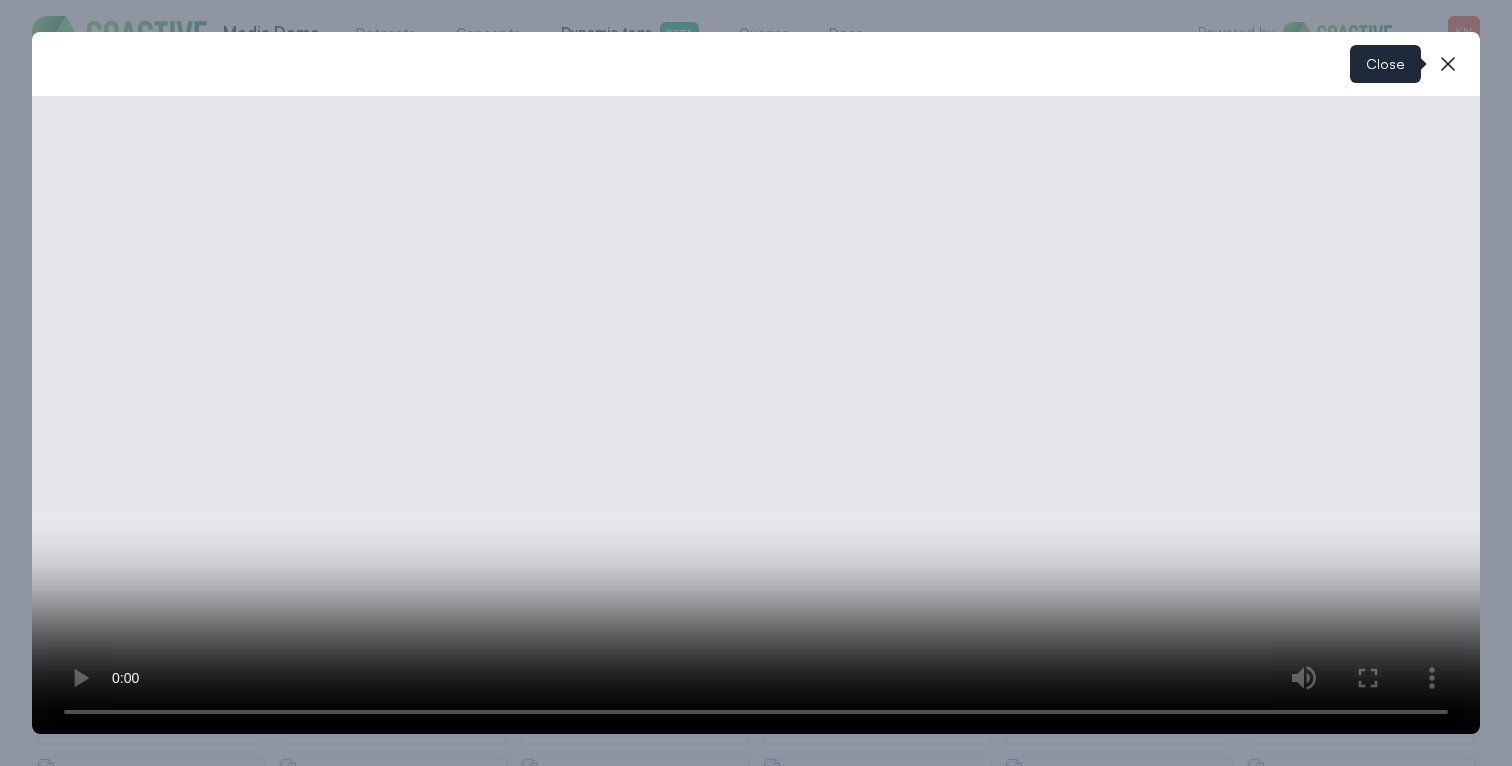 click 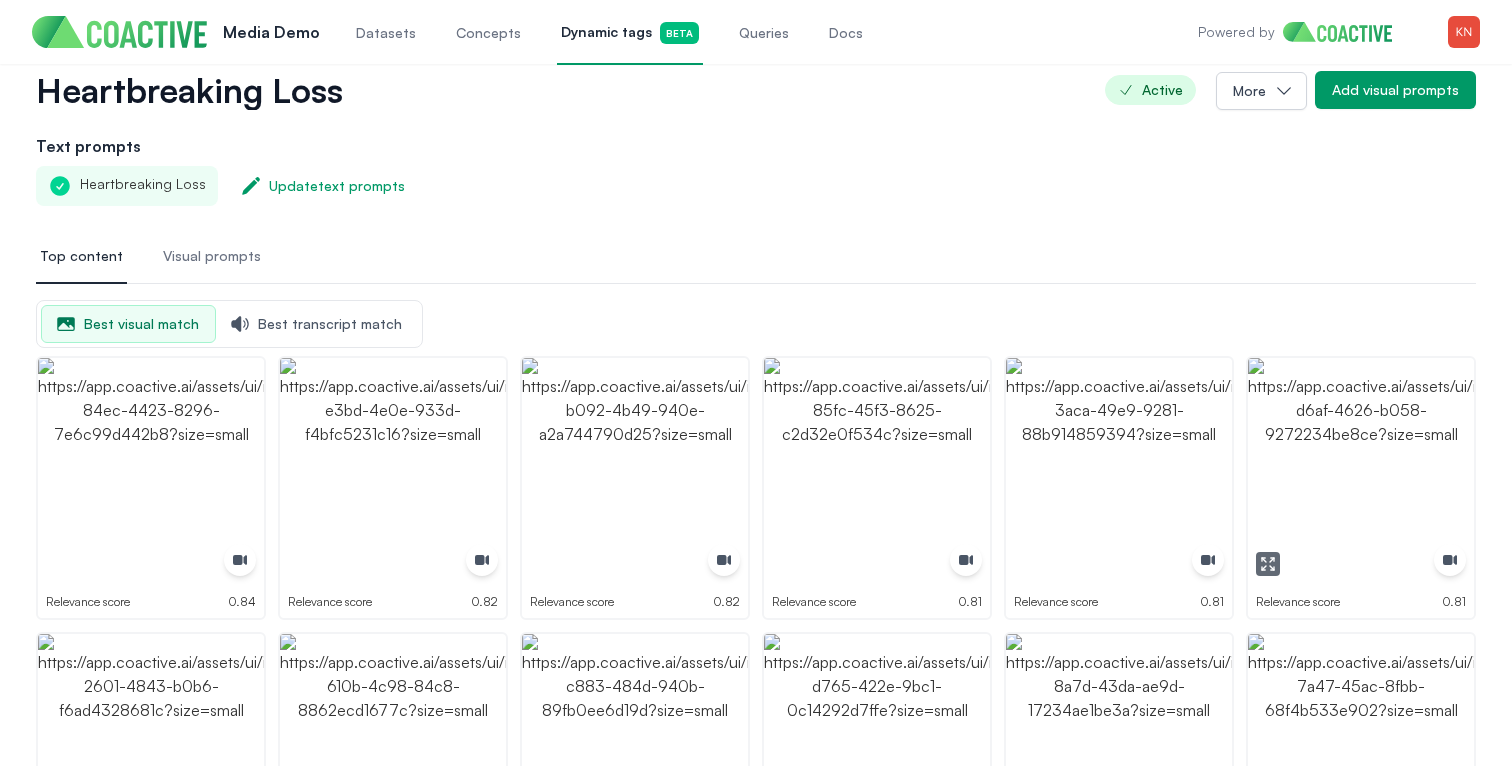 scroll, scrollTop: 0, scrollLeft: 0, axis: both 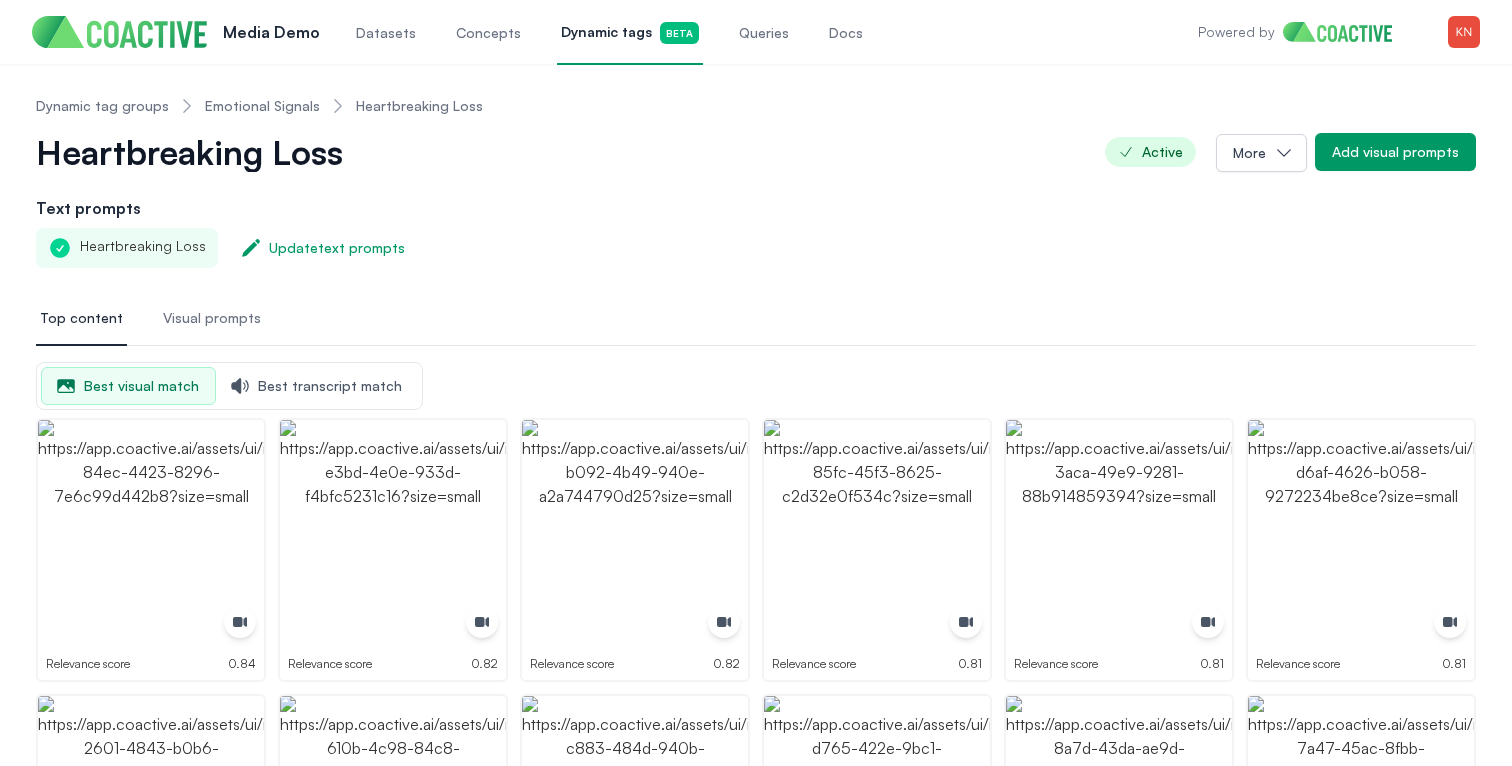 click on "Heartbreaking Loss" at bounding box center (203, 152) 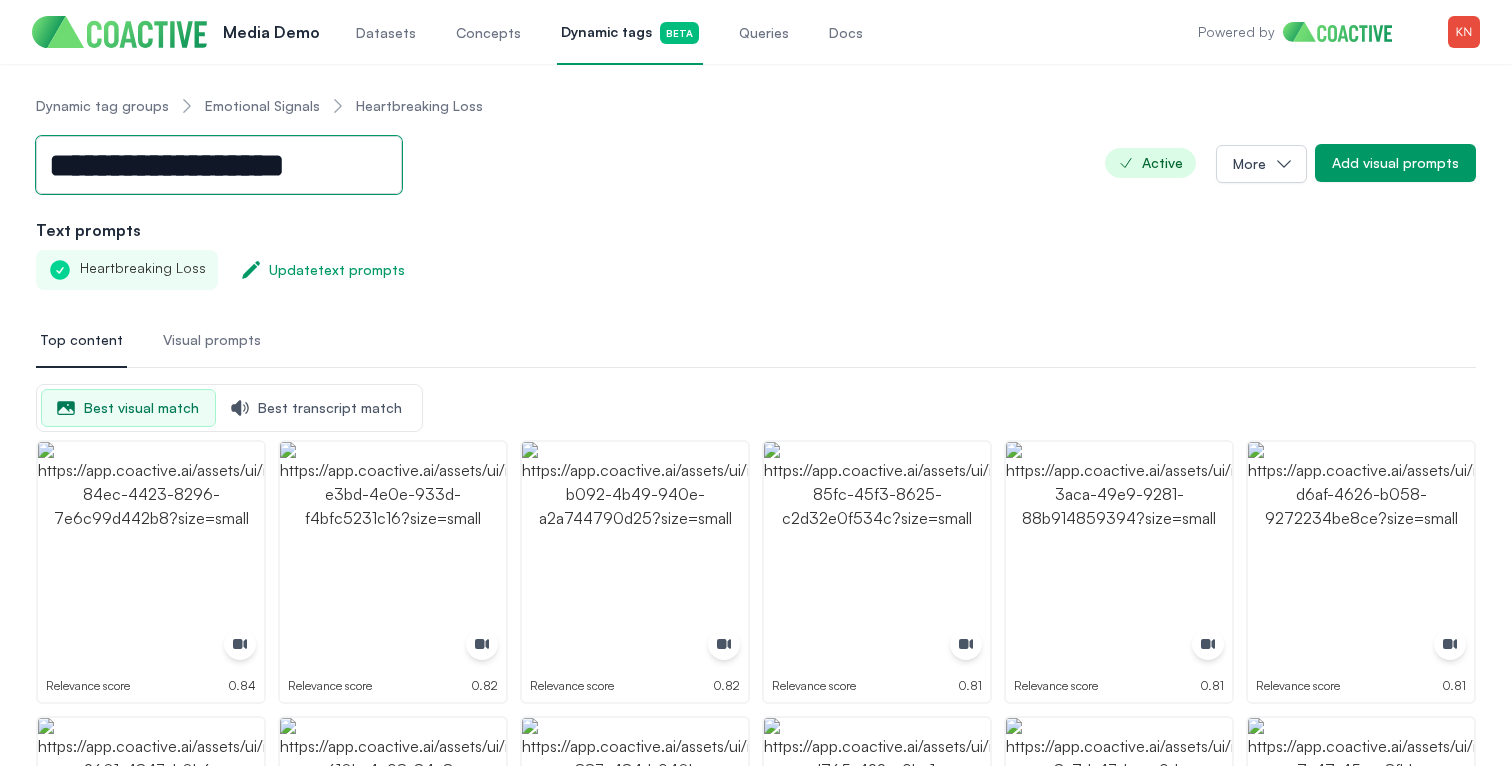 click on "**********" at bounding box center [219, 165] 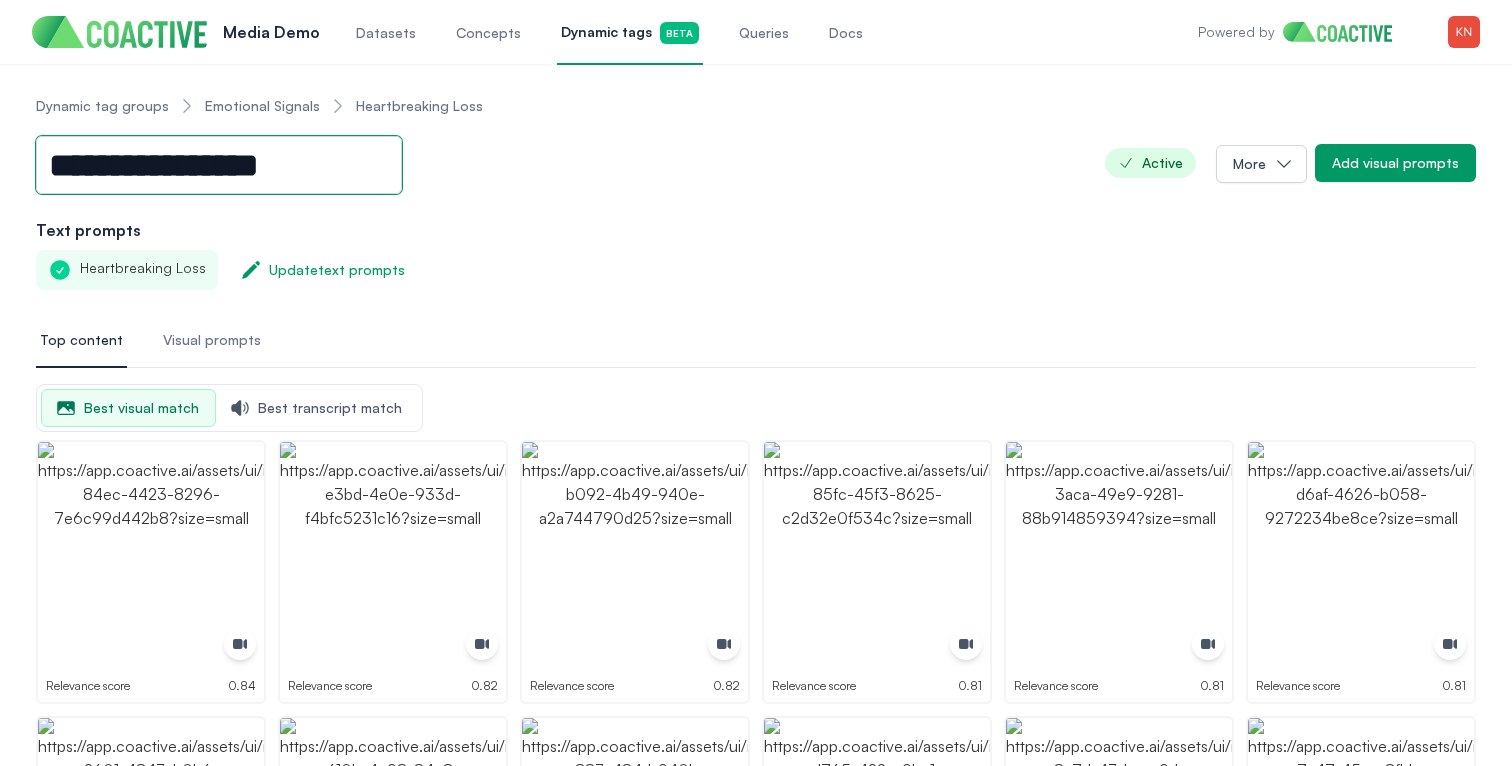 type on "**********" 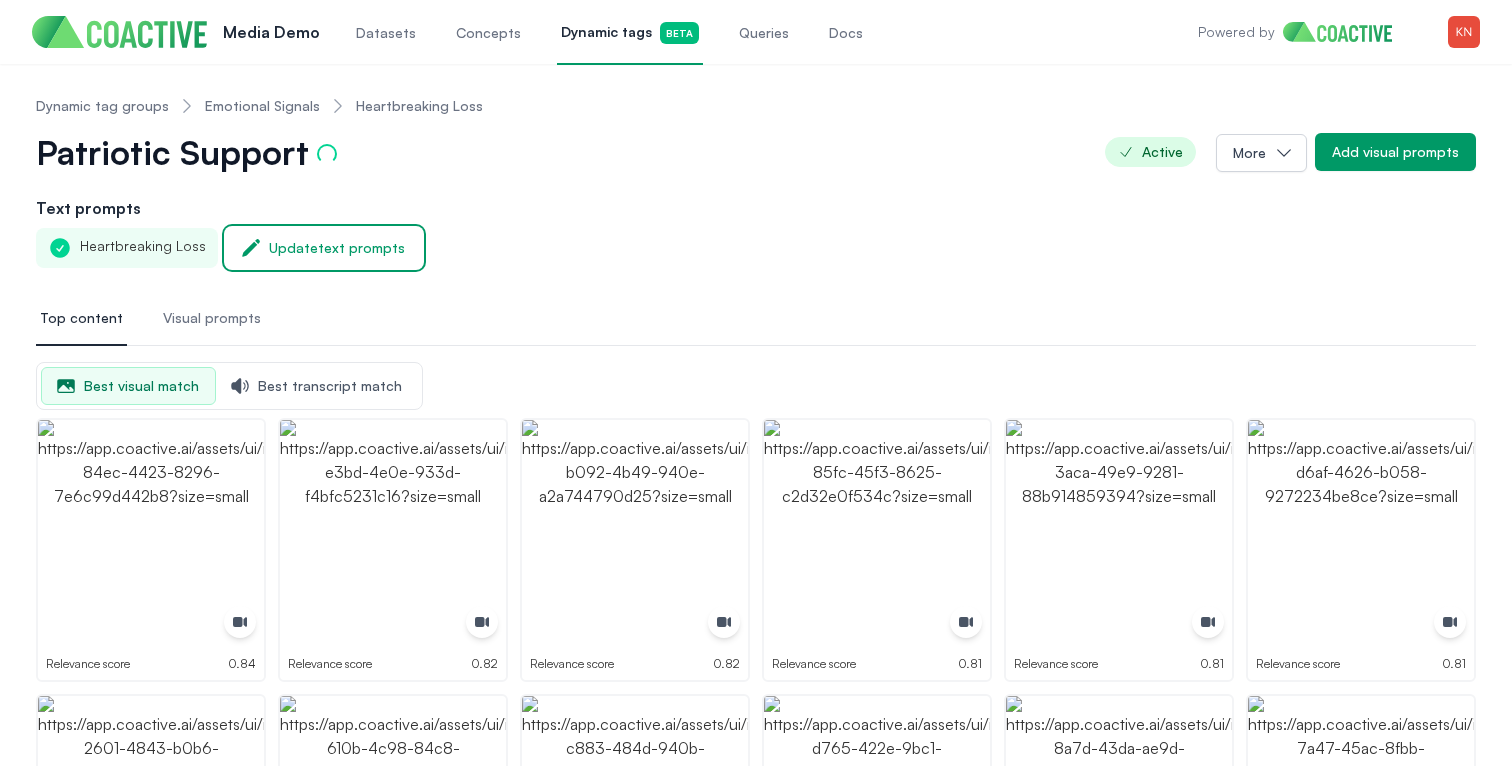 click on "Update  text prompts" at bounding box center (337, 248) 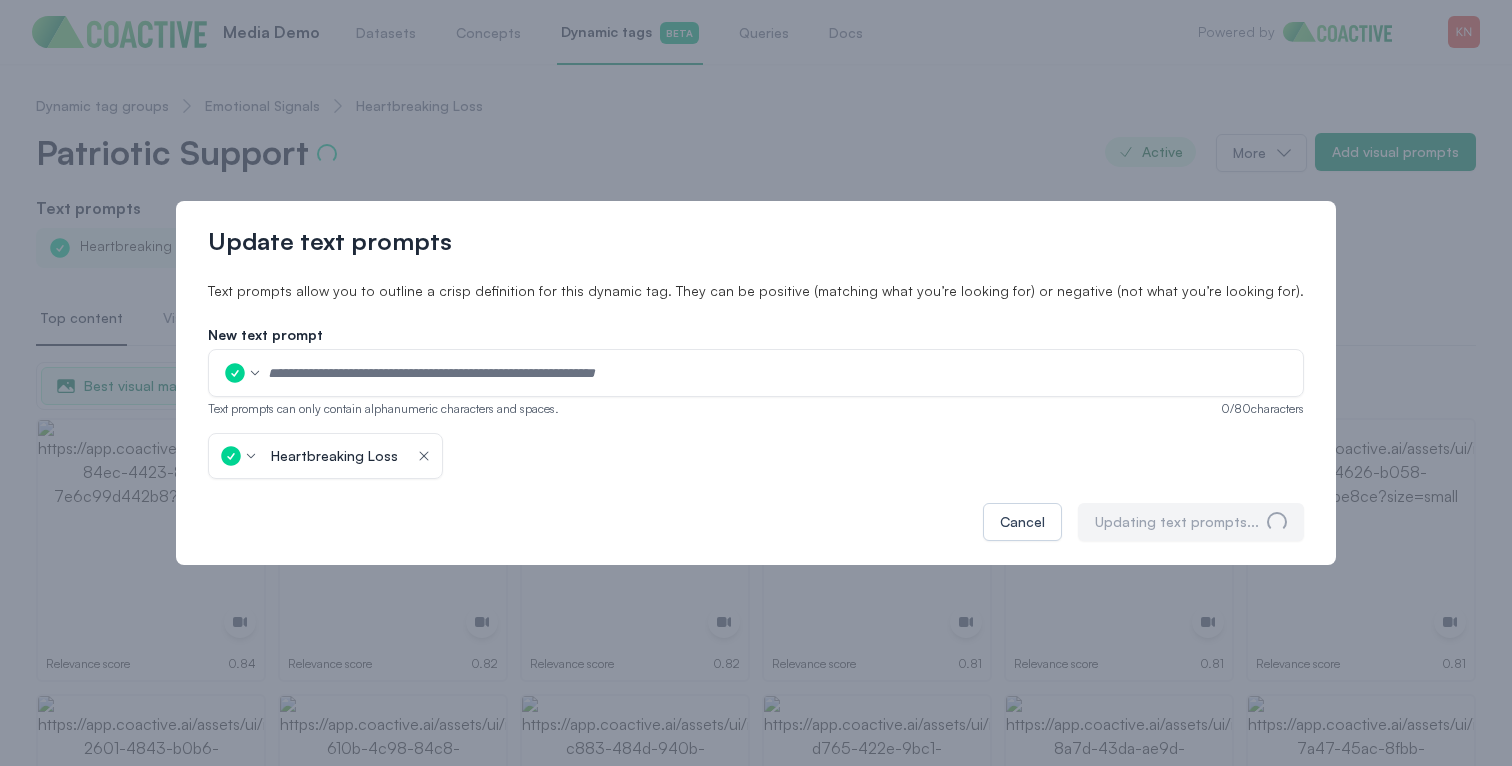 click 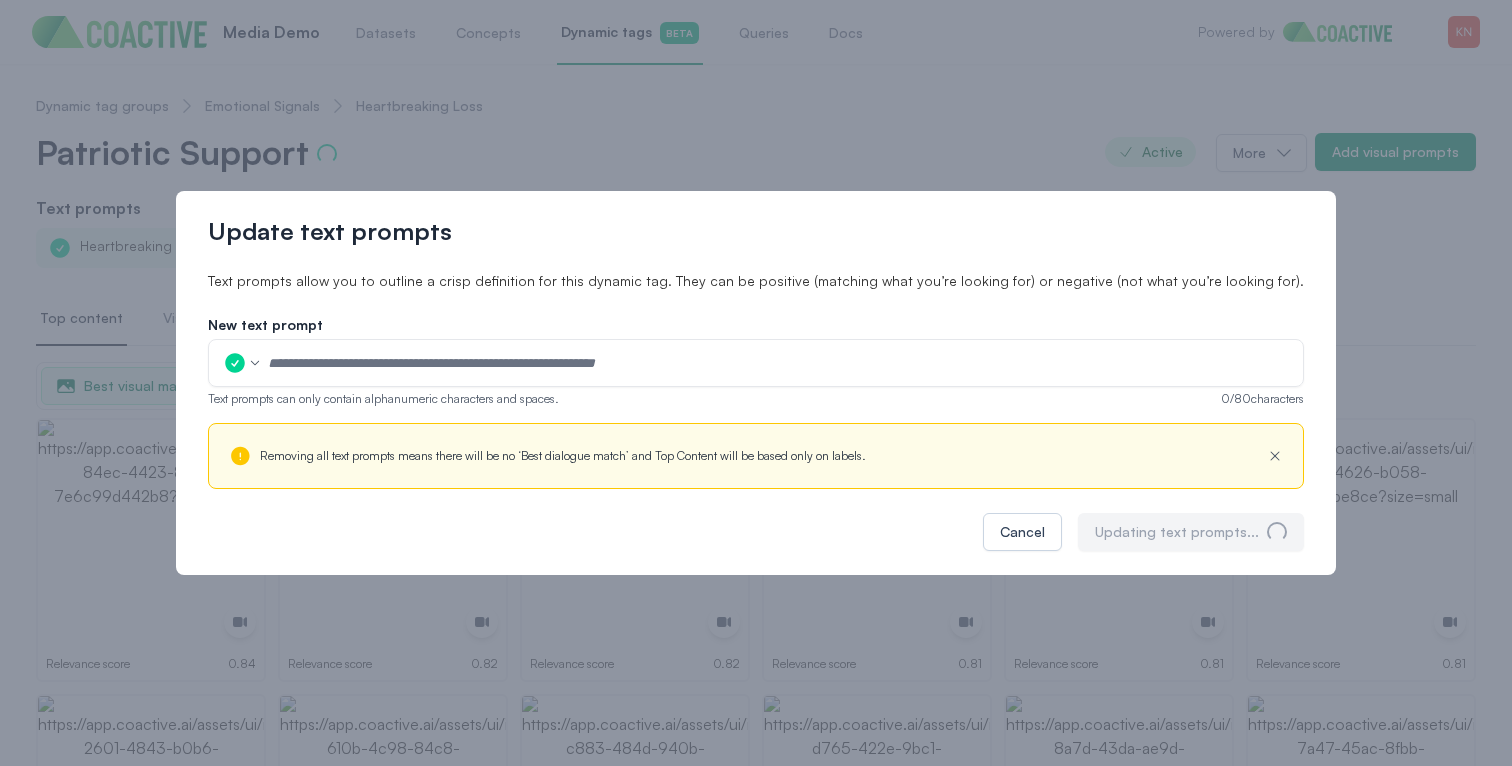 click at bounding box center [779, 363] 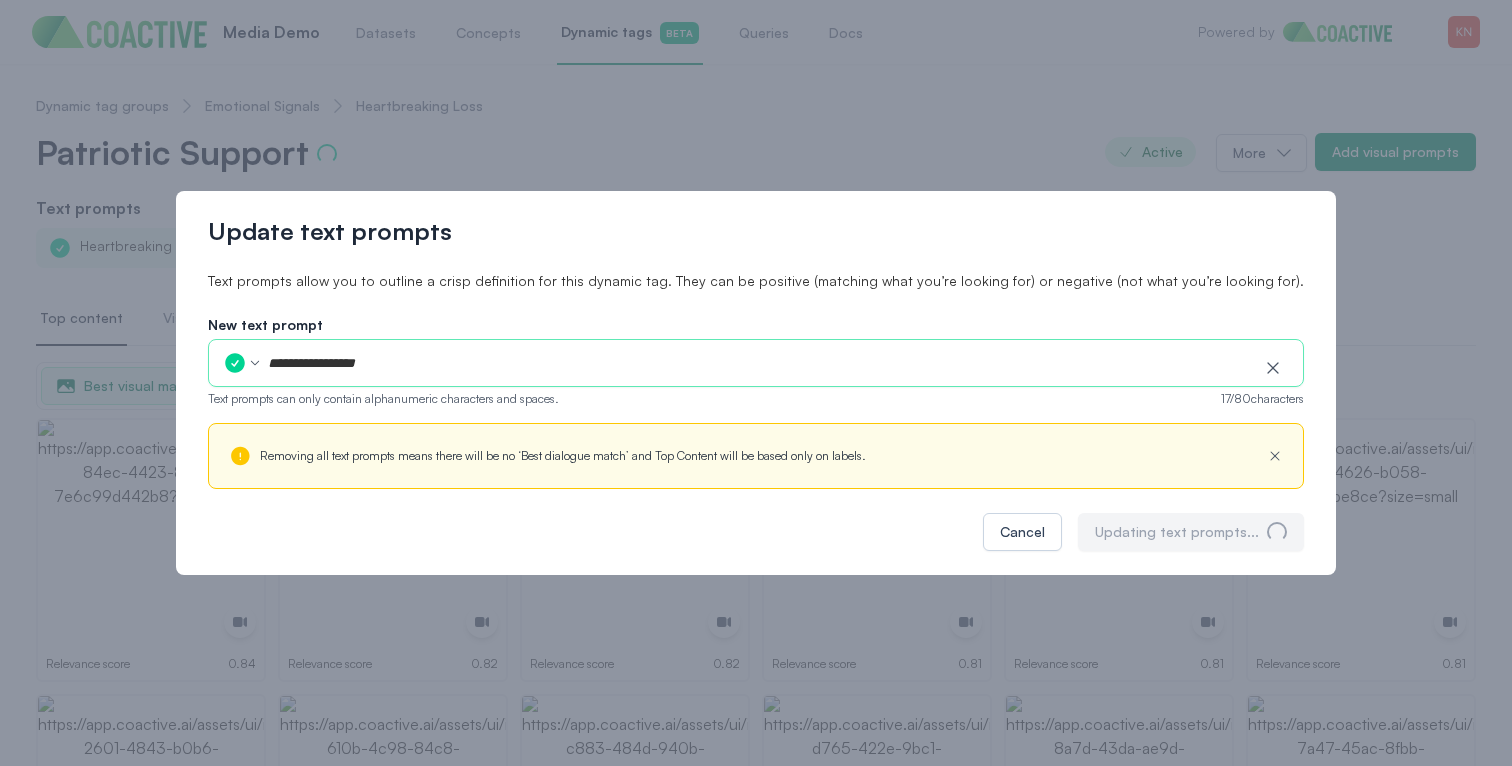 type on "**********" 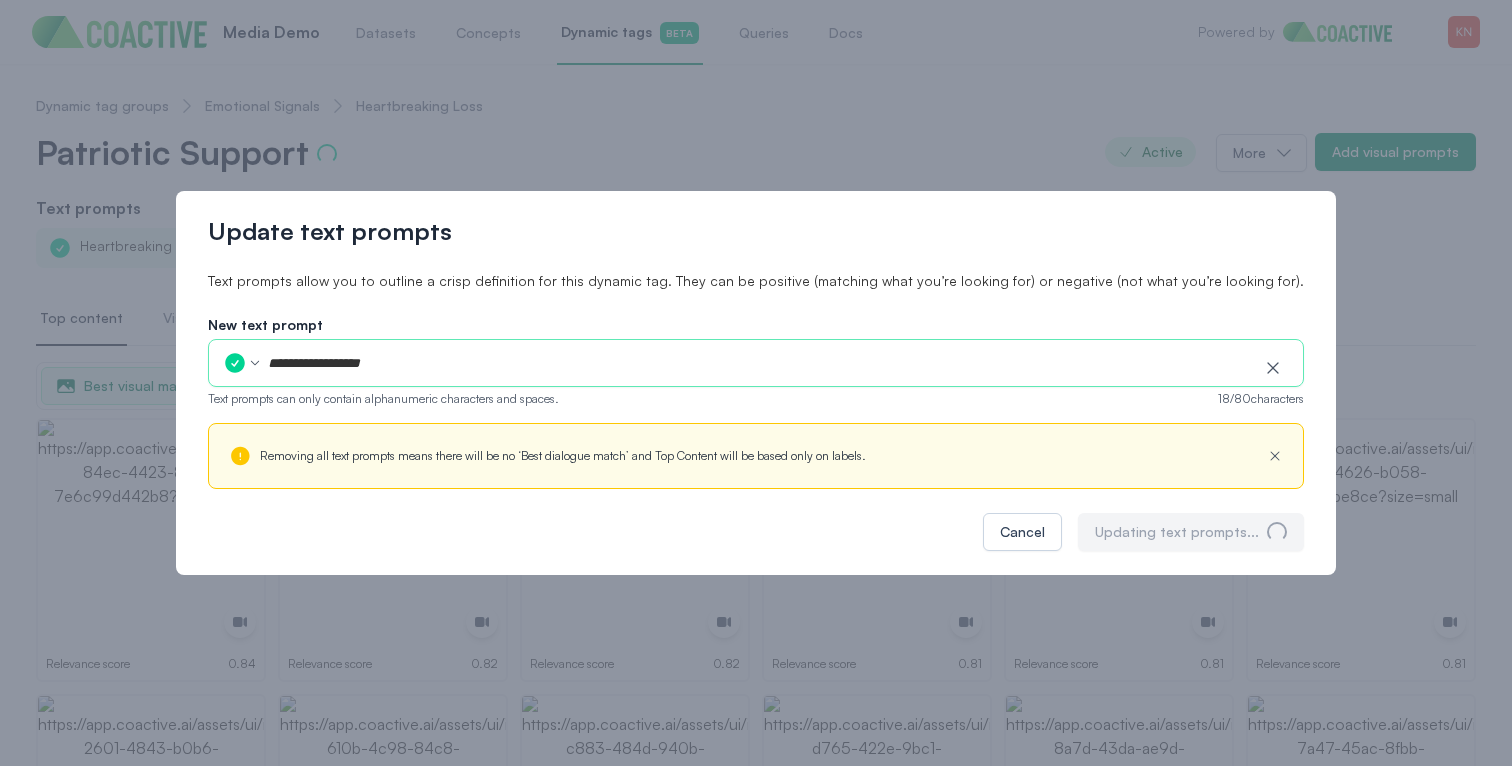 type 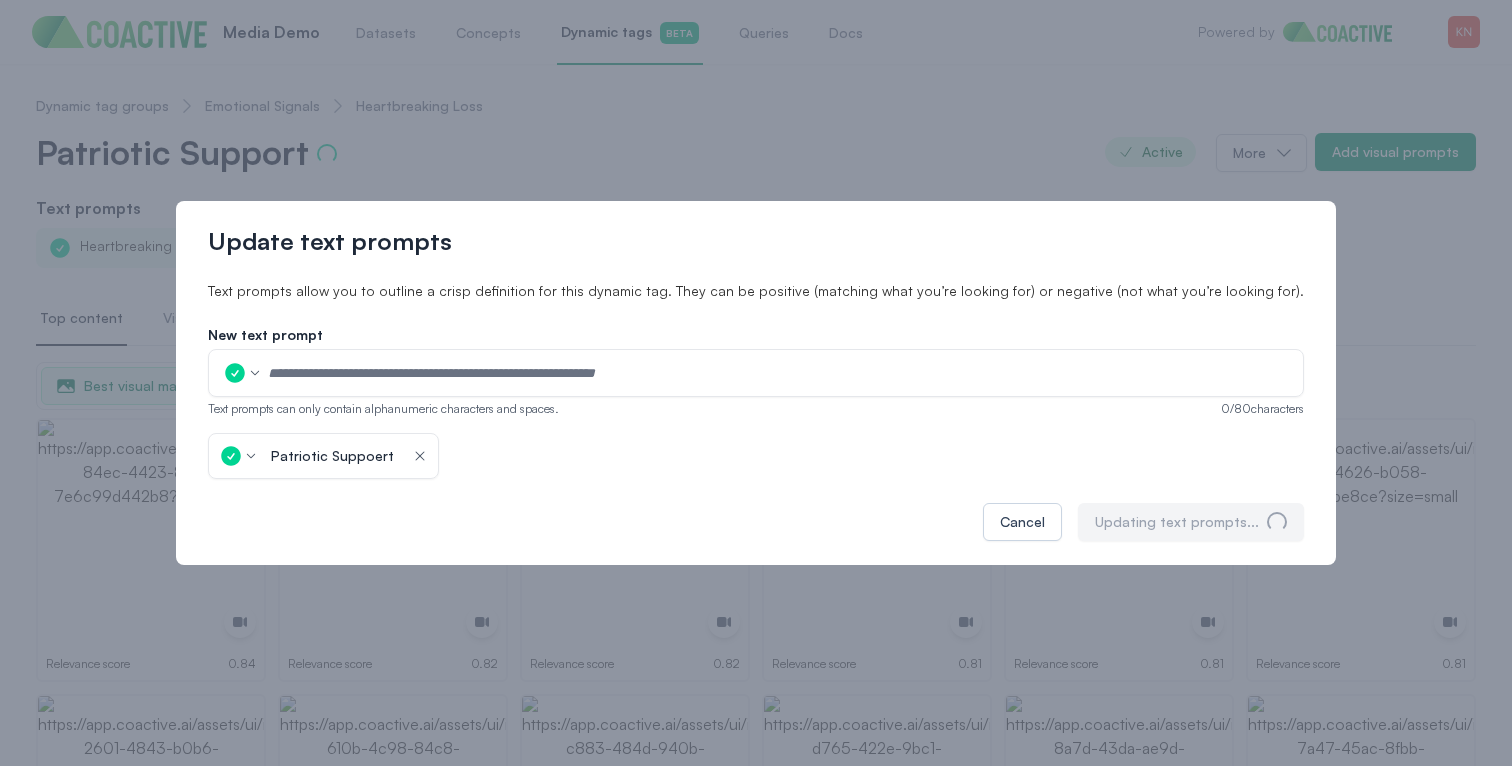 click on "Patriotic Suppoert icon-button" at bounding box center (323, 456) 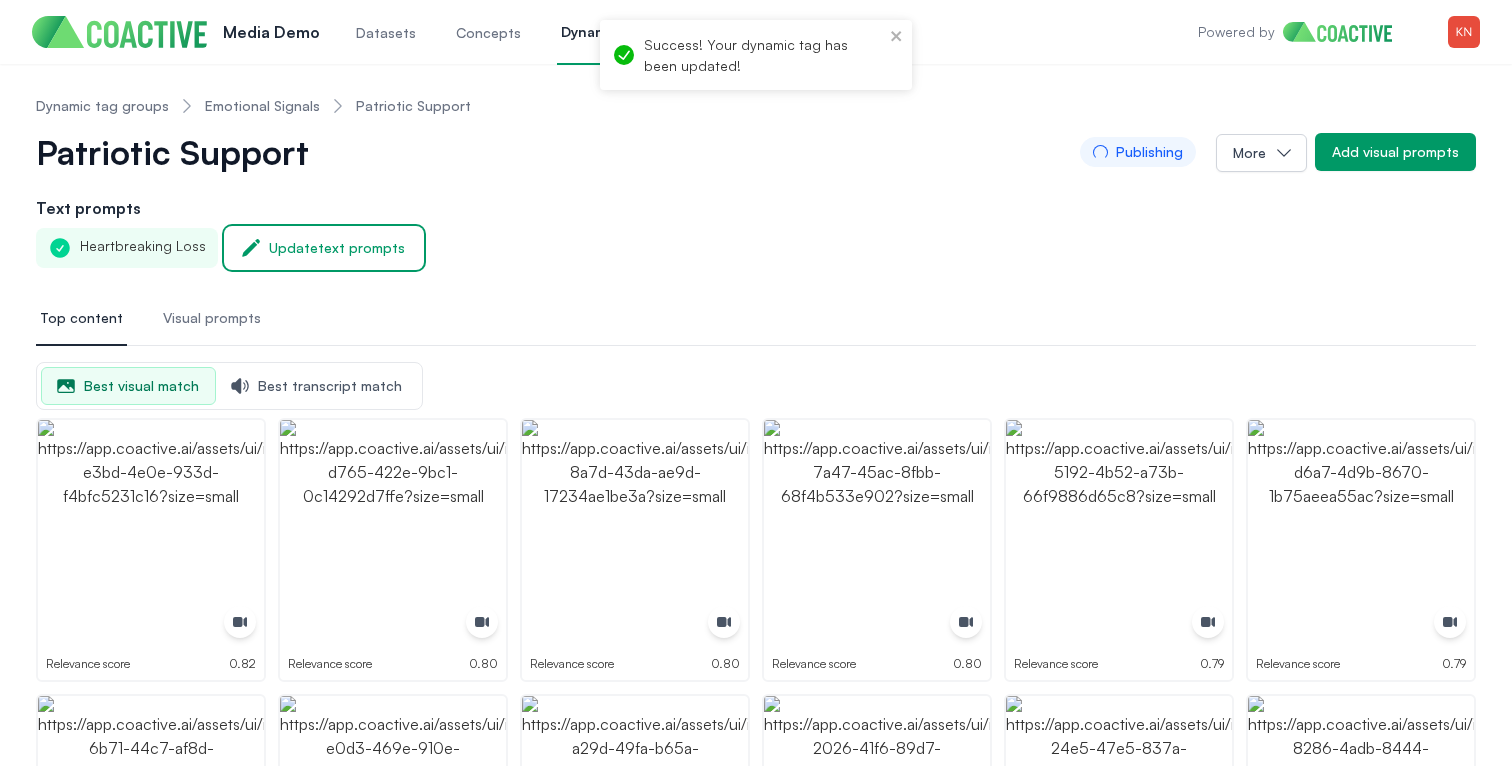 click on "Update  text prompts" at bounding box center (337, 248) 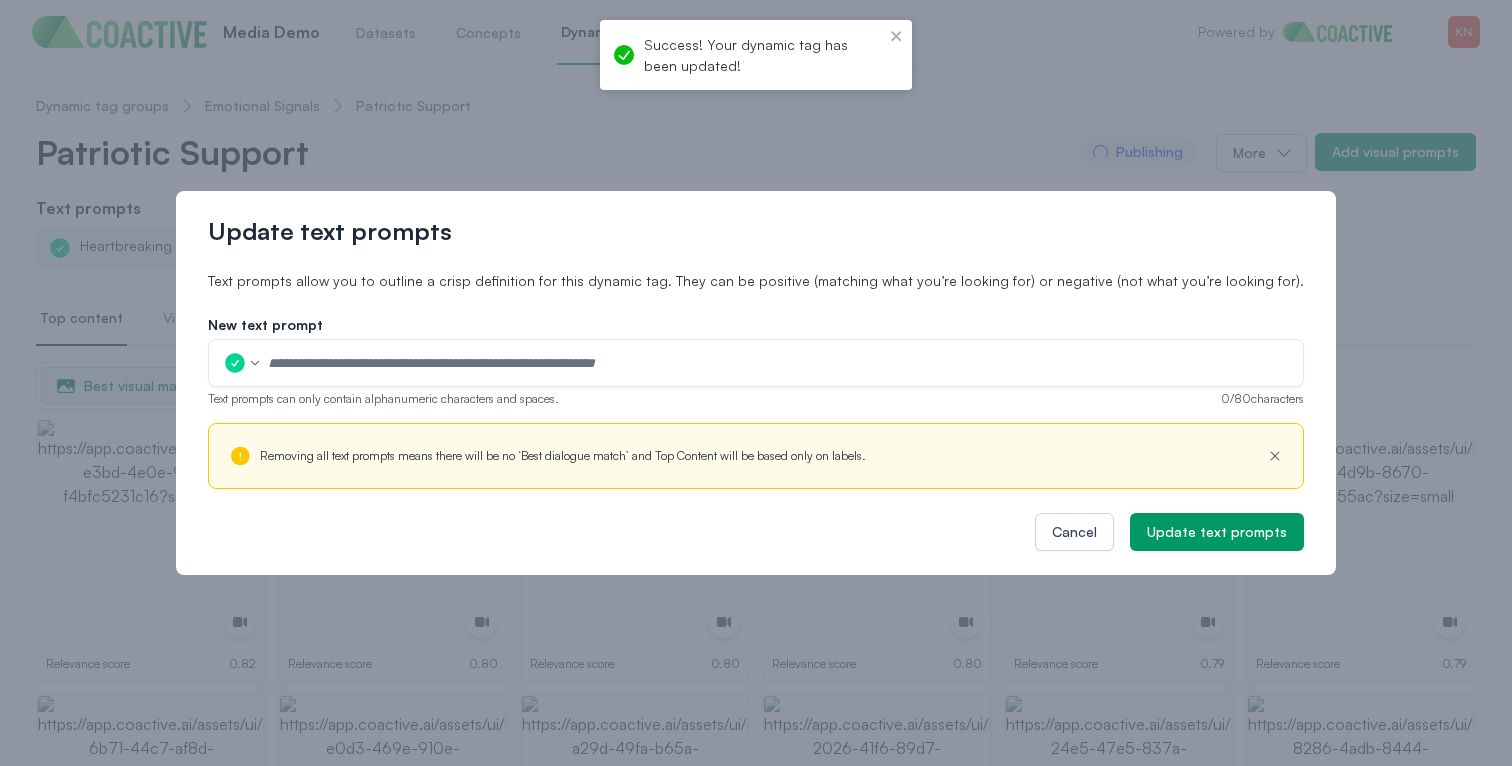 click at bounding box center [756, 363] 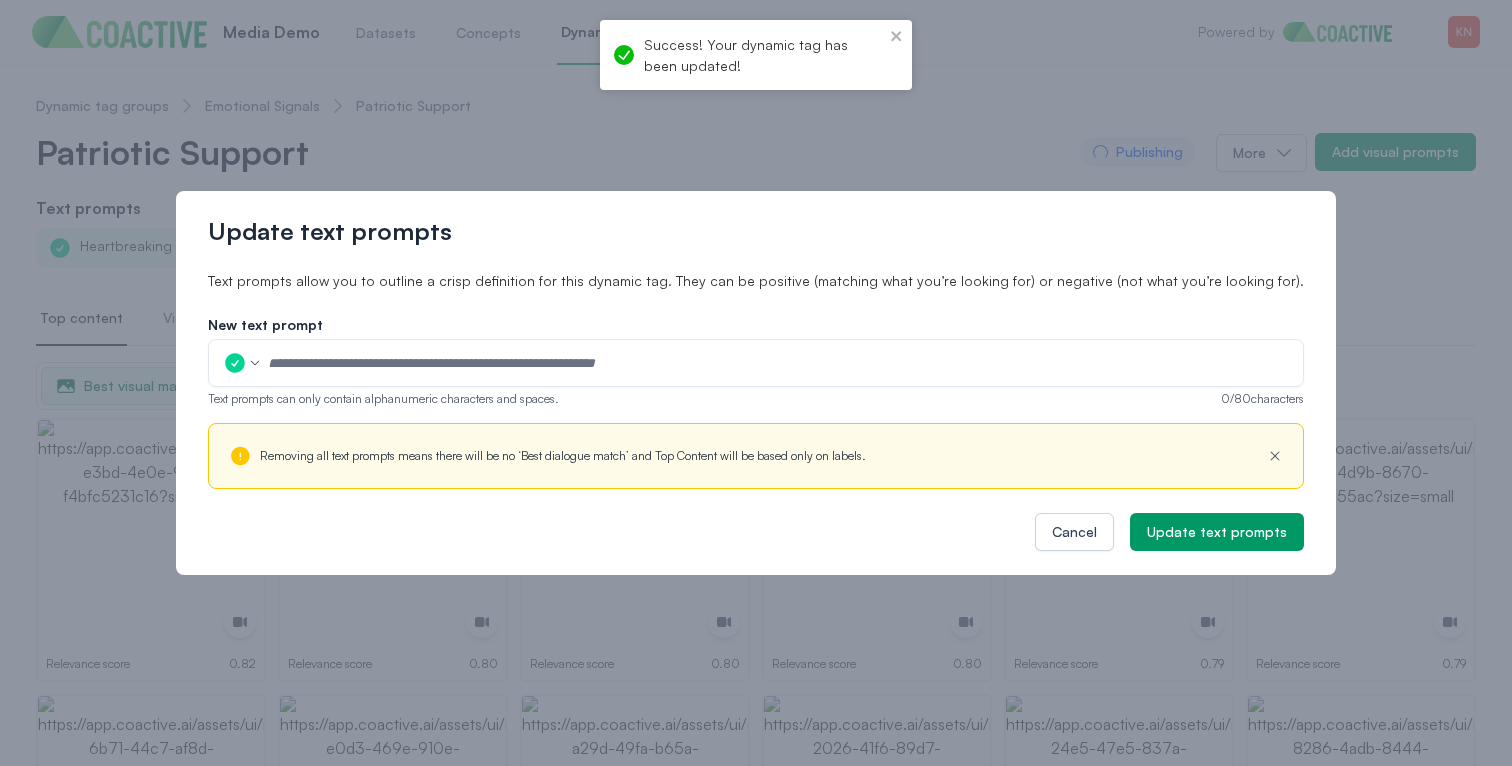 click at bounding box center [779, 363] 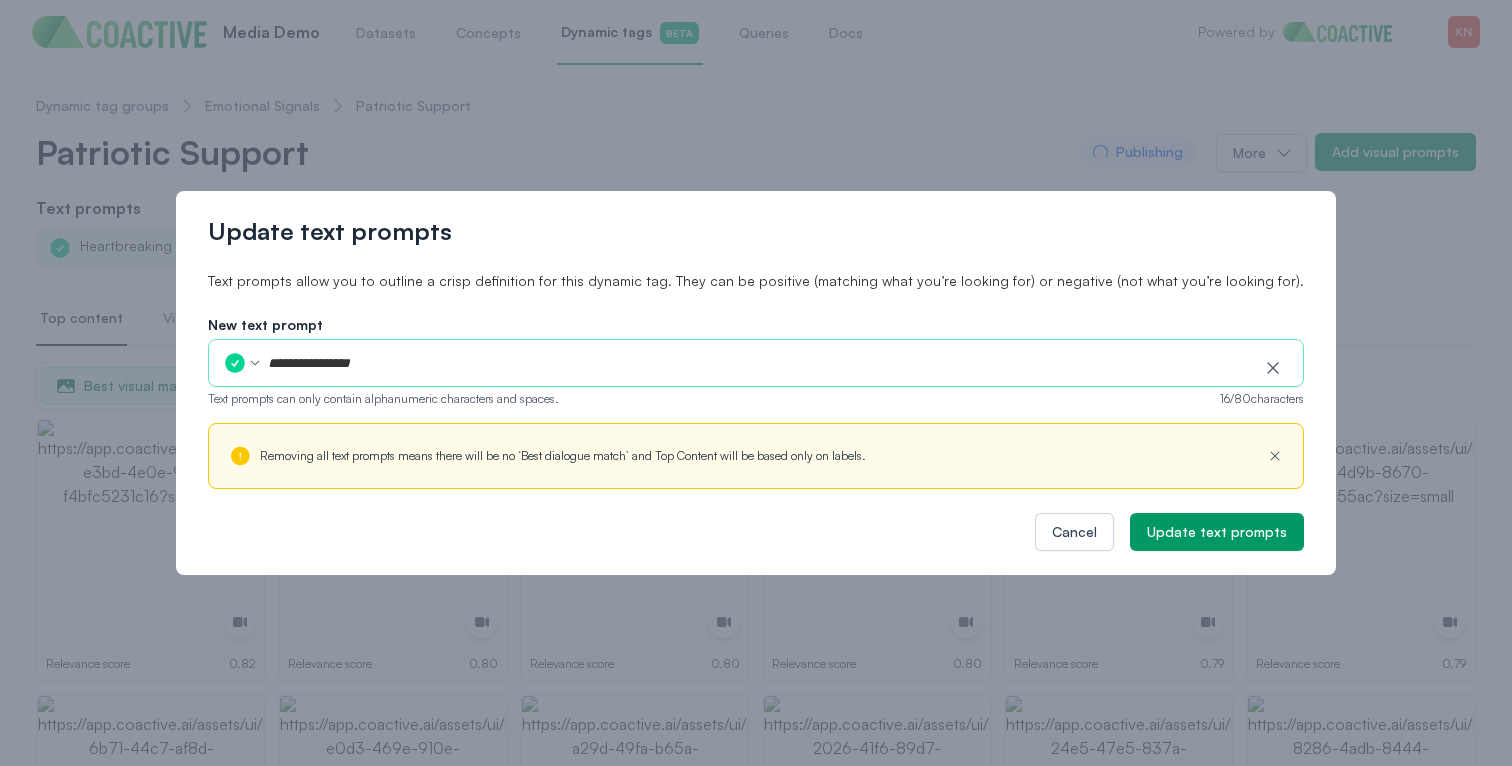 type on "**********" 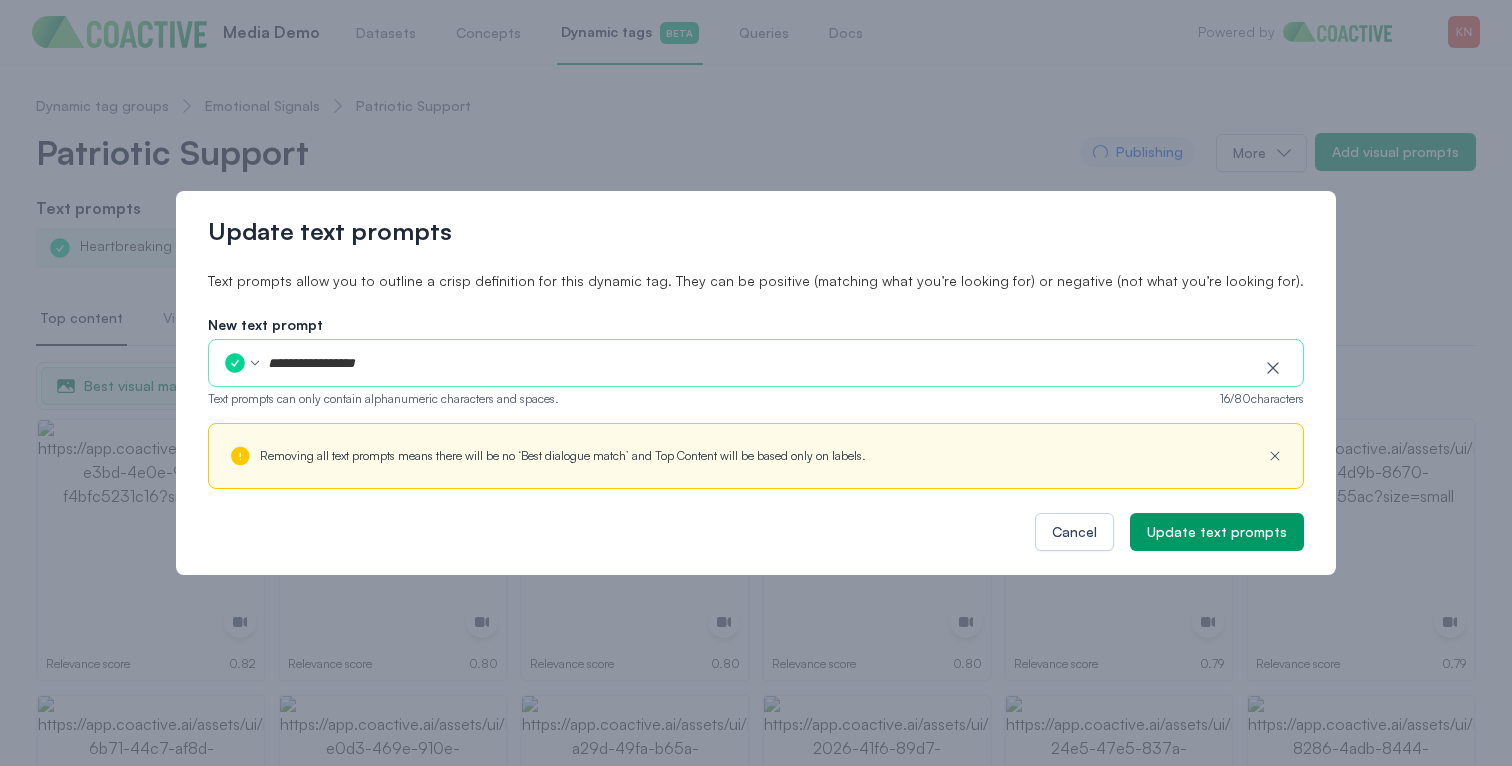 type 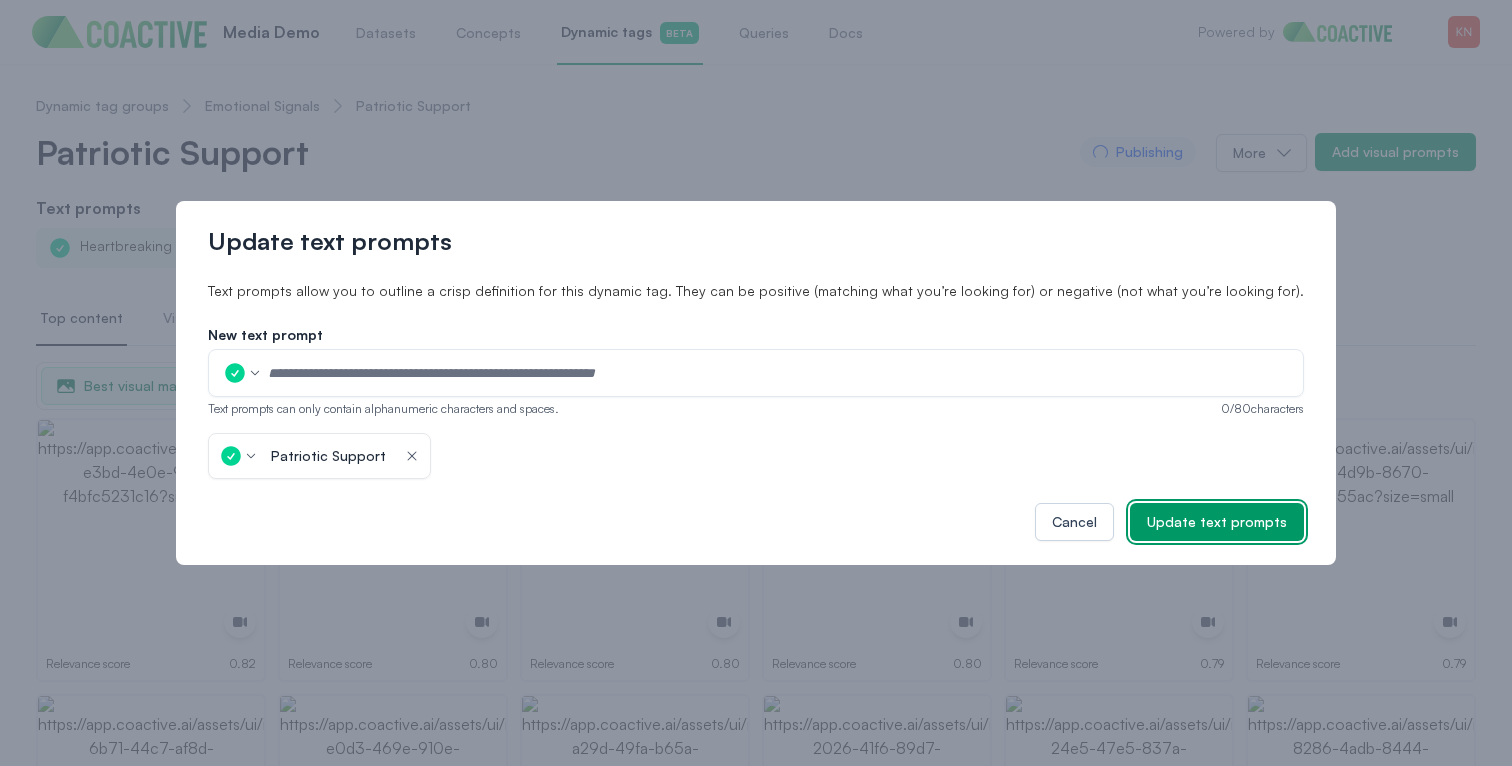 click on "Update text prompts" at bounding box center (1217, 522) 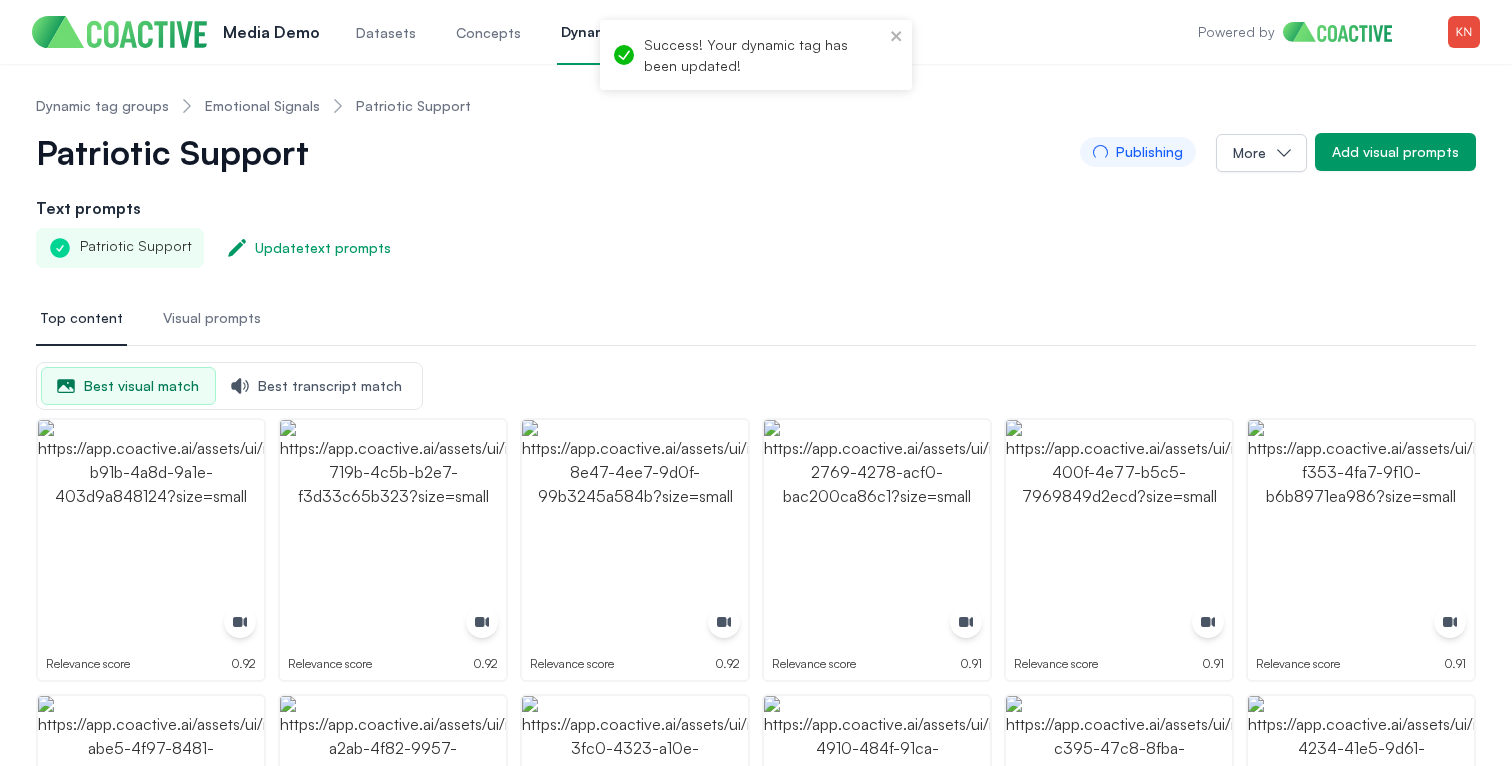 click on "Top content Visual prompts" at bounding box center (756, 319) 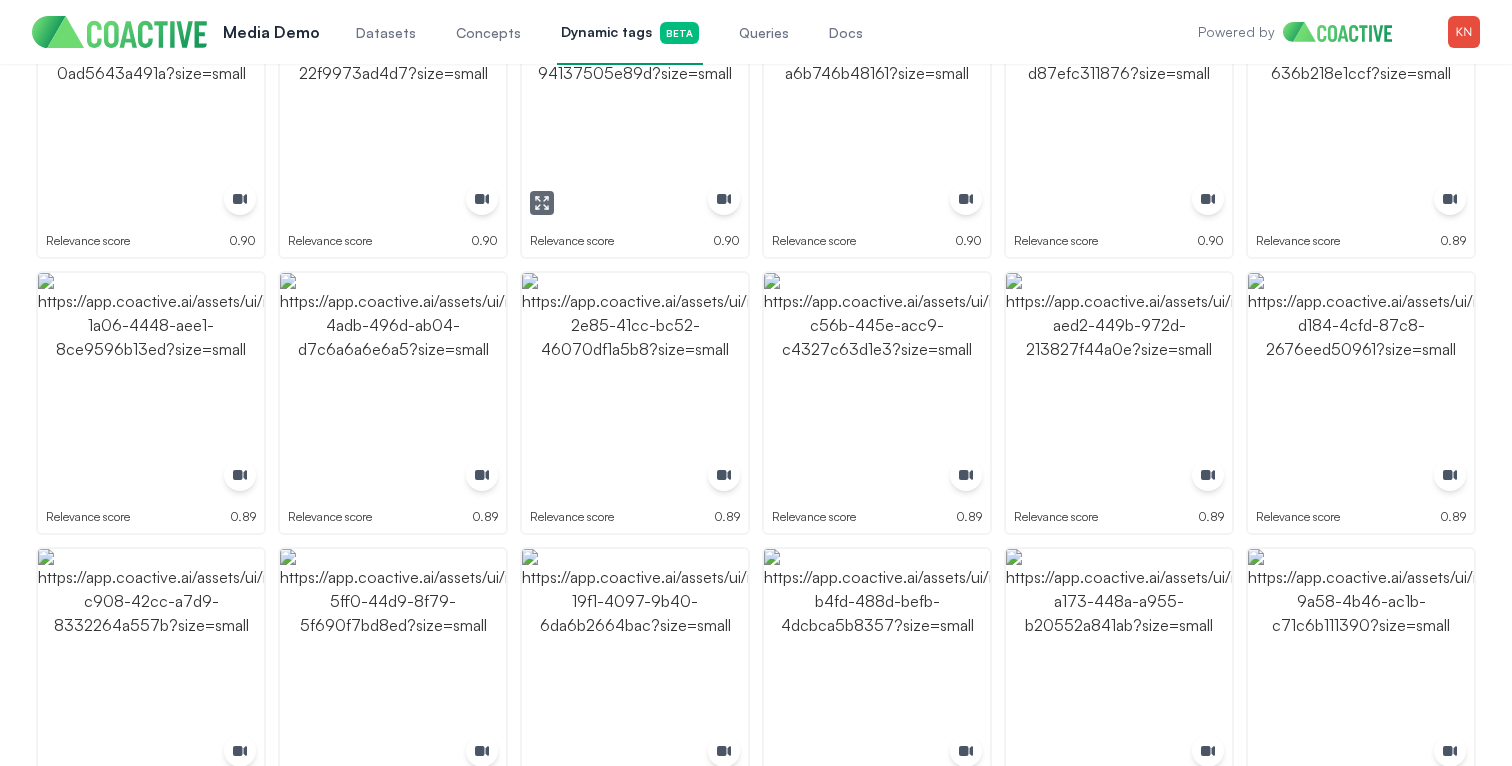 scroll, scrollTop: 1281, scrollLeft: 0, axis: vertical 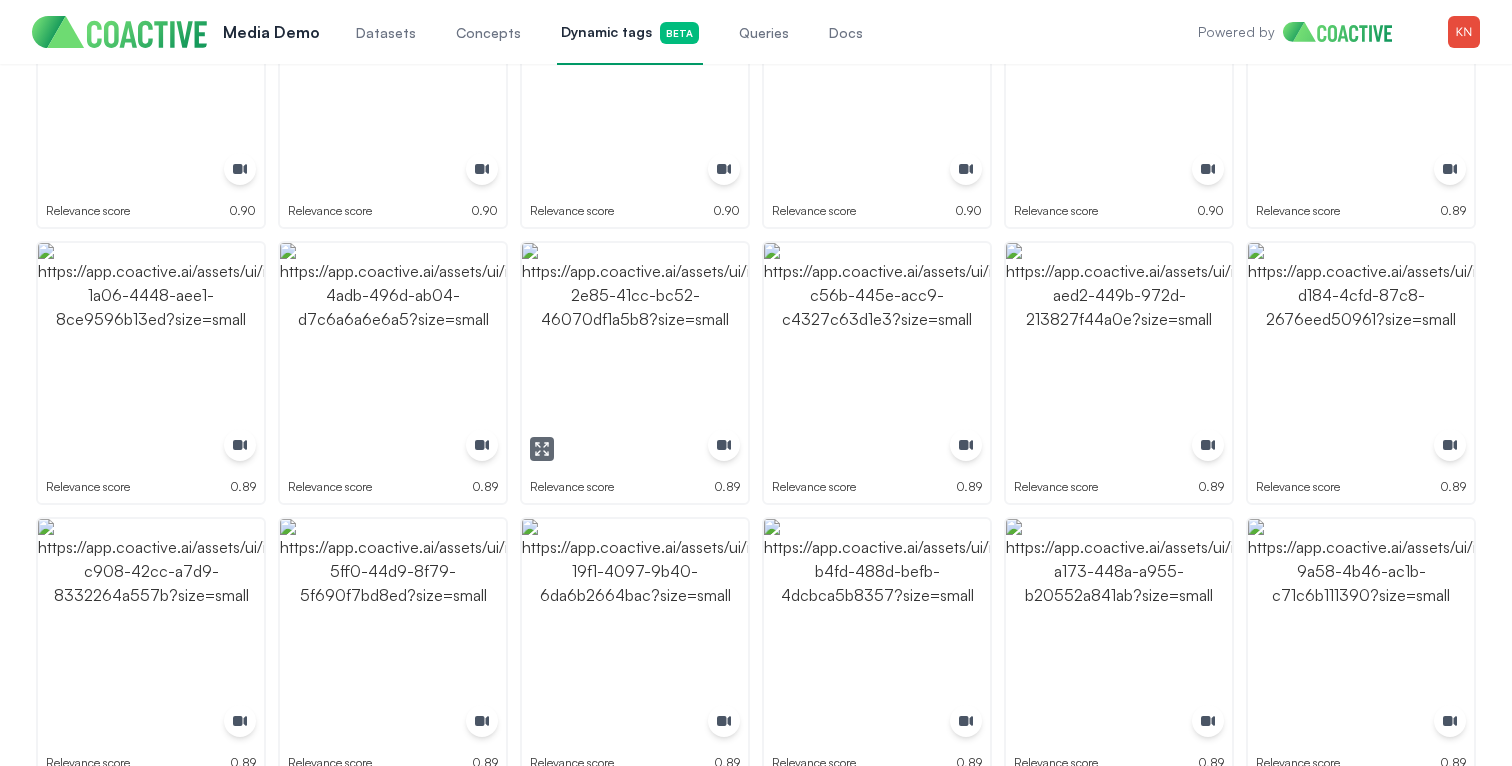 click at bounding box center [542, 449] 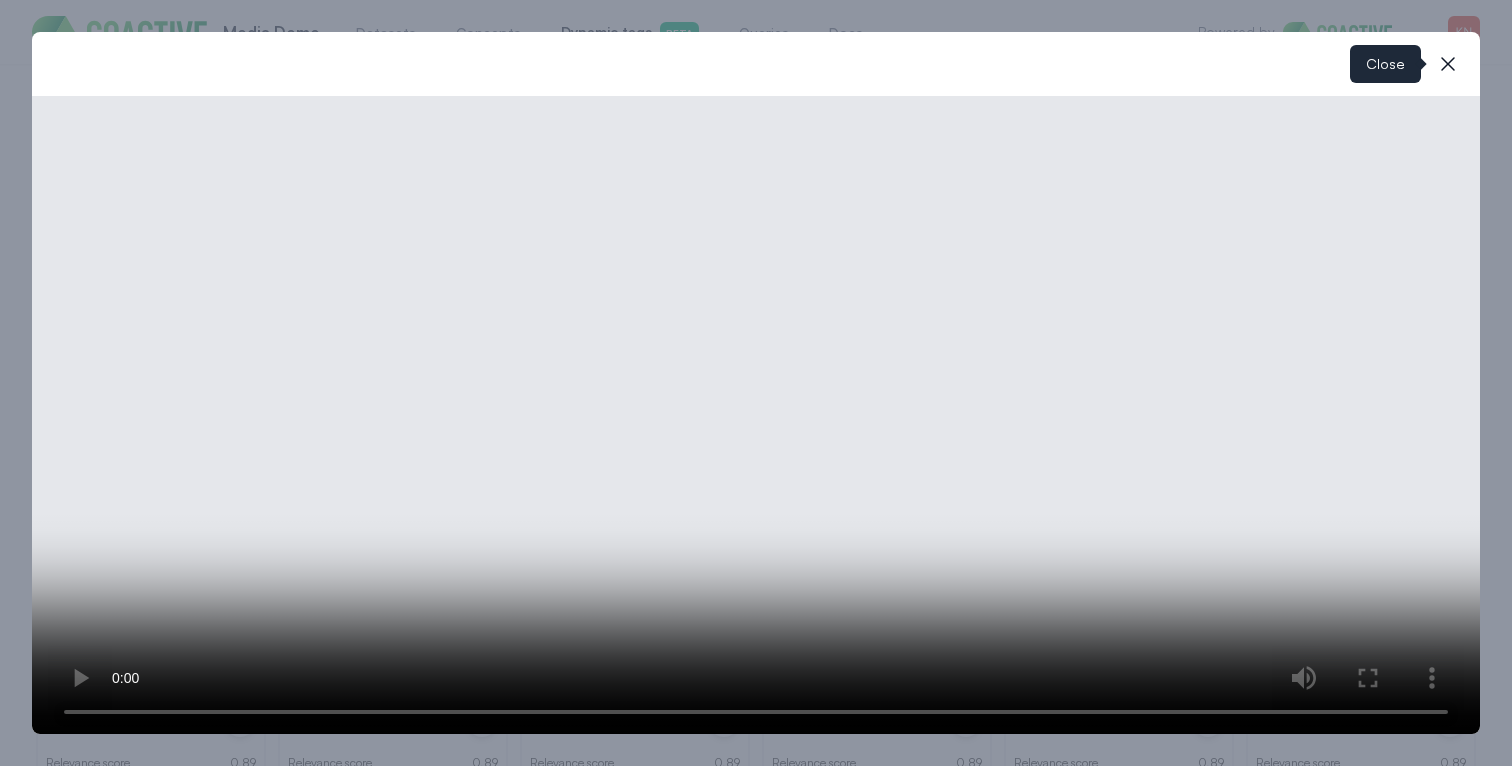 click 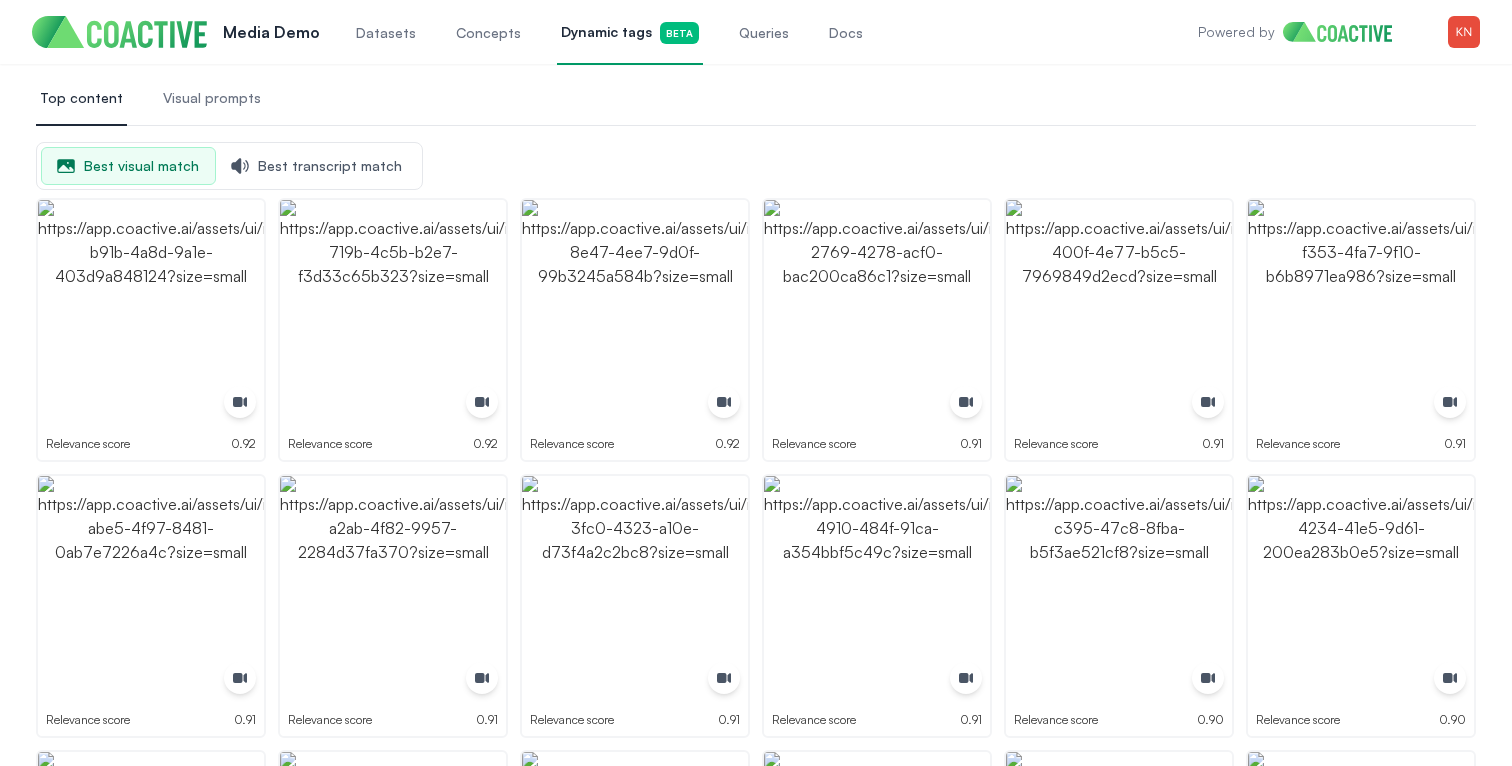 scroll, scrollTop: 0, scrollLeft: 0, axis: both 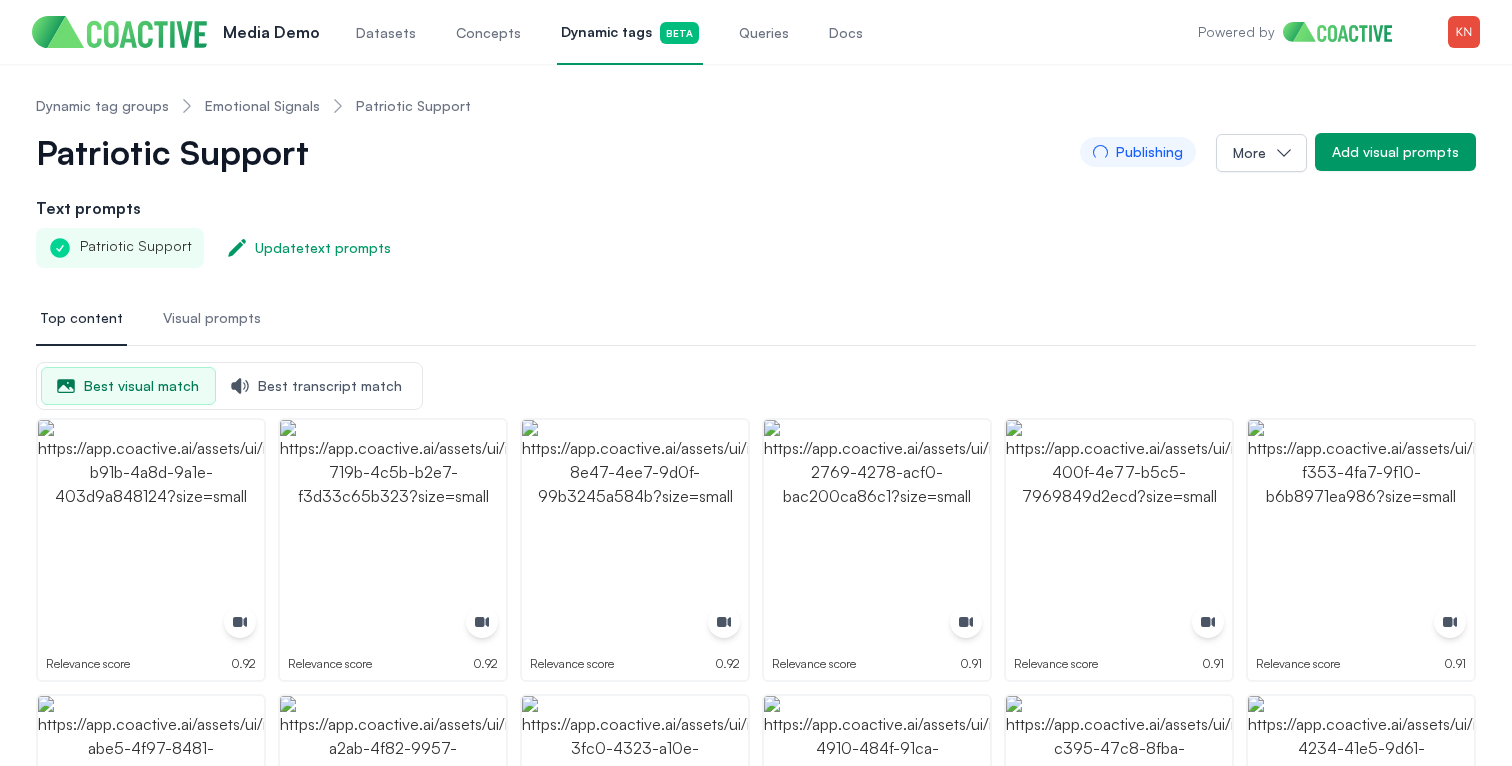 click on "Emotional Signals" at bounding box center (262, 106) 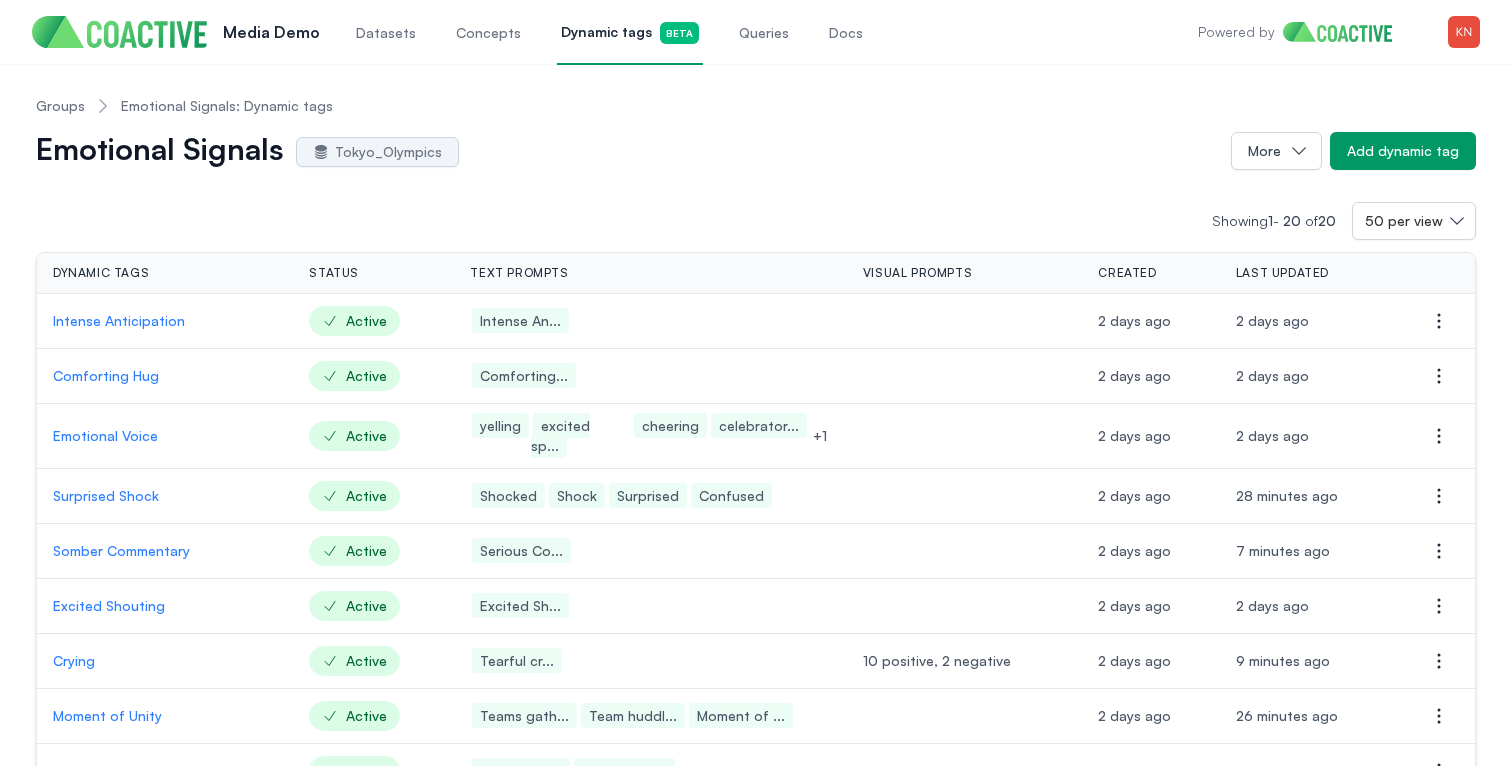 click on "Intense Anticipation" at bounding box center (165, 321) 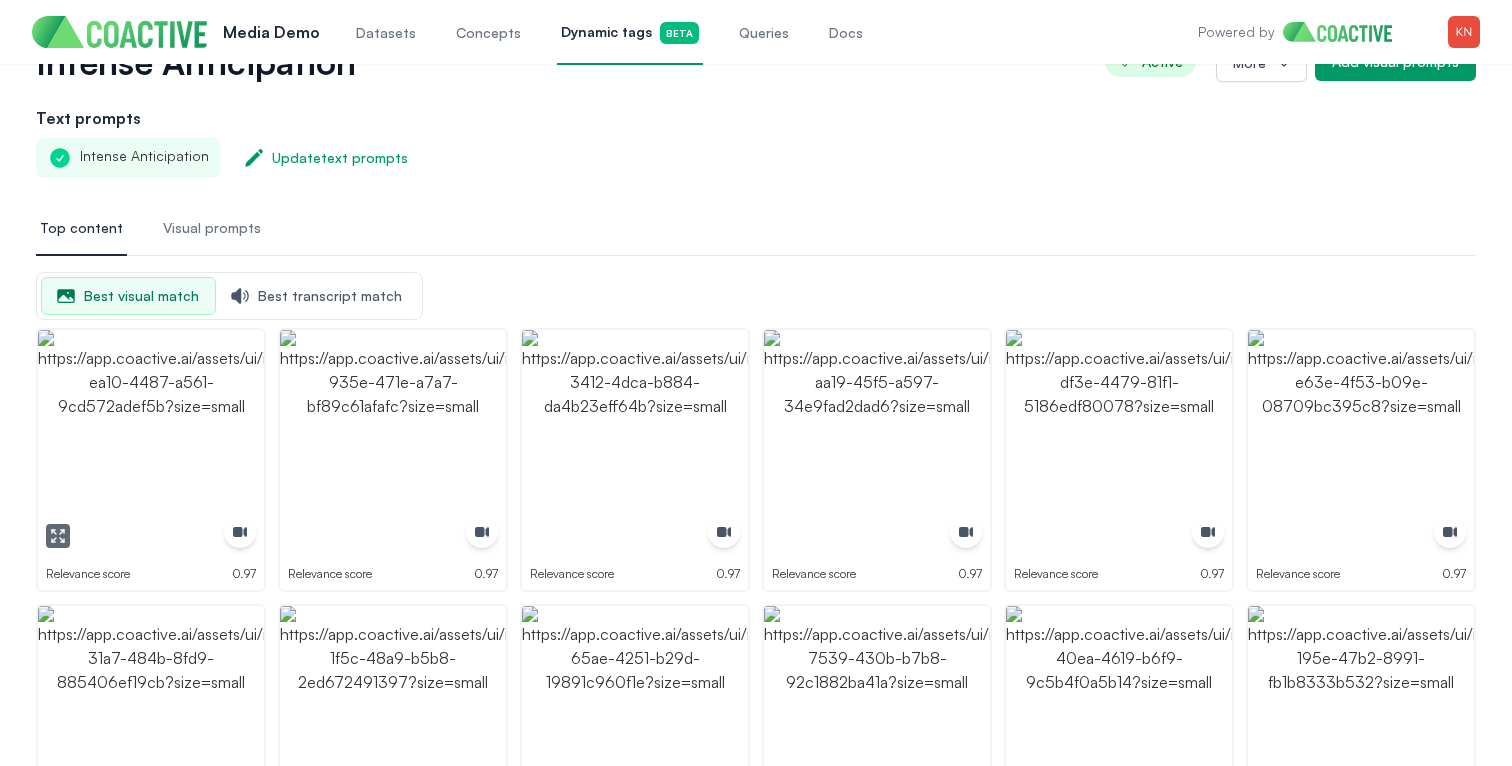 scroll, scrollTop: 64, scrollLeft: 0, axis: vertical 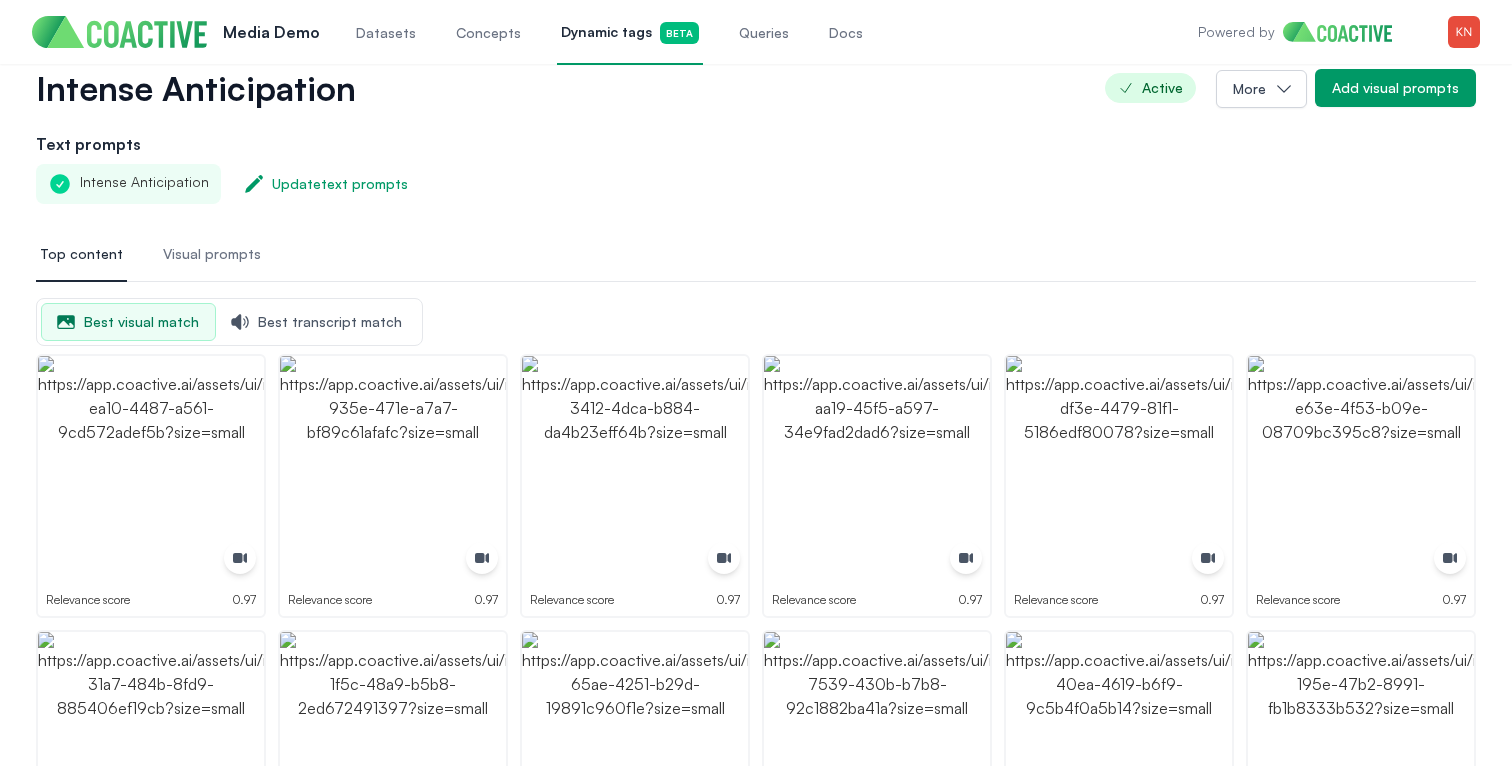 click on "Best visual match Best transcript match Relevance score 0.97 Relevance score 0.97 Relevance score 0.97 Relevance score 0.97 Relevance score 0.97 Relevance score 0.97 Relevance score 0.97 Relevance score 0.97 Relevance score 0.97 Relevance score 0.97 Relevance score 0.97 Relevance score 0.97 Relevance score 0.97 Relevance score 0.97 Relevance score 0.97 Relevance score 0.97 Relevance score 0.97 Relevance score 0.97 Relevance score 0.97 Relevance score 0.97 Relevance score 0.97 Relevance score 0.97 Relevance score 0.97 Relevance score 0.97 Relevance score 0.97 Relevance score 0.97 Relevance score 0.97 Relevance score 0.97 Relevance score 0.97 Relevance score 0.97 Relevance score 0.97 Relevance score 0.97 Relevance score 0.97 Relevance score 0.97 Relevance score 0.97 Relevance score 0.97 Relevance score 0.97 Relevance score 0.97 Relevance score 0.97 Relevance score 0.97 Relevance score 0.97 Relevance score 0.97 Relevance score 0.97 Relevance score 0.97 Relevance score 0.97 Relevance score 0.97 Relevance score" at bounding box center (756, 2666) 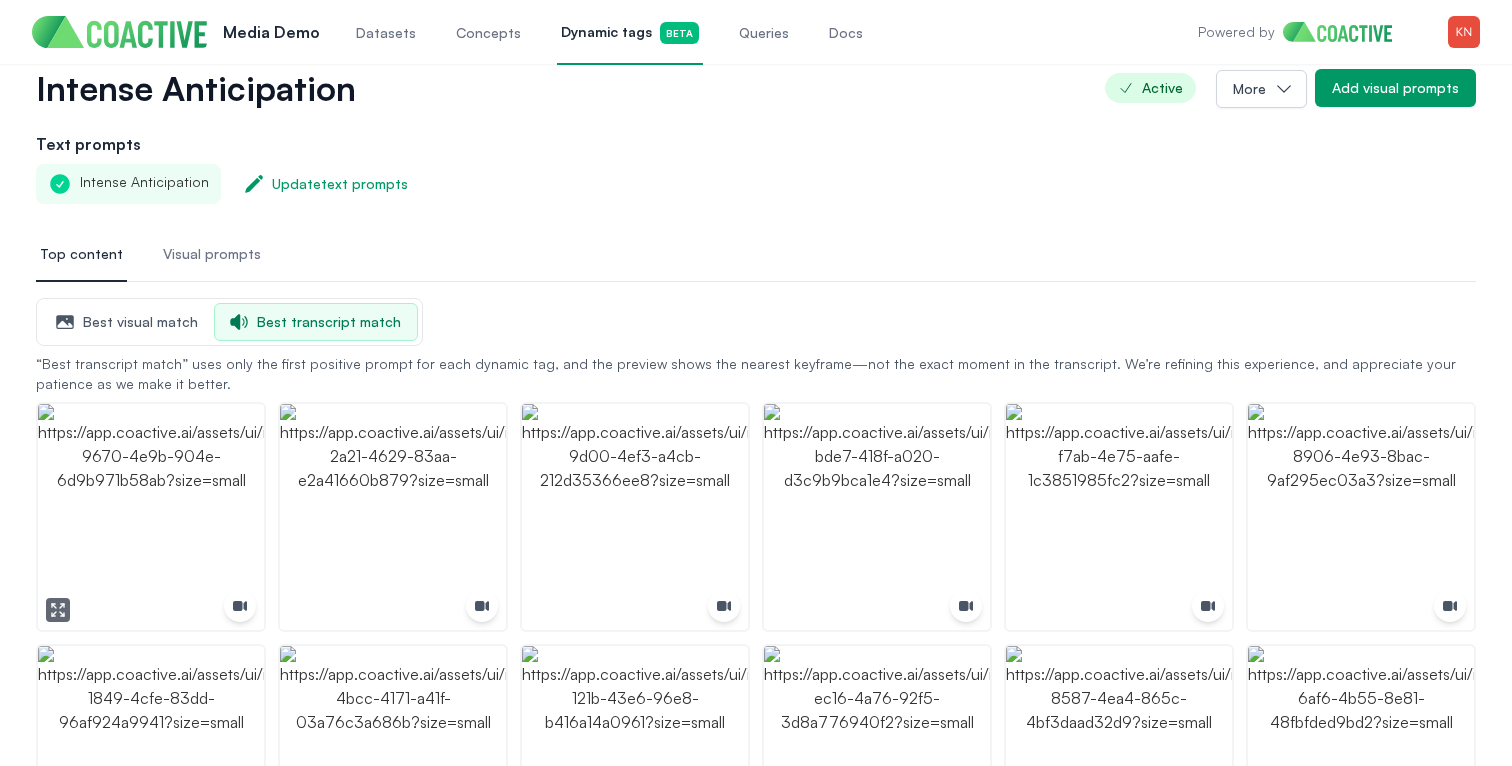 click at bounding box center (58, 610) 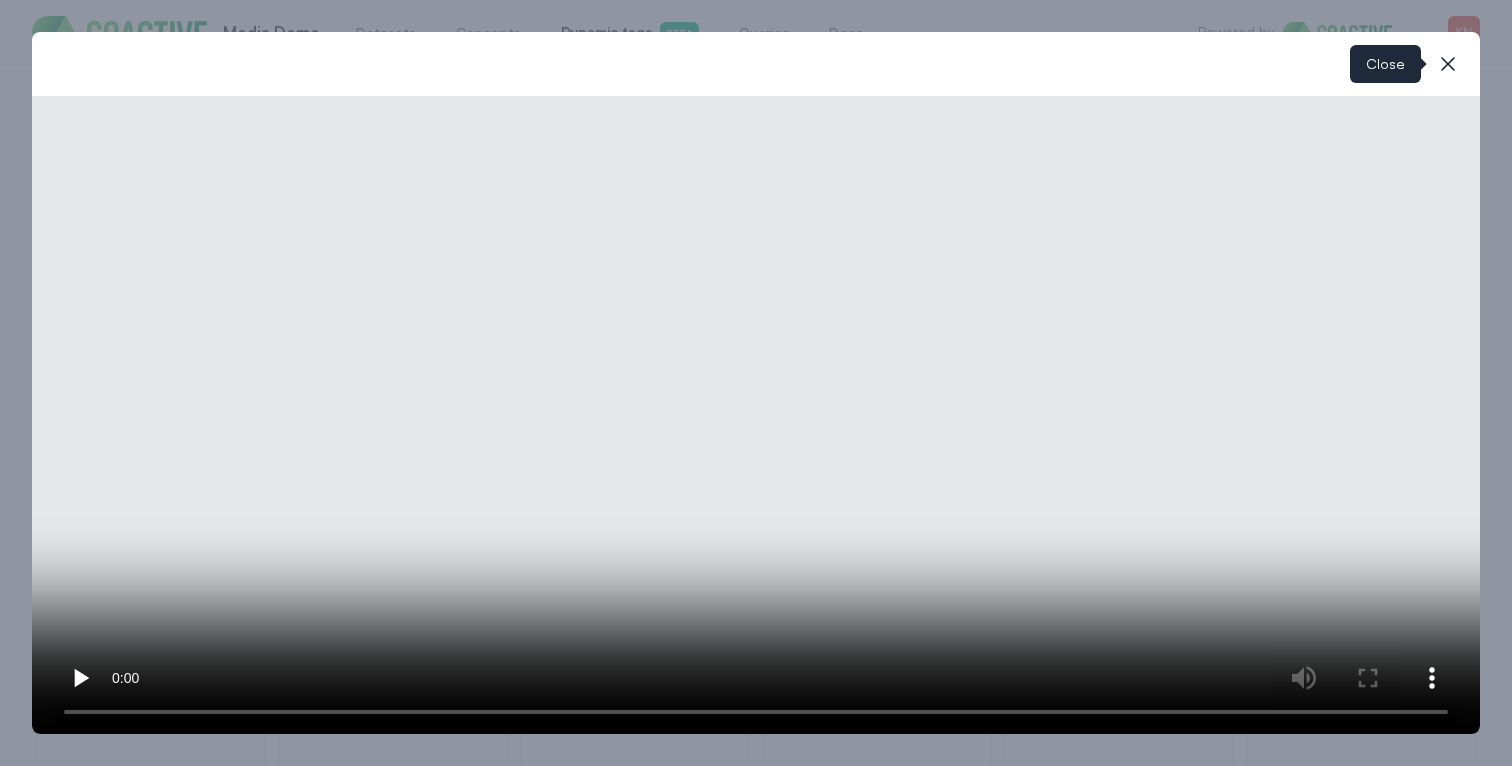 click on "close-modal" at bounding box center (1448, 64) 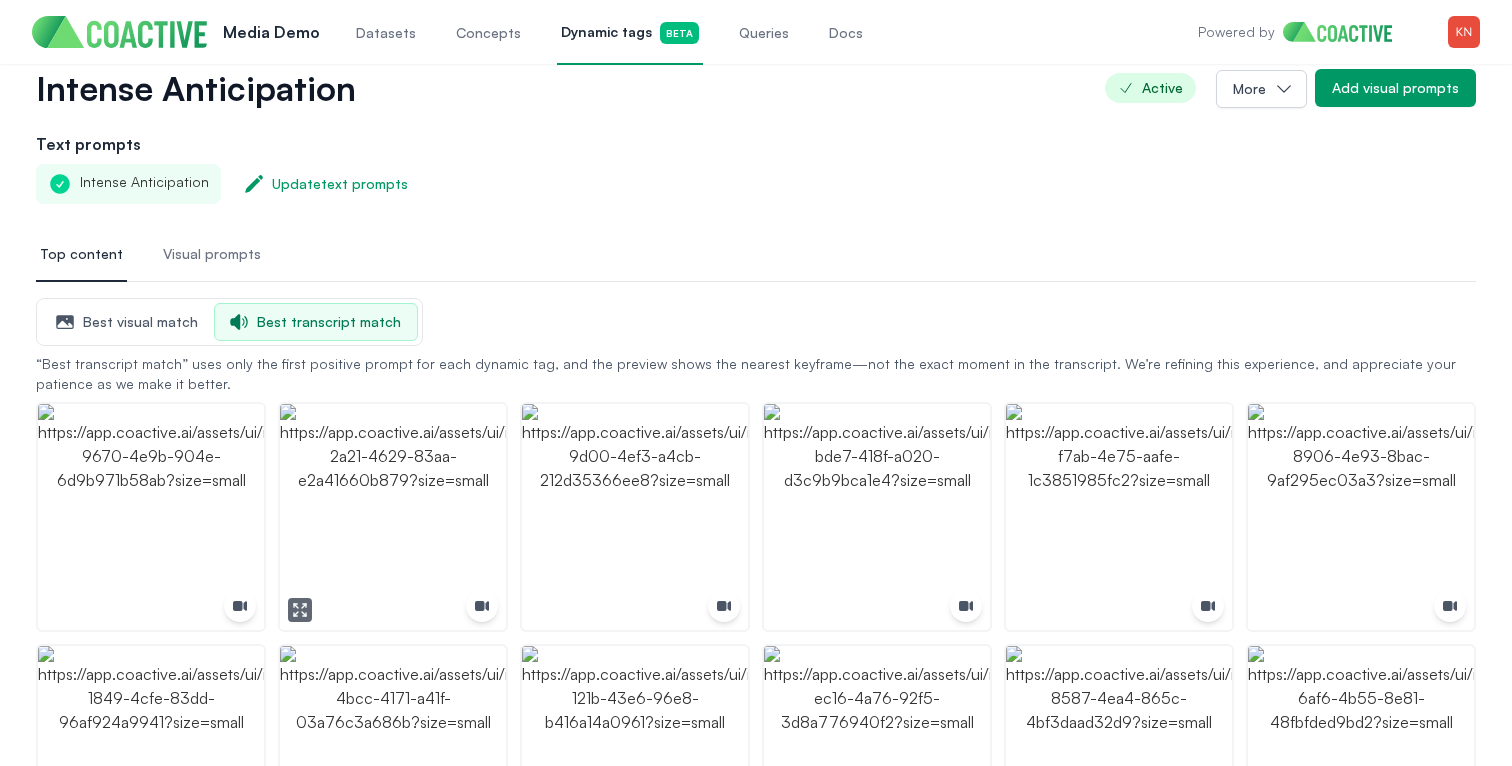 click at bounding box center (300, 610) 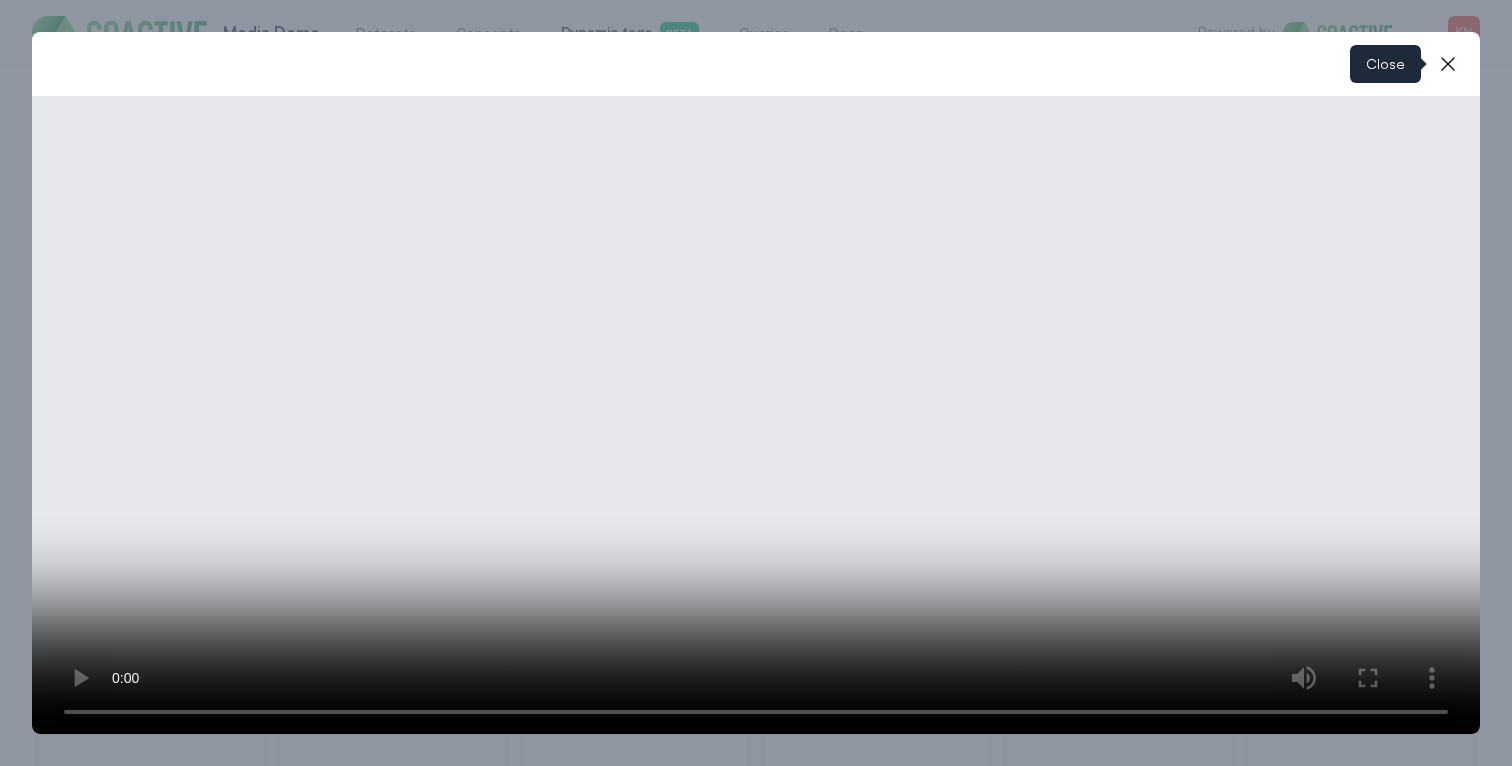 click 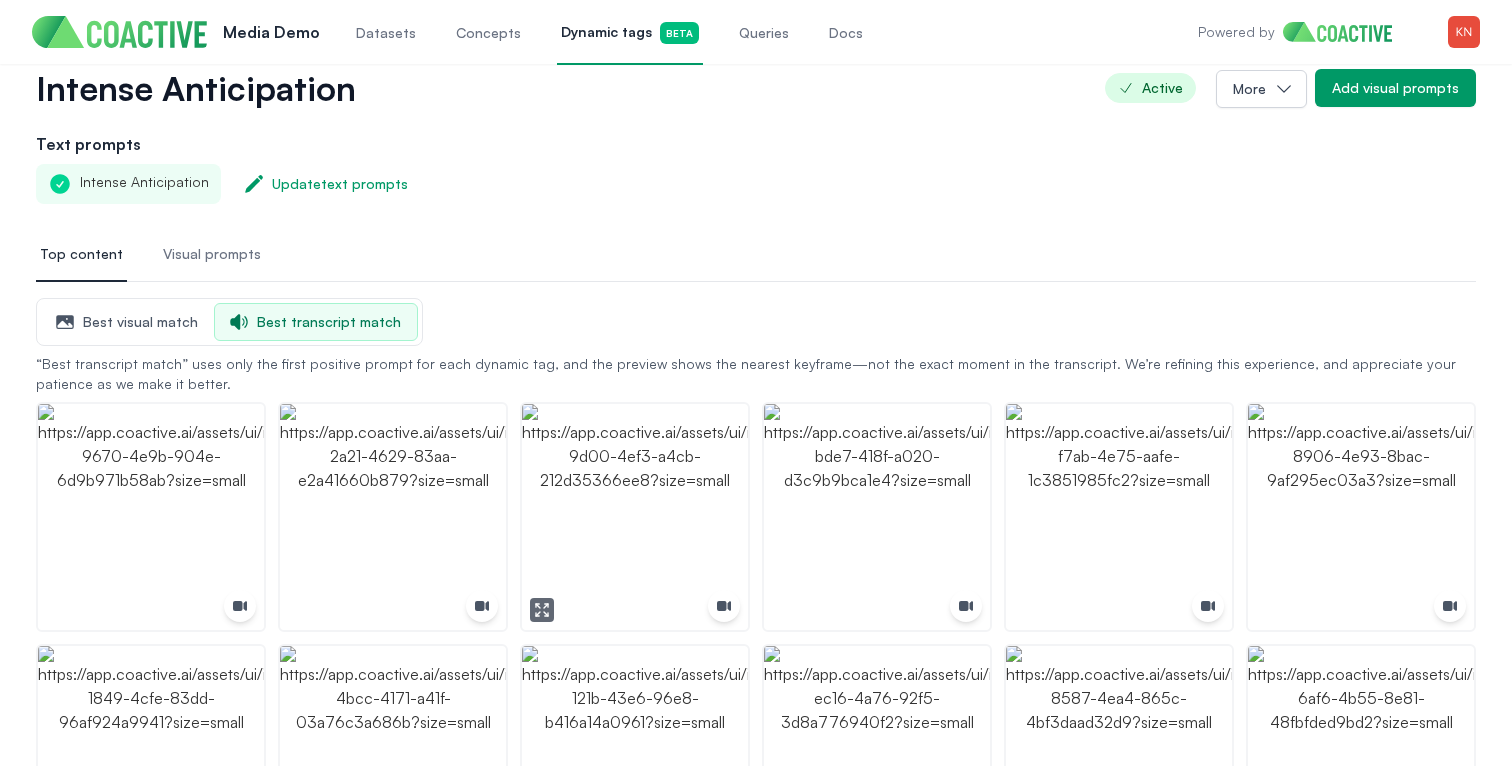 click at bounding box center (542, 610) 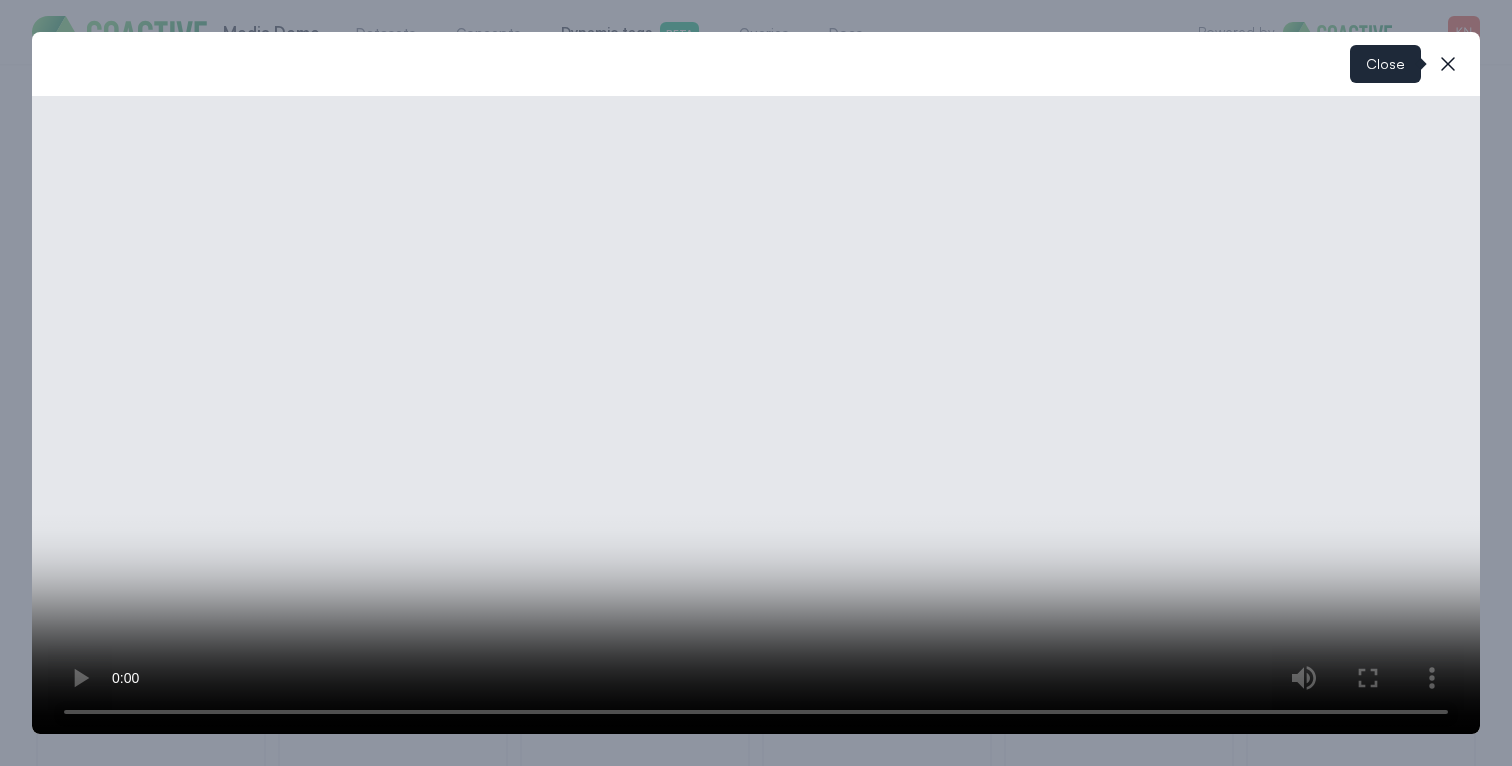 click 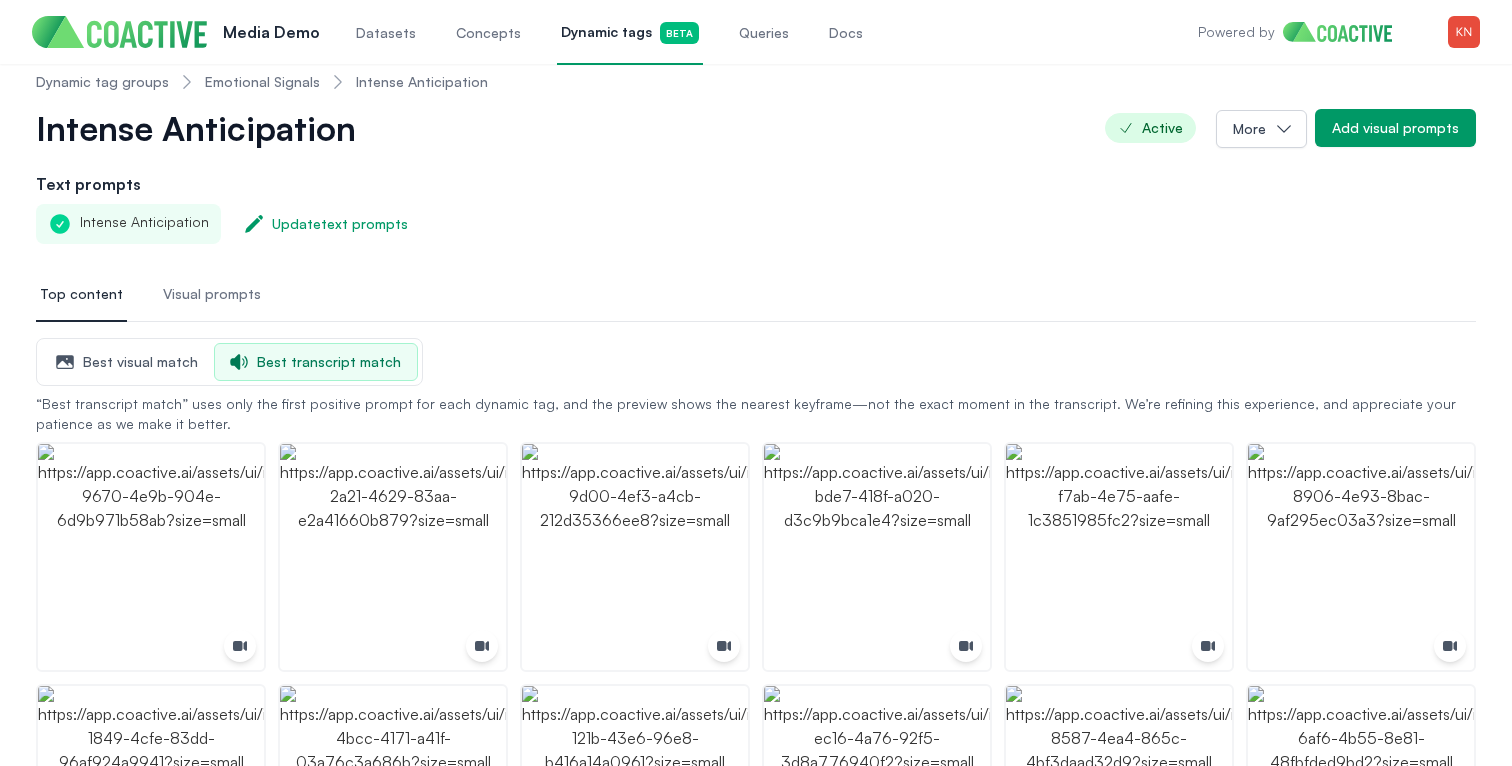 scroll, scrollTop: 22, scrollLeft: 0, axis: vertical 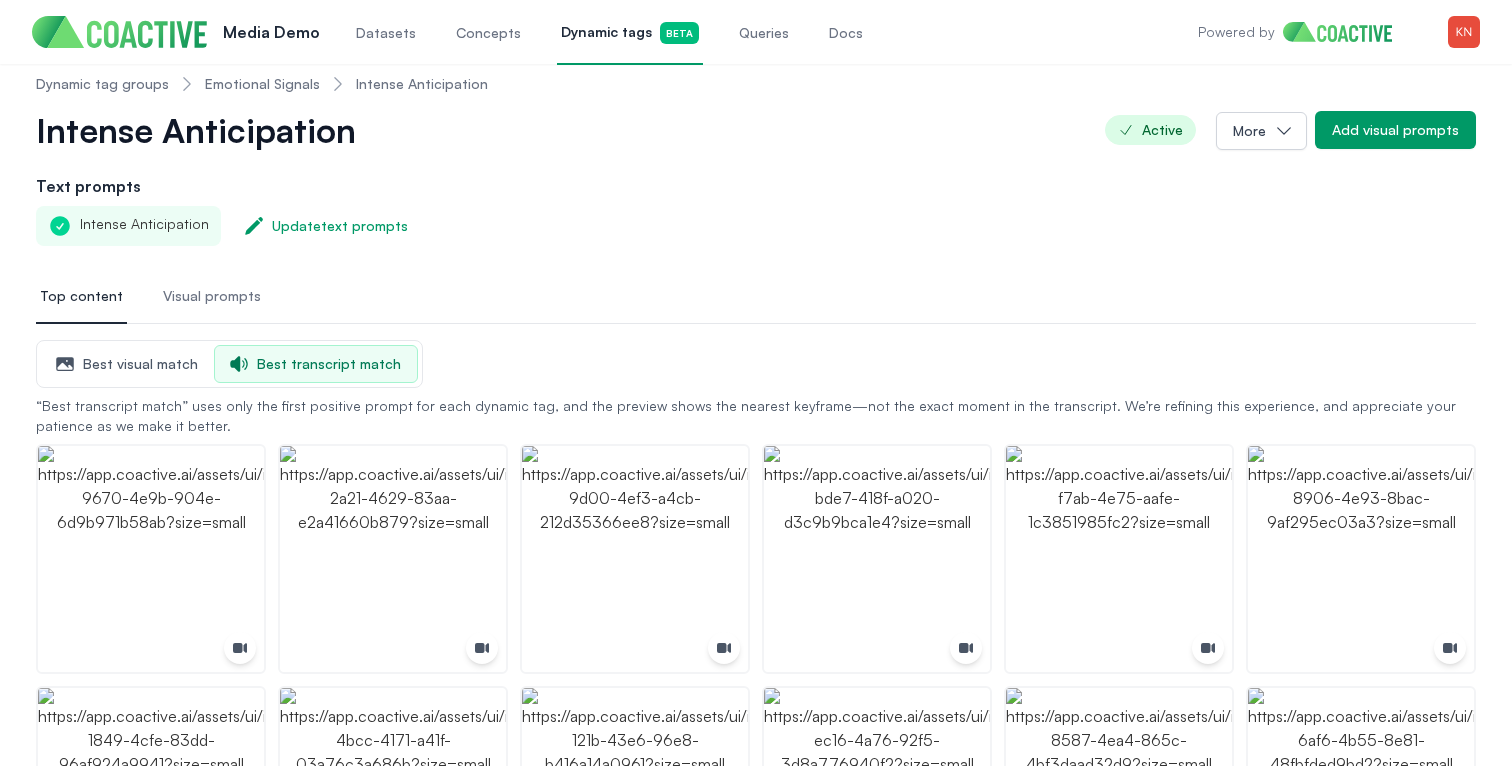click on "Emotional Signals" at bounding box center (262, 84) 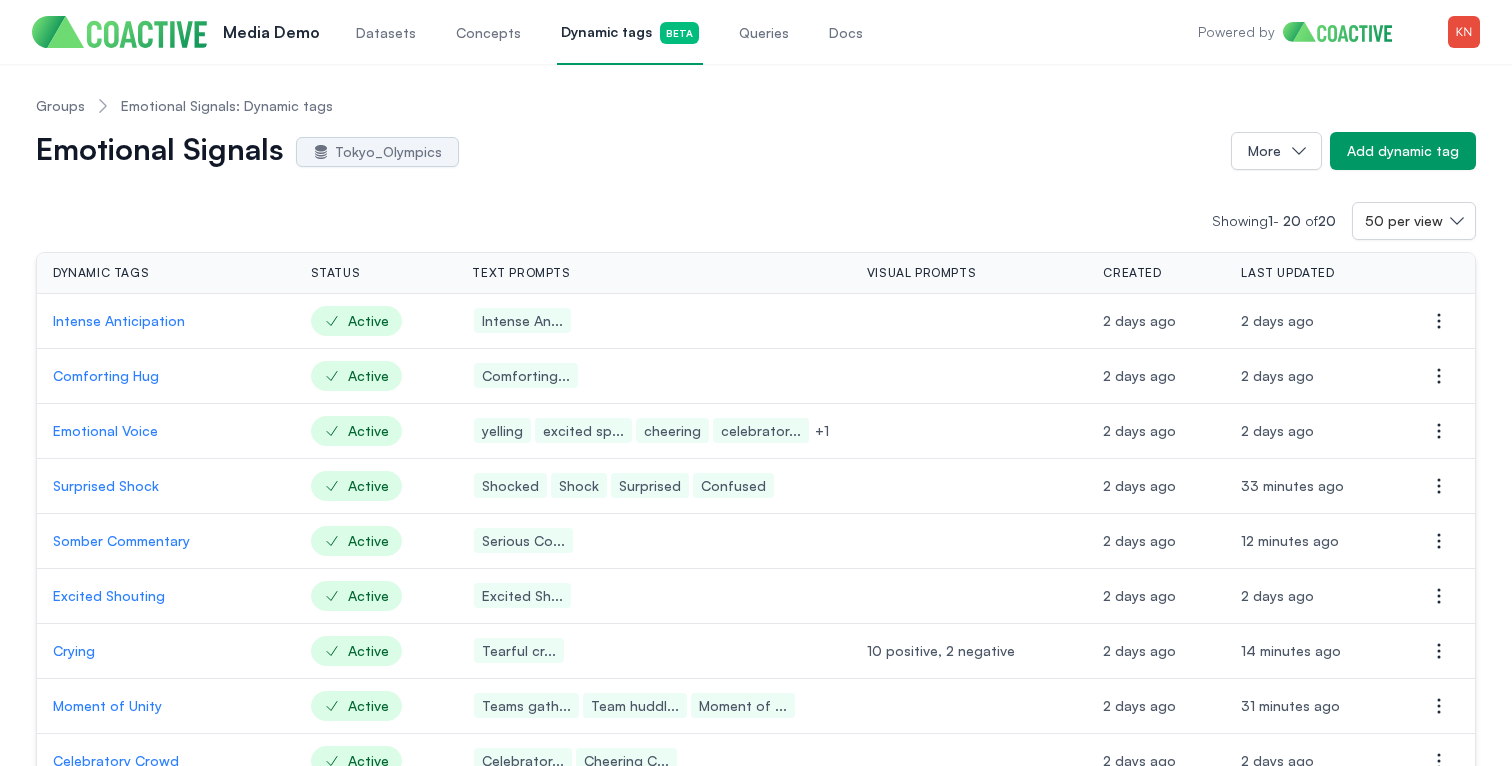 click on "Showing  1  -   20   of  20 50 per view Dynamic tags Status Text prompts Visual prompts Created Last updated Actions Intense Anticipation Active Intense An... 2 days ago 2 days ago Open options Comforting Hug Active Comforting... 2 days ago 2 days ago Open options Emotional Voice Active yelling excited sp... cheering celebrator... + 1 2 days ago 2 days ago Open options Surprised Shock Active Shocked Shock Surprised Confused 2 days ago 33 minutes ago Open options Somber Commentary Active Serious Co... 2 days ago 12 minutes ago Open options Excited Shouting Active Excited Sh... 2 days ago 2 days ago Open options Crying Active Tearful cr... 10 positive, 2 negative 2 days ago 14 minutes ago Open options Moment of Unity Active Teams gath... Team huddl... Moment of ... 2 days ago 31 minutes ago Open options Celebratory Crowd Active Celebrator... Cheering C... 2 days ago 2 days ago Open options Victorious Arms Raised Active Victorious... 2 days ago 2 days ago Open options Joyful Smiling Active Joyful Smi... Active 1" at bounding box center [756, 813] 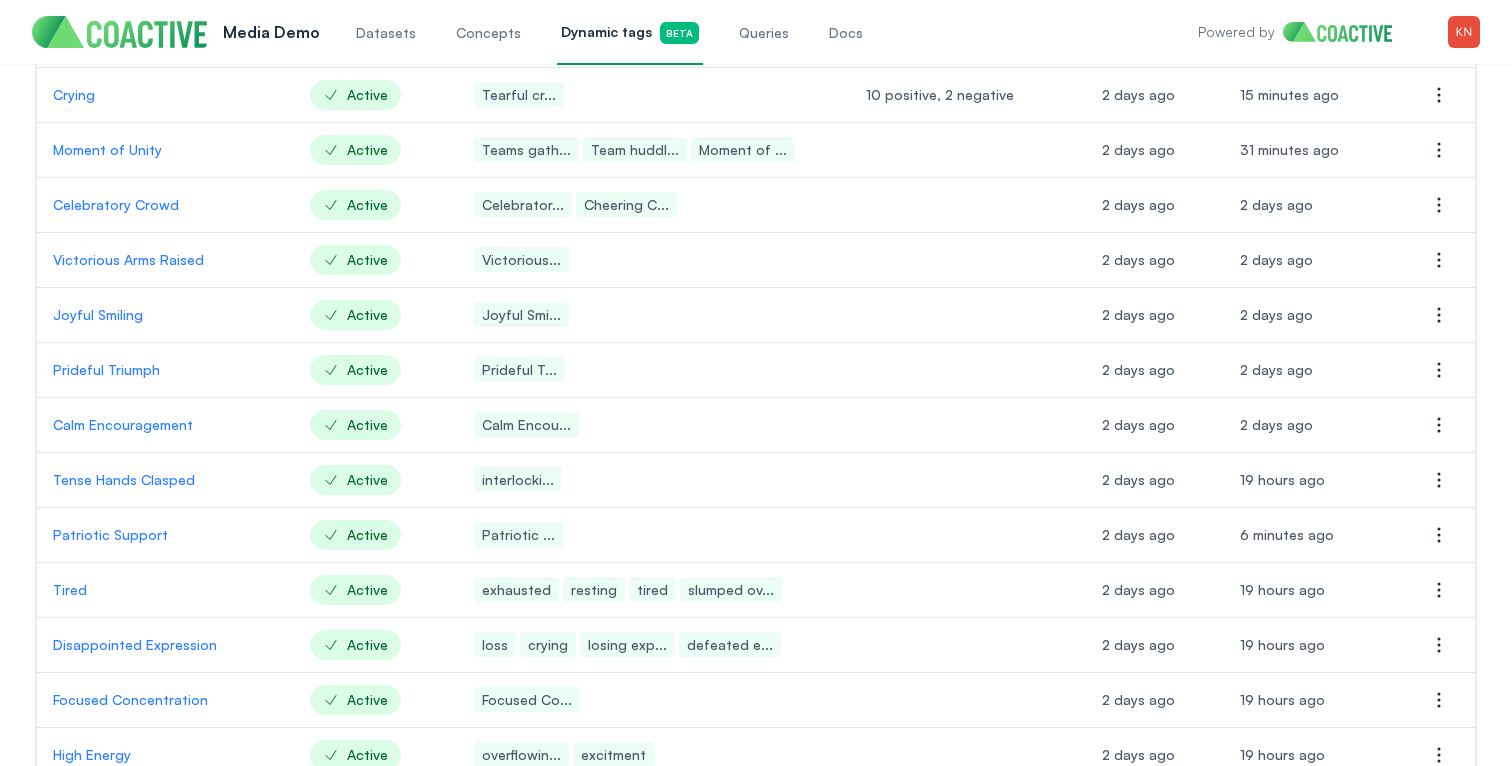 scroll, scrollTop: 560, scrollLeft: 0, axis: vertical 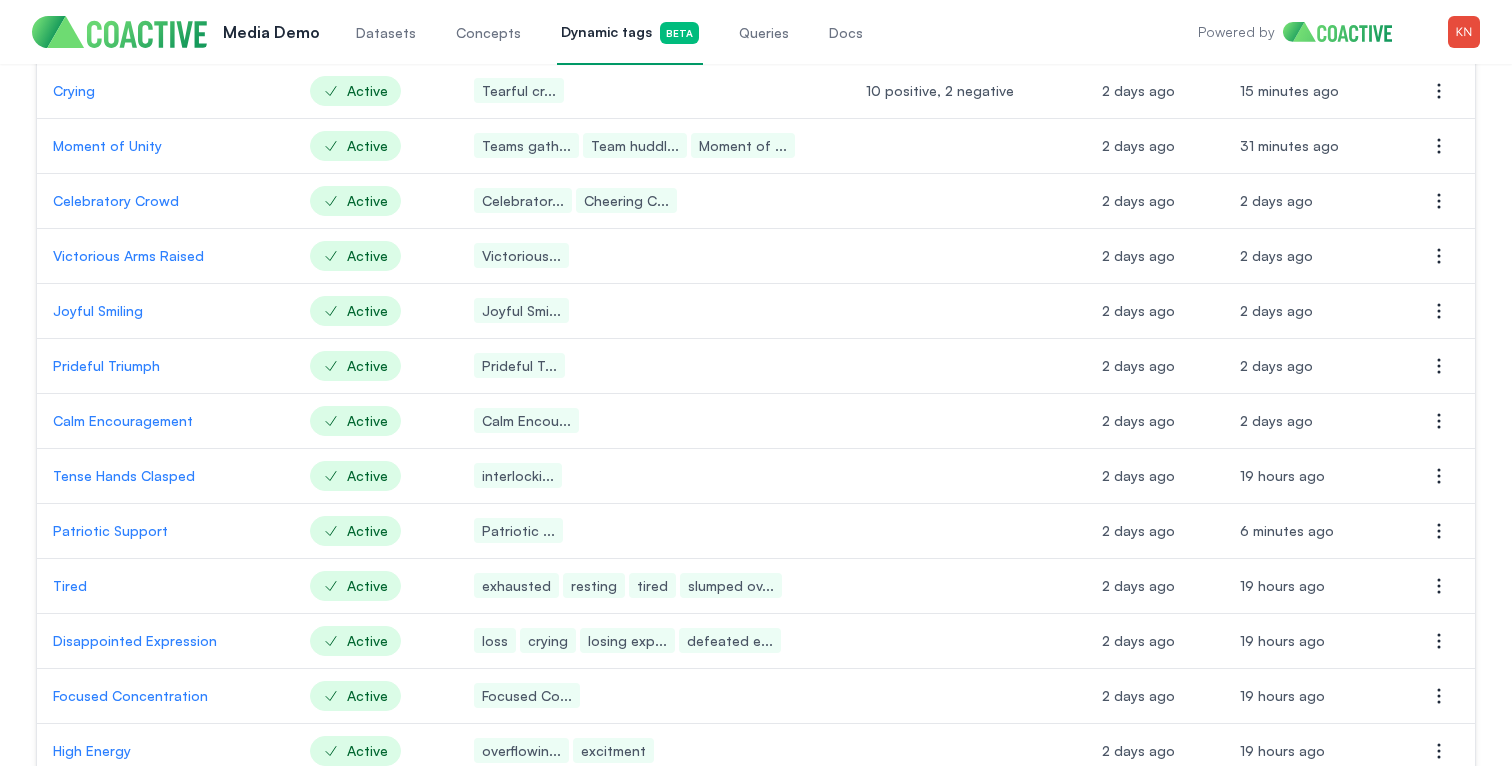 click on "Prideful Triumph" at bounding box center (165, 366) 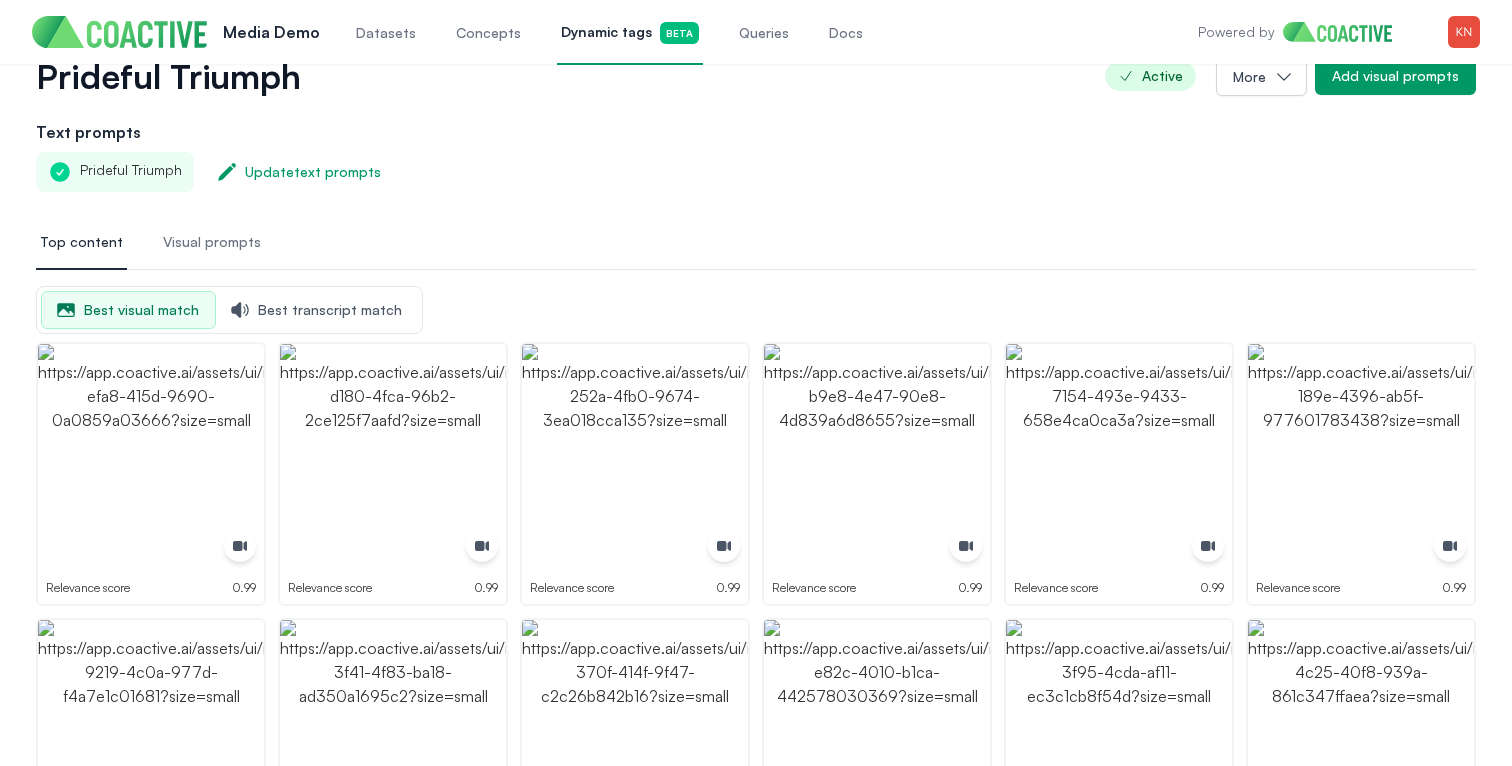 scroll, scrollTop: 0, scrollLeft: 0, axis: both 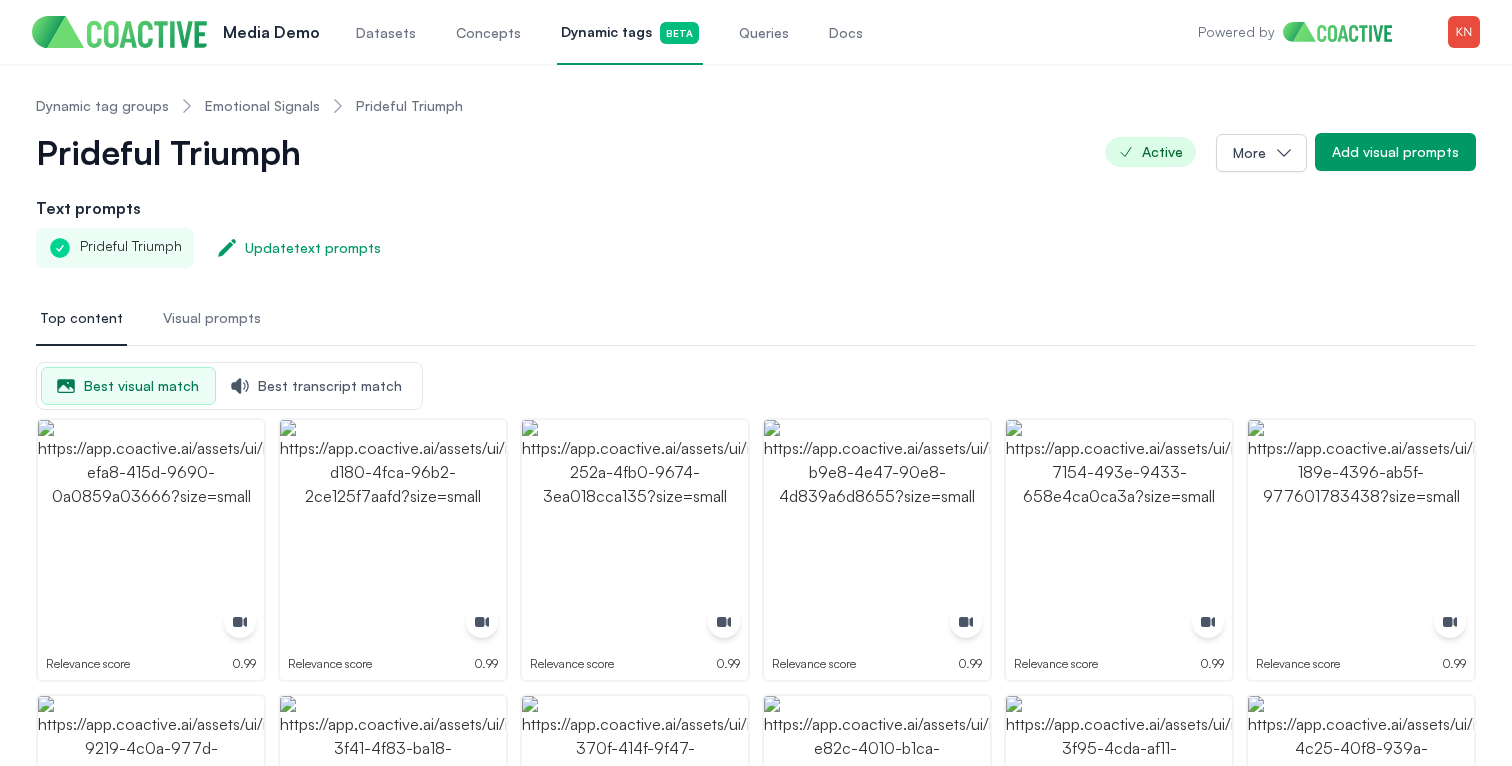 click on "Prideful Triumph" at bounding box center (182, 152) 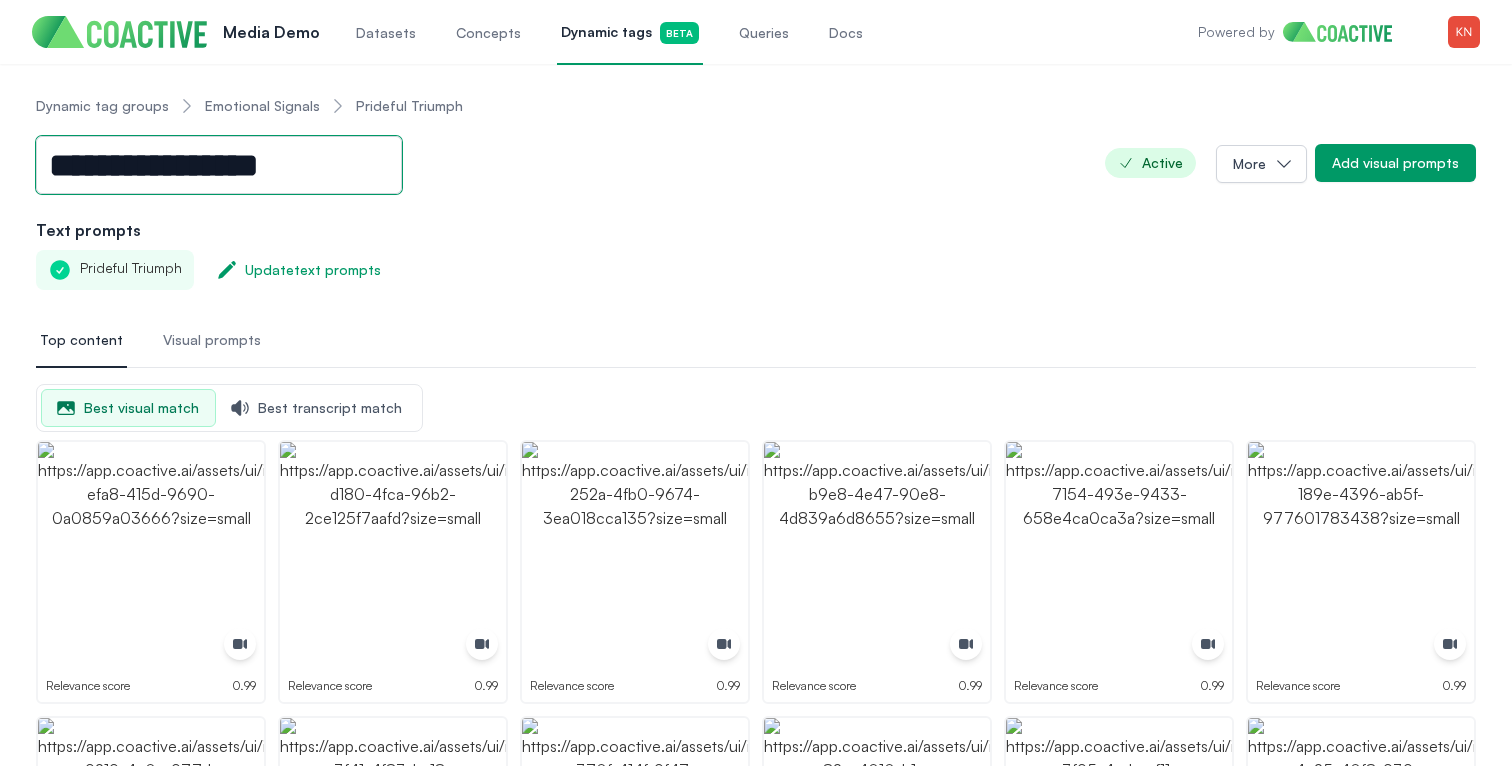 drag, startPoint x: 315, startPoint y: 169, endPoint x: 37, endPoint y: 166, distance: 278.01617 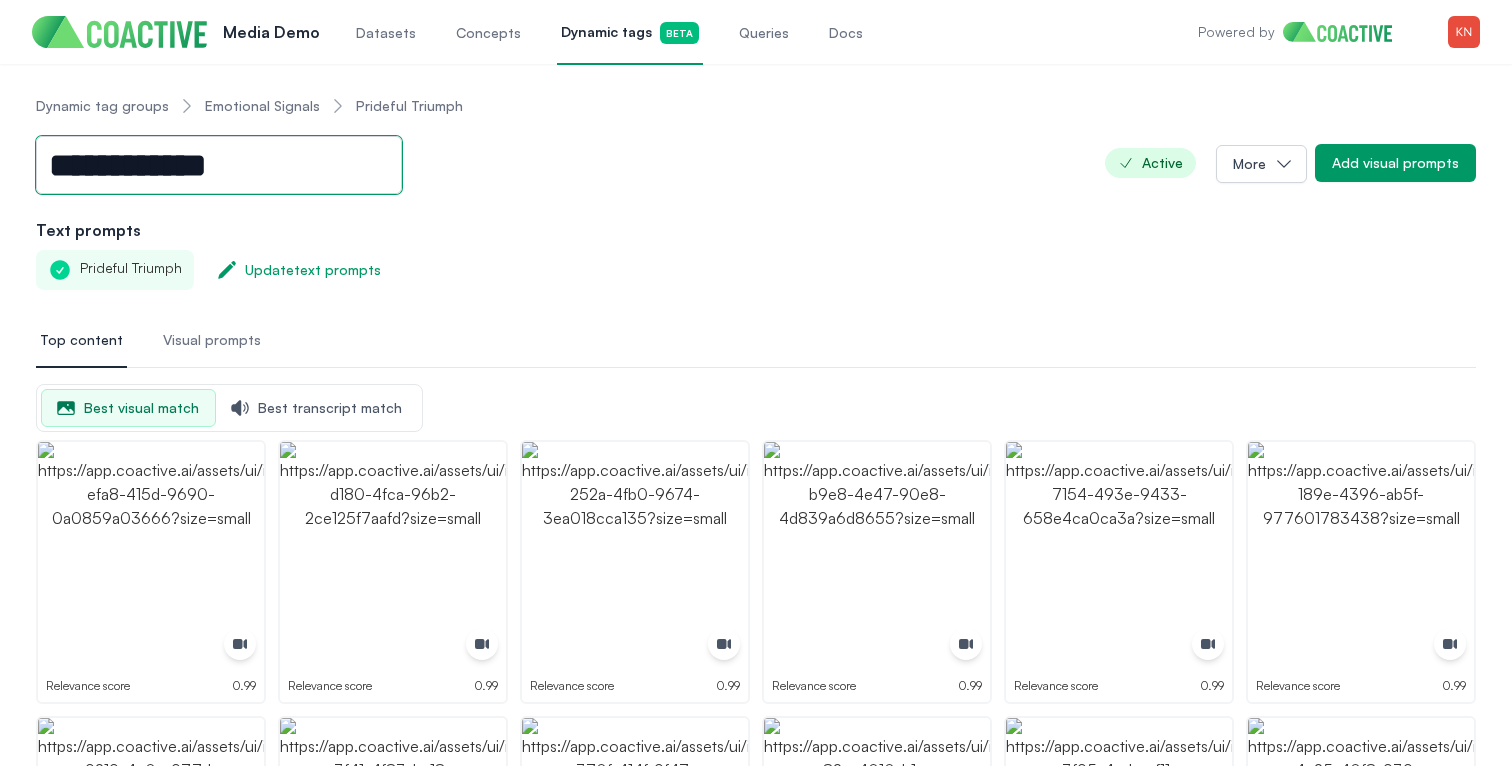 type on "**********" 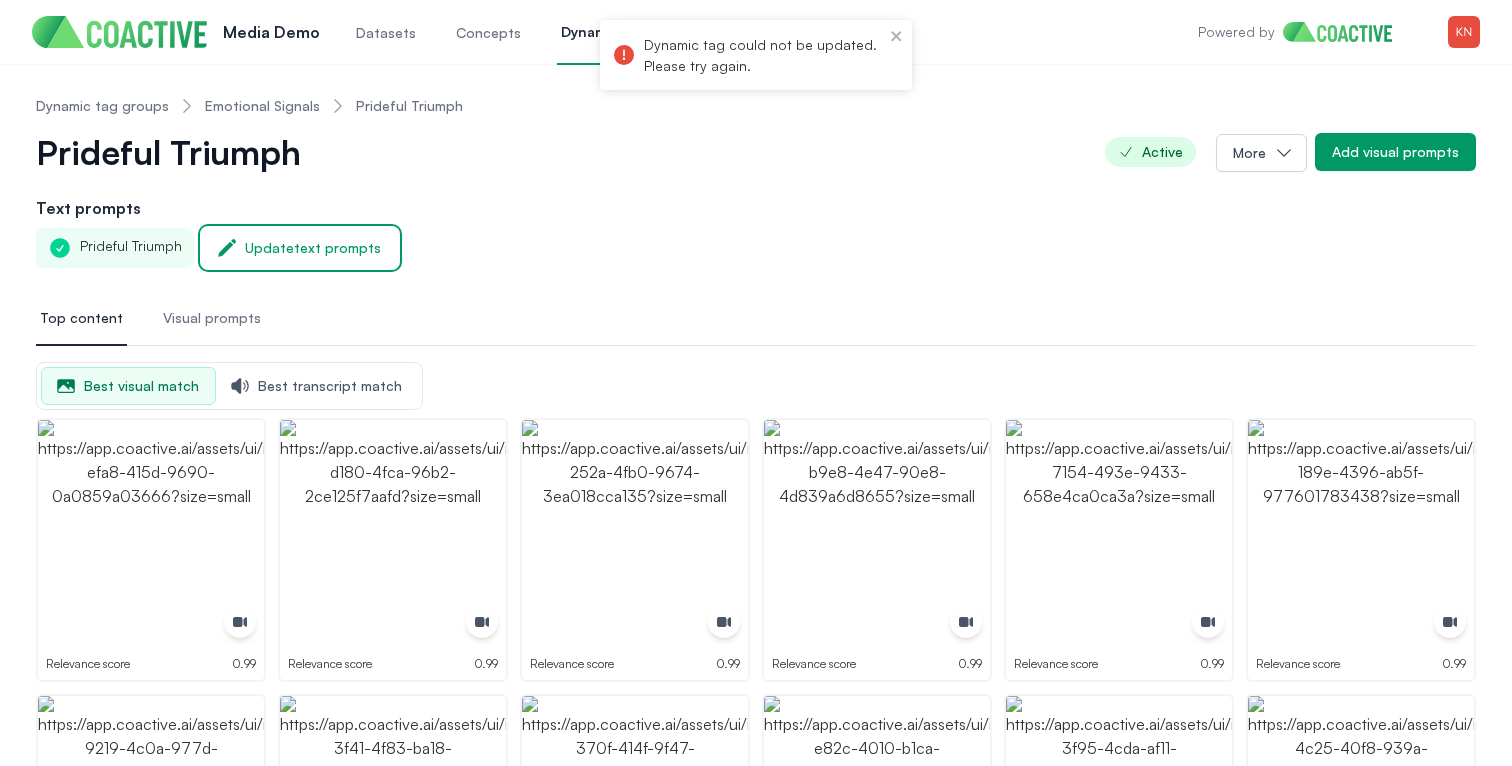 click on "Update  text prompts" at bounding box center [313, 248] 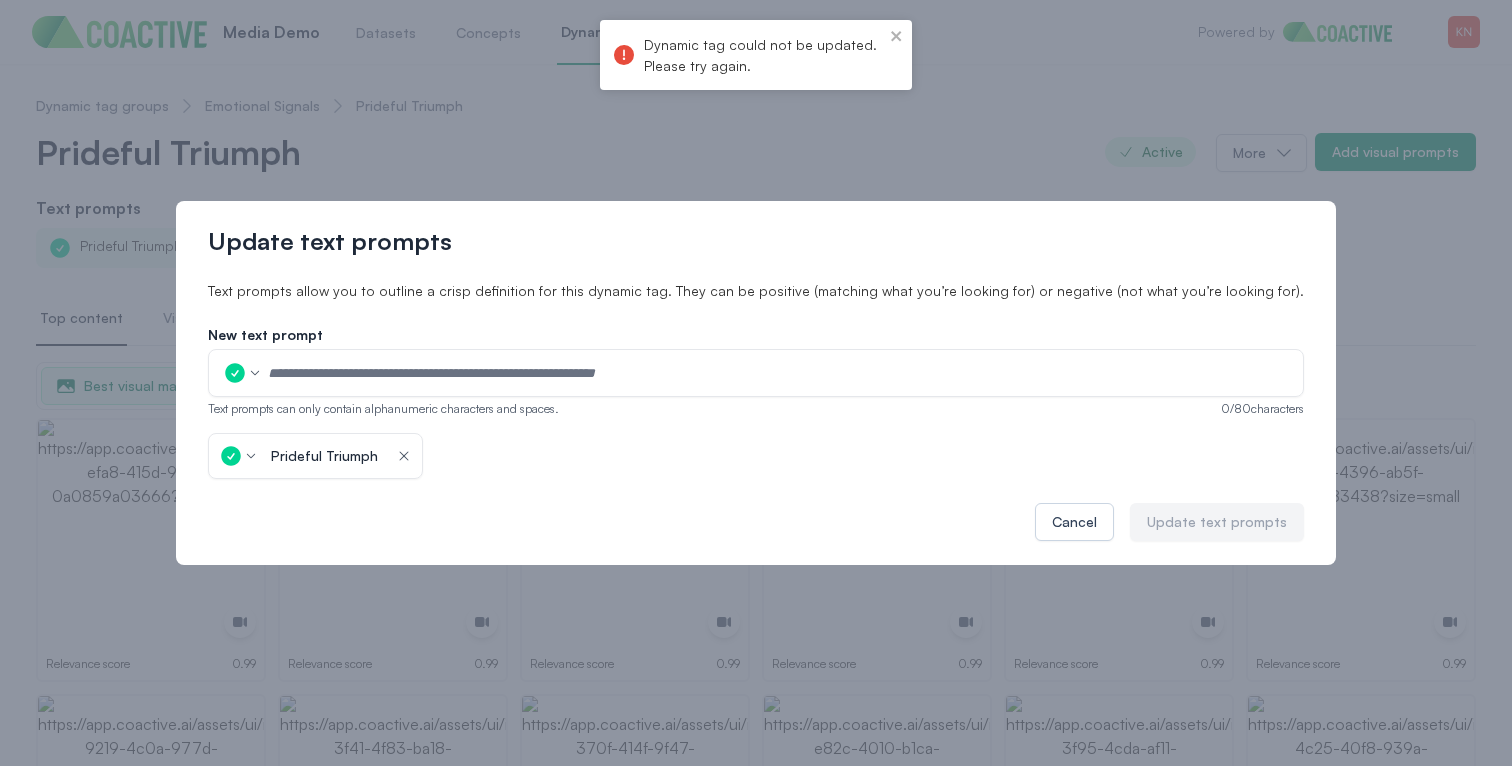 click 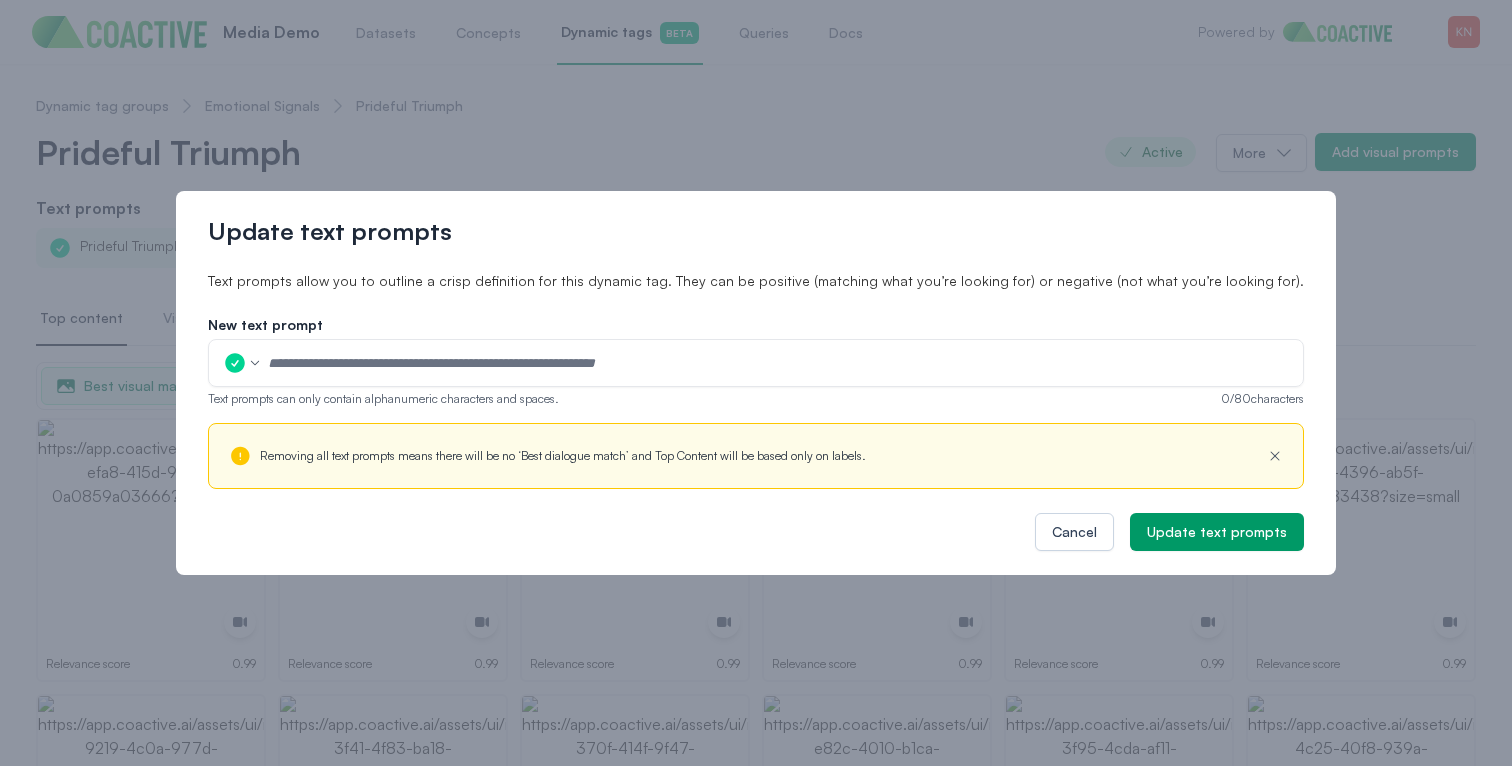 click at bounding box center (779, 363) 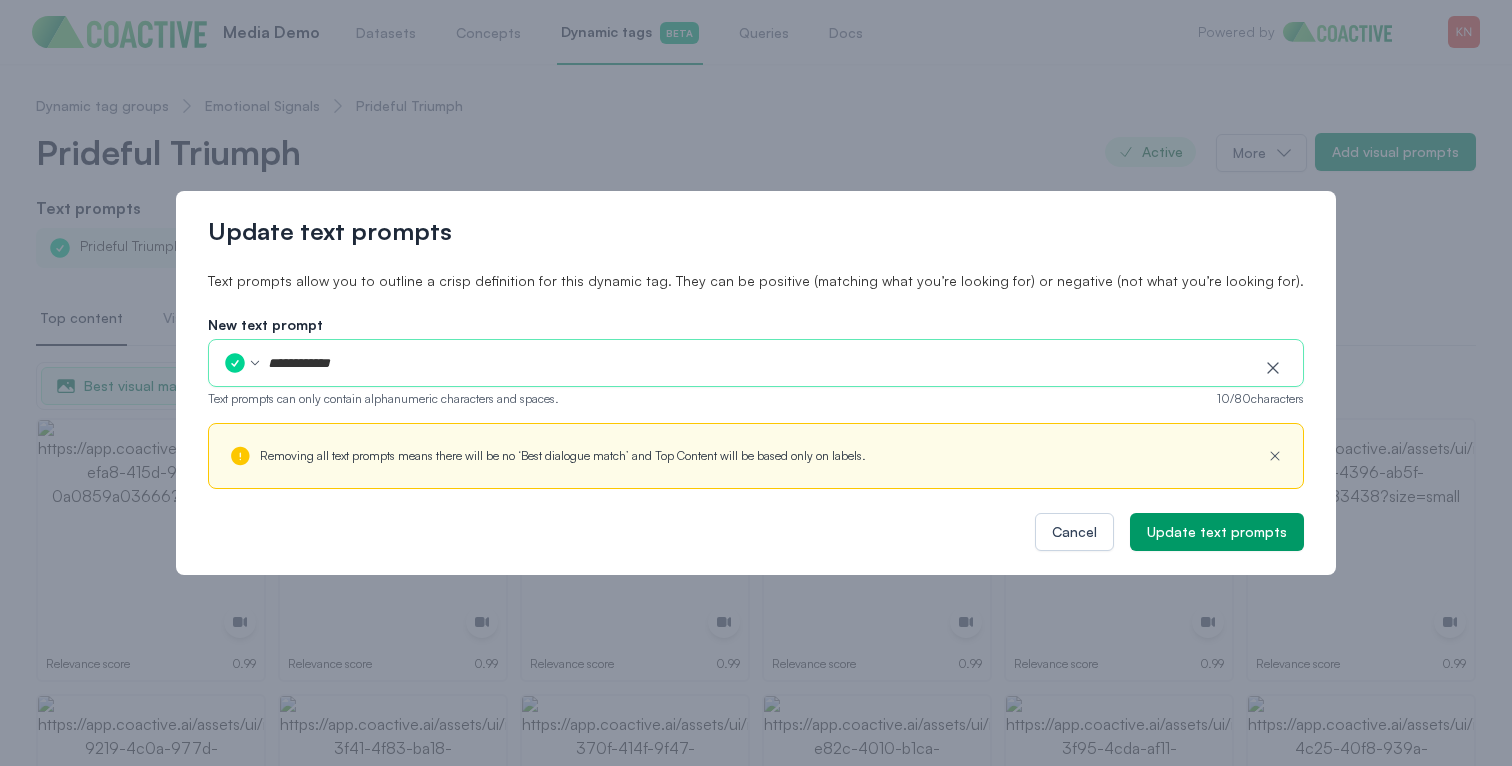 type on "**********" 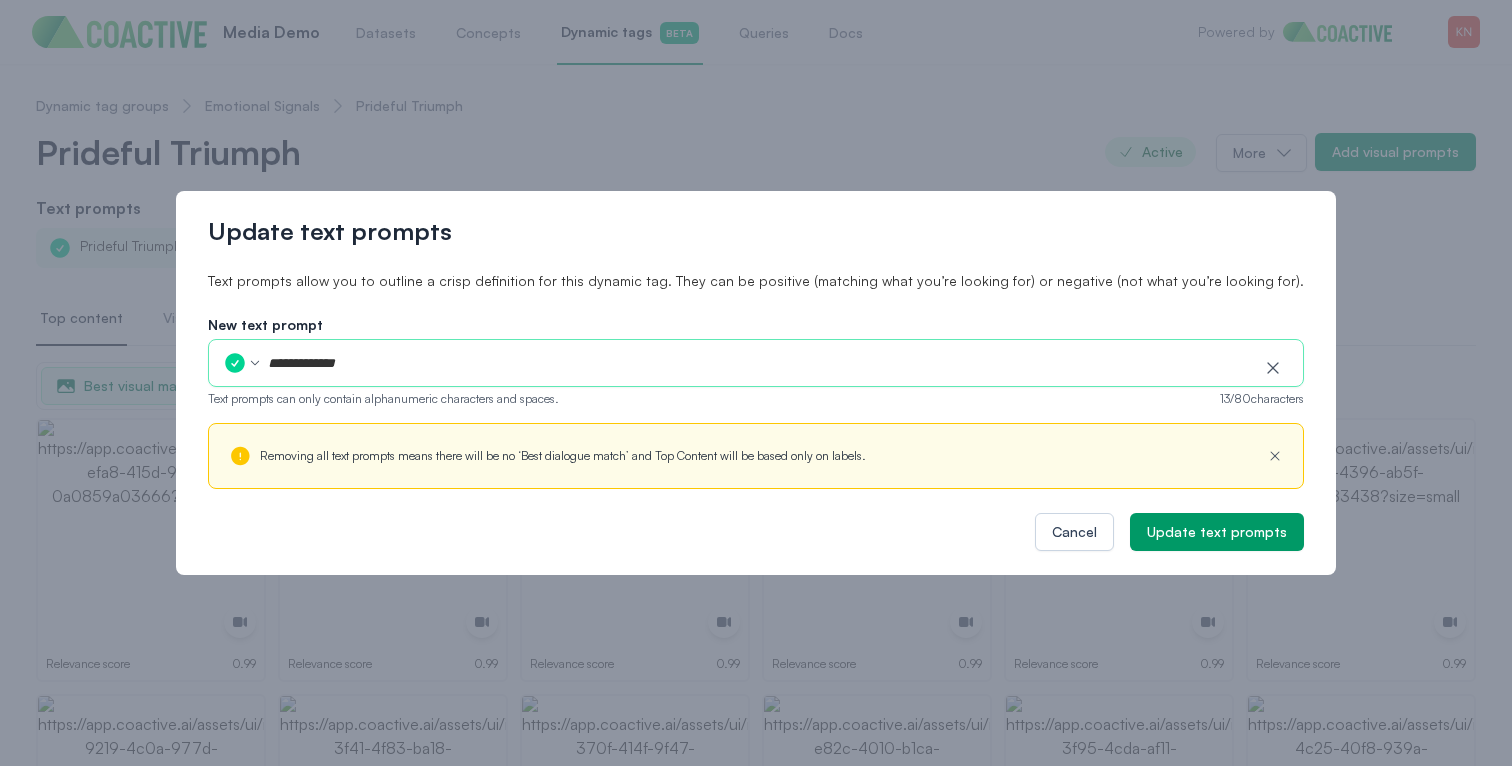 type 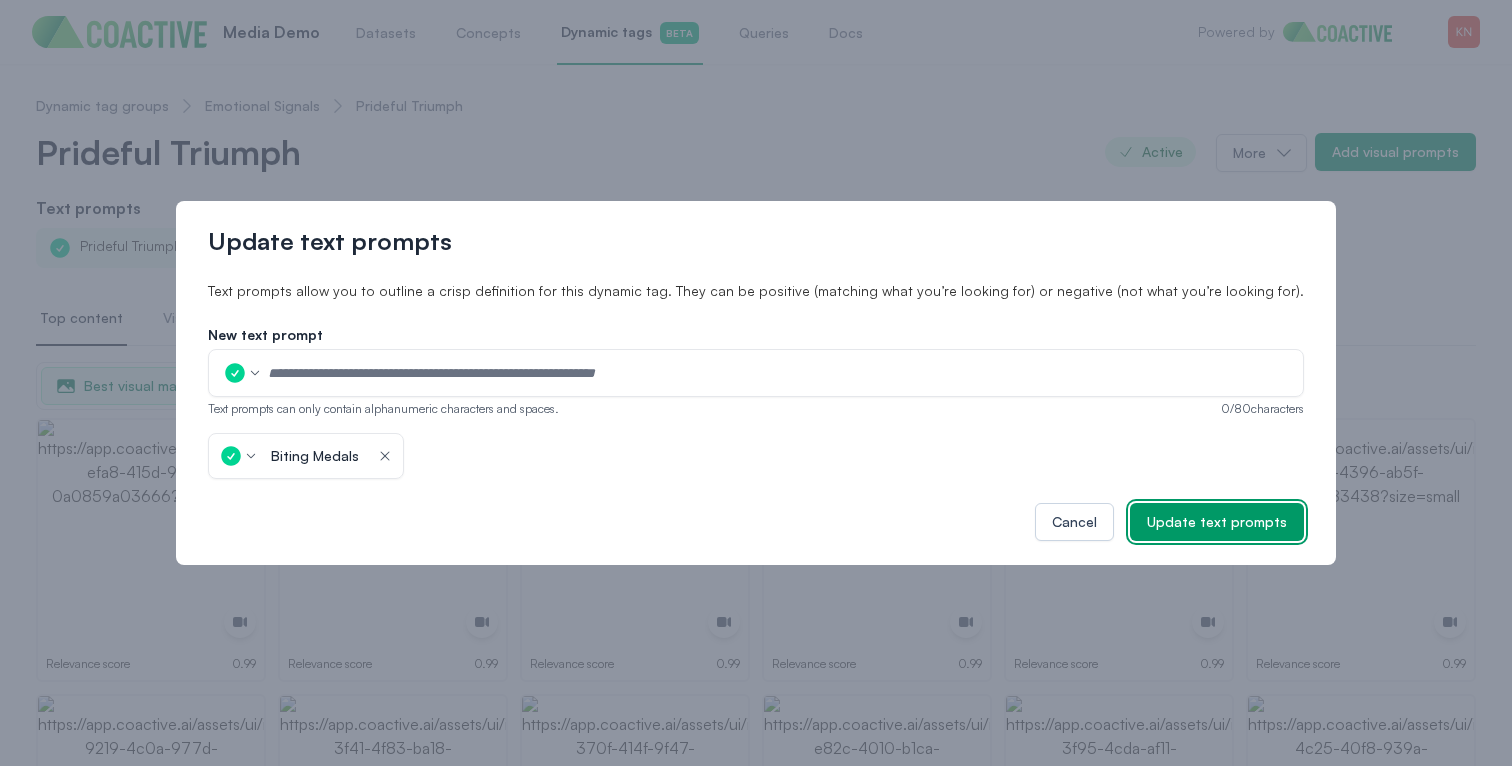 click on "Update text prompts" at bounding box center [1217, 522] 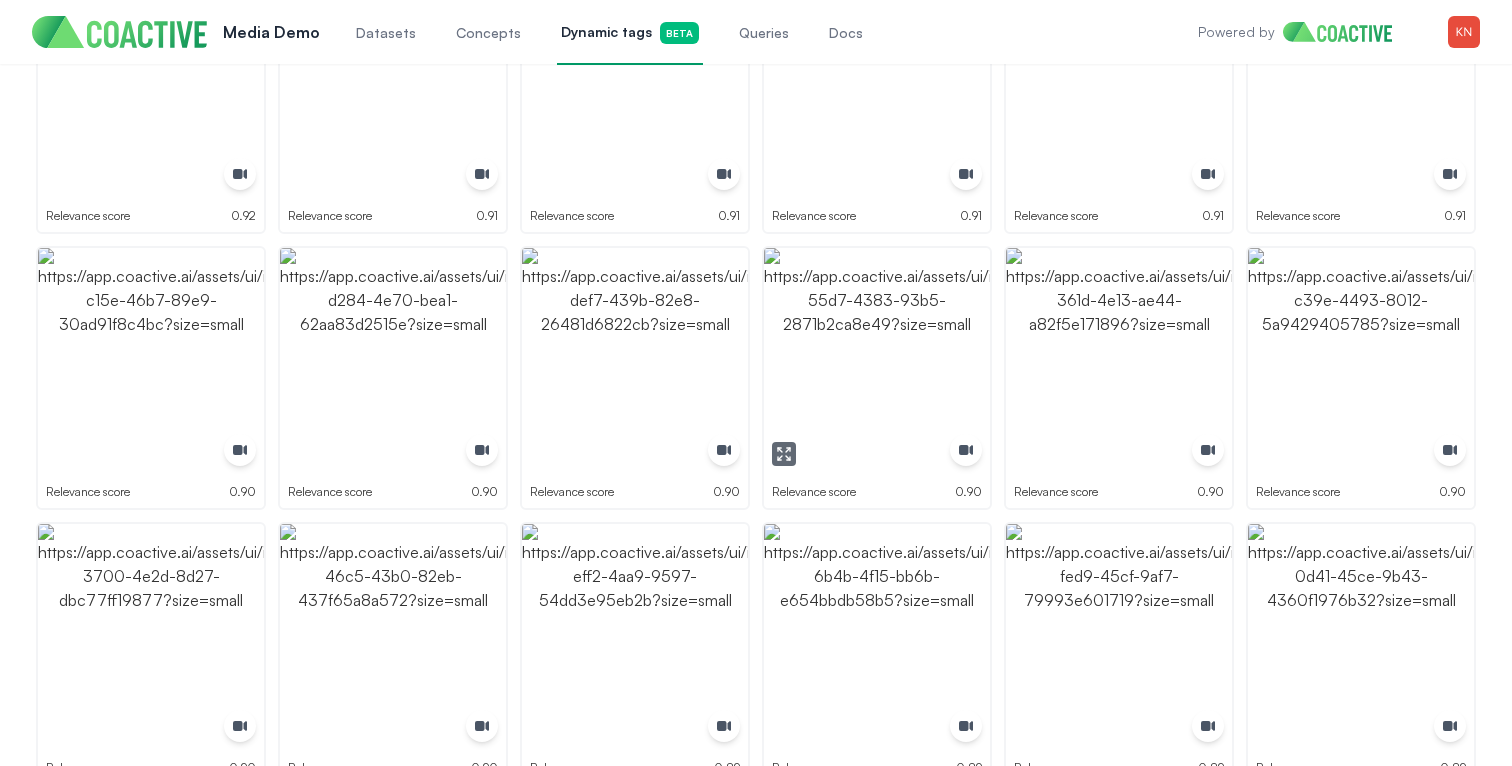 scroll, scrollTop: 0, scrollLeft: 0, axis: both 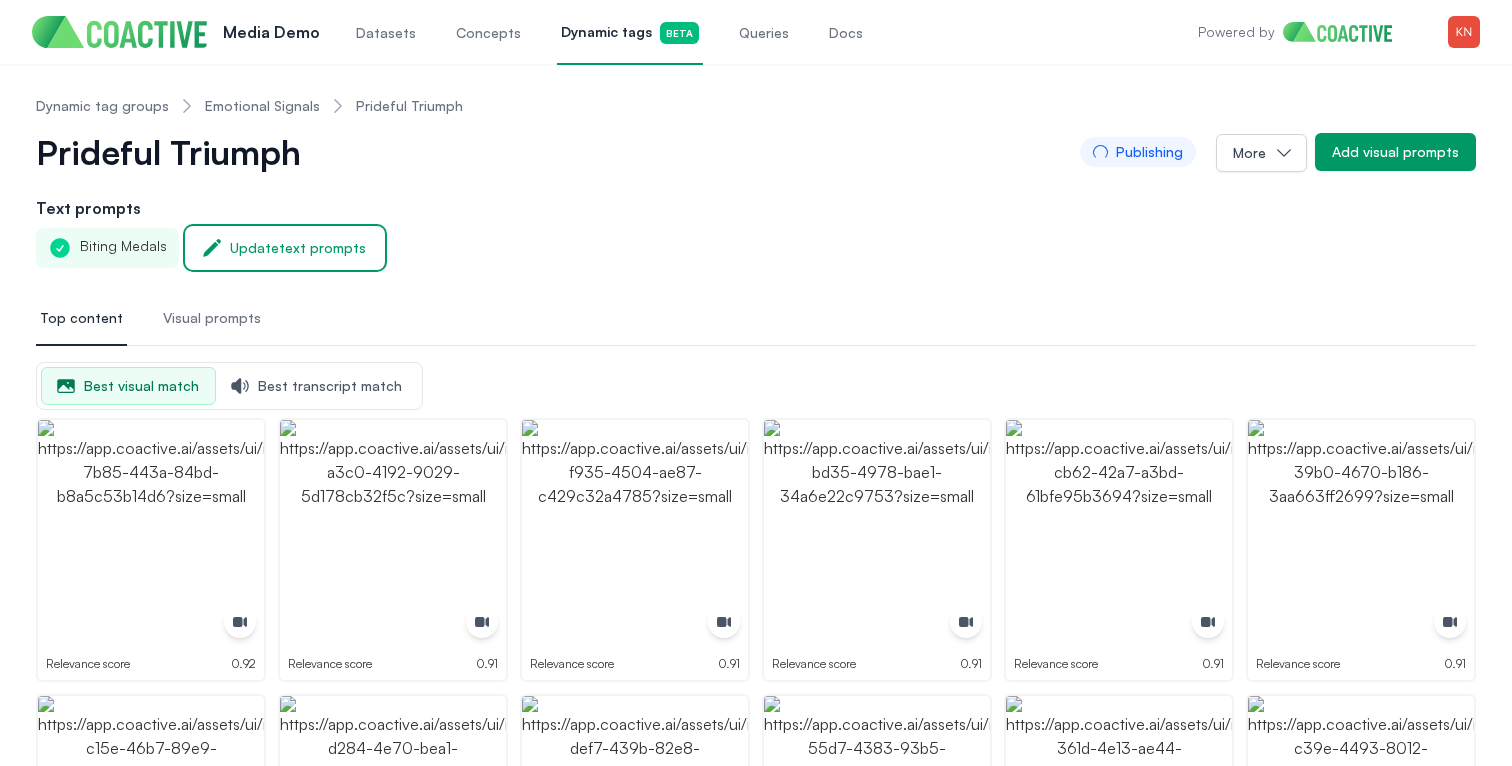 click on "Update  text prompts" at bounding box center [298, 248] 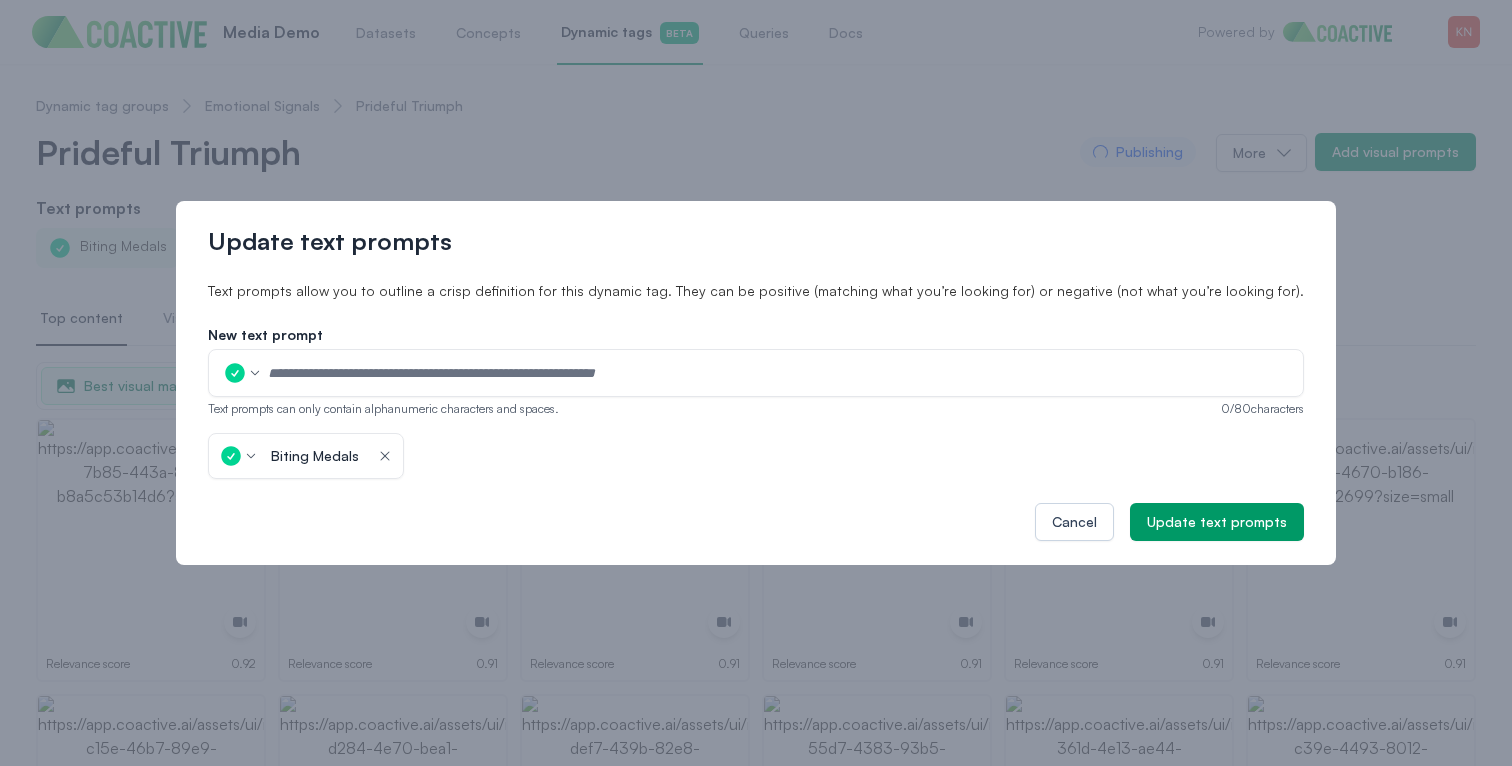 click 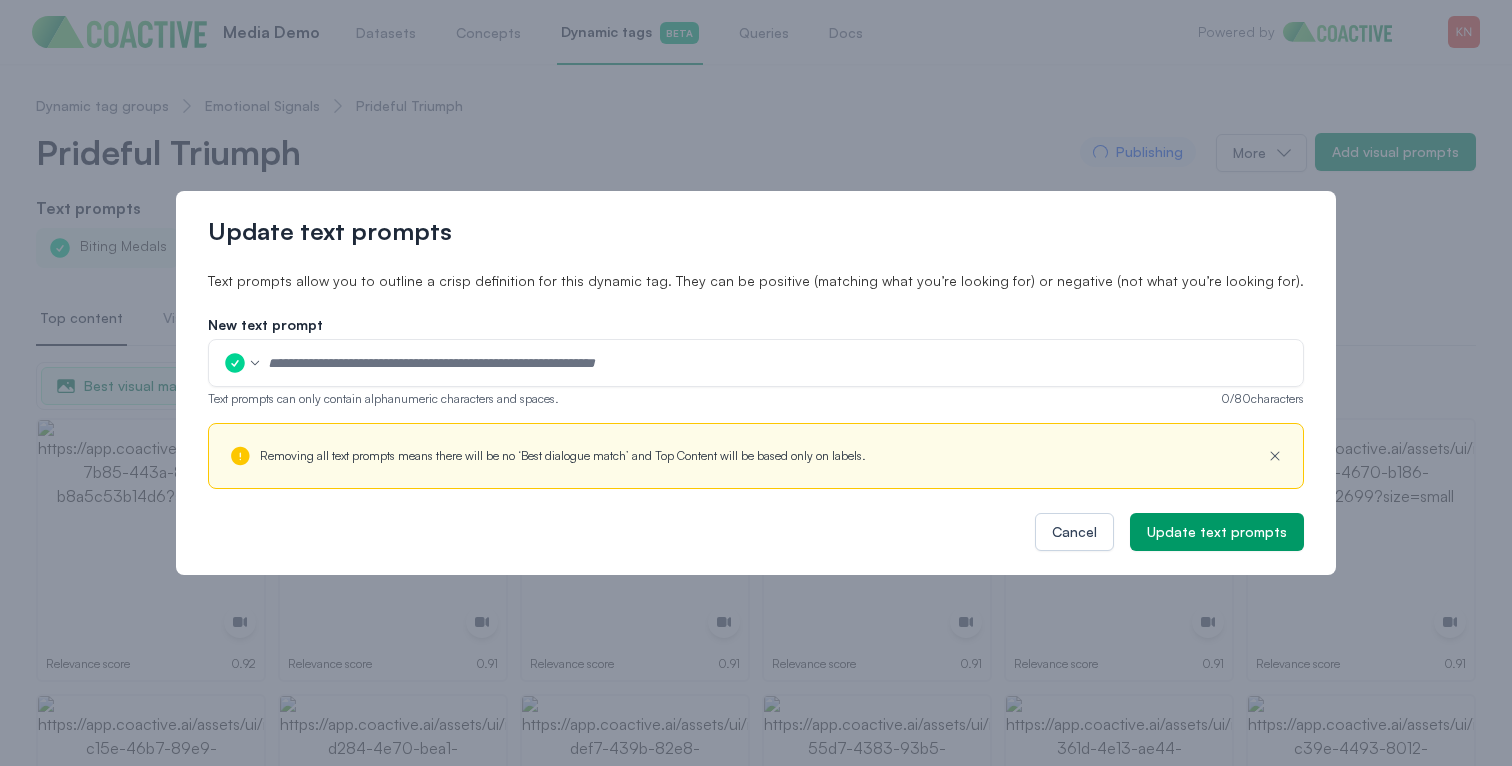 click at bounding box center (779, 363) 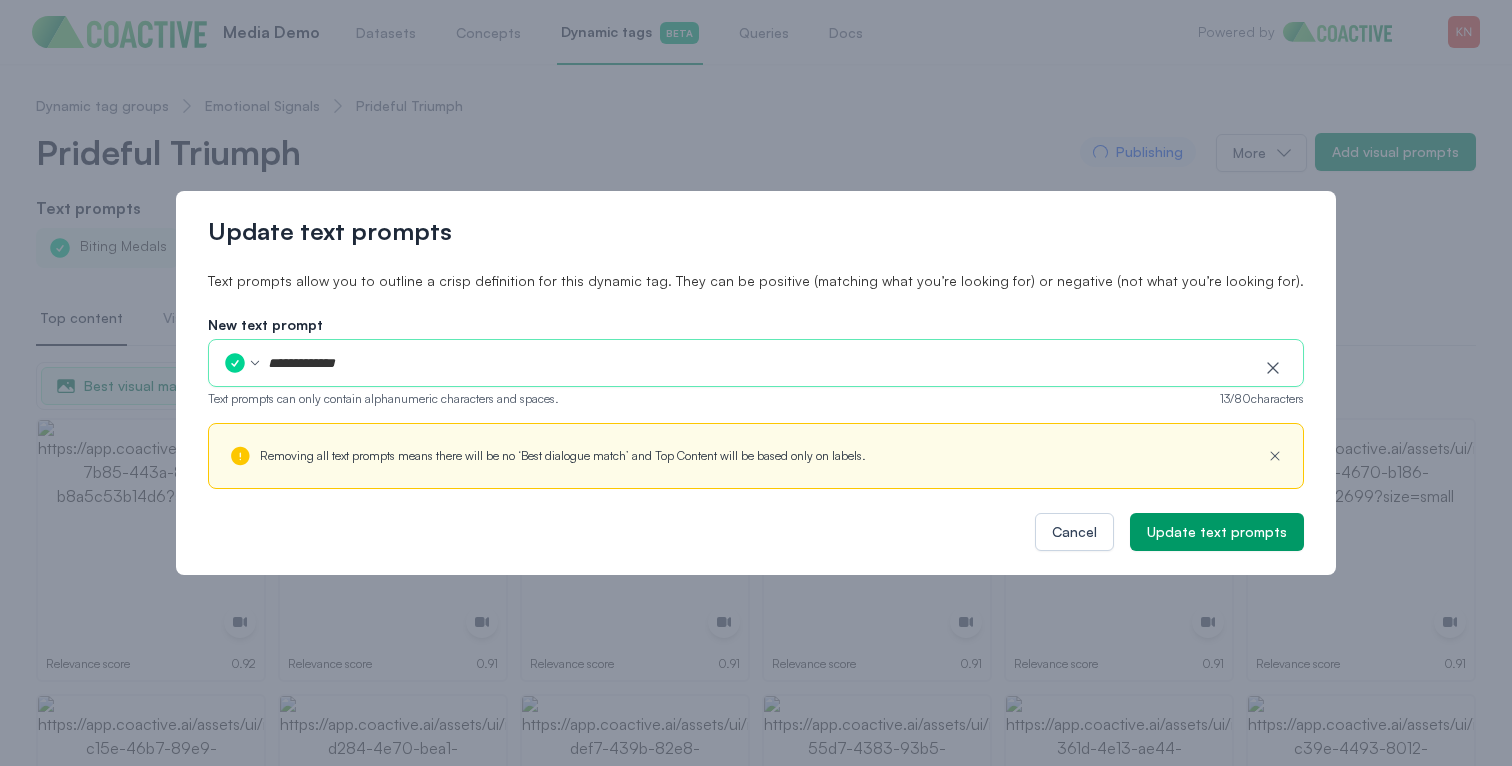 type on "**********" 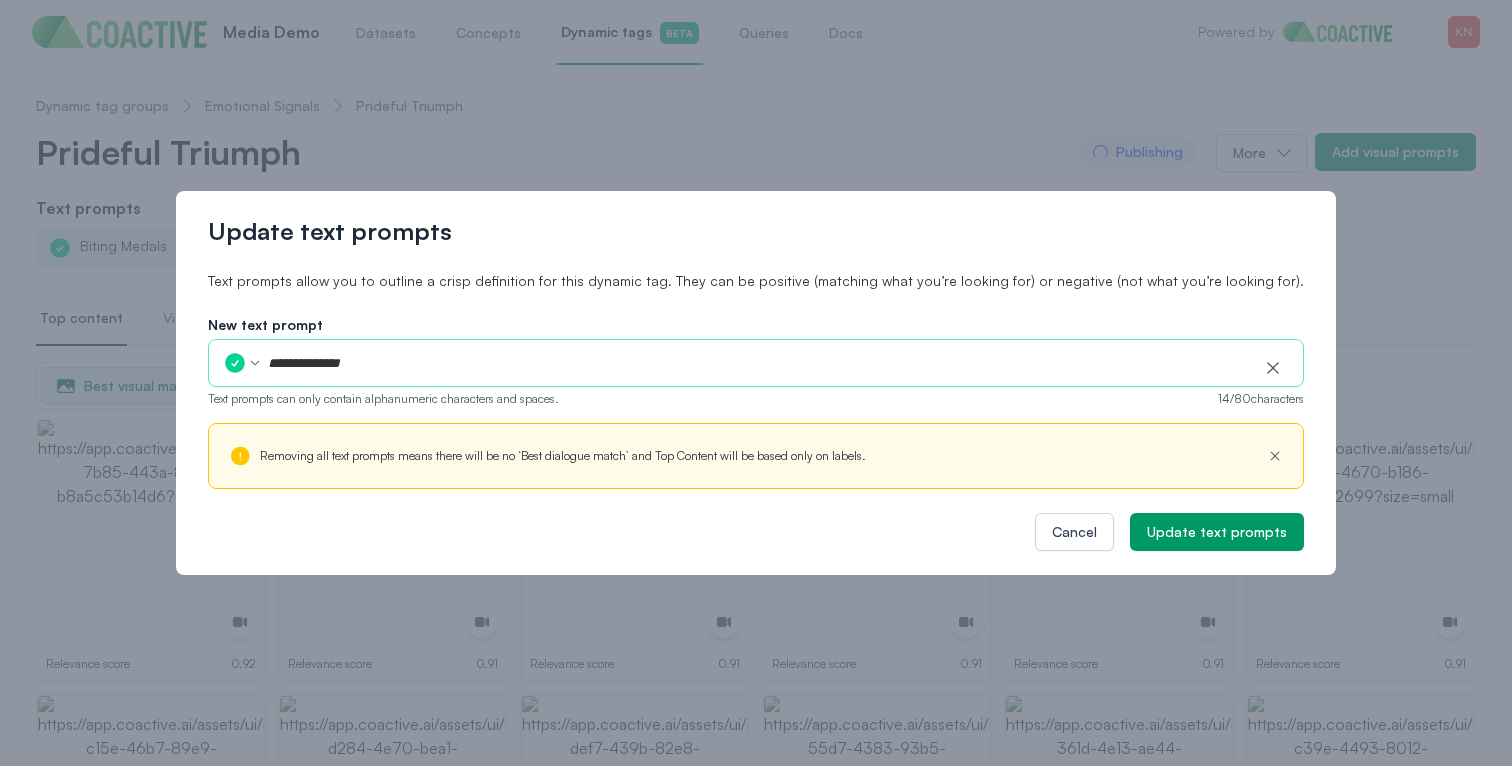 type 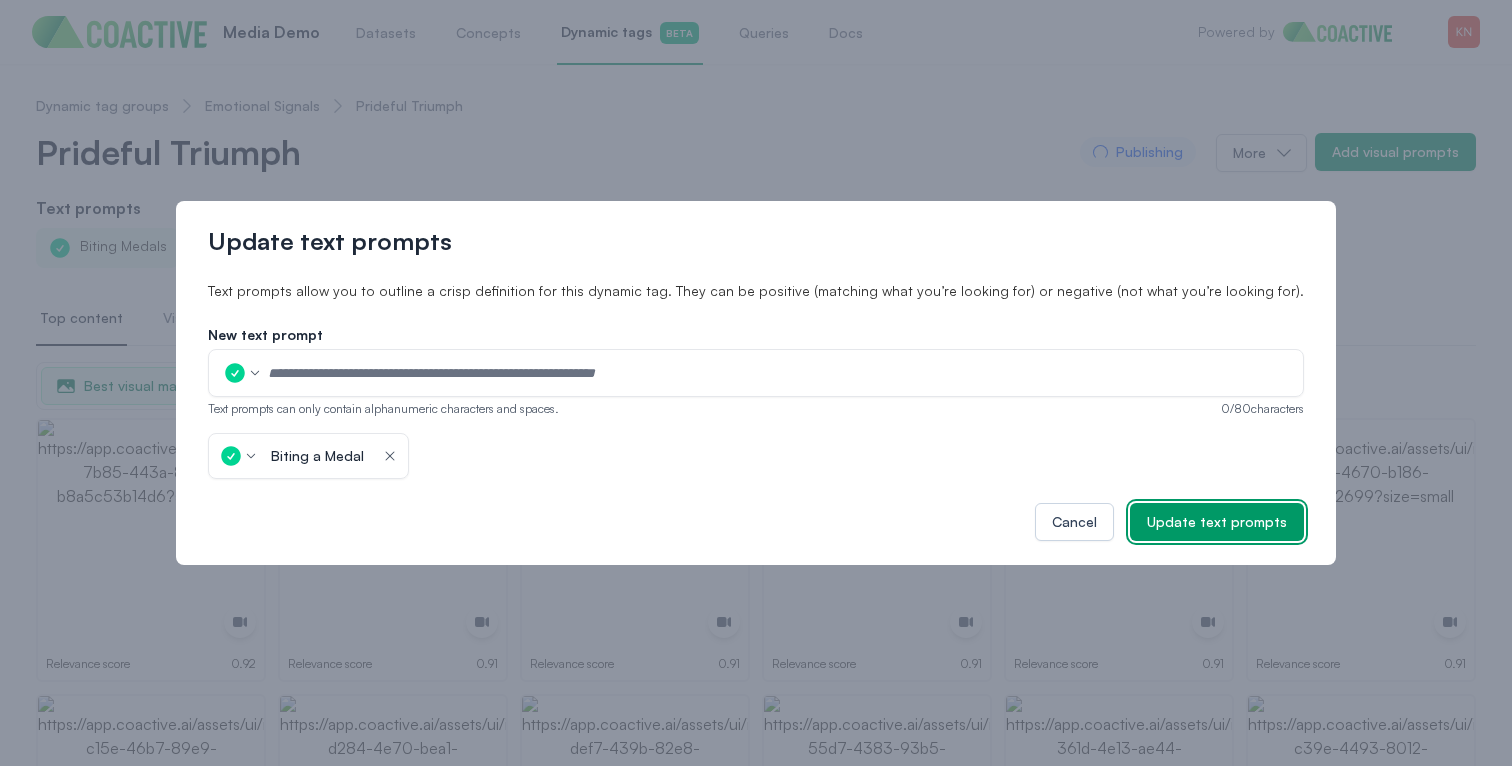 click on "Update text prompts" at bounding box center [1217, 522] 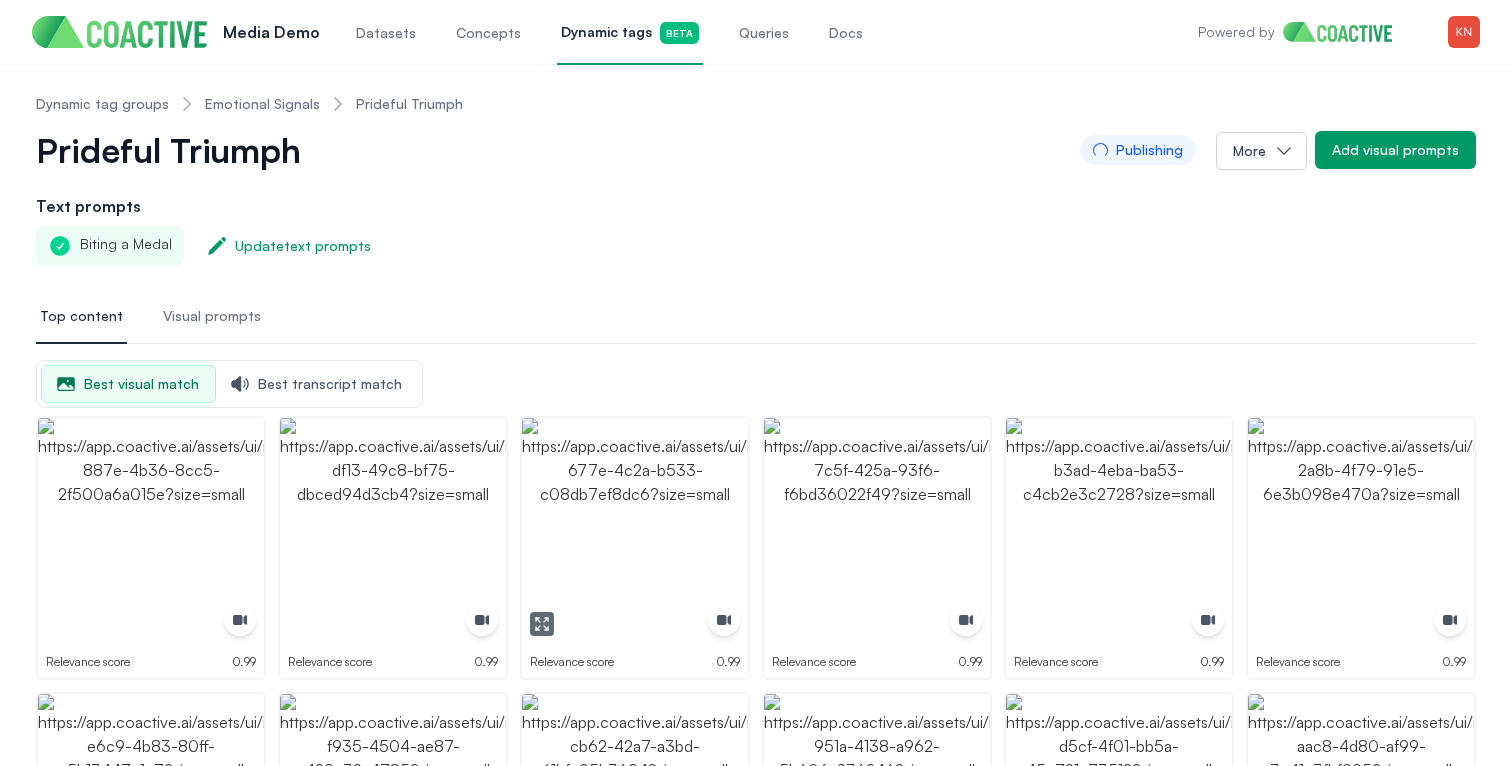 scroll, scrollTop: 0, scrollLeft: 0, axis: both 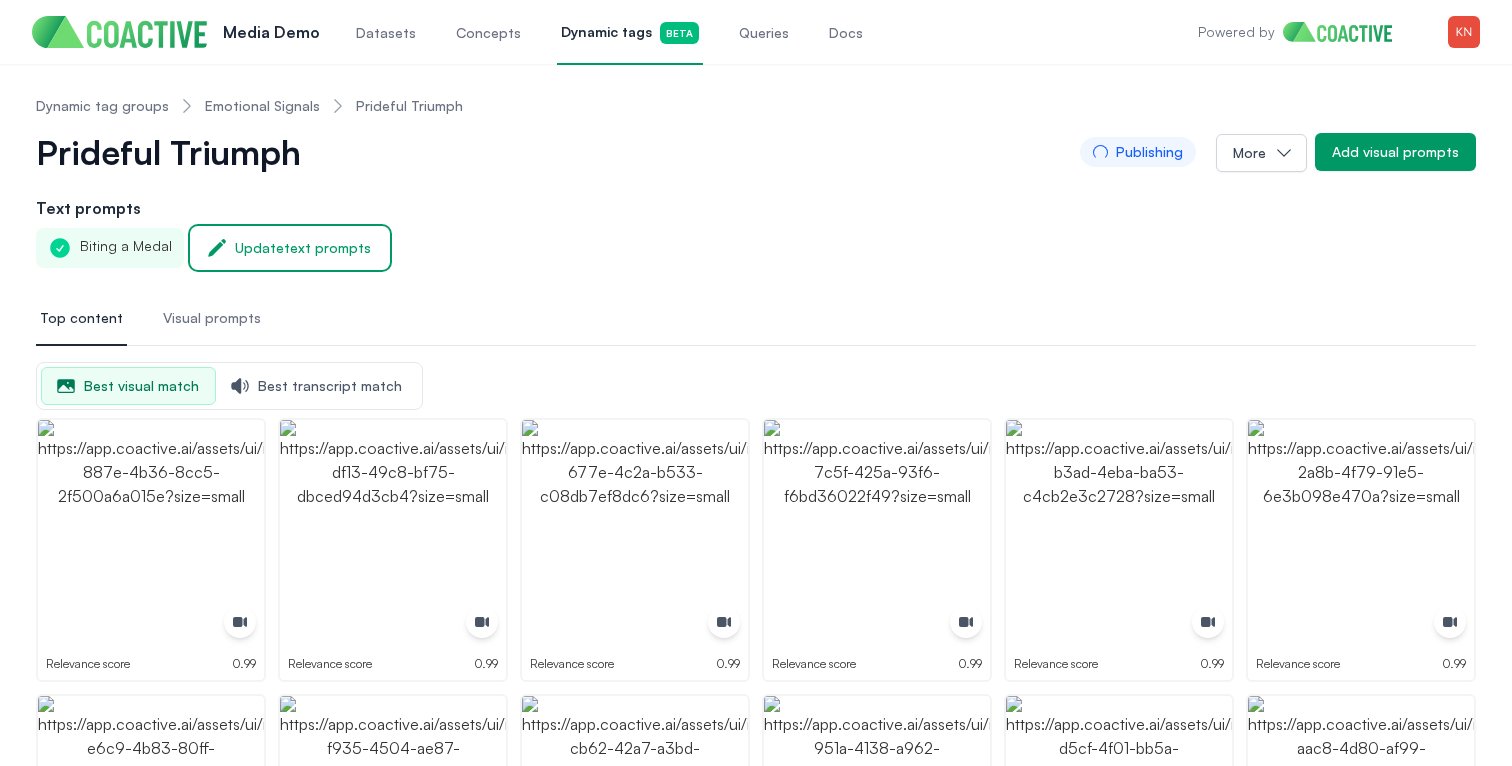 click on "Update  text prompts" at bounding box center (303, 248) 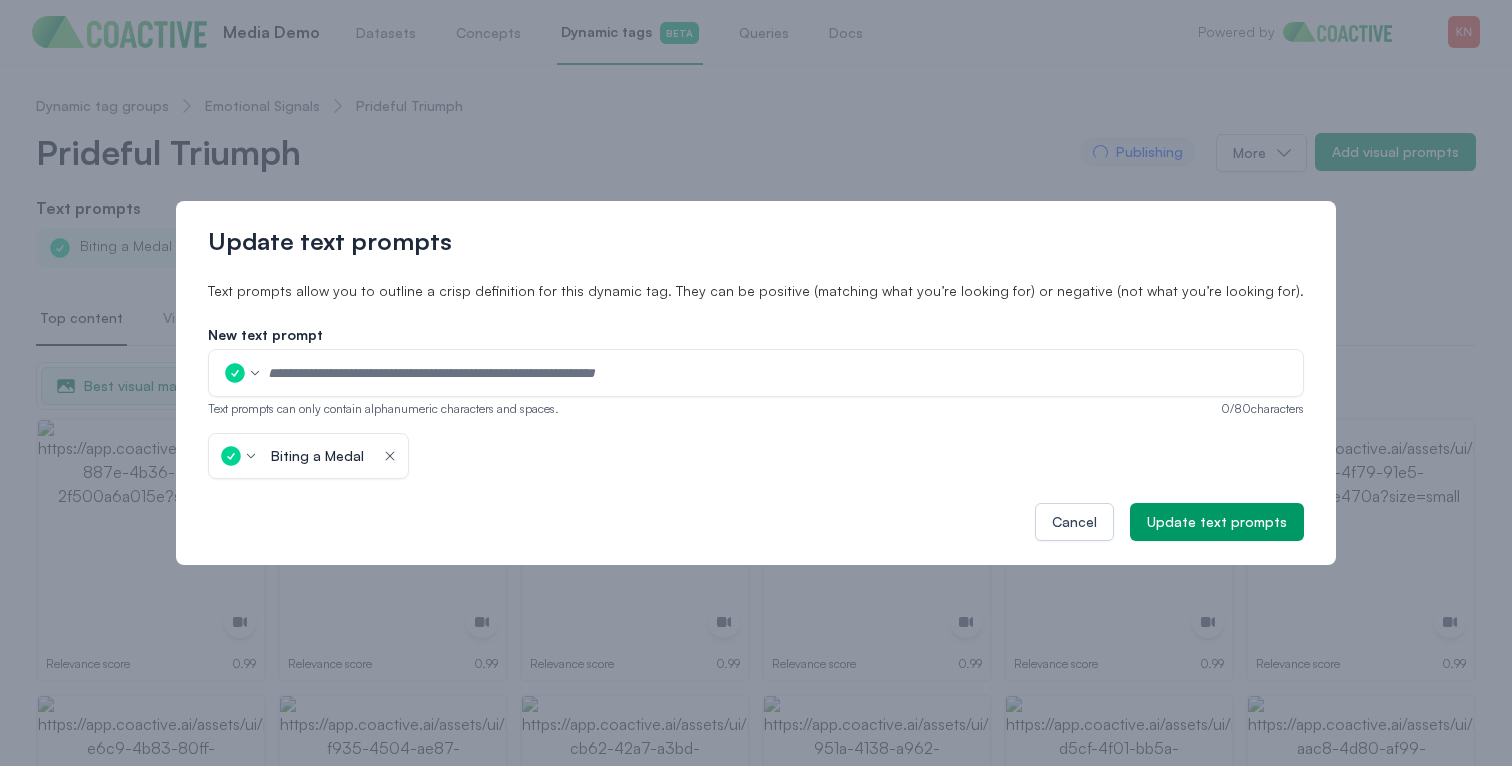 click 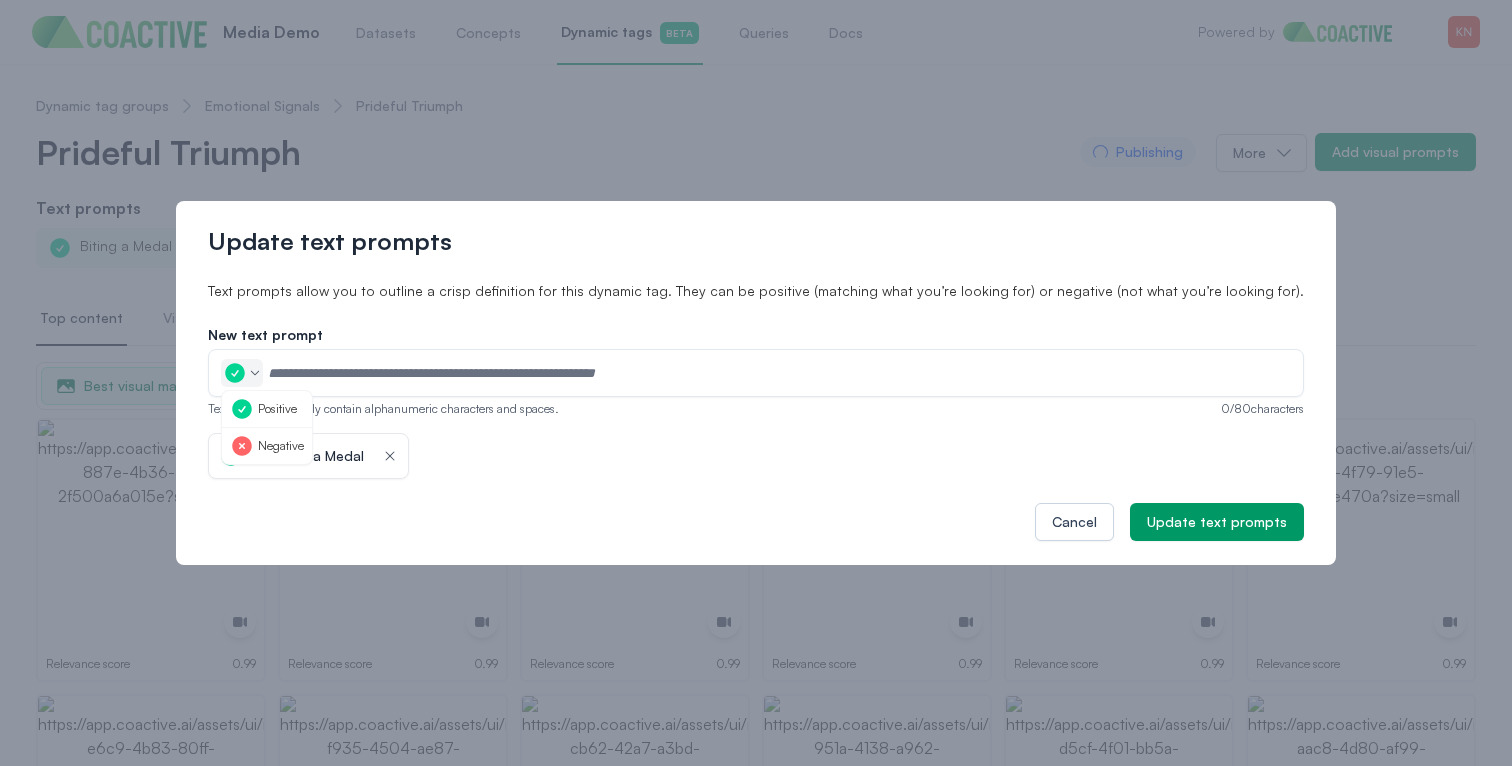 click 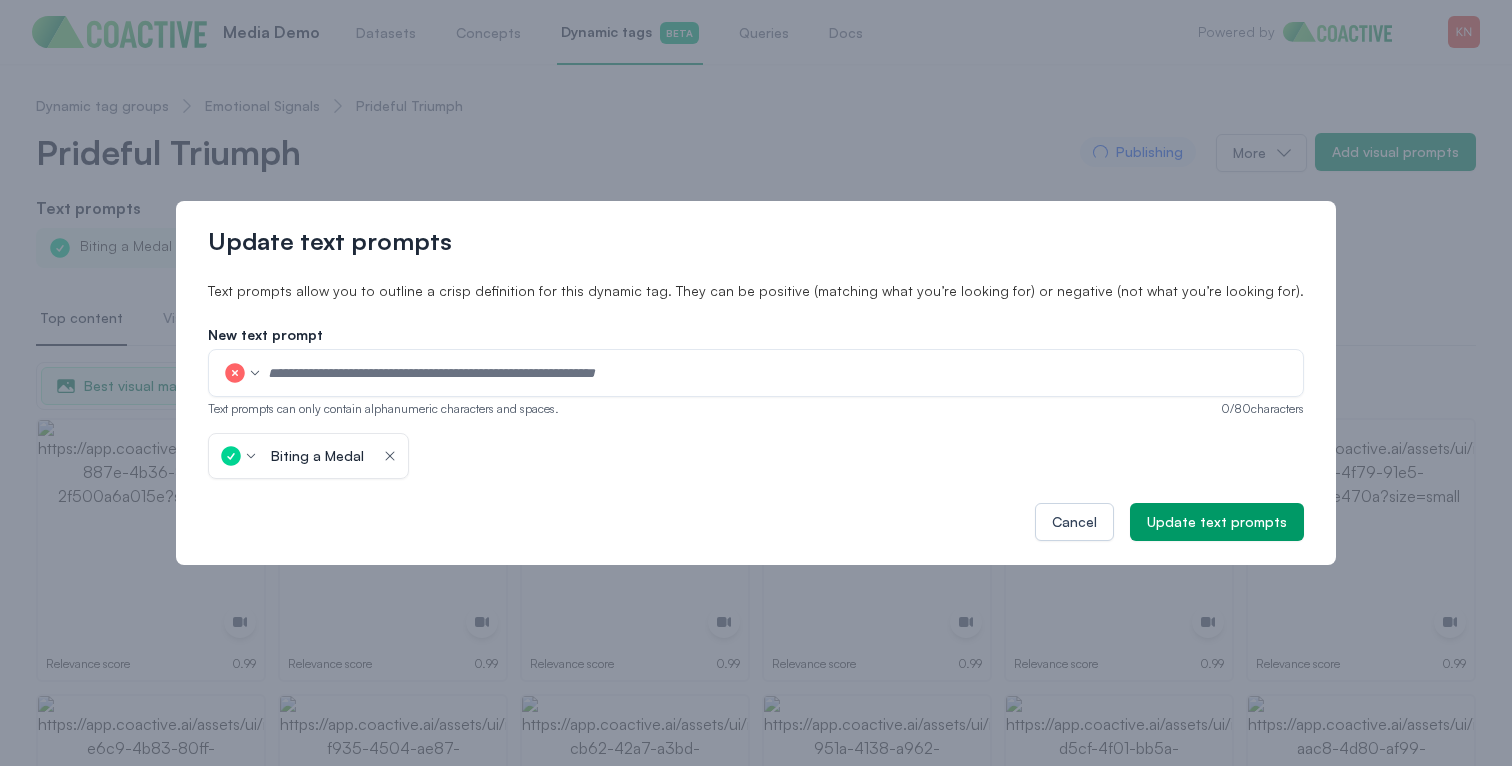 click at bounding box center (779, 373) 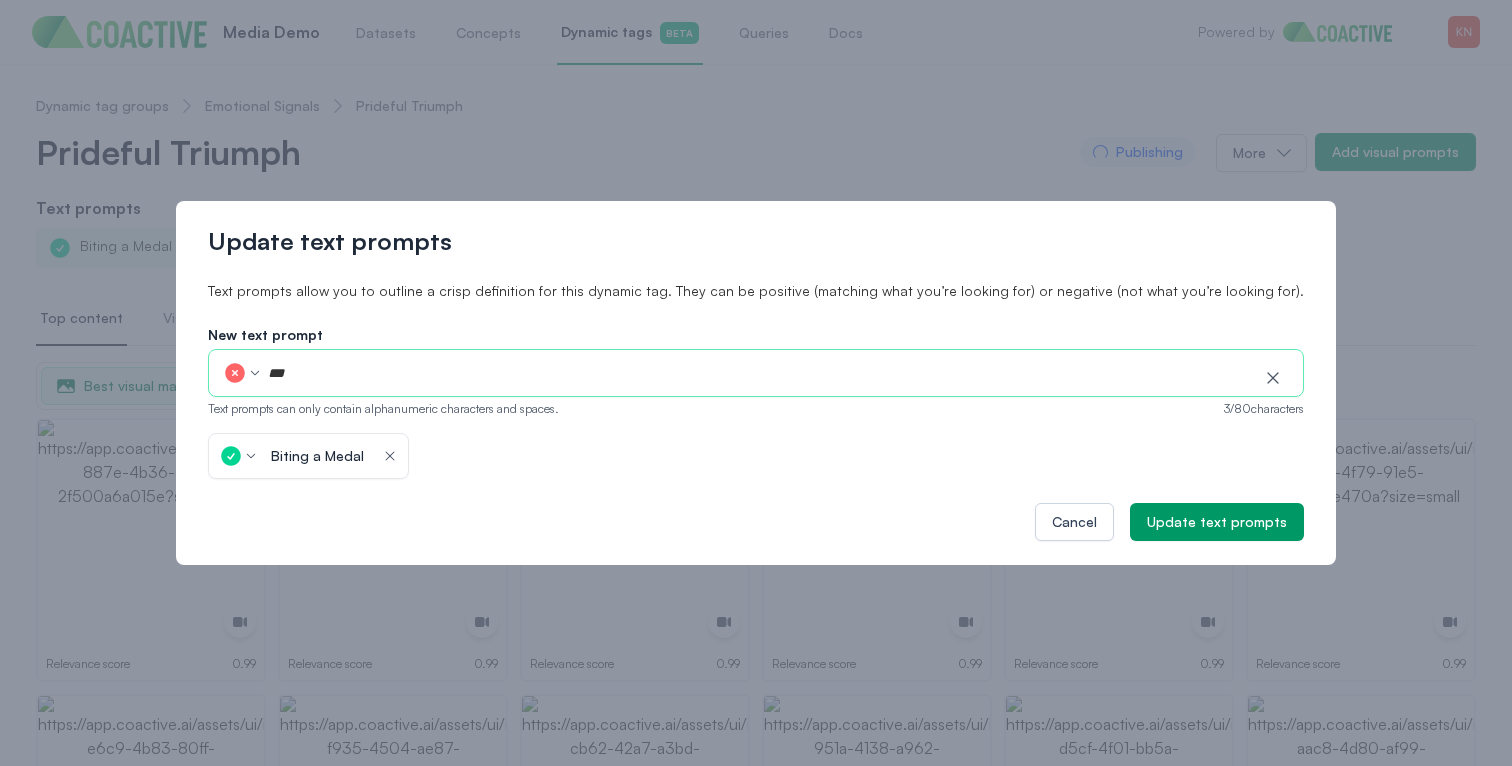 type on "****" 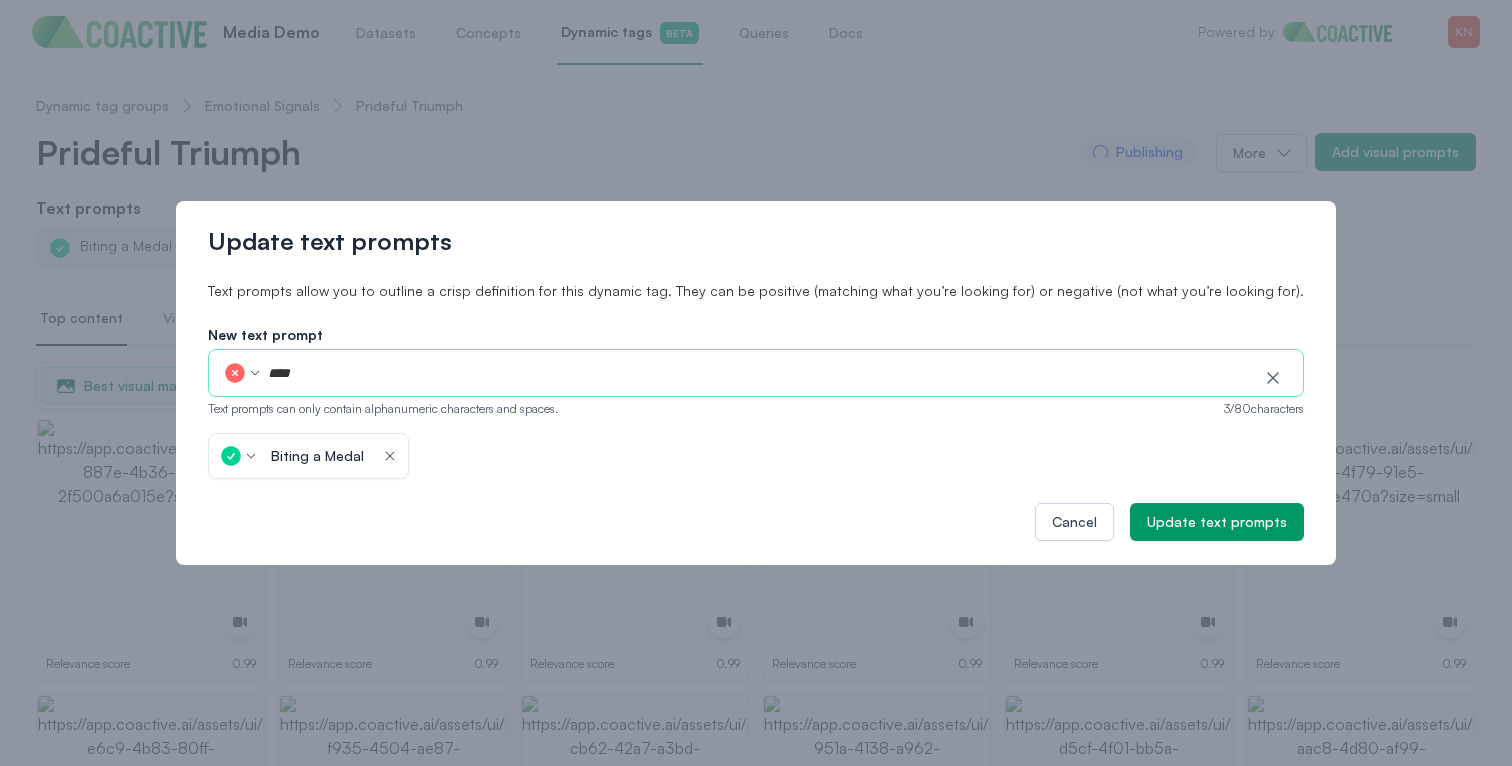 type 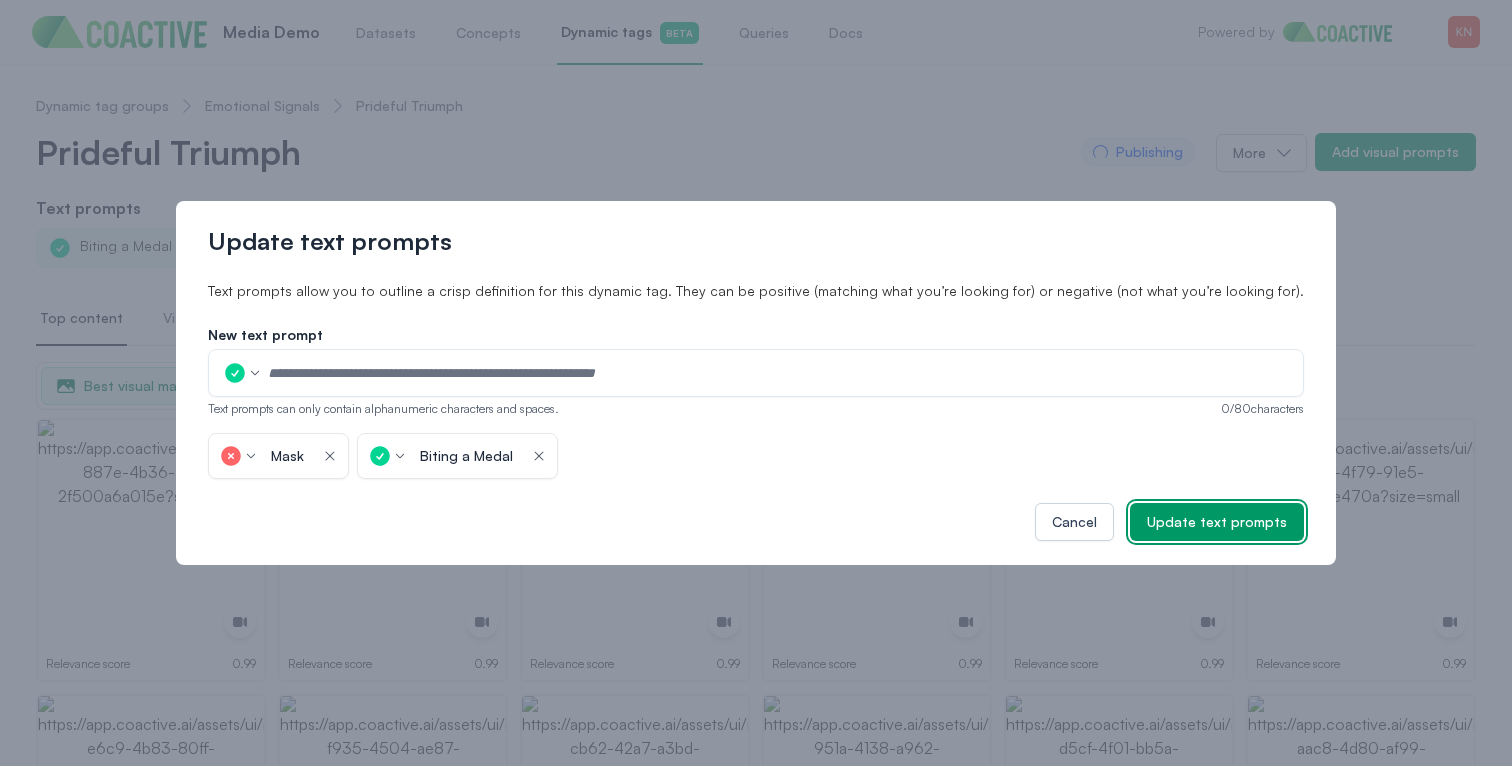 click on "Update text prompts" at bounding box center [1217, 522] 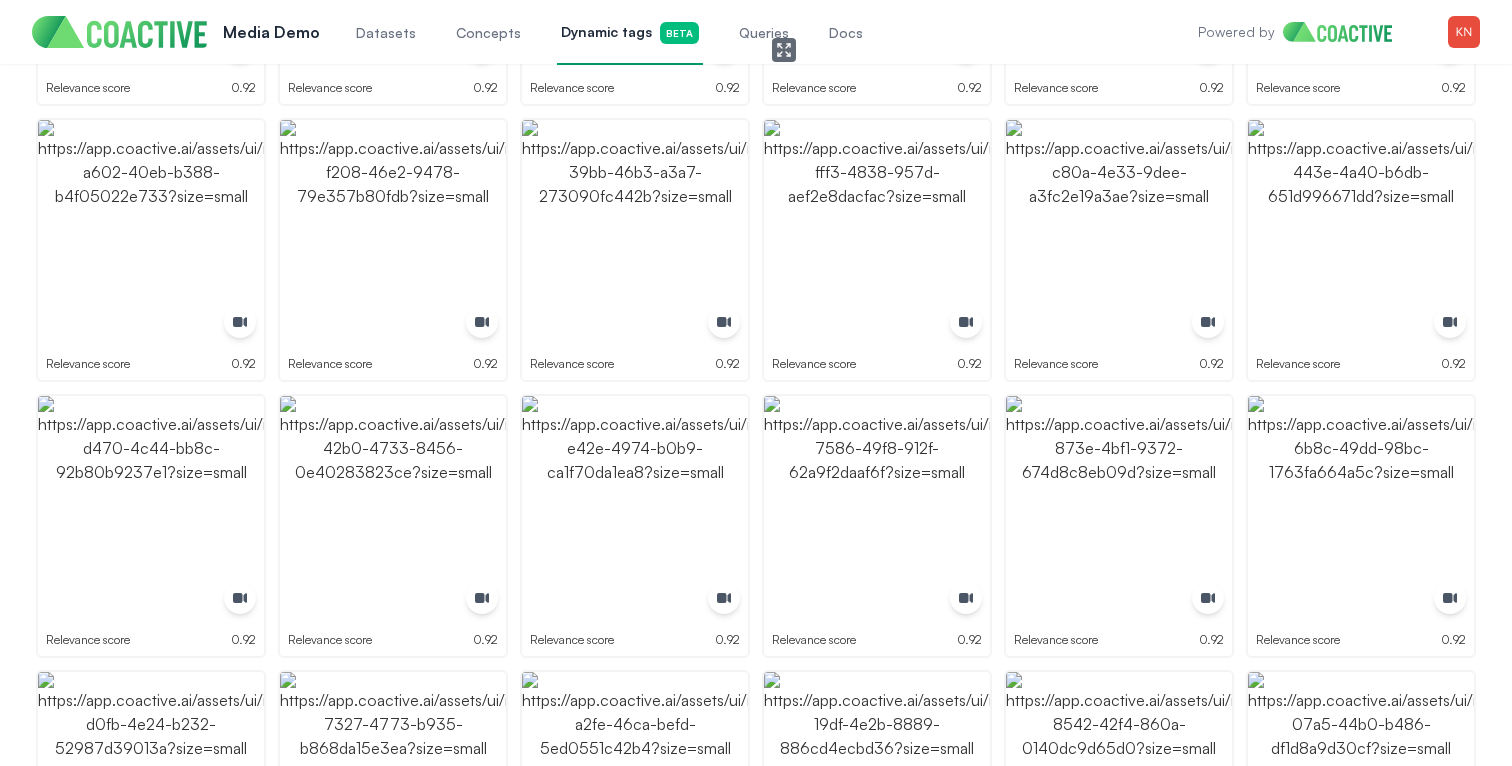 scroll, scrollTop: 1968, scrollLeft: 0, axis: vertical 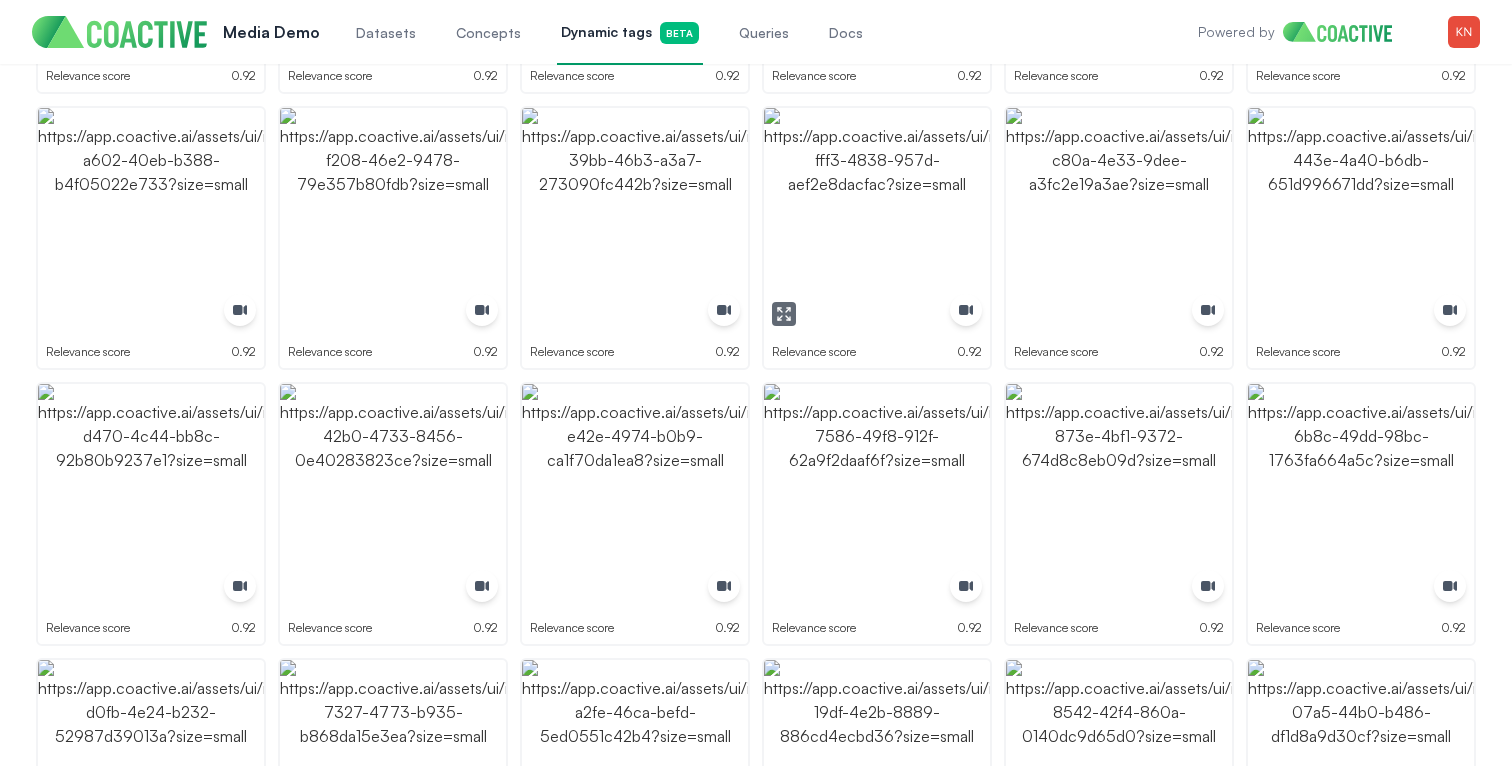 click at bounding box center [877, 221] 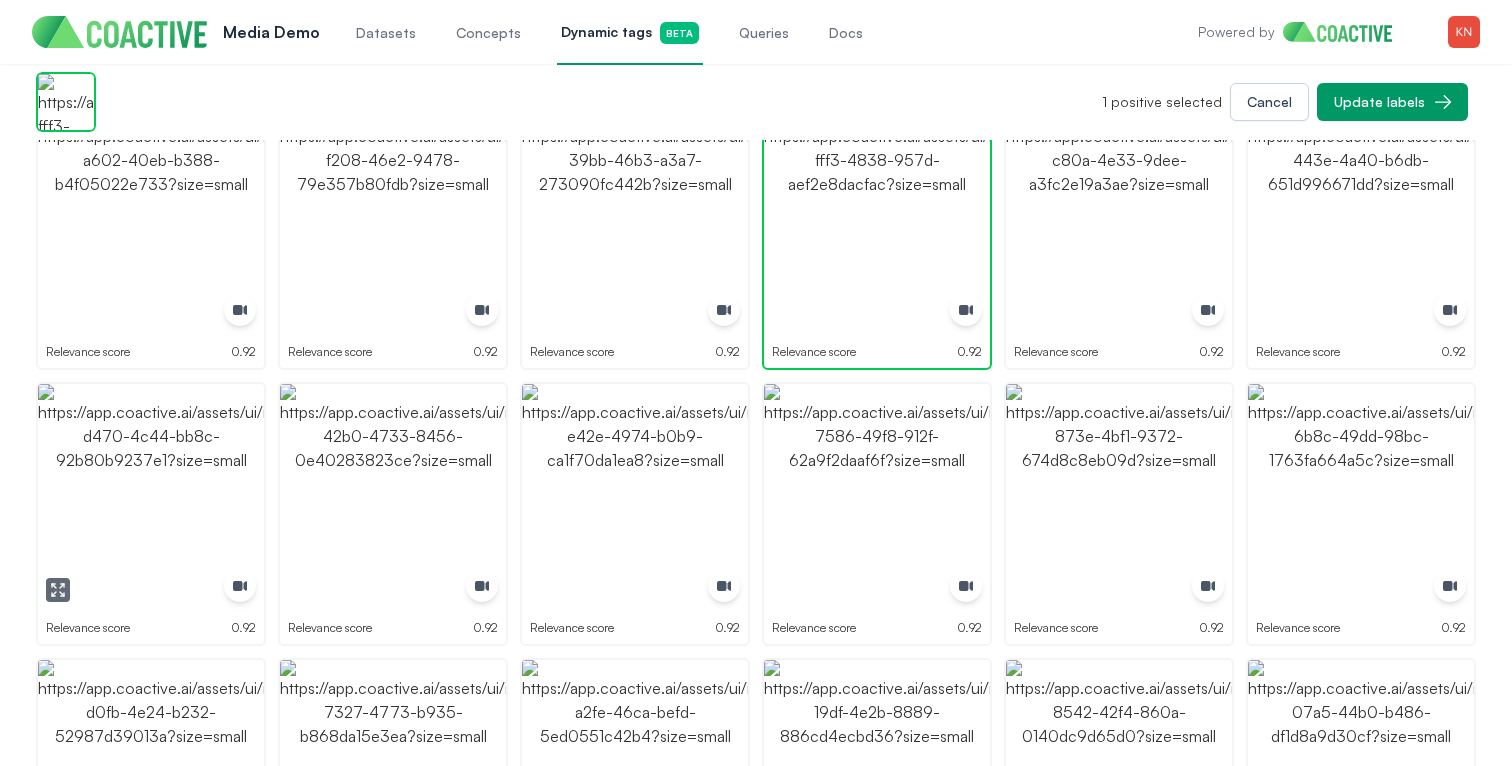 click at bounding box center [151, 497] 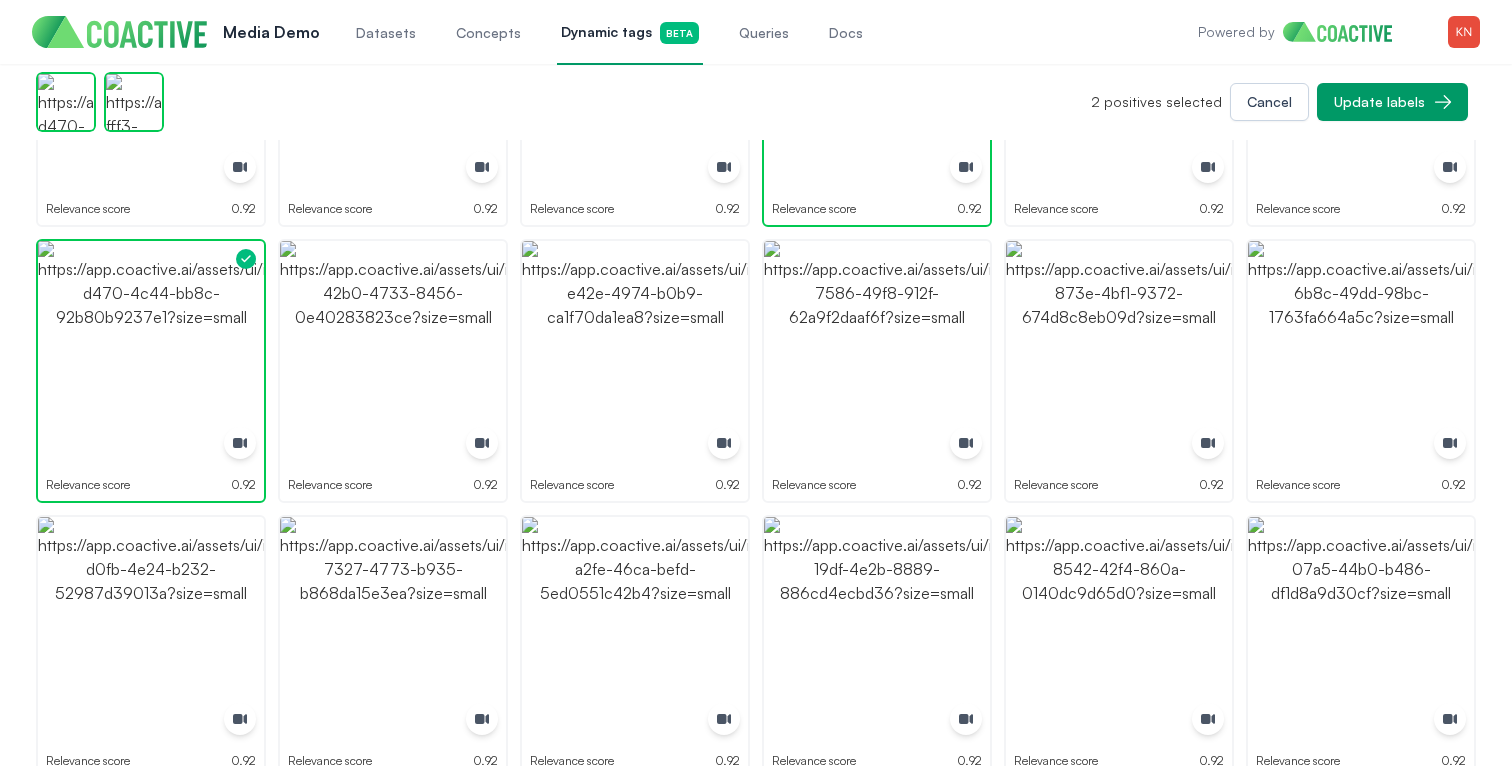 scroll, scrollTop: 2155, scrollLeft: 0, axis: vertical 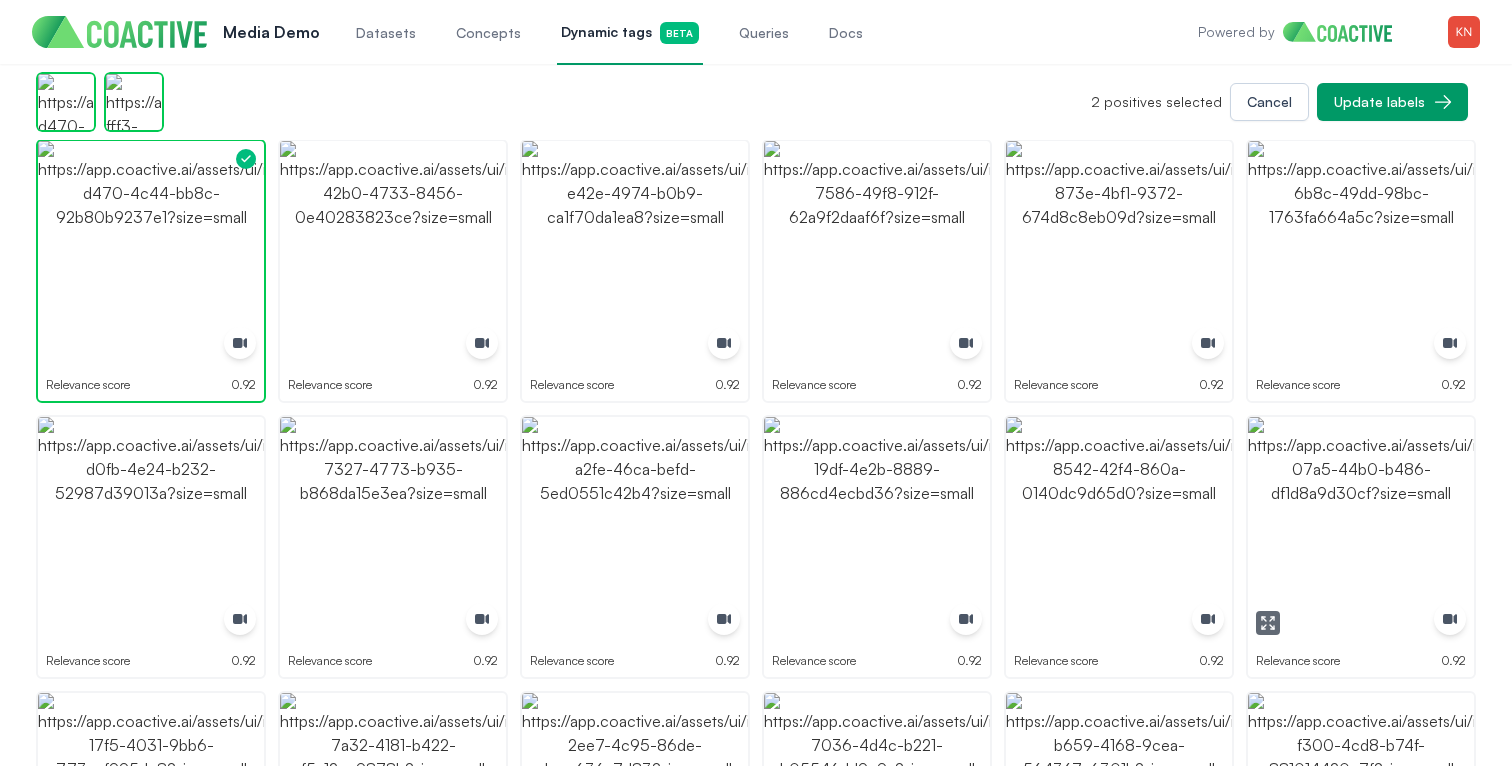 click at bounding box center (1361, 530) 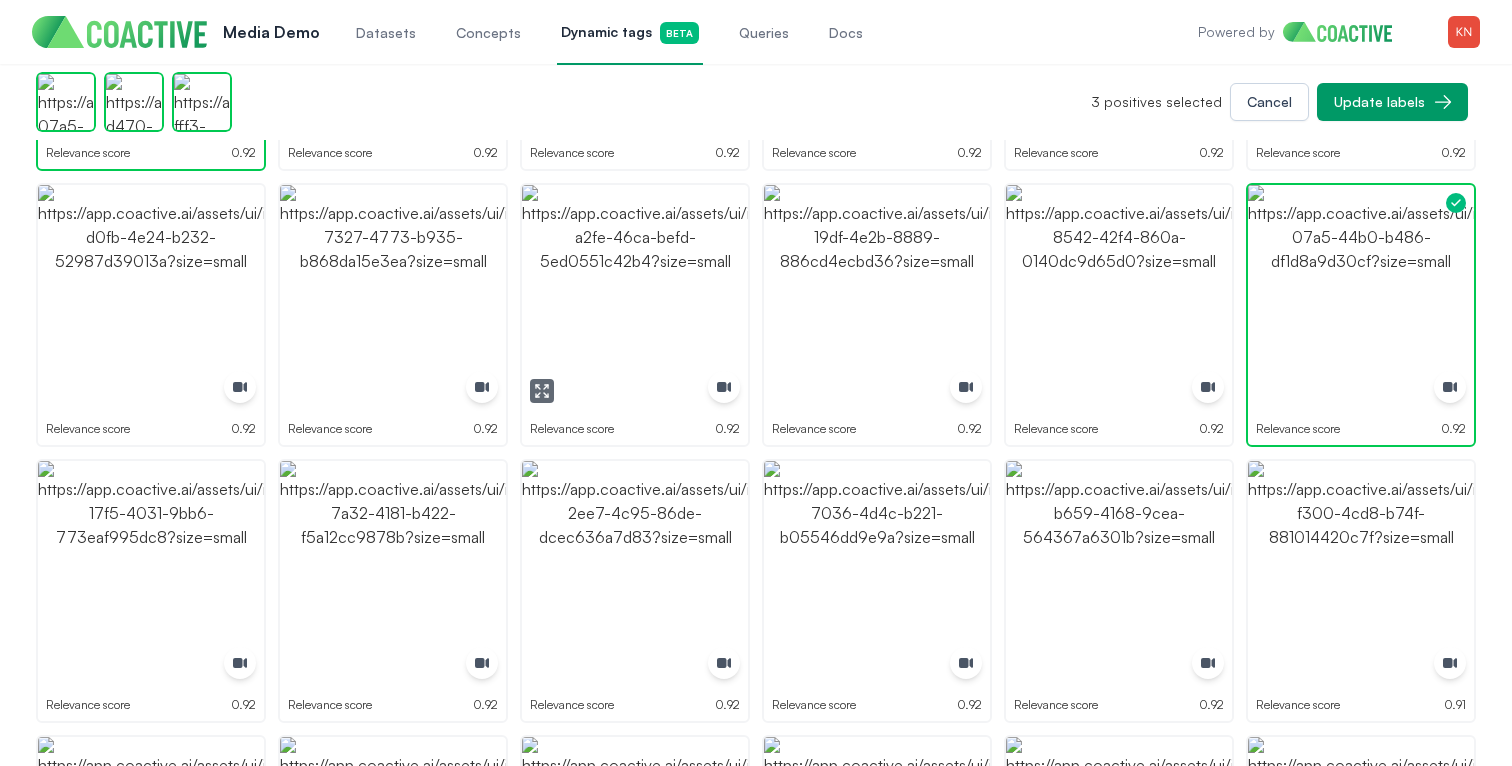 scroll, scrollTop: 2562, scrollLeft: 0, axis: vertical 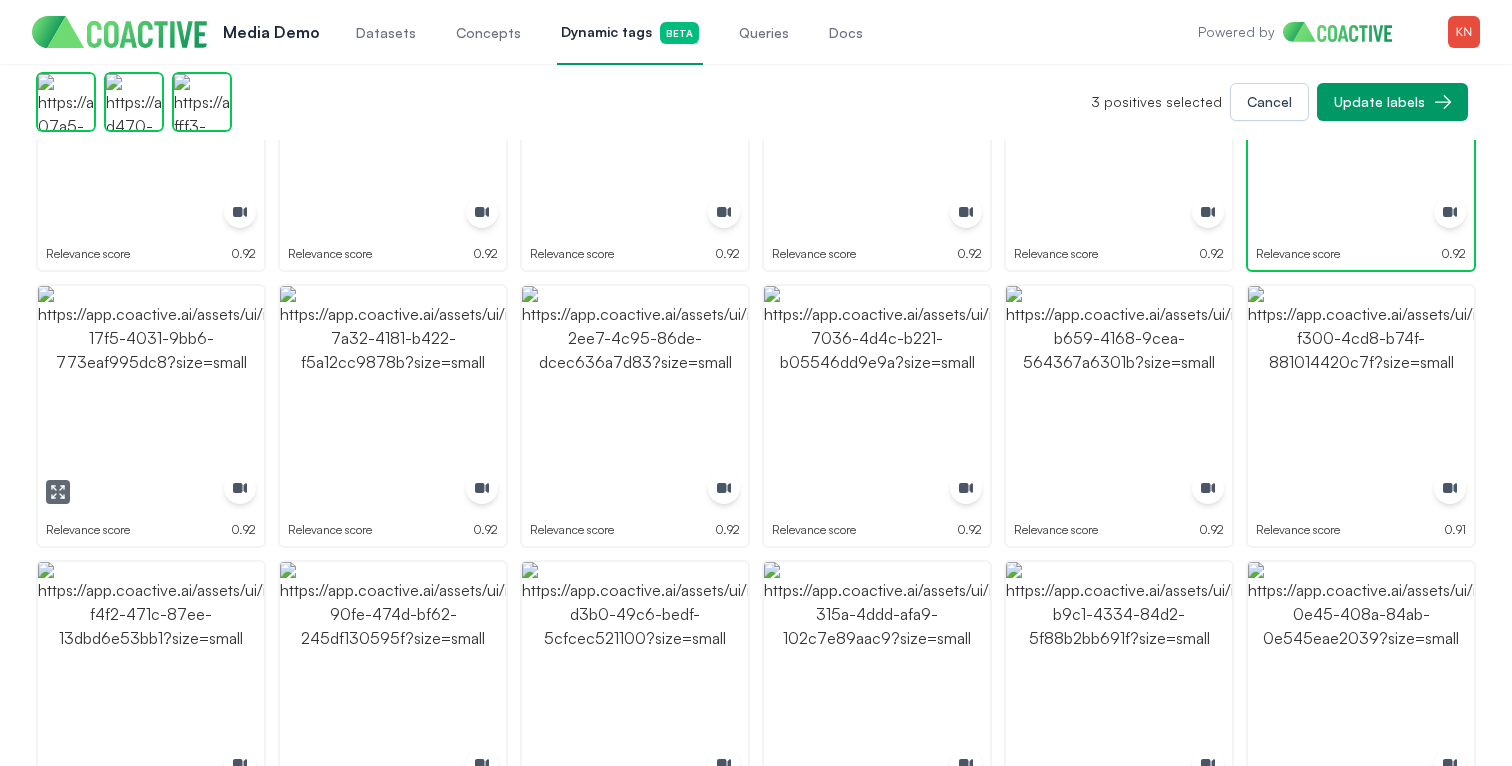 click at bounding box center [151, 399] 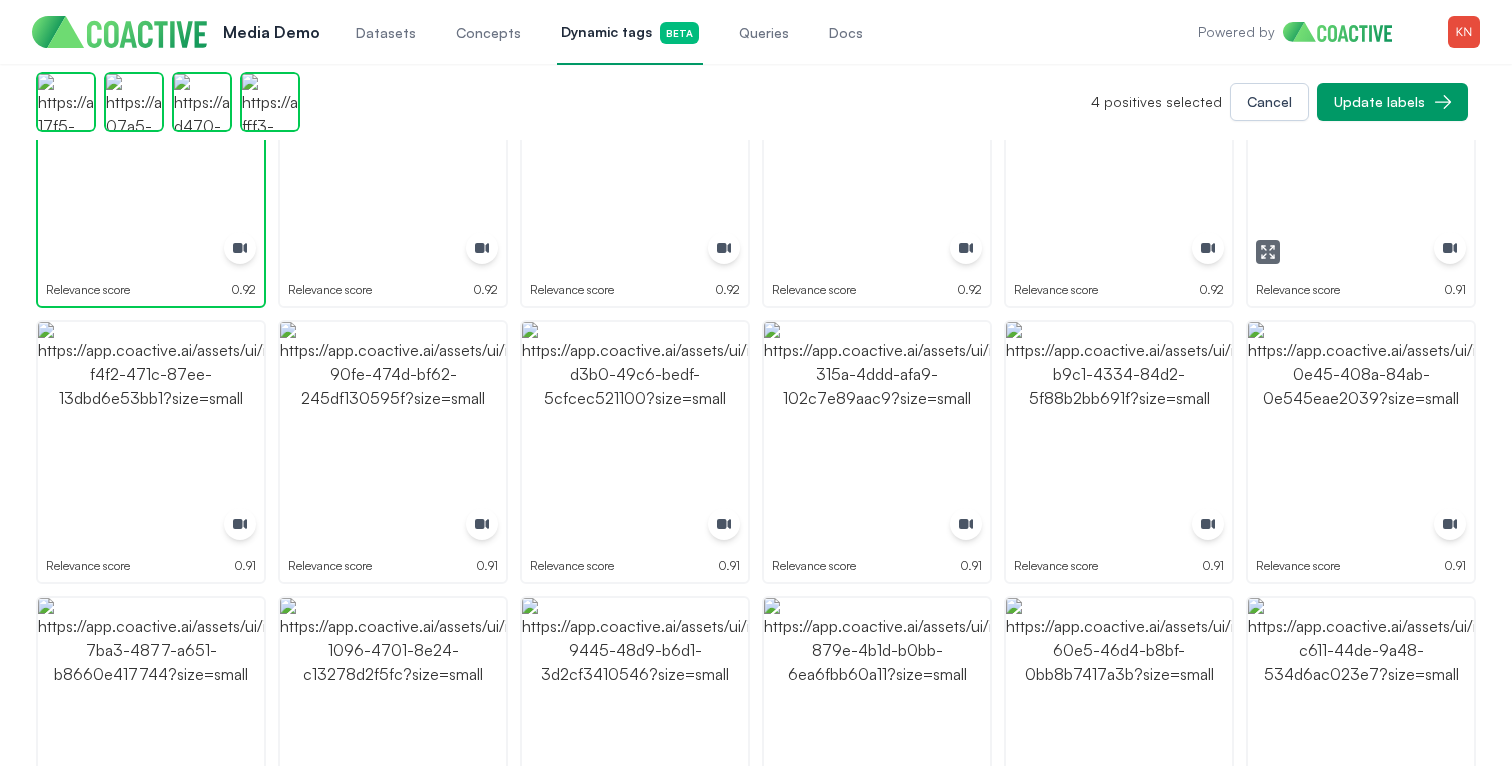 scroll, scrollTop: 2806, scrollLeft: 0, axis: vertical 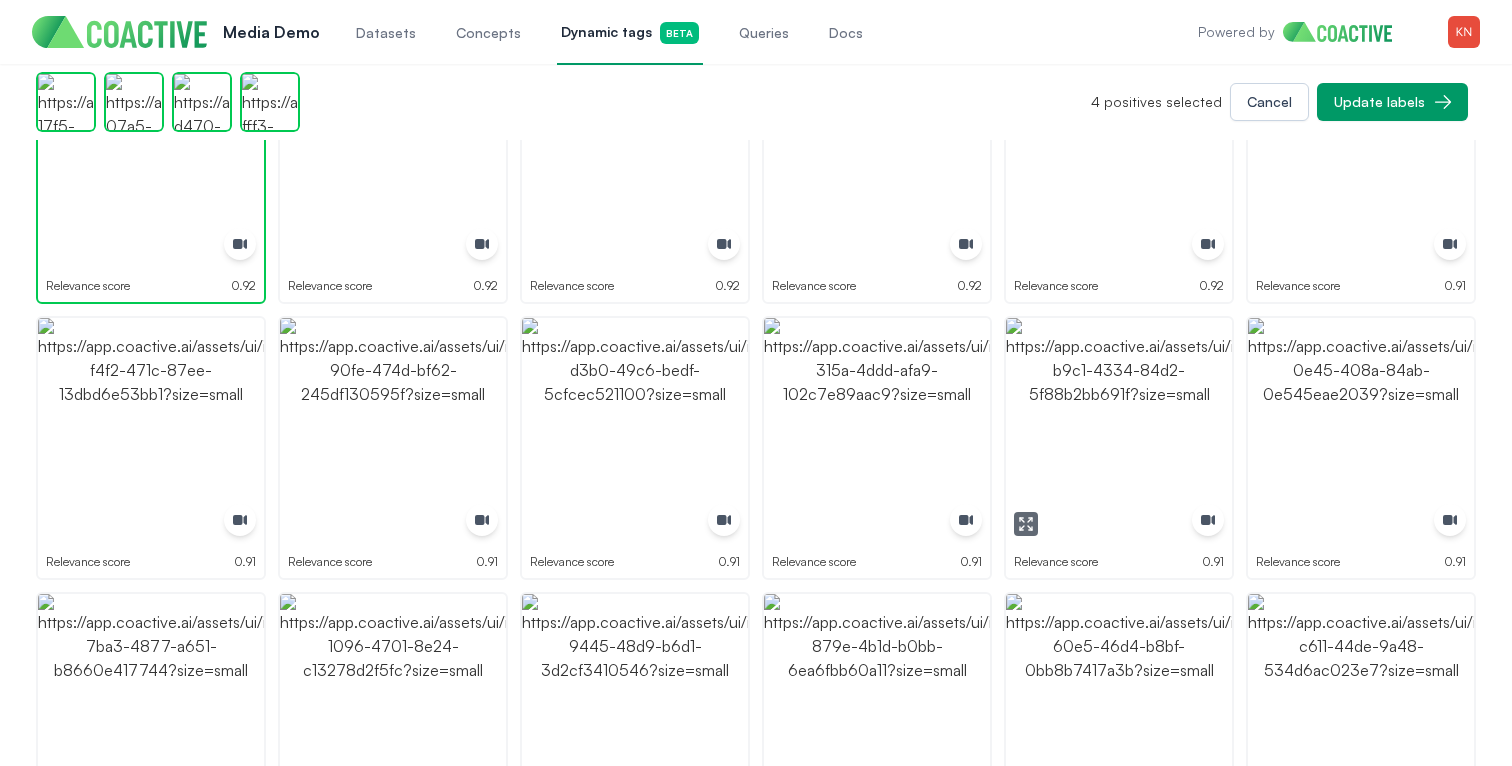 click at bounding box center [1119, 431] 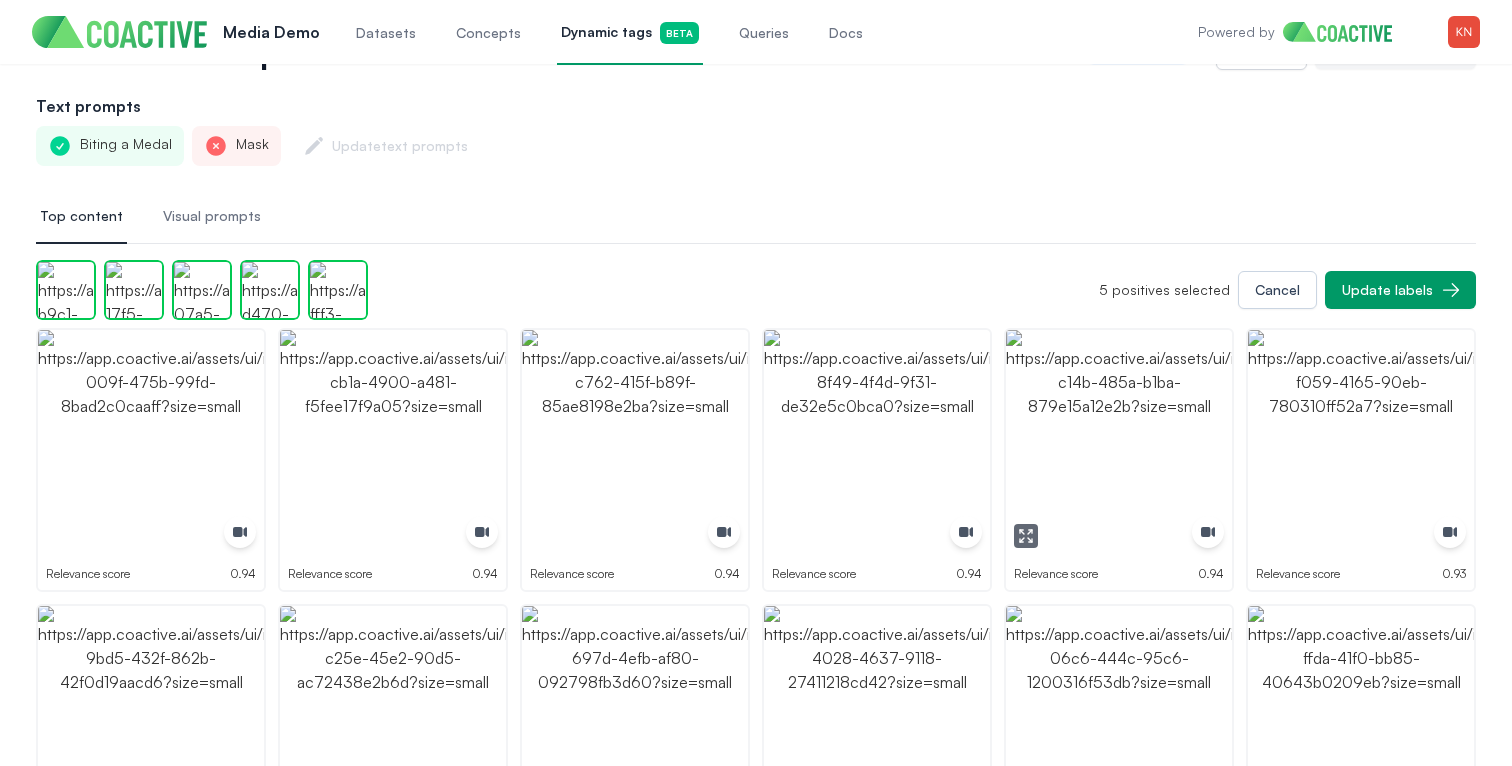 scroll, scrollTop: 0, scrollLeft: 0, axis: both 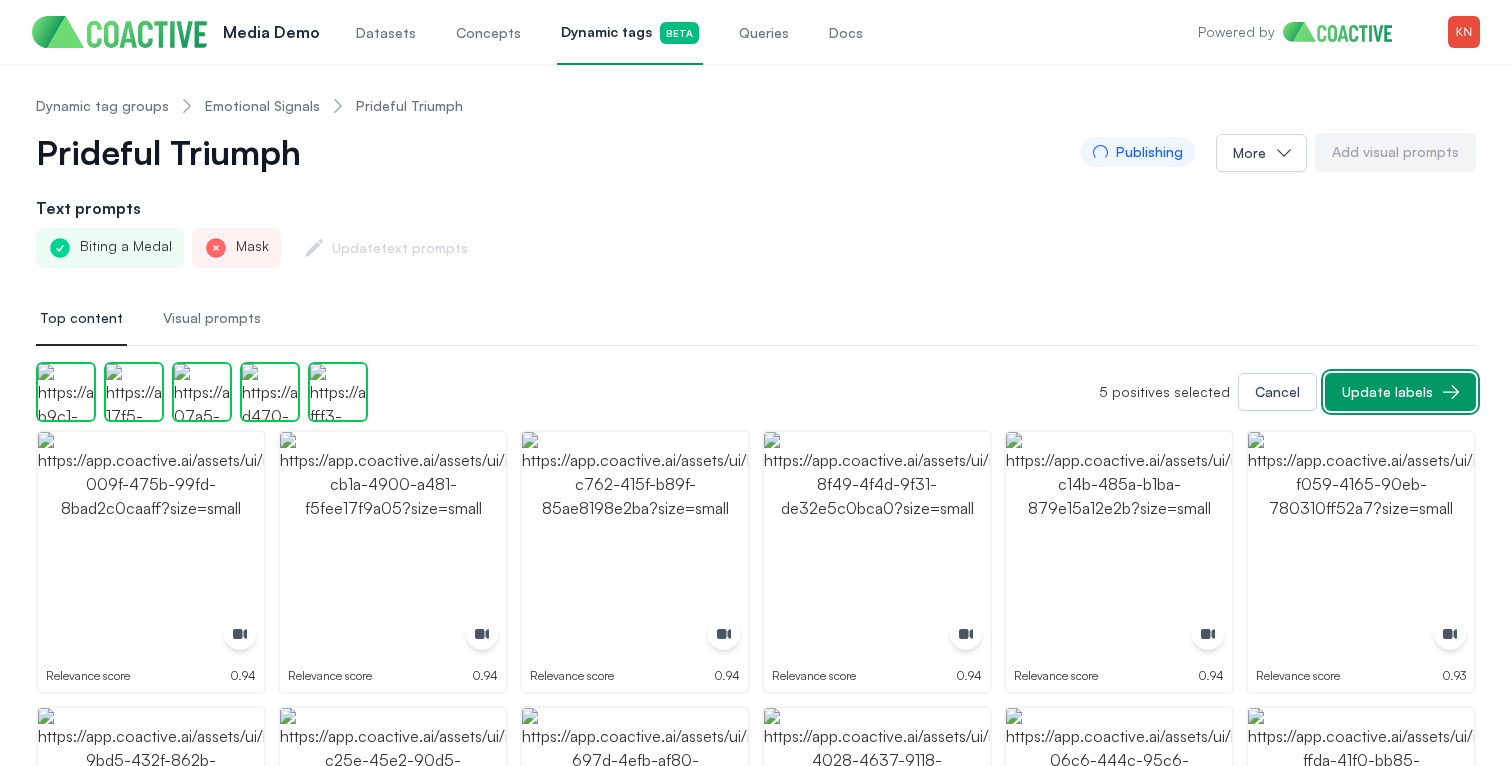 click on "Update labels" at bounding box center (1400, 392) 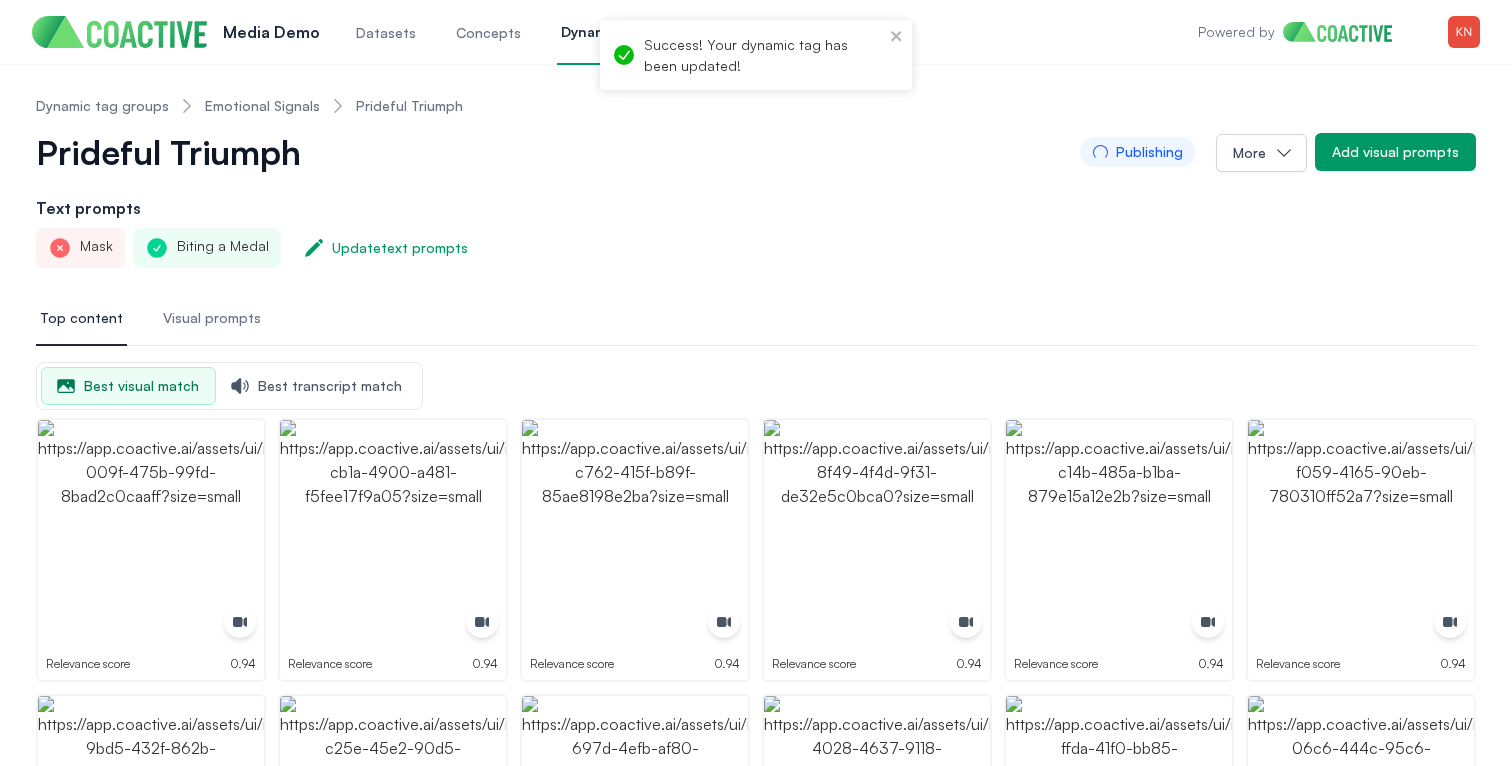 click on "Prideful Triumph" at bounding box center [182, 152] 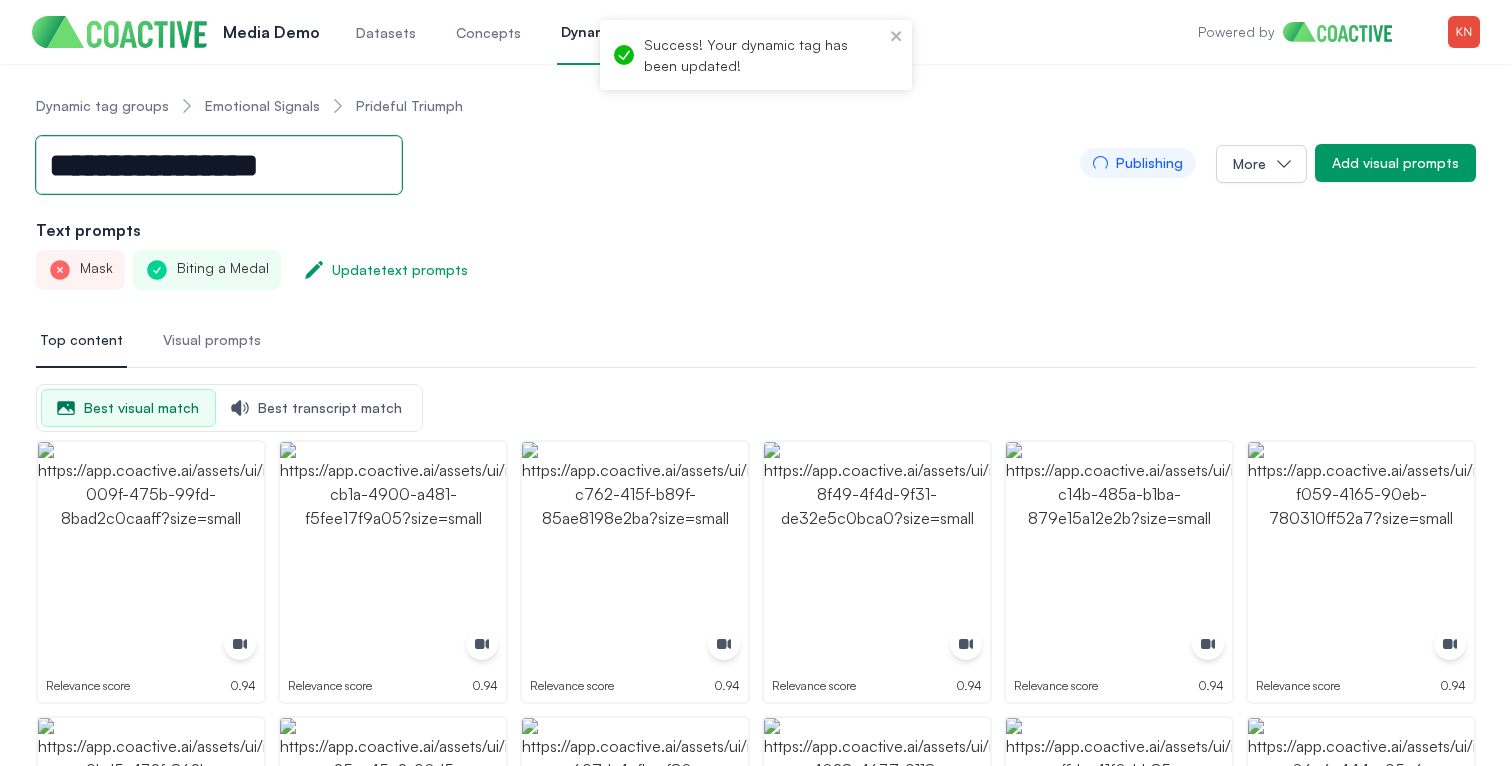 drag, startPoint x: 316, startPoint y: 159, endPoint x: 8, endPoint y: 157, distance: 308.0065 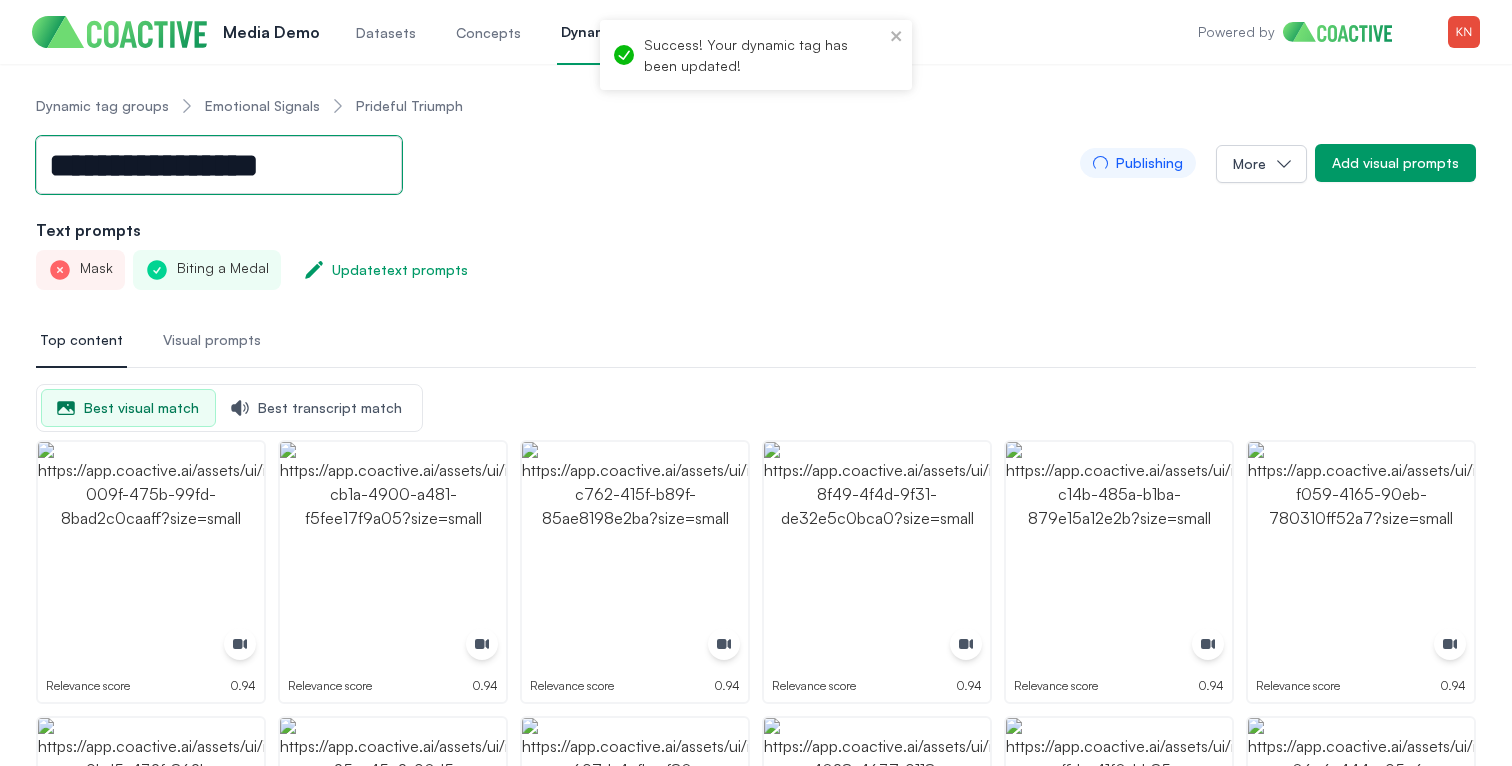 click on "**********" at bounding box center [756, 2600] 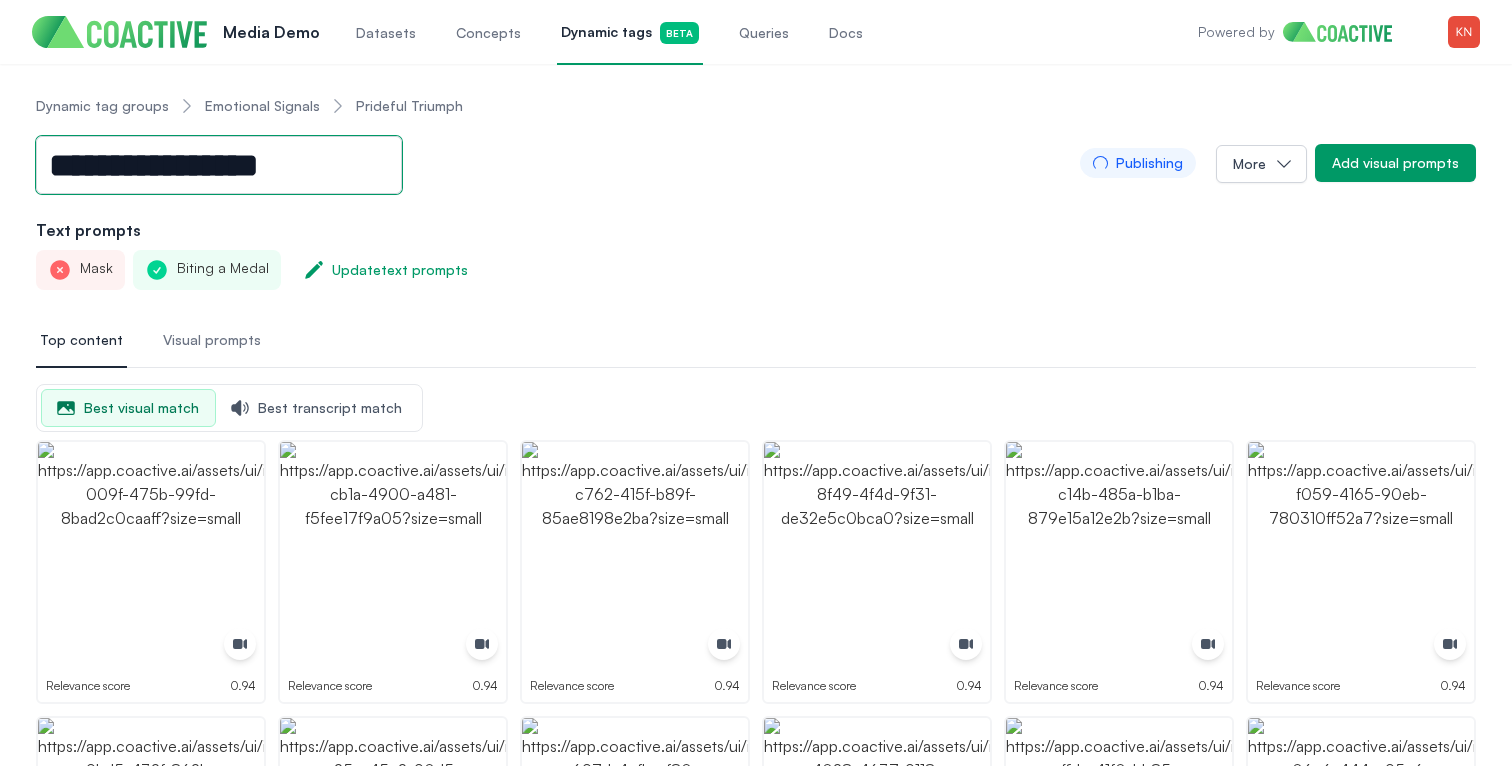 type on "**********" 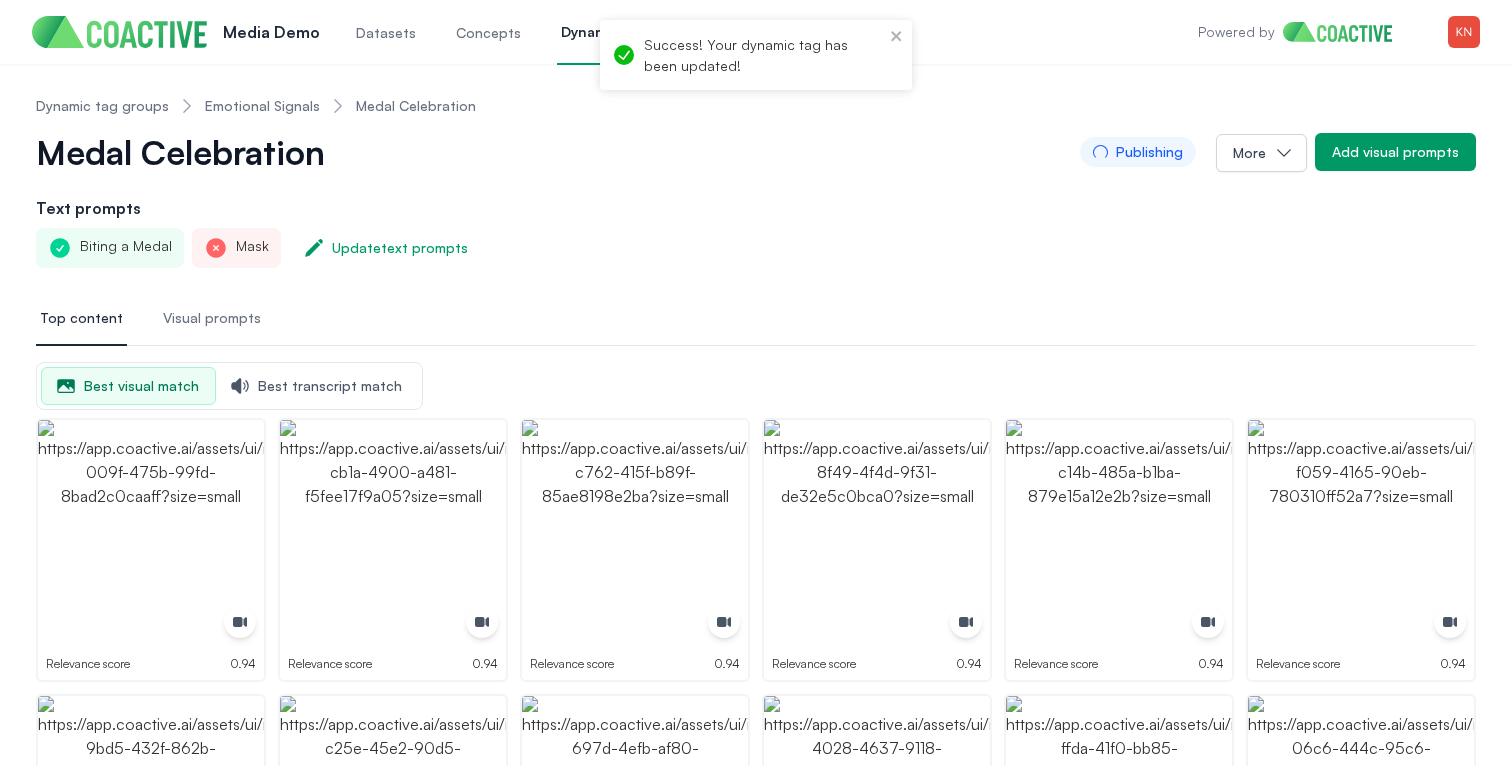 click on "Text prompts" at bounding box center [756, 208] 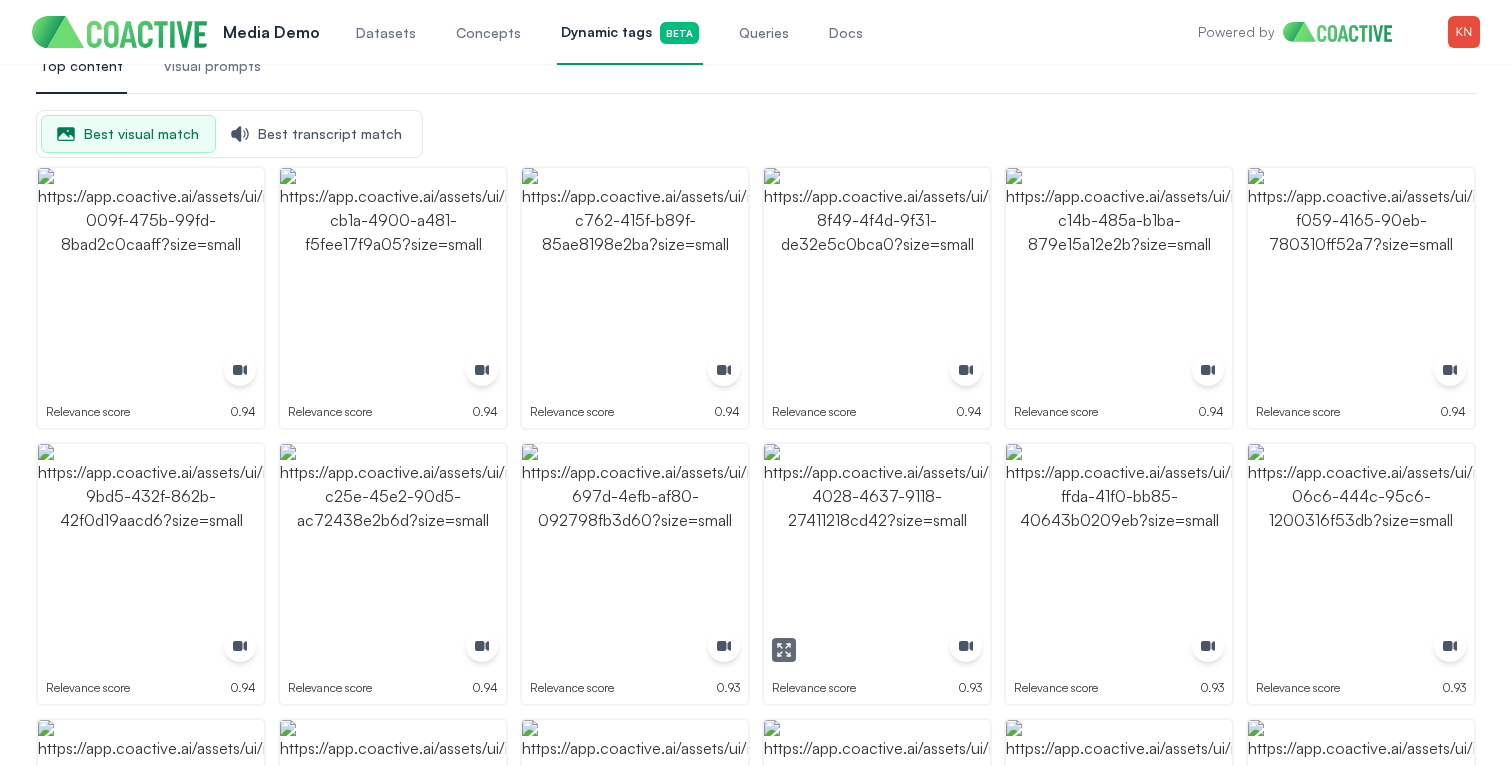 scroll, scrollTop: 0, scrollLeft: 0, axis: both 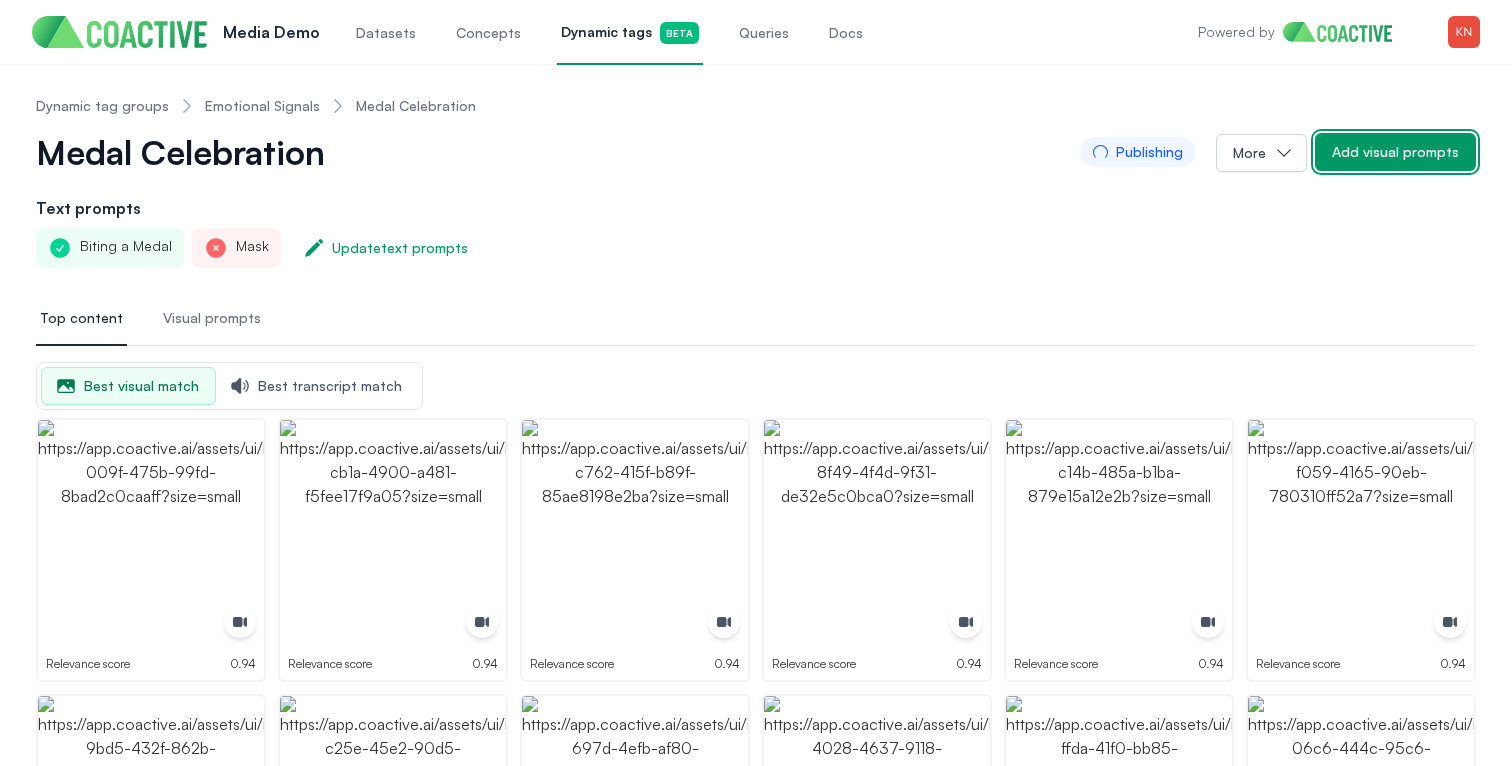 click on "Add visual prompts" at bounding box center [1395, 152] 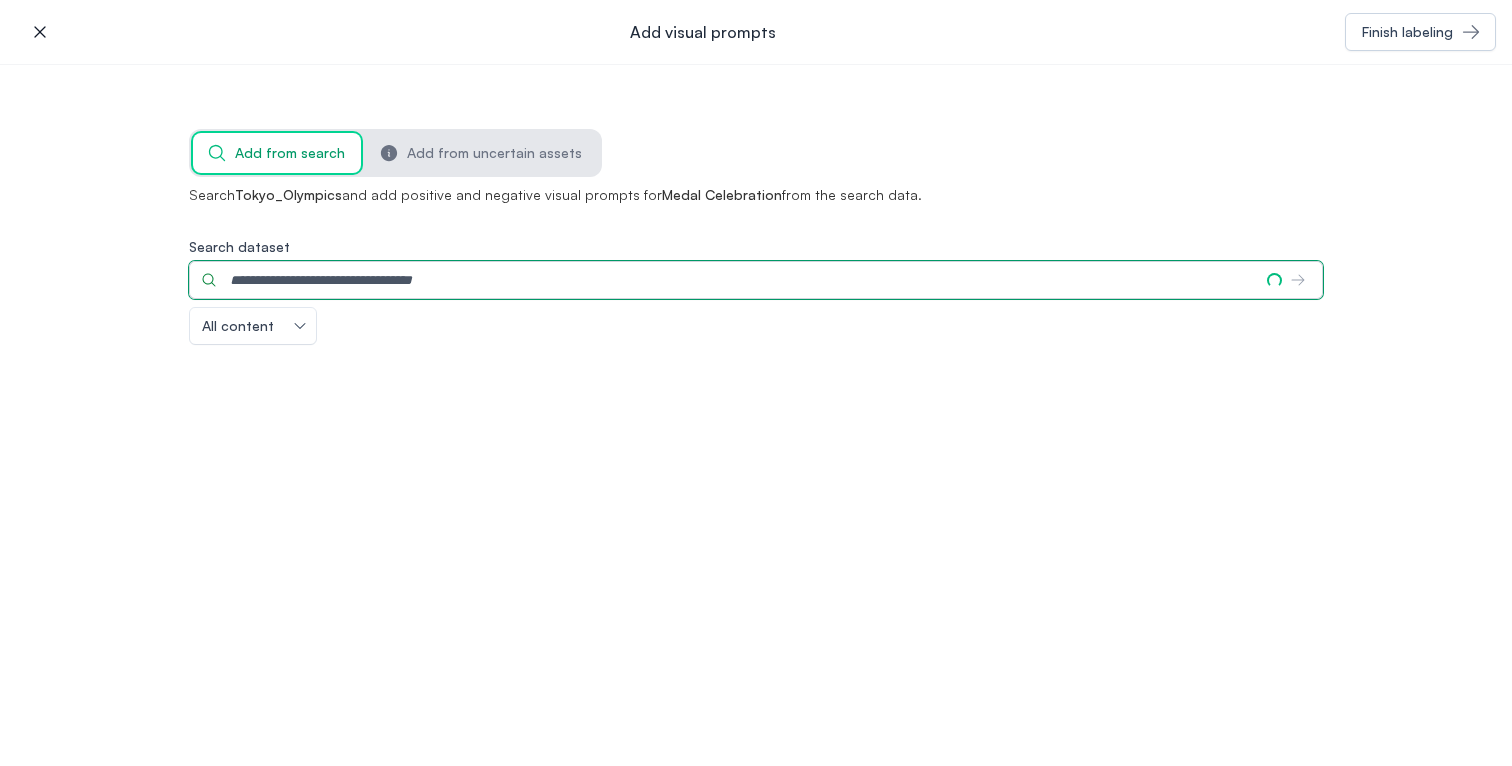 click on "Search dataset" at bounding box center (720, 280) 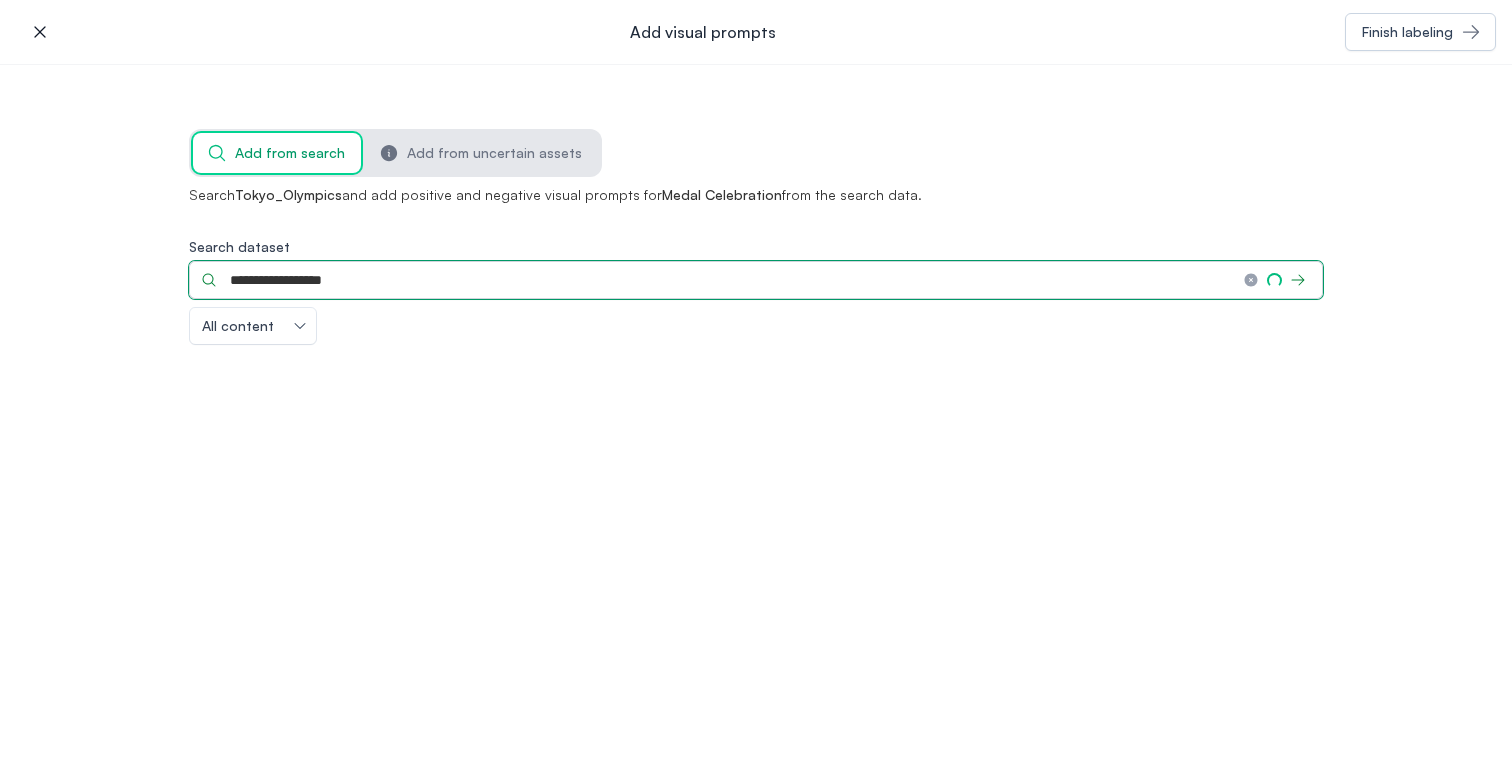 type on "**********" 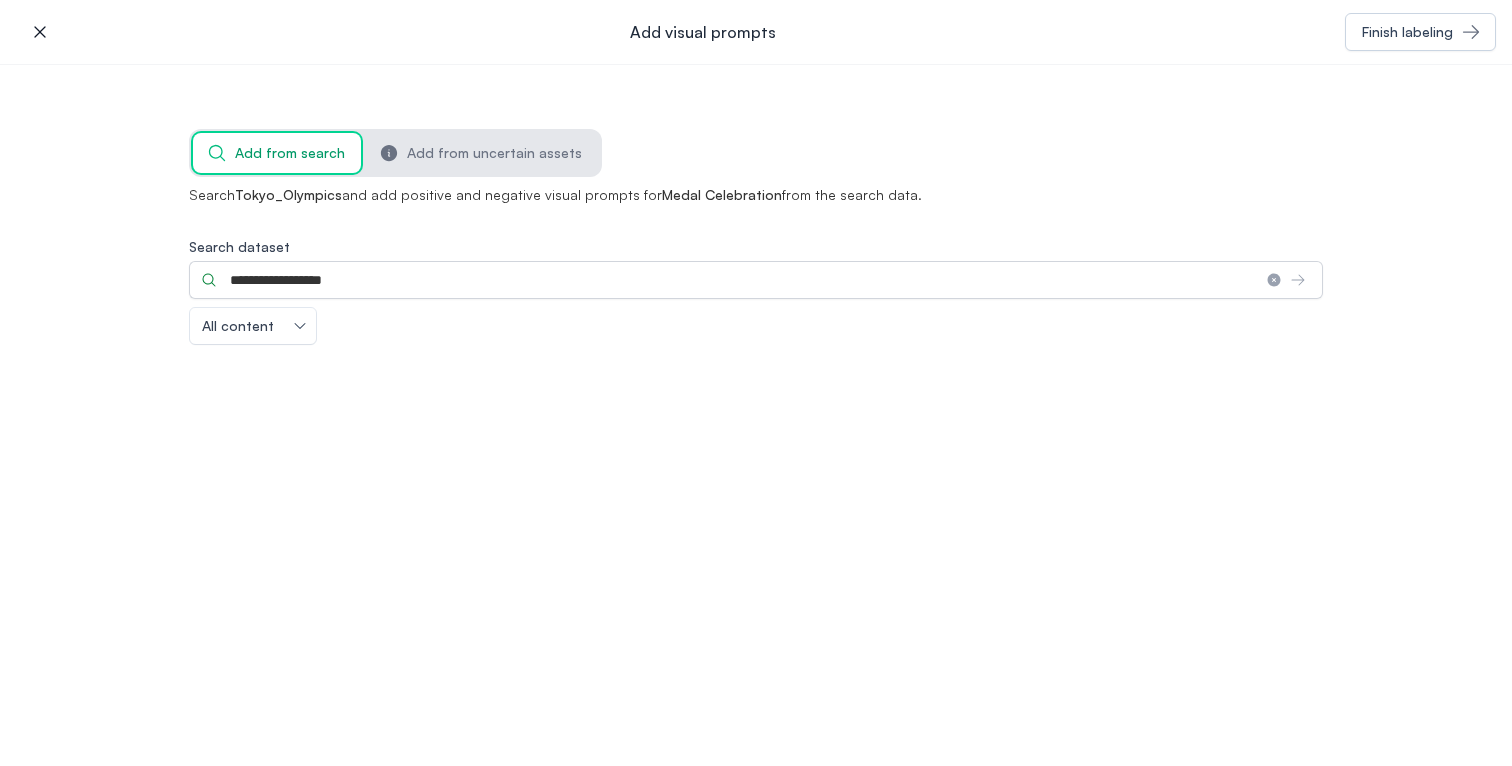 click on "**********" at bounding box center (756, 291) 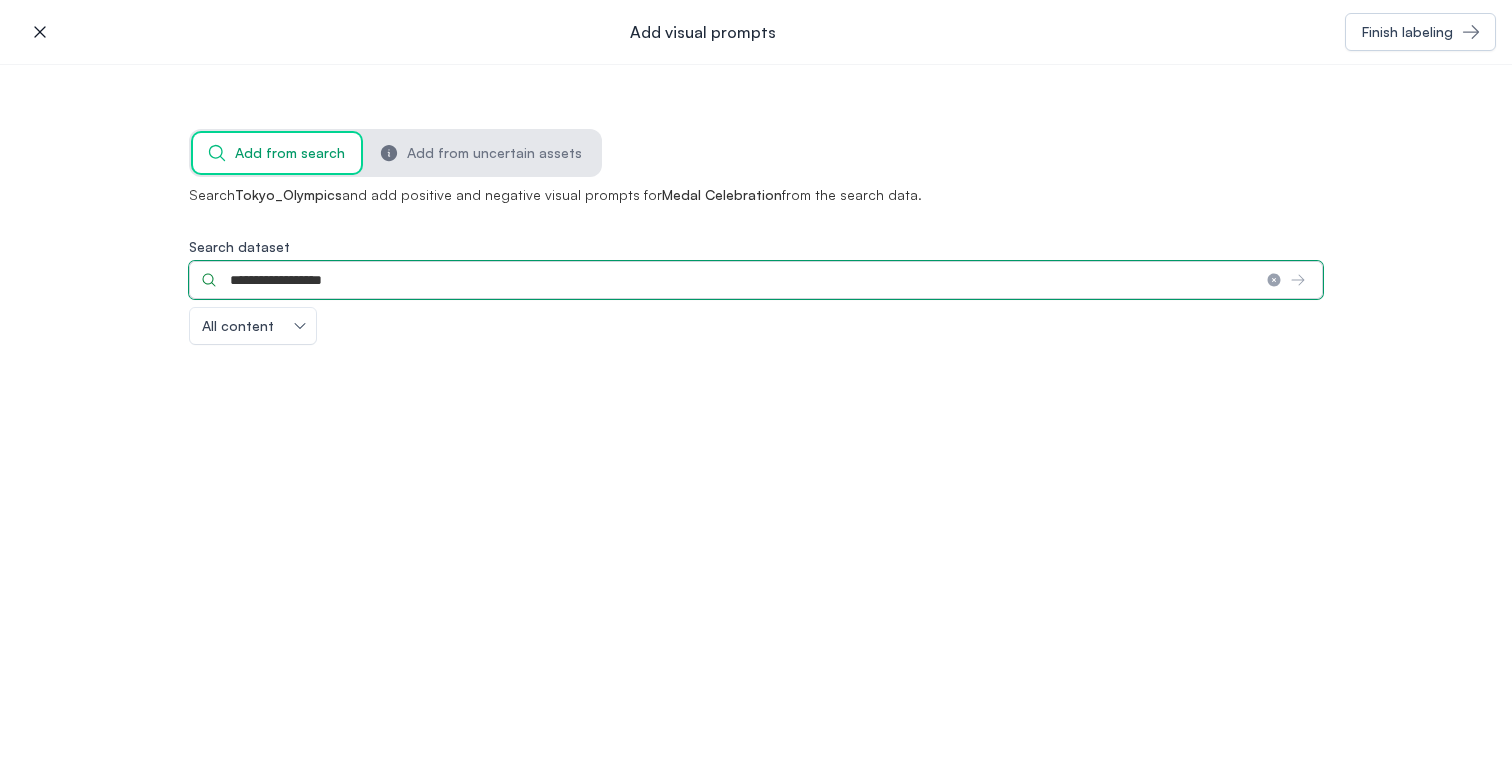 click on "**********" at bounding box center (720, 280) 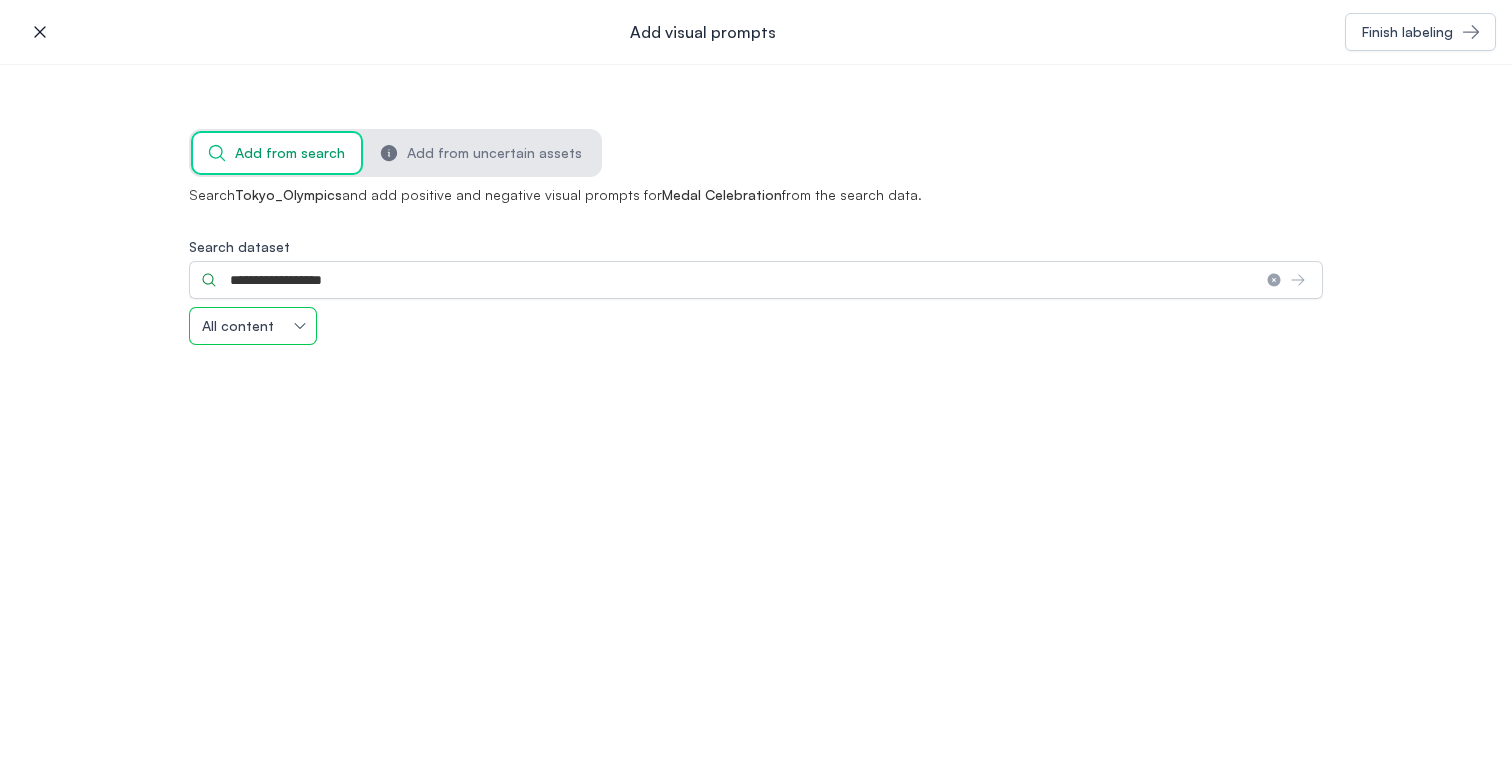 click on "All content" at bounding box center (243, 326) 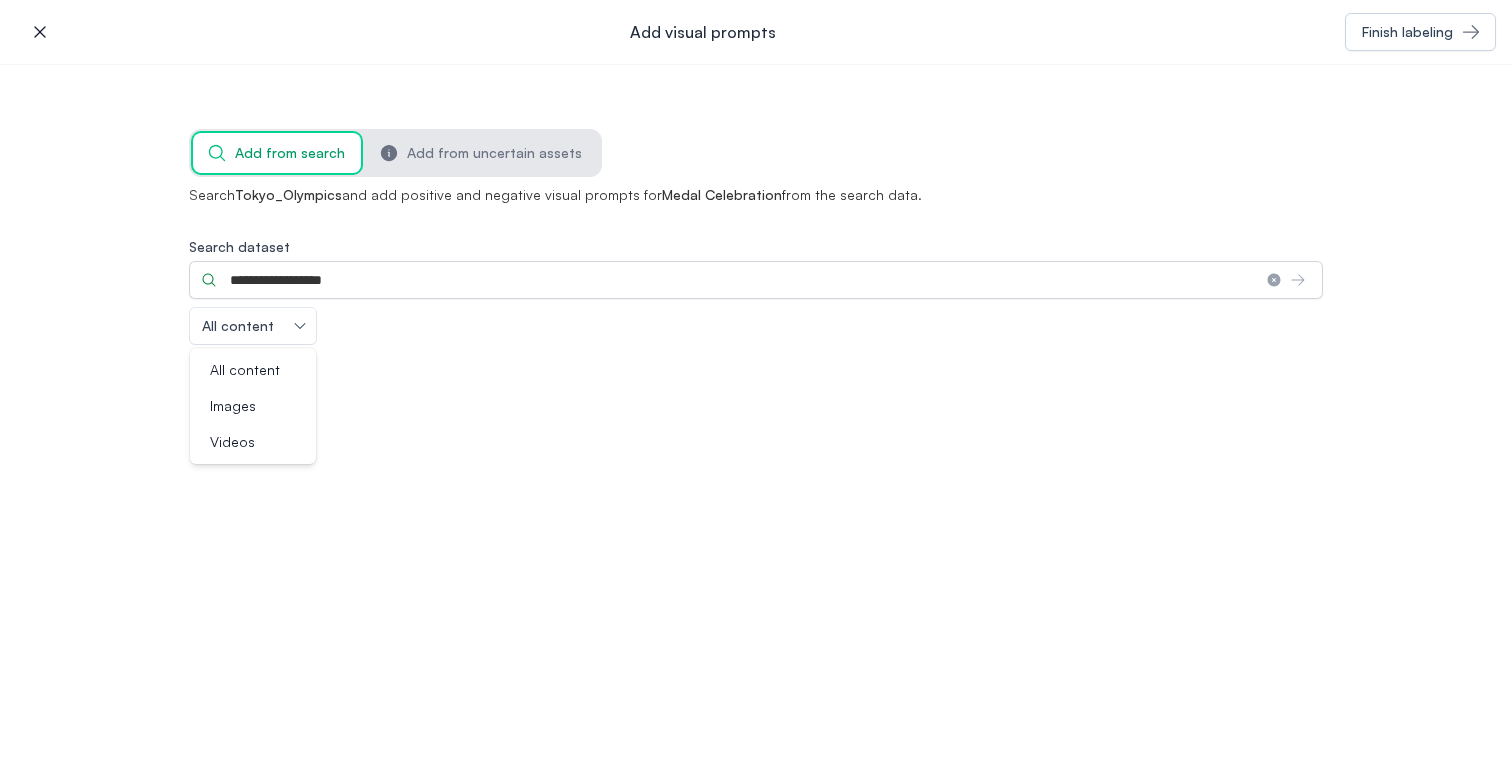 click on "**********" at bounding box center (756, 291) 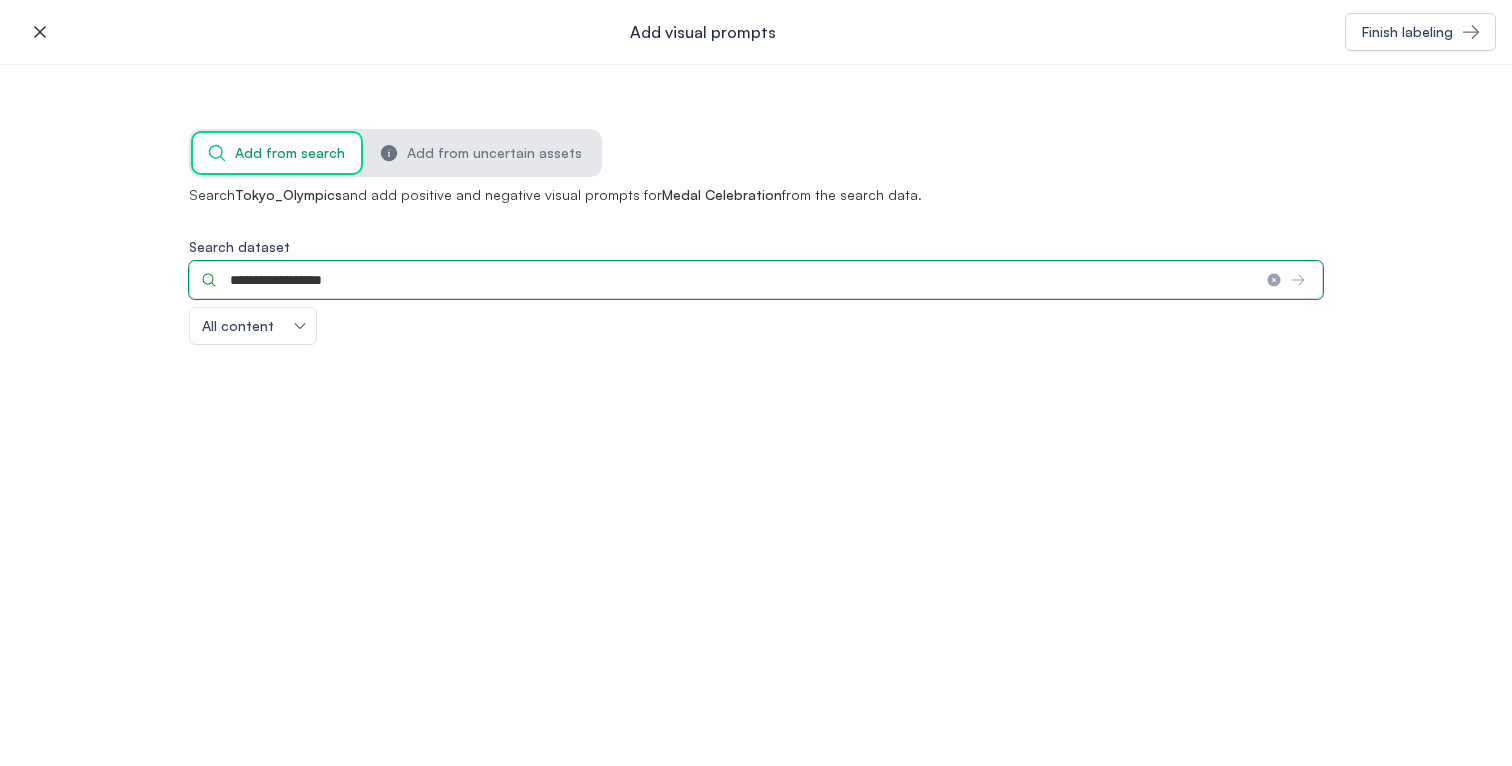 click on "**********" at bounding box center (720, 280) 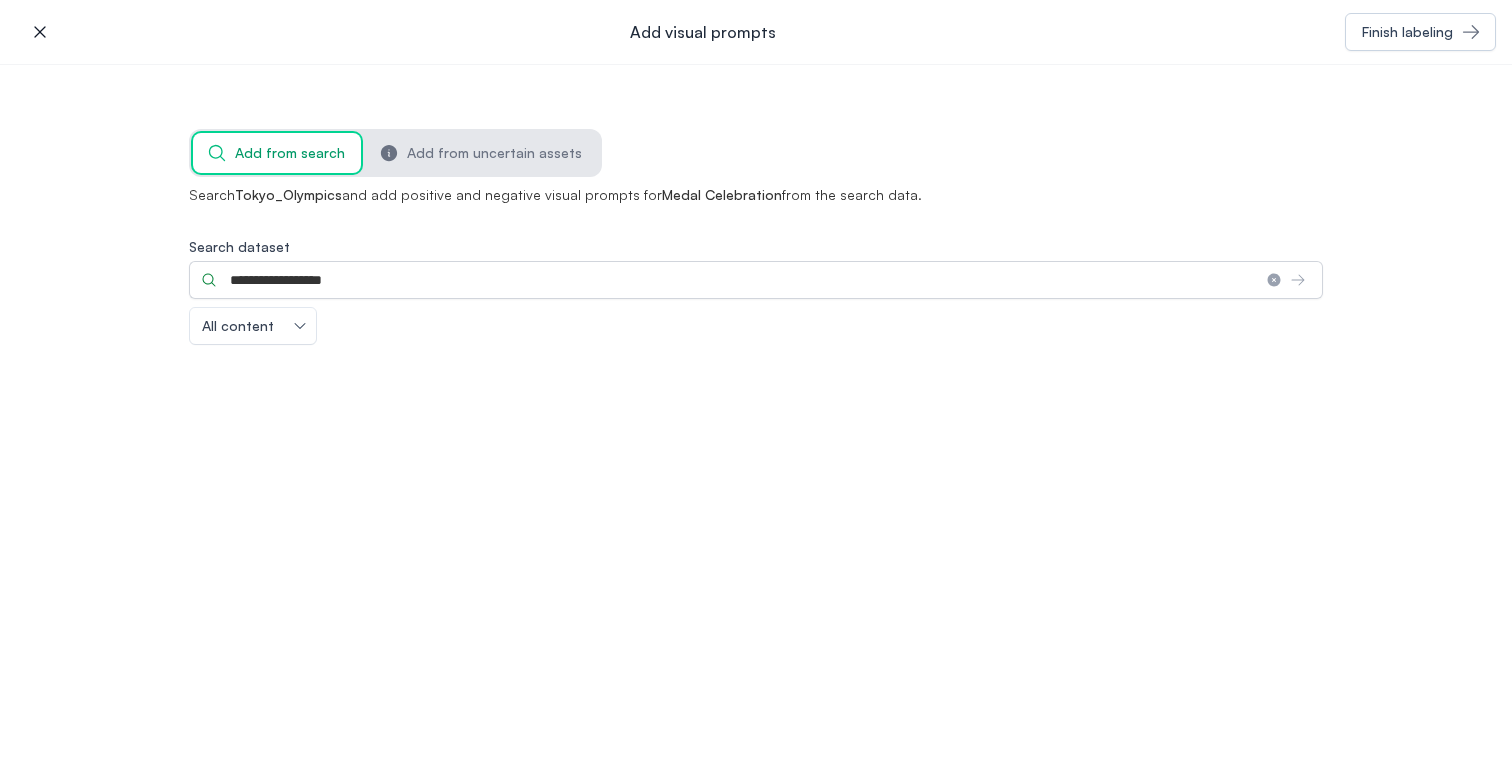 click 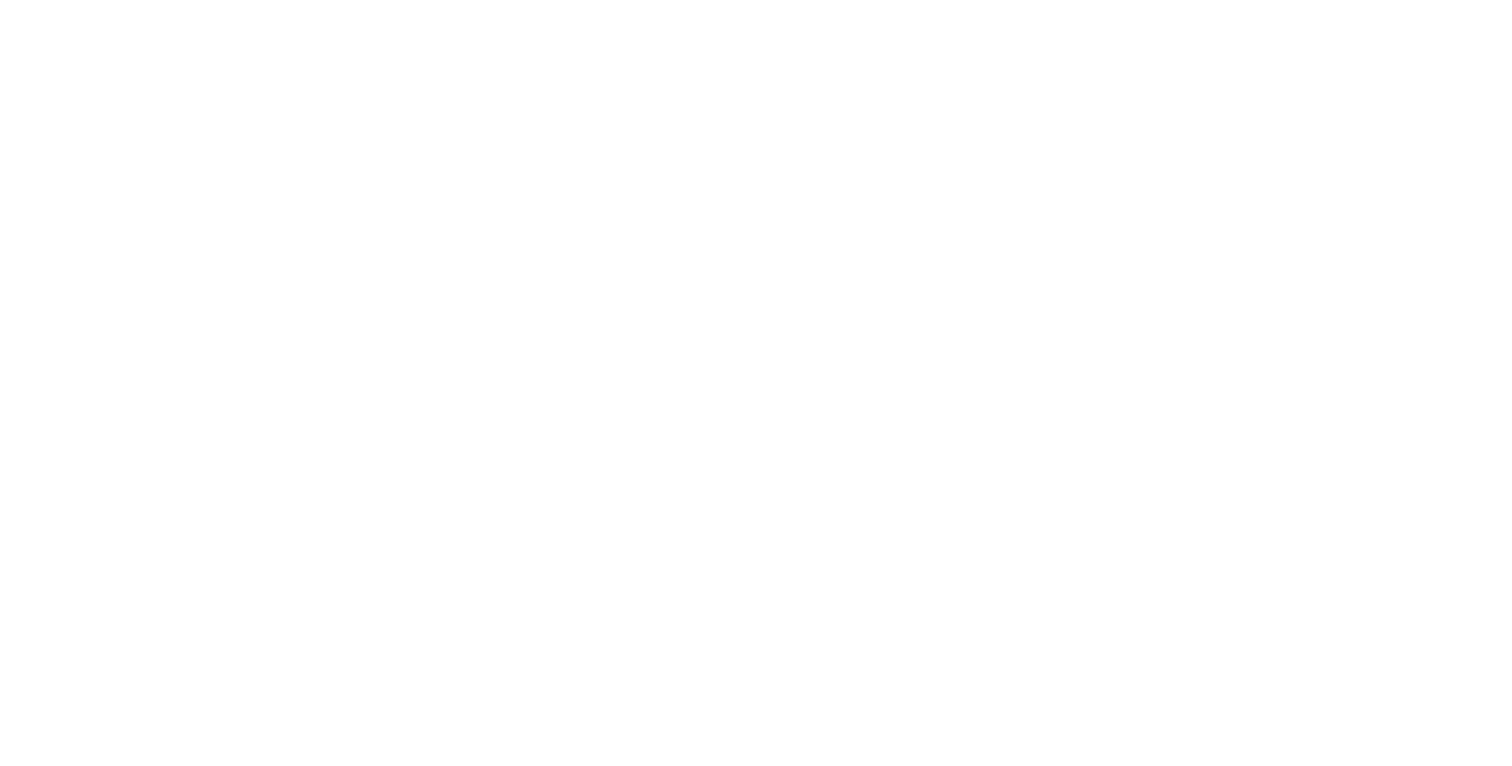 scroll, scrollTop: 0, scrollLeft: 0, axis: both 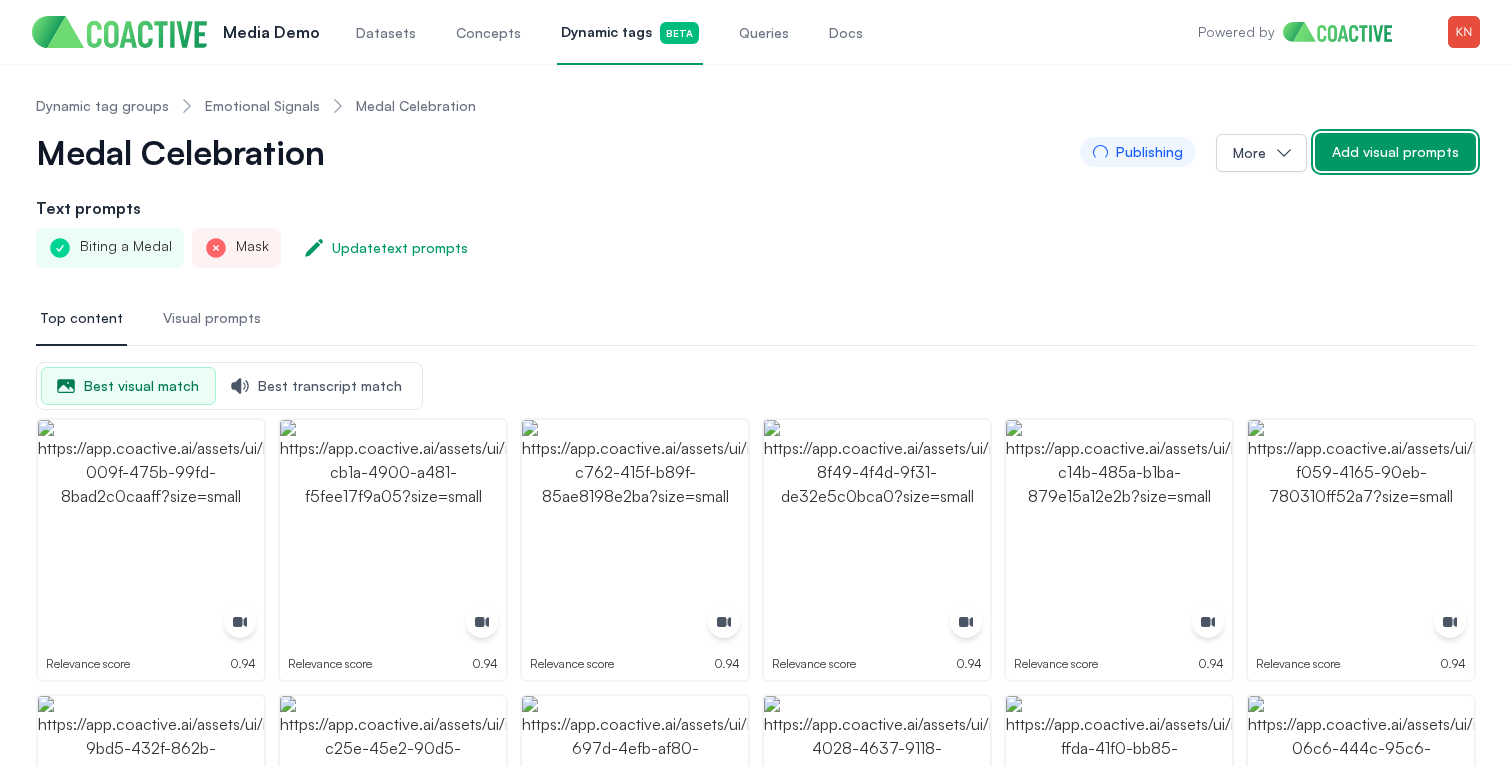 click on "Add visual prompts" at bounding box center [1395, 152] 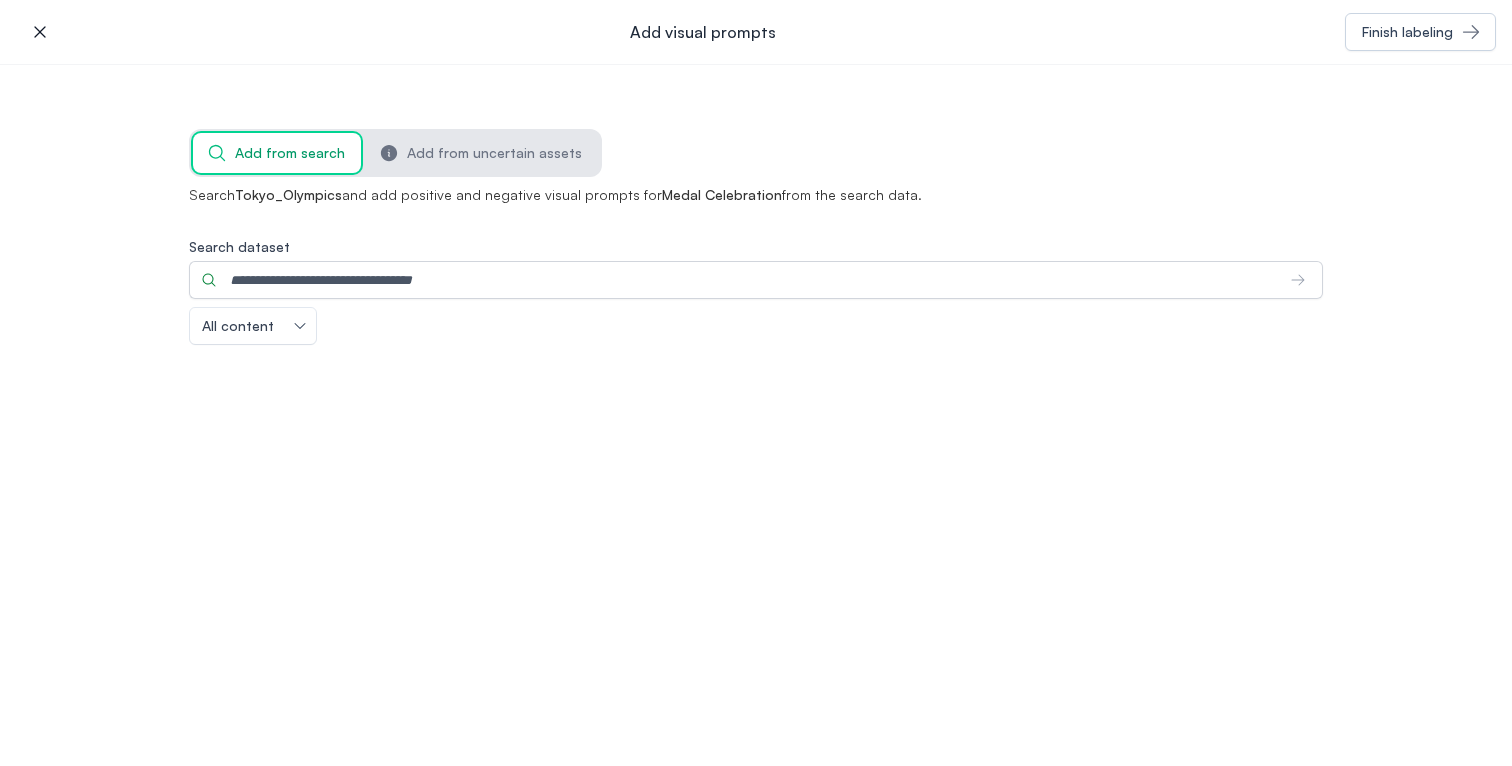 click on "Search dataset All content" at bounding box center [756, 291] 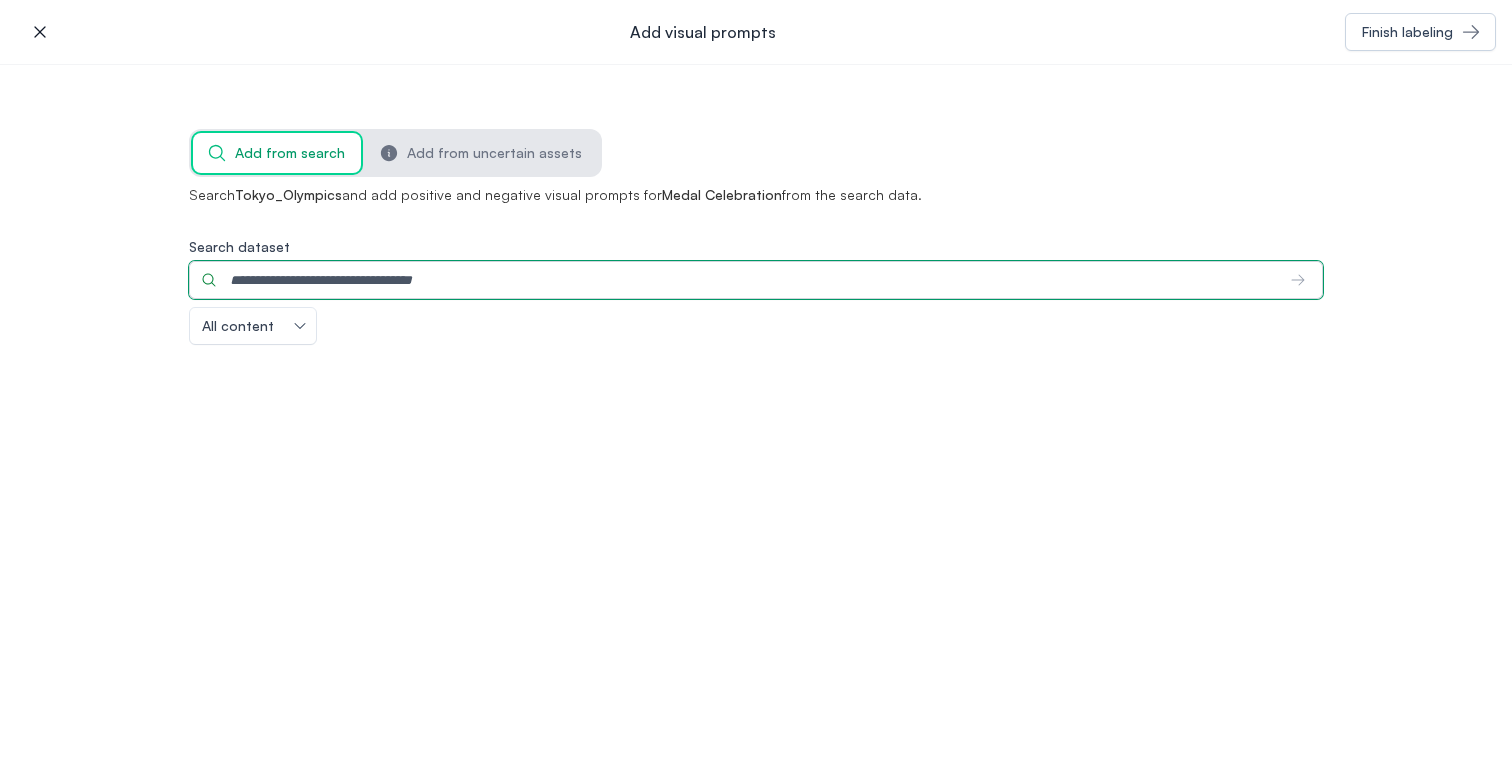 click on "Search dataset" at bounding box center (732, 280) 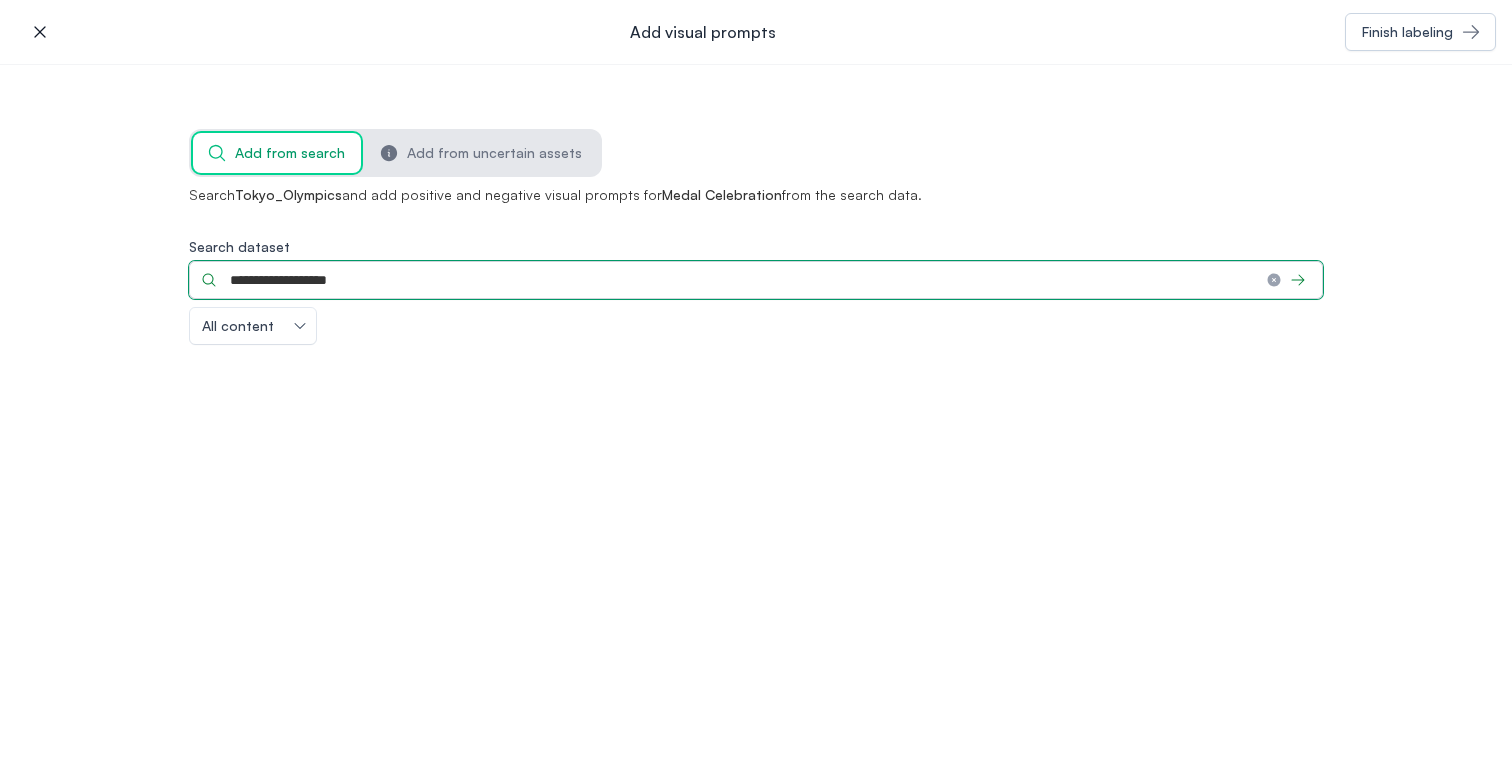 type on "**********" 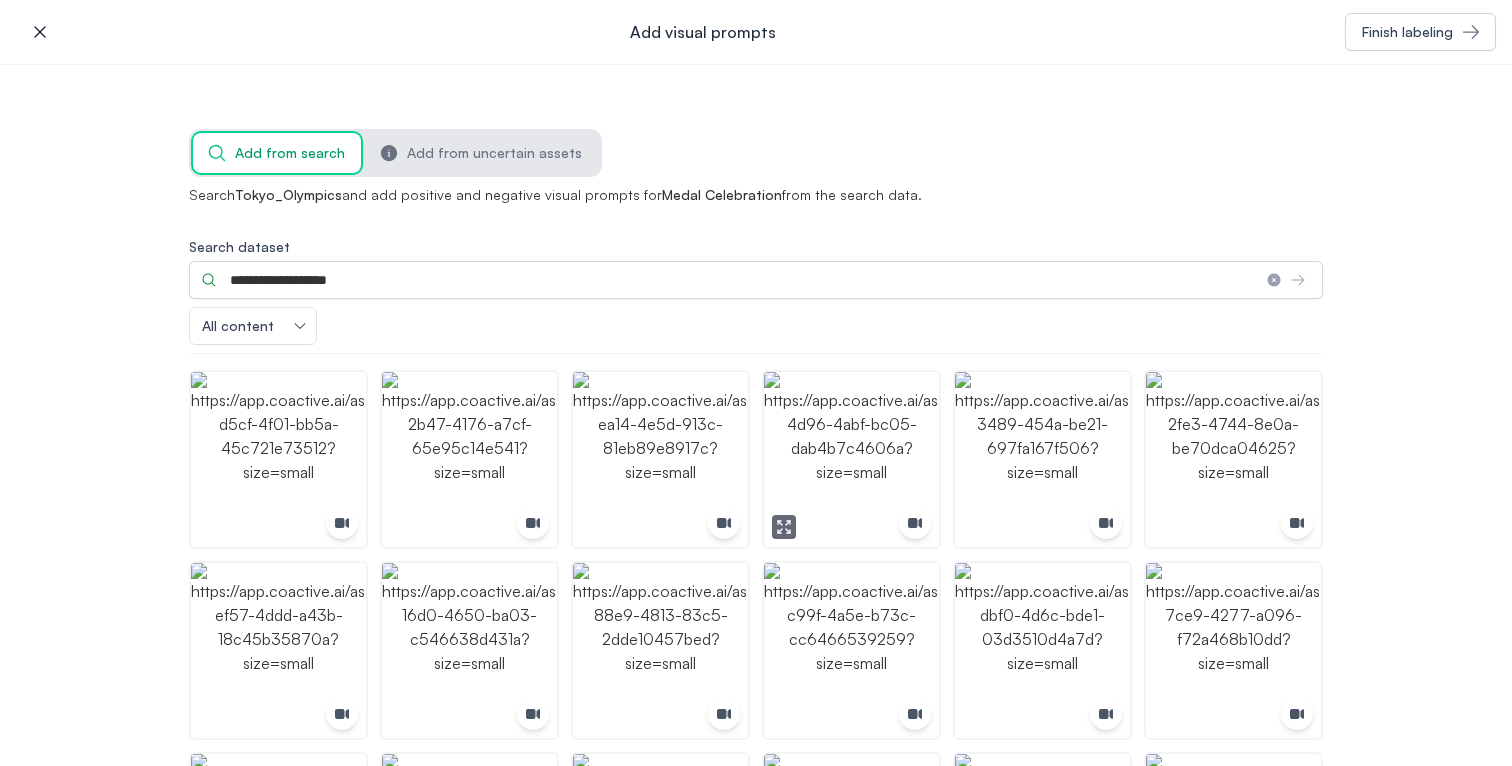 click at bounding box center (851, 459) 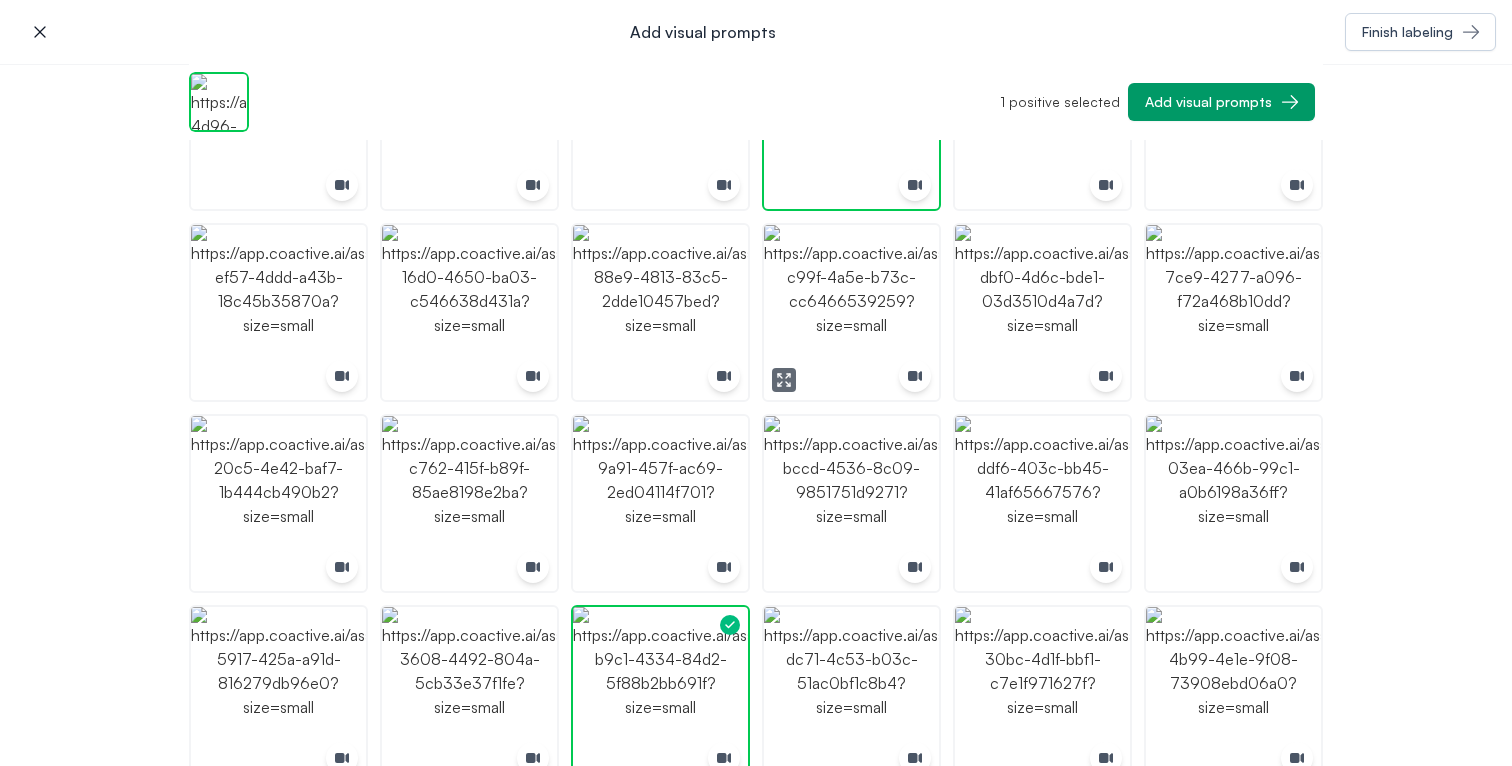 scroll, scrollTop: 340, scrollLeft: 0, axis: vertical 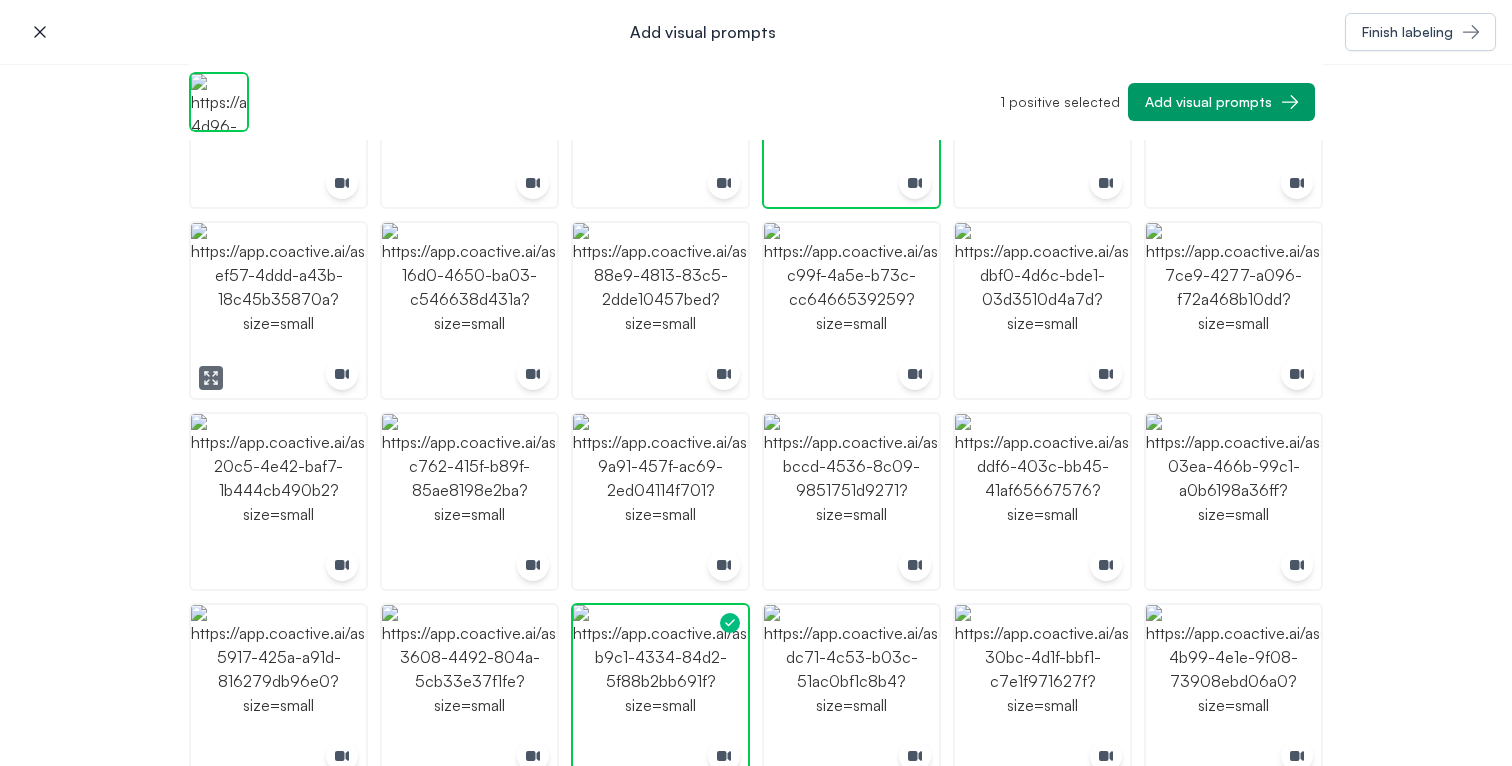 click 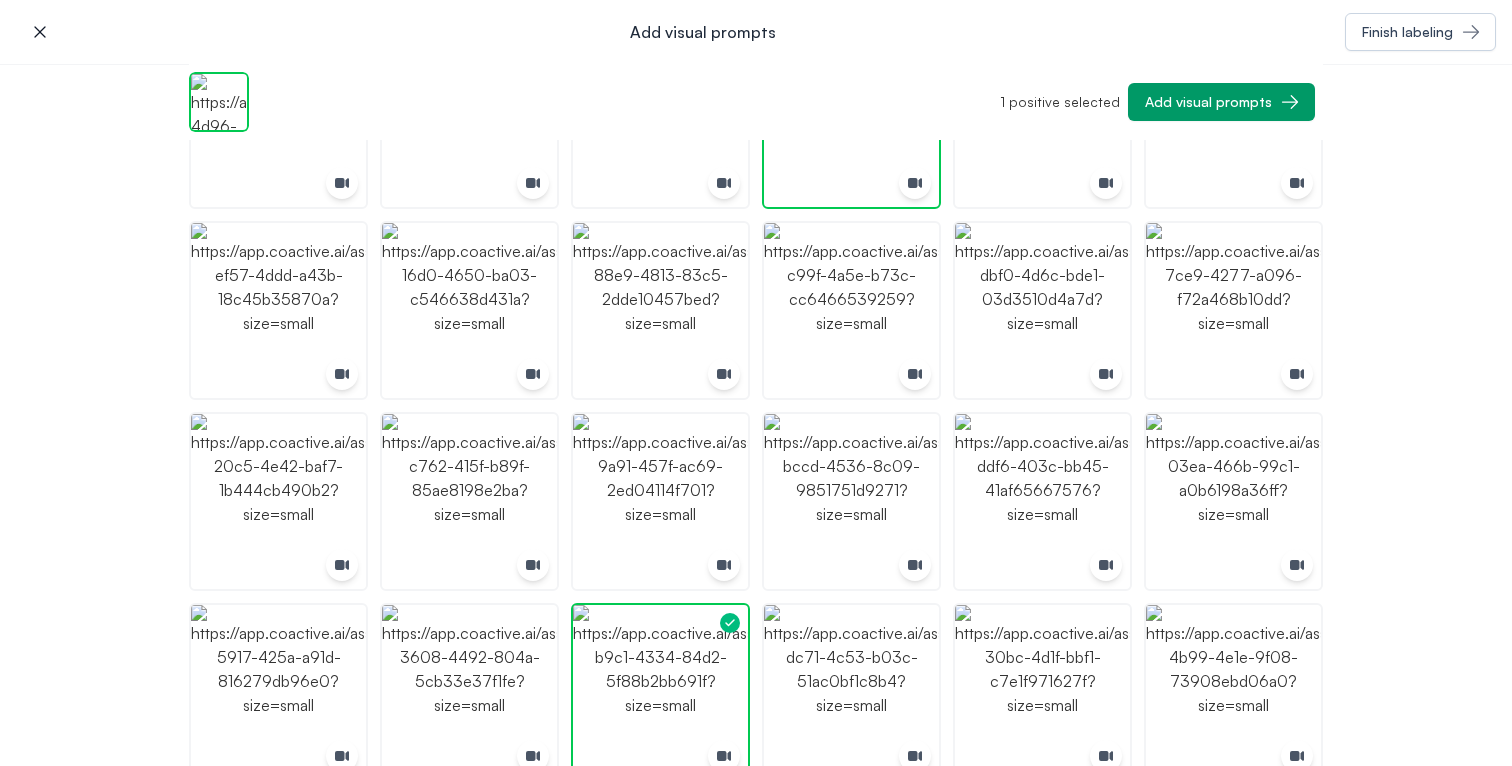 click at bounding box center [756, 415] 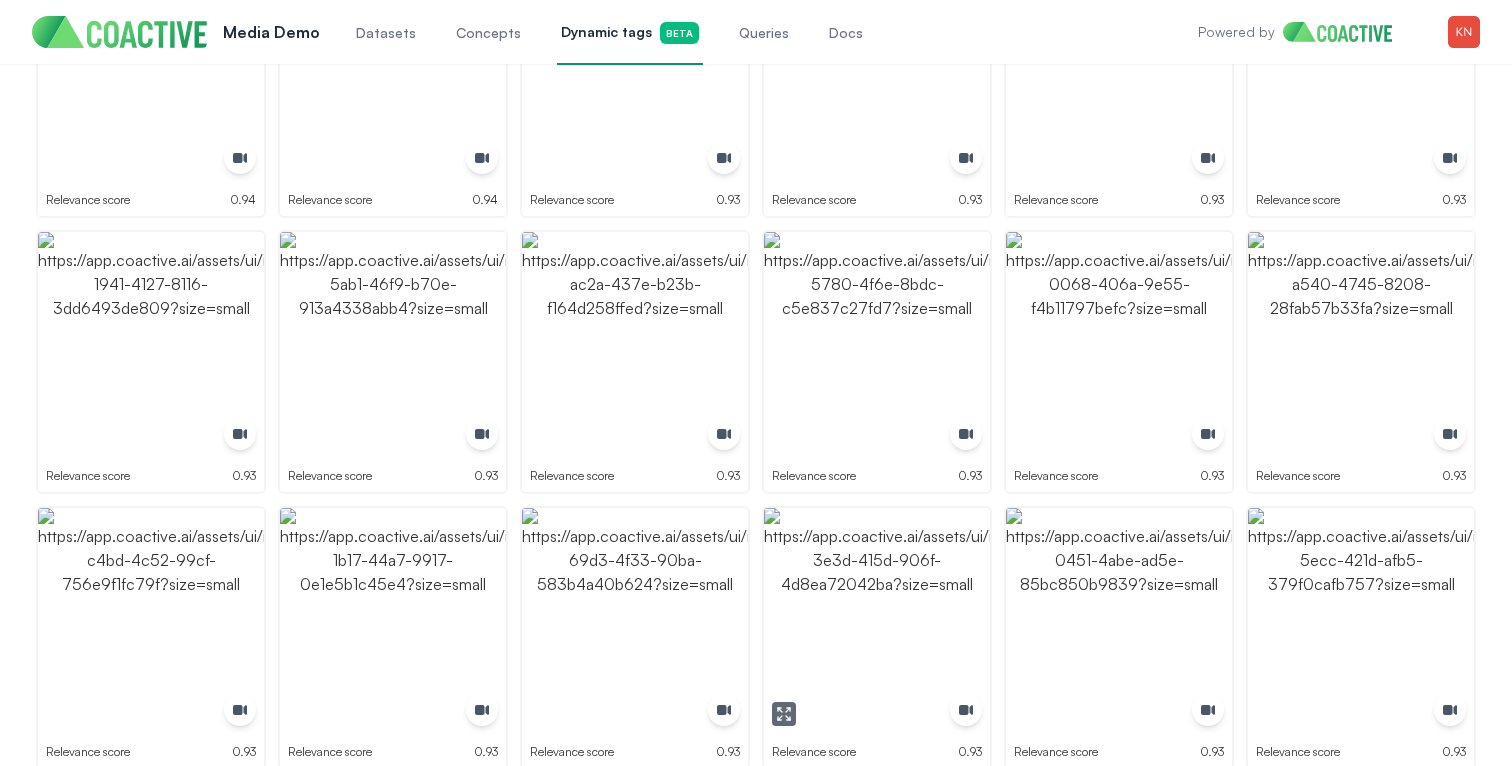 scroll, scrollTop: 0, scrollLeft: 0, axis: both 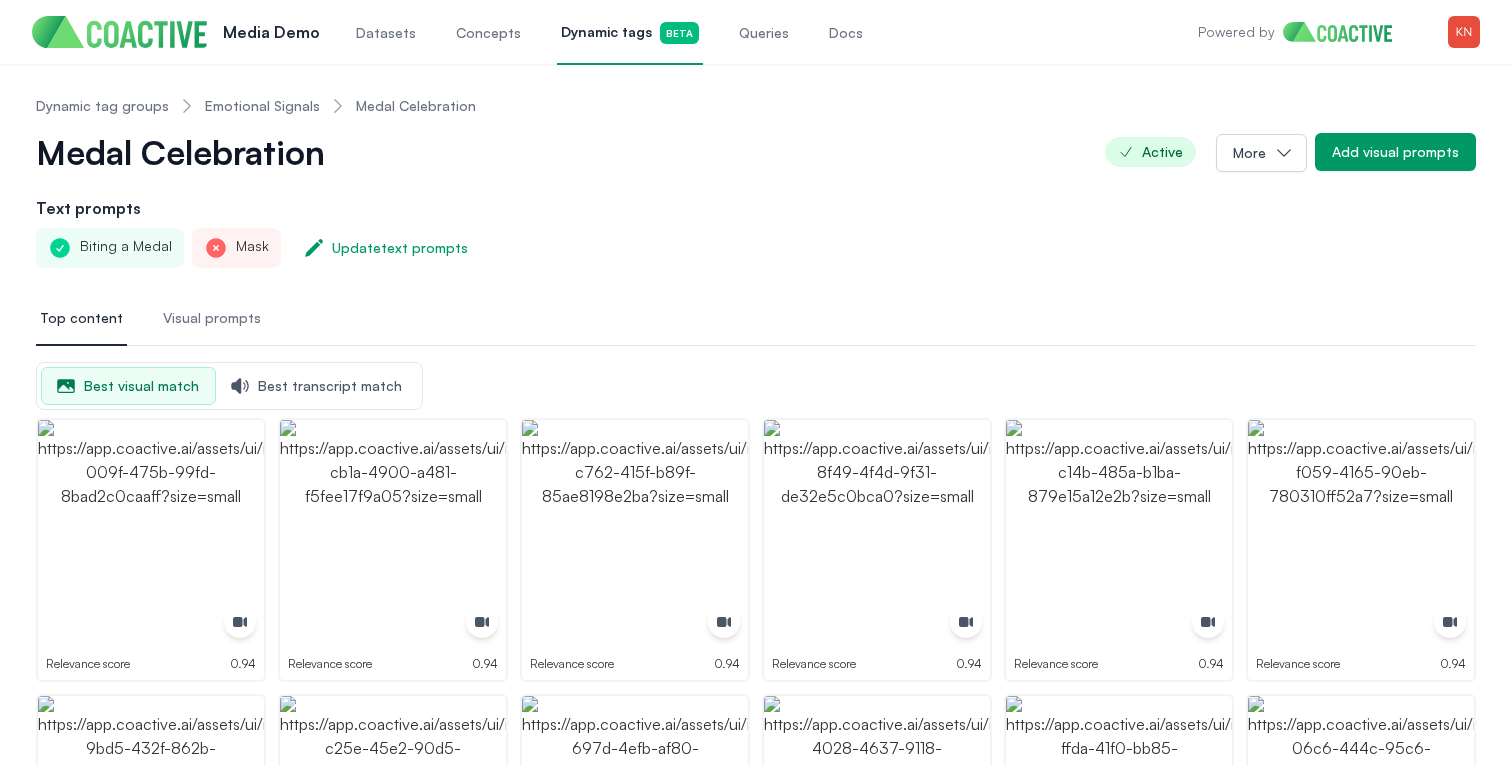click on "Datasets" at bounding box center (386, 33) 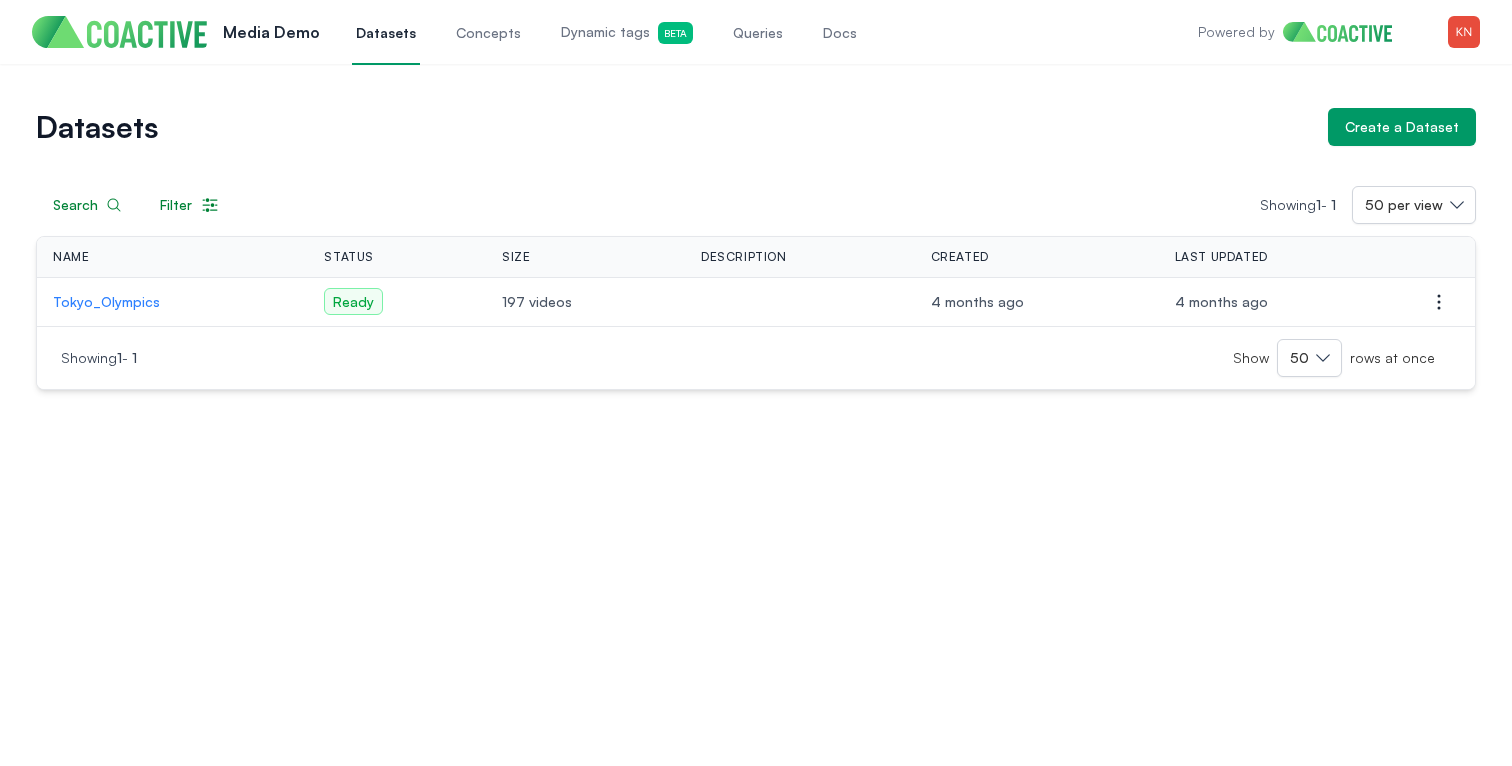 click on "Tokyo_Olympics" at bounding box center (172, 302) 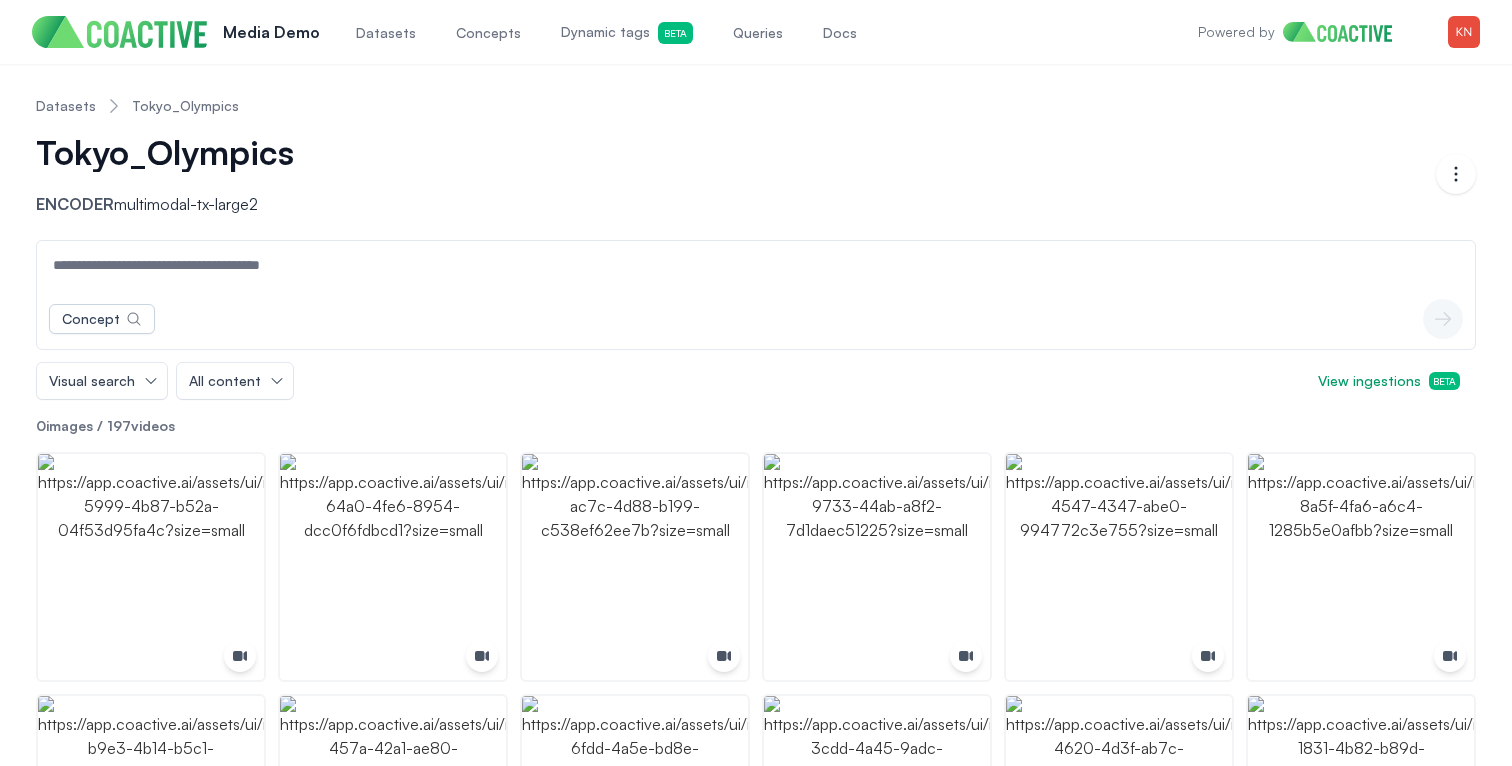 click at bounding box center (756, 265) 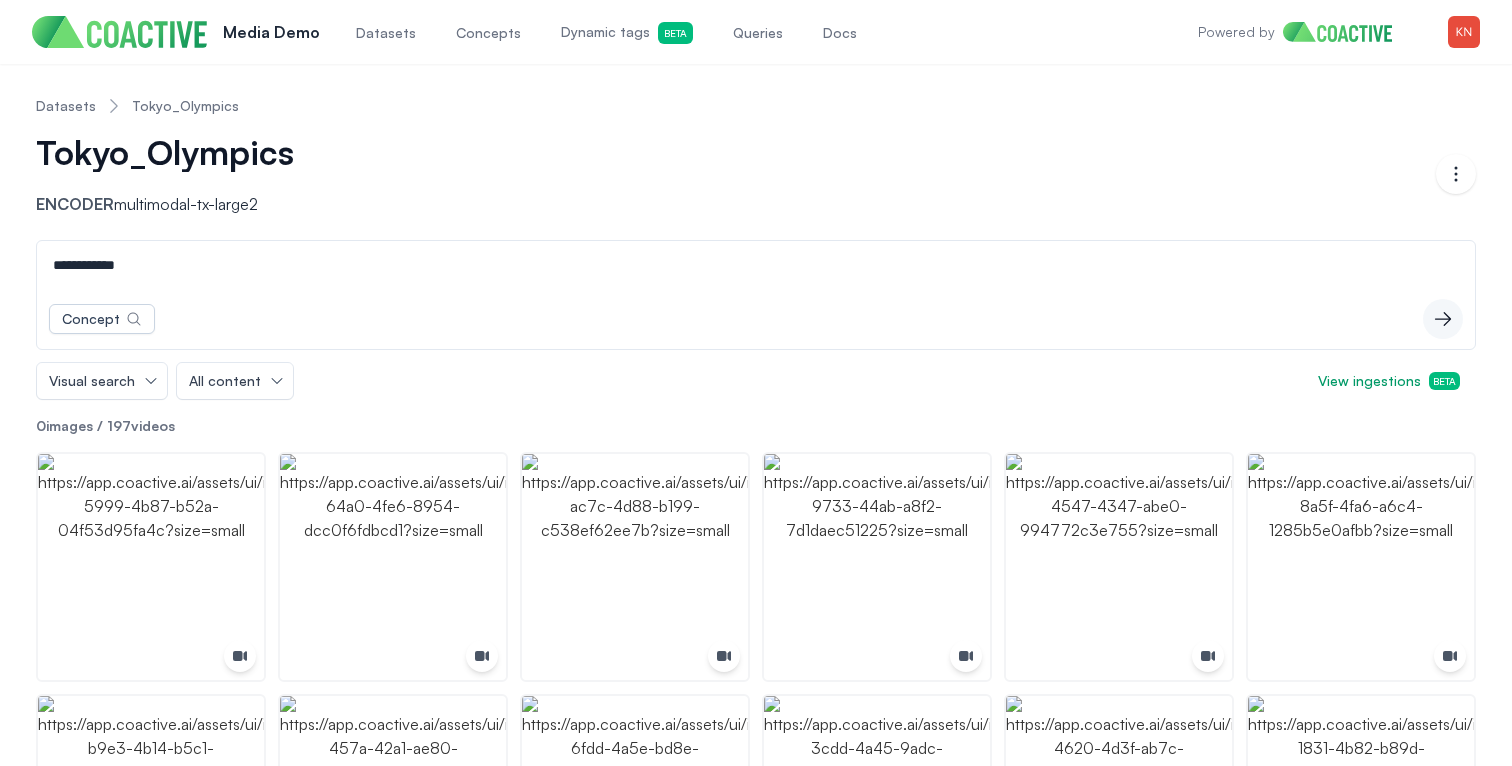 type on "**********" 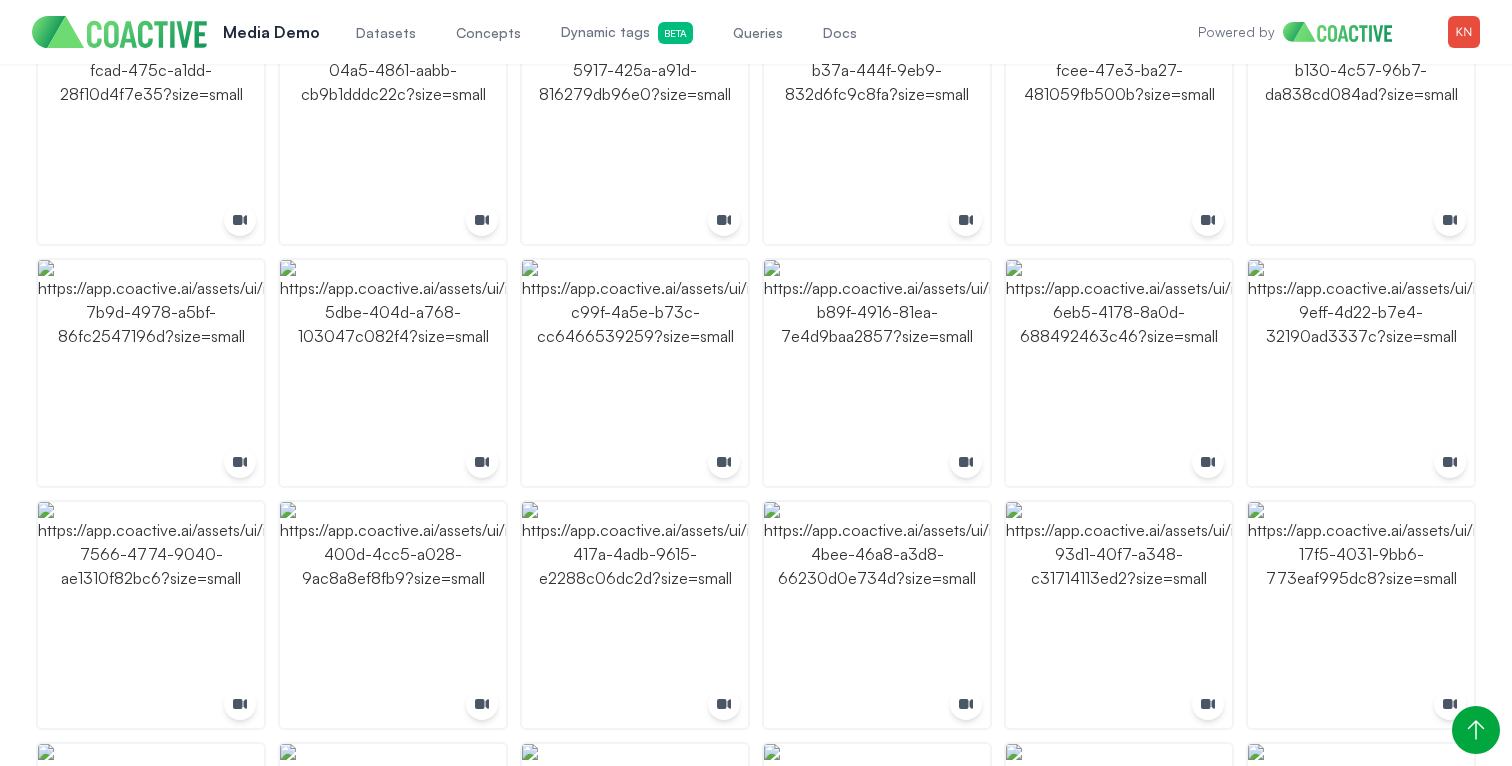 scroll, scrollTop: 0, scrollLeft: 0, axis: both 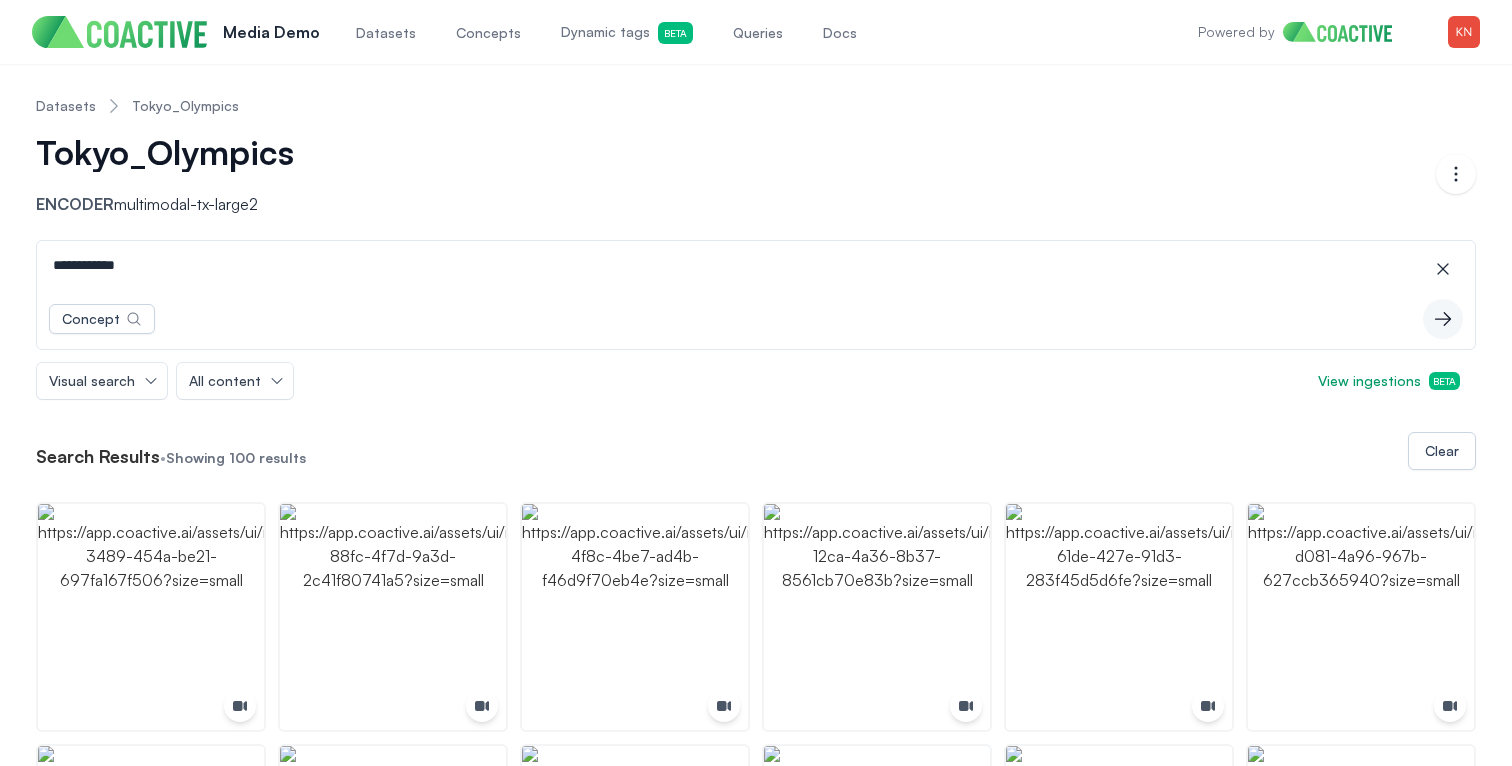 click on "Dynamic tags Beta" at bounding box center [627, 33] 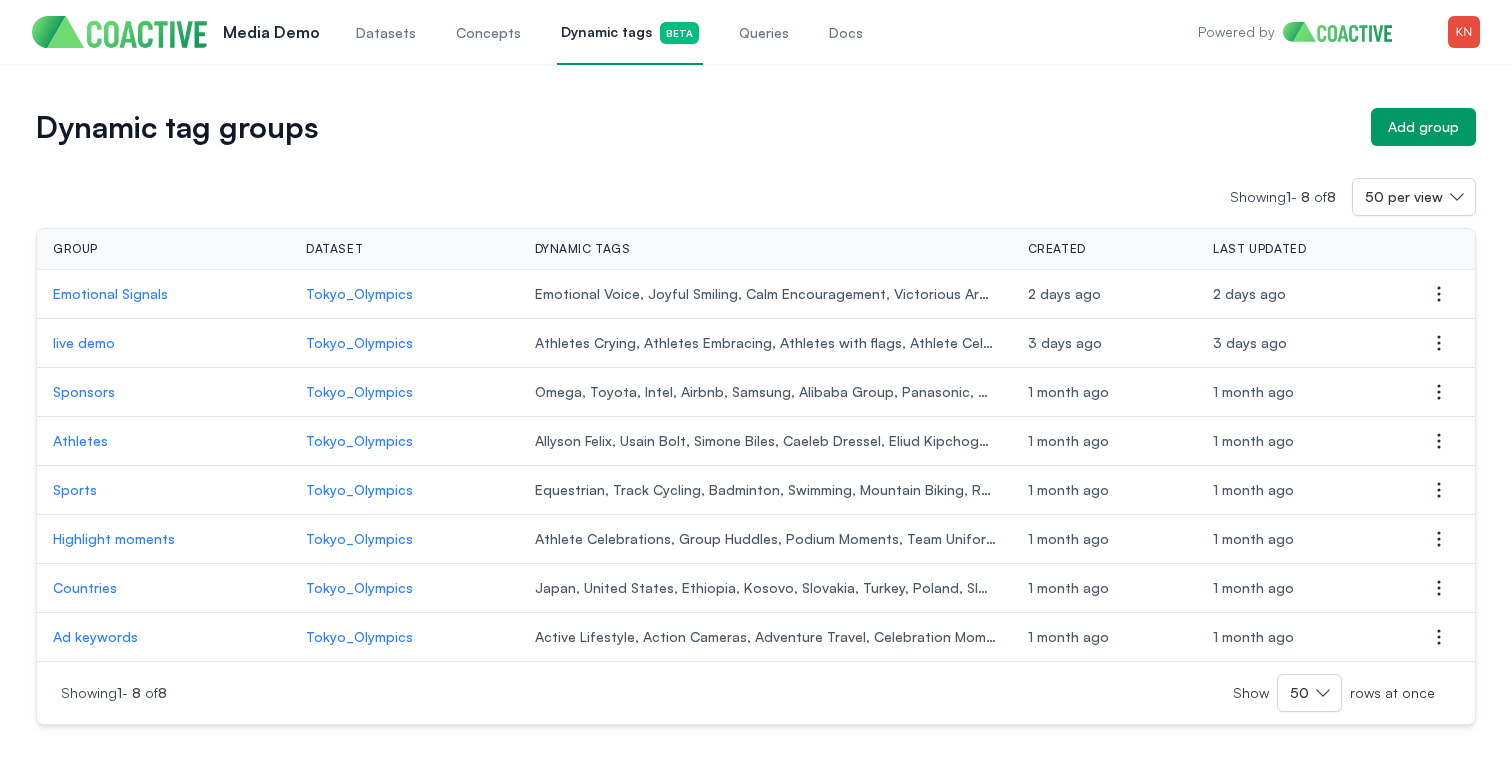 click on "Emotional Signals" at bounding box center [163, 294] 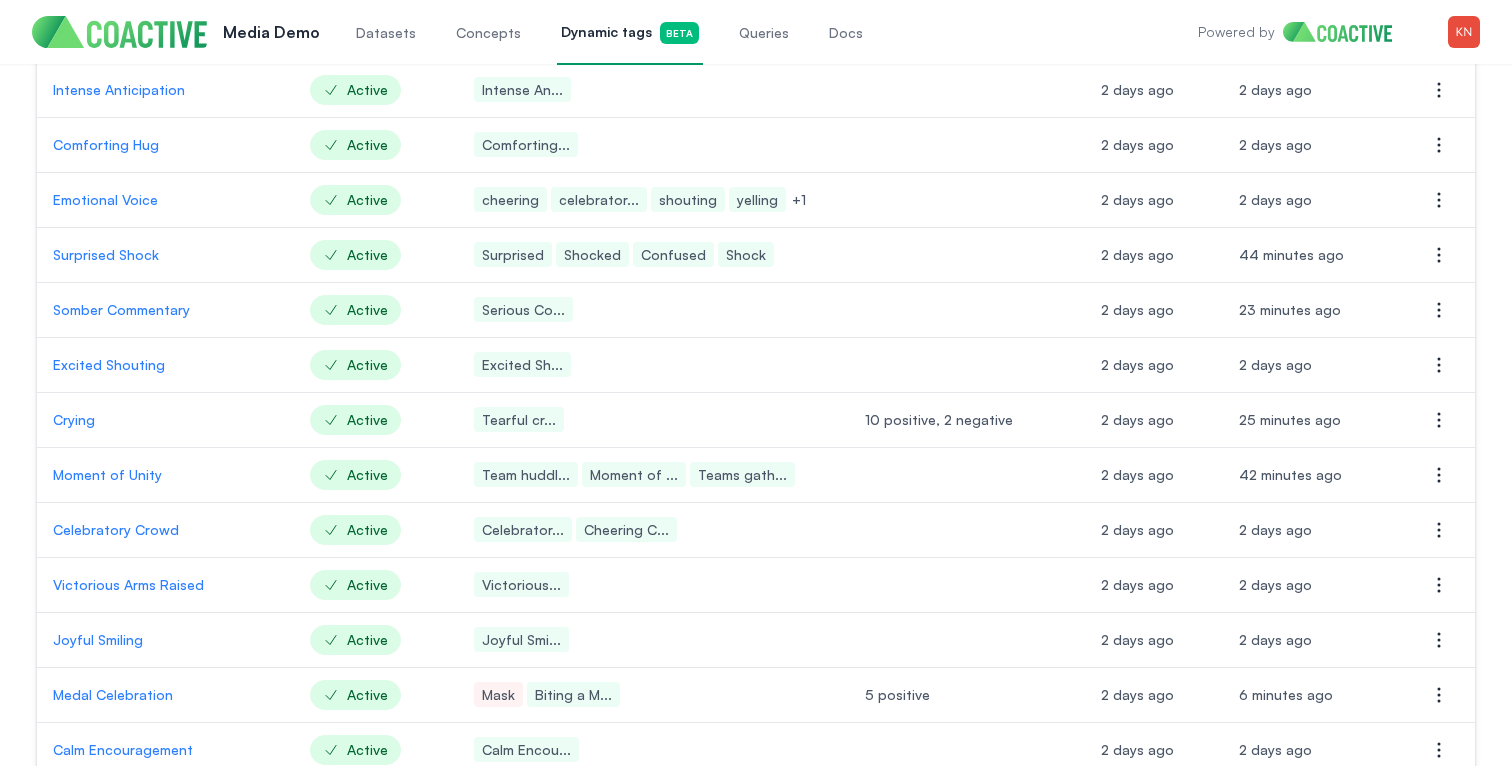scroll, scrollTop: 0, scrollLeft: 0, axis: both 